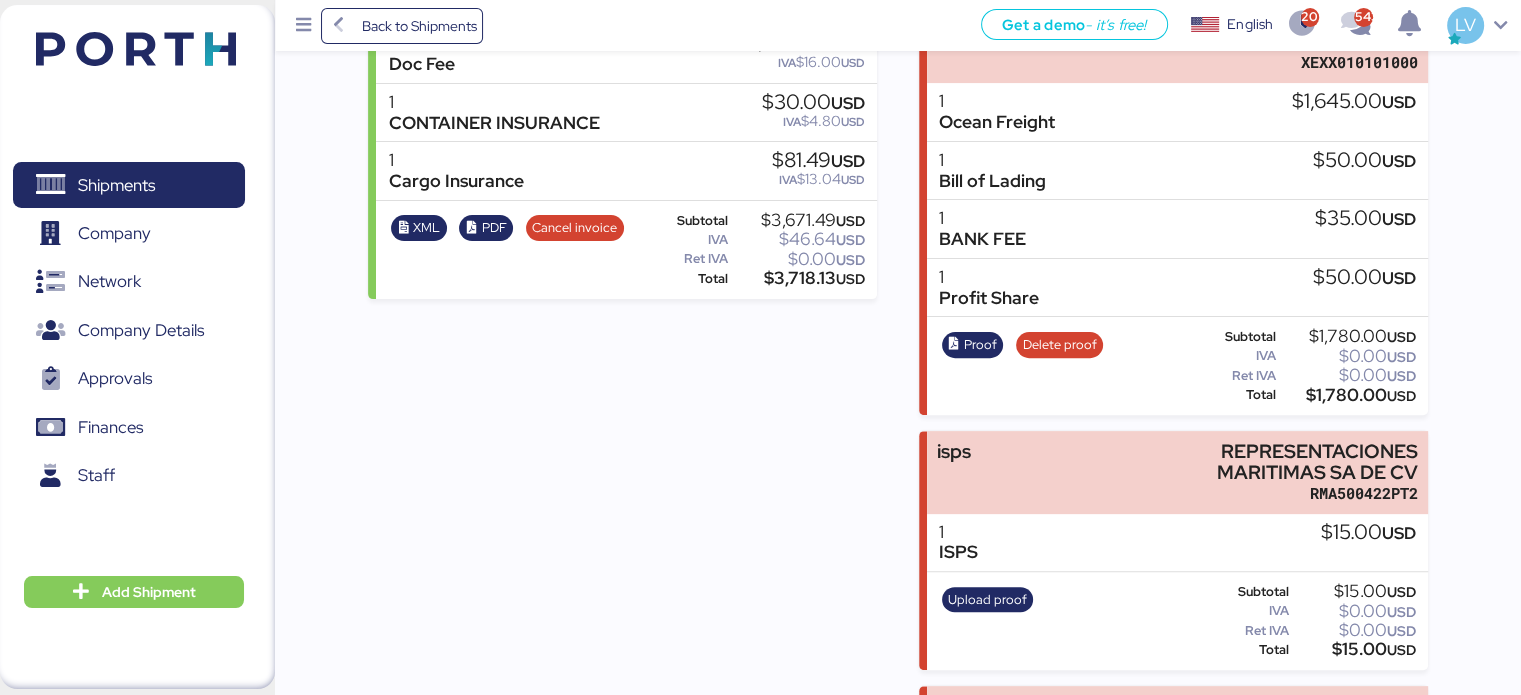 scroll, scrollTop: 0, scrollLeft: 0, axis: both 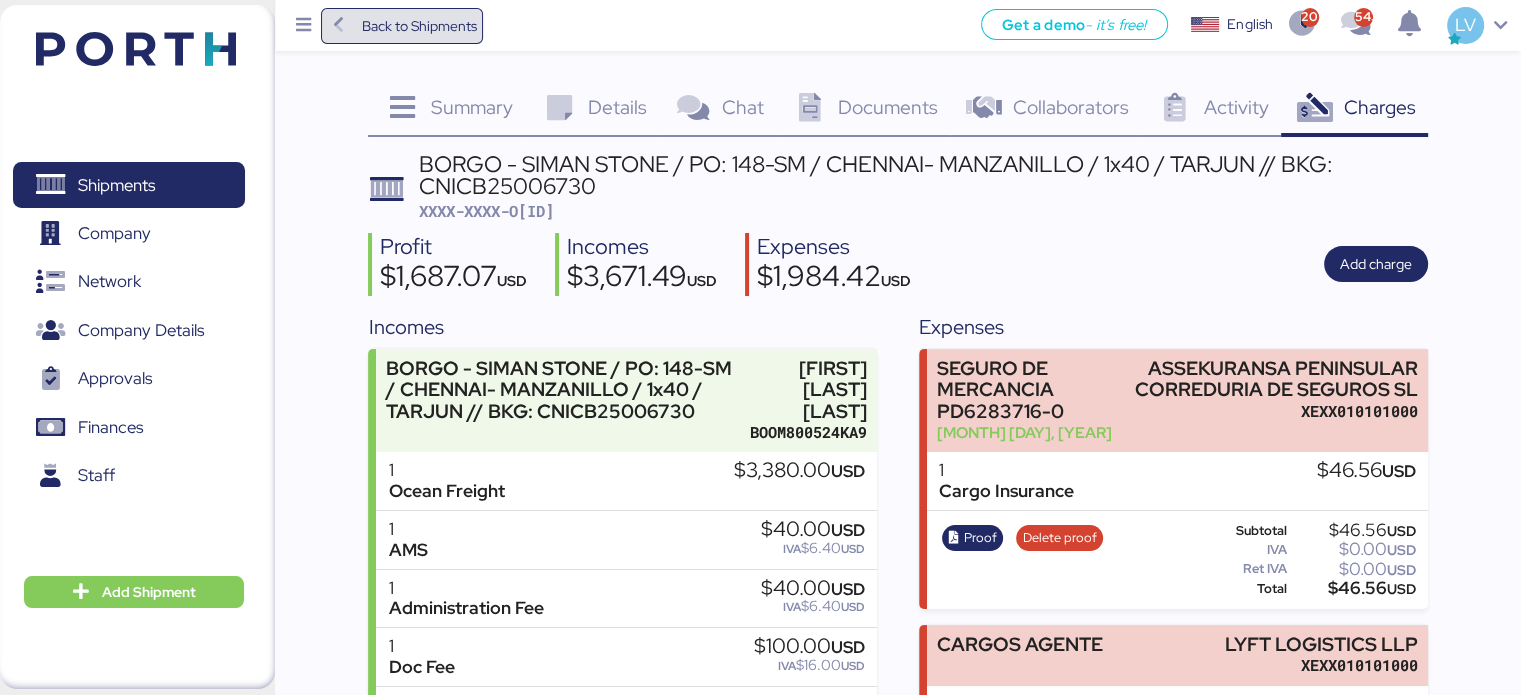 click on "Back to Shipments" at bounding box center (402, 26) 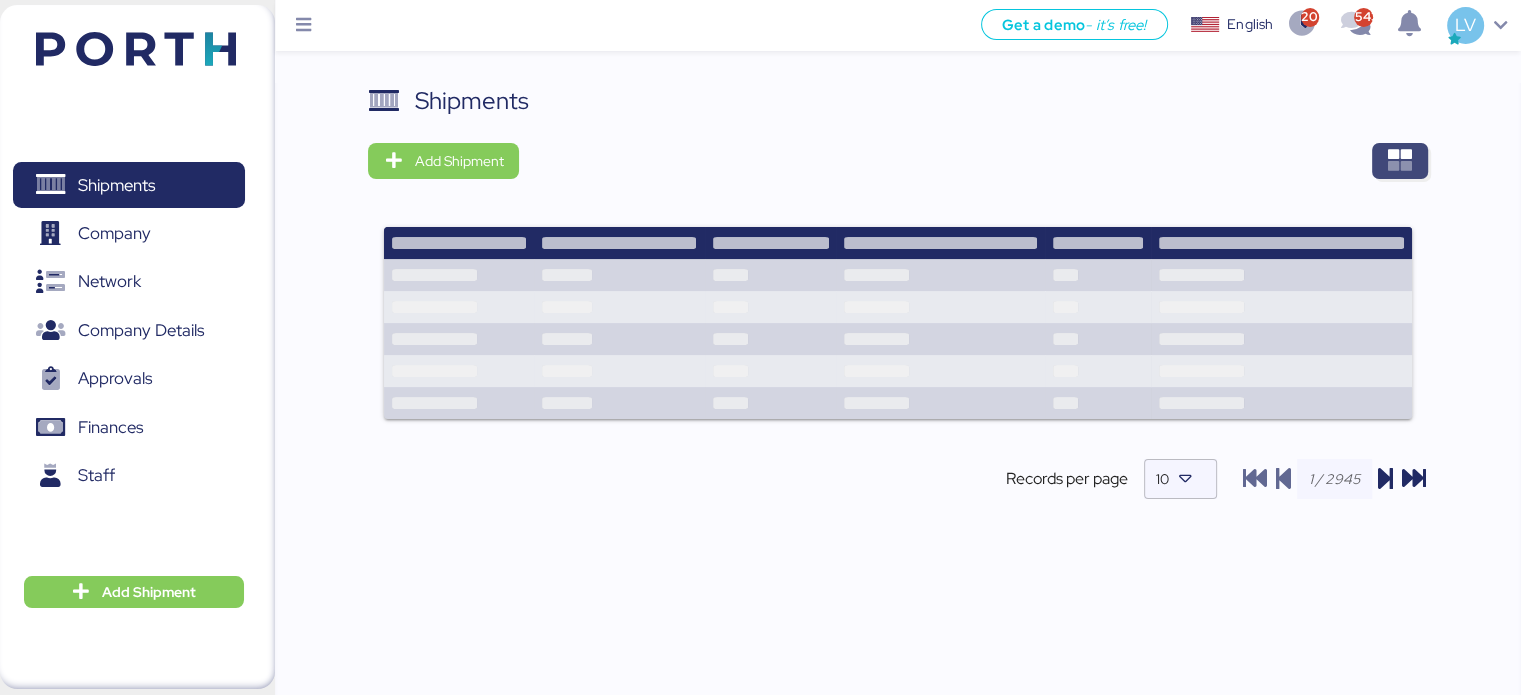 click at bounding box center (1400, 161) 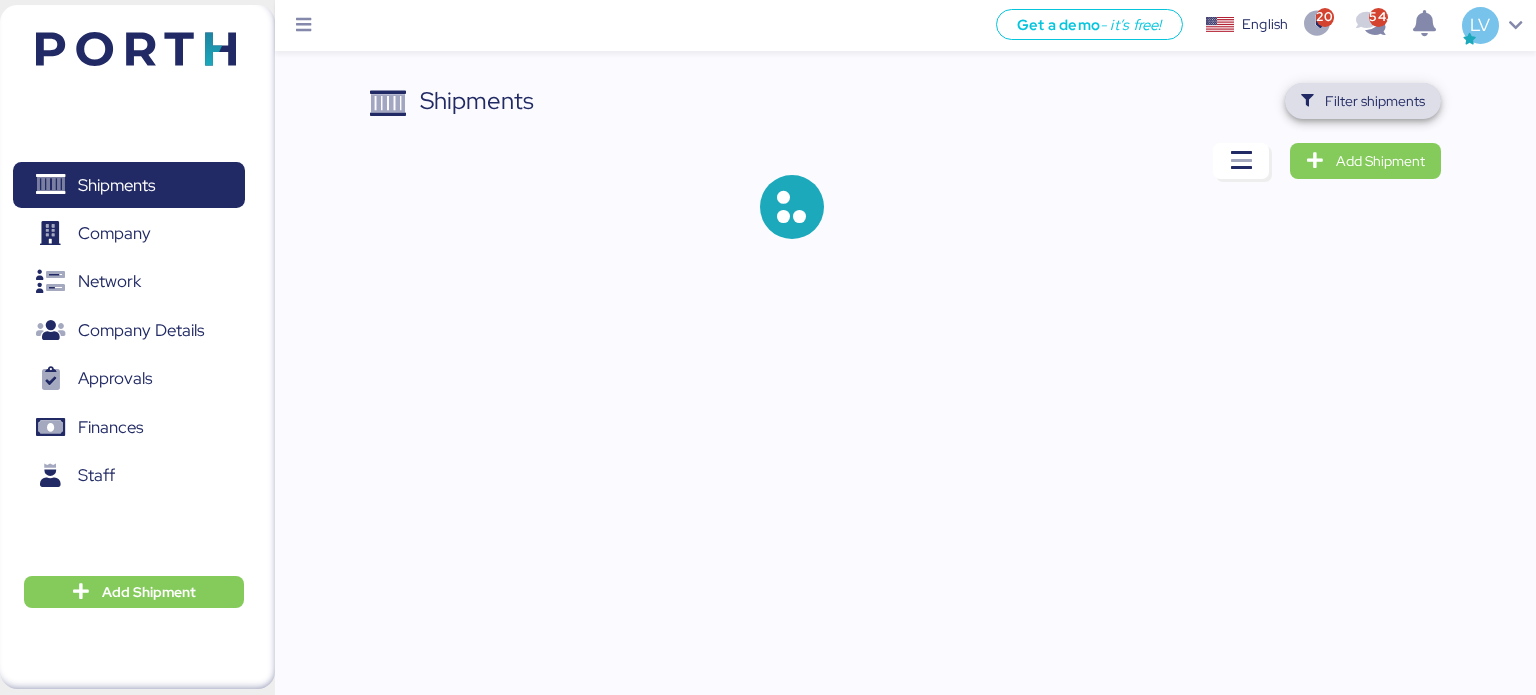 click on "Filter shipments" at bounding box center [1375, 101] 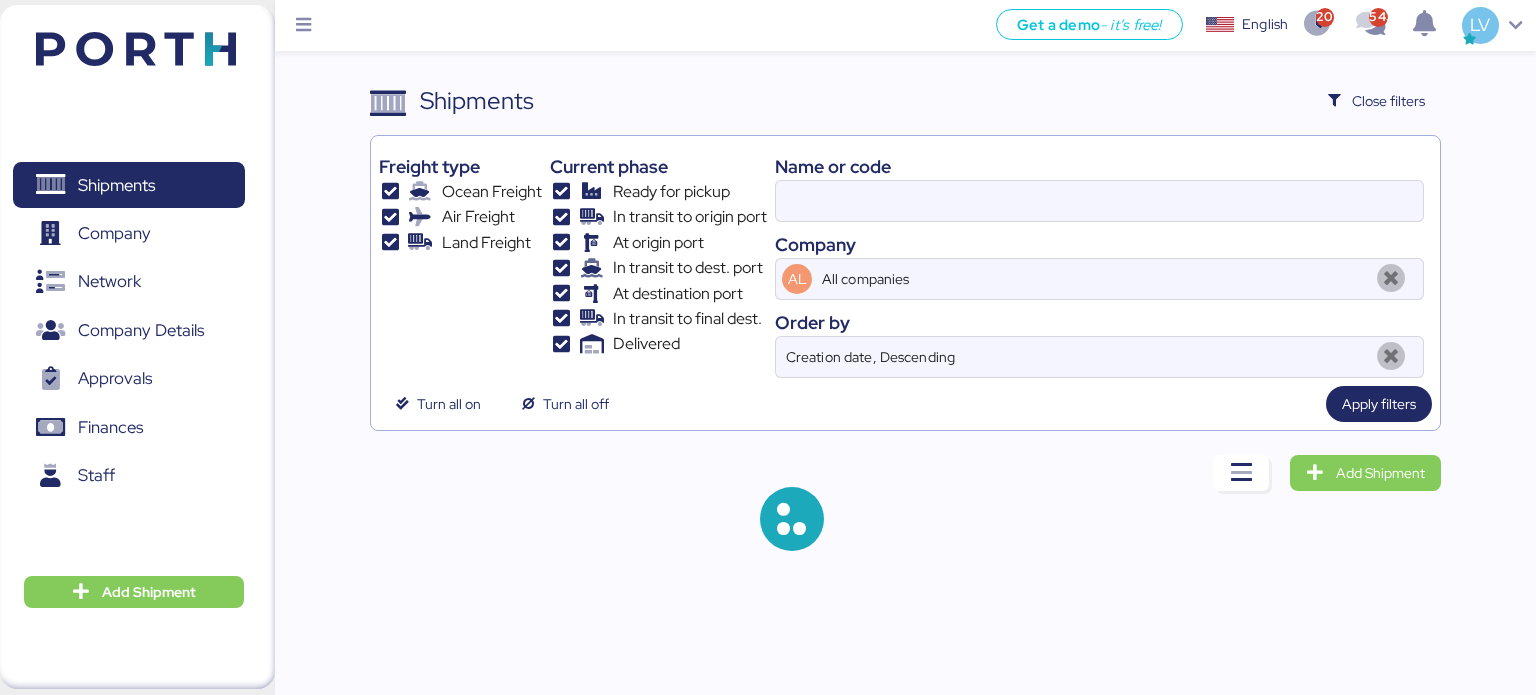 click on "Name or code" at bounding box center [1099, 166] 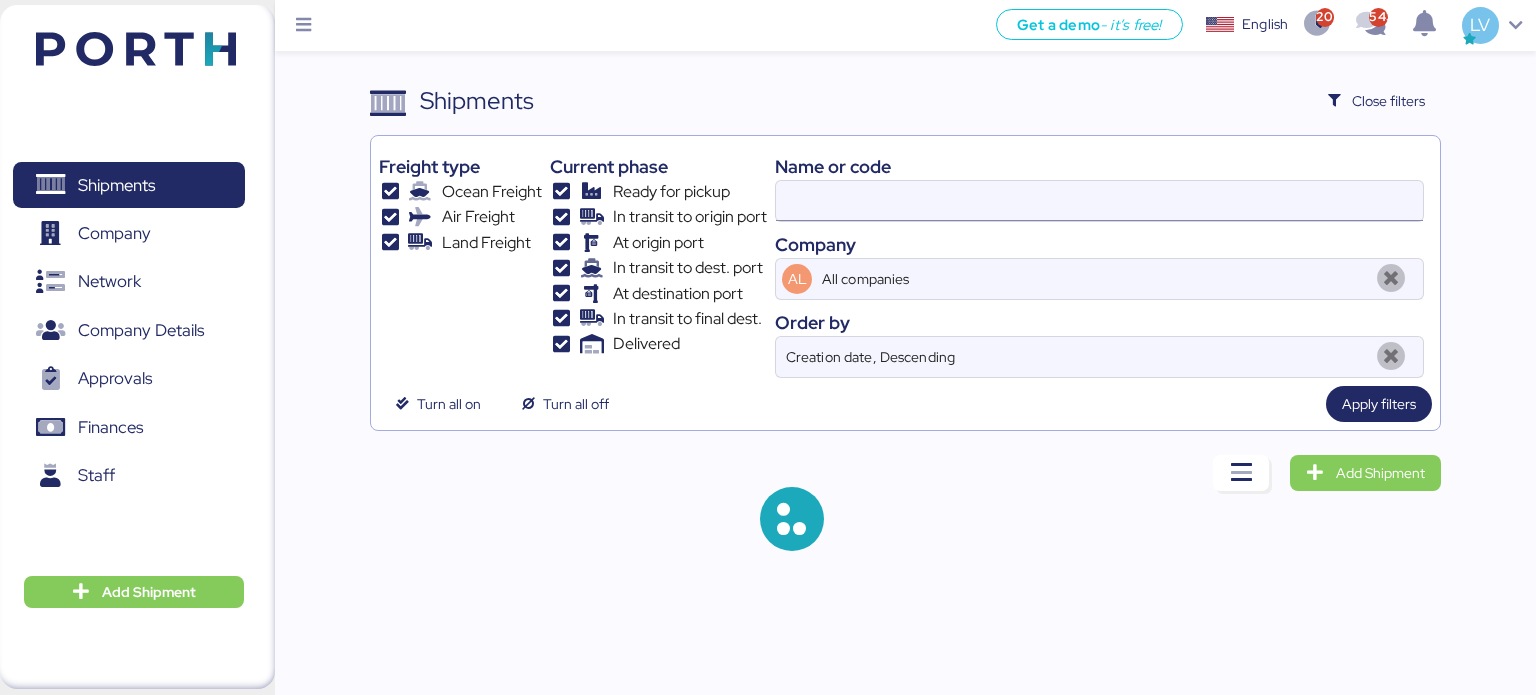 click at bounding box center (1099, 201) 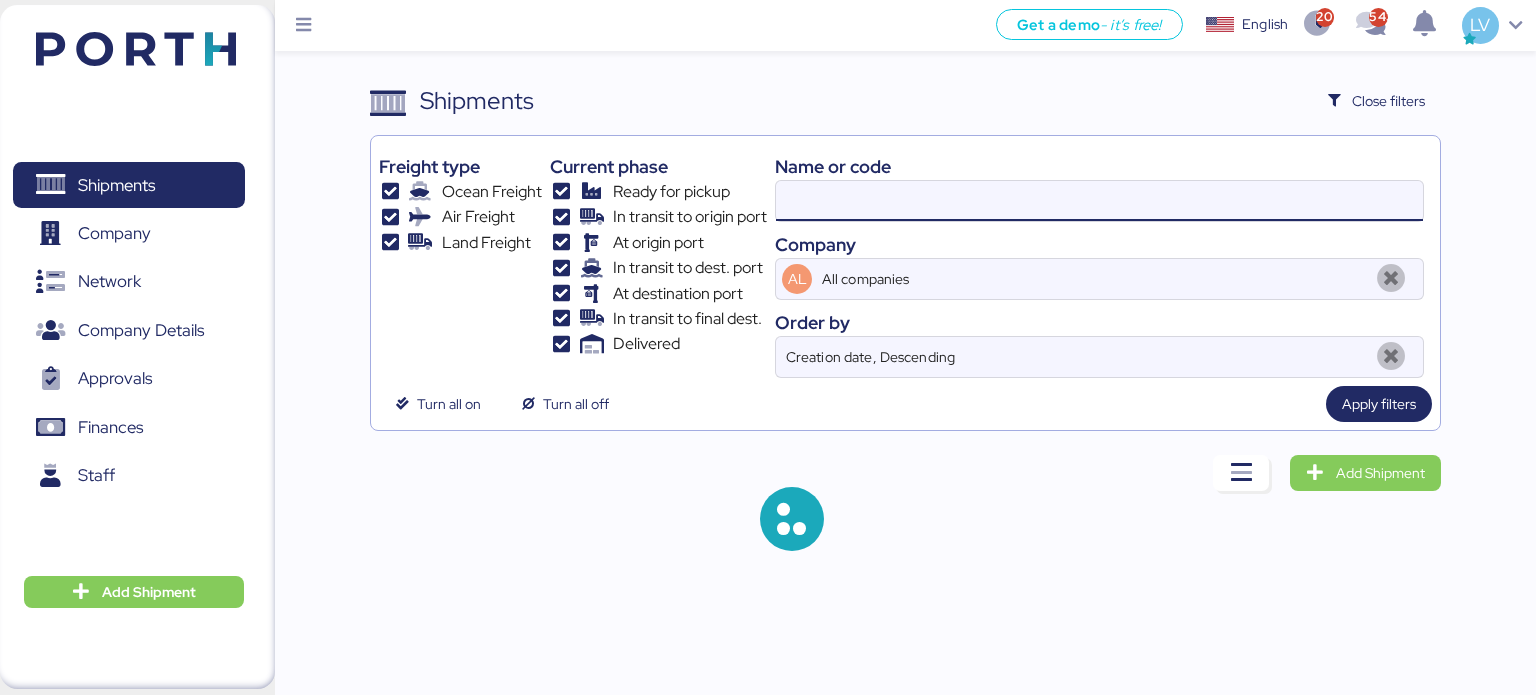click at bounding box center [1099, 201] 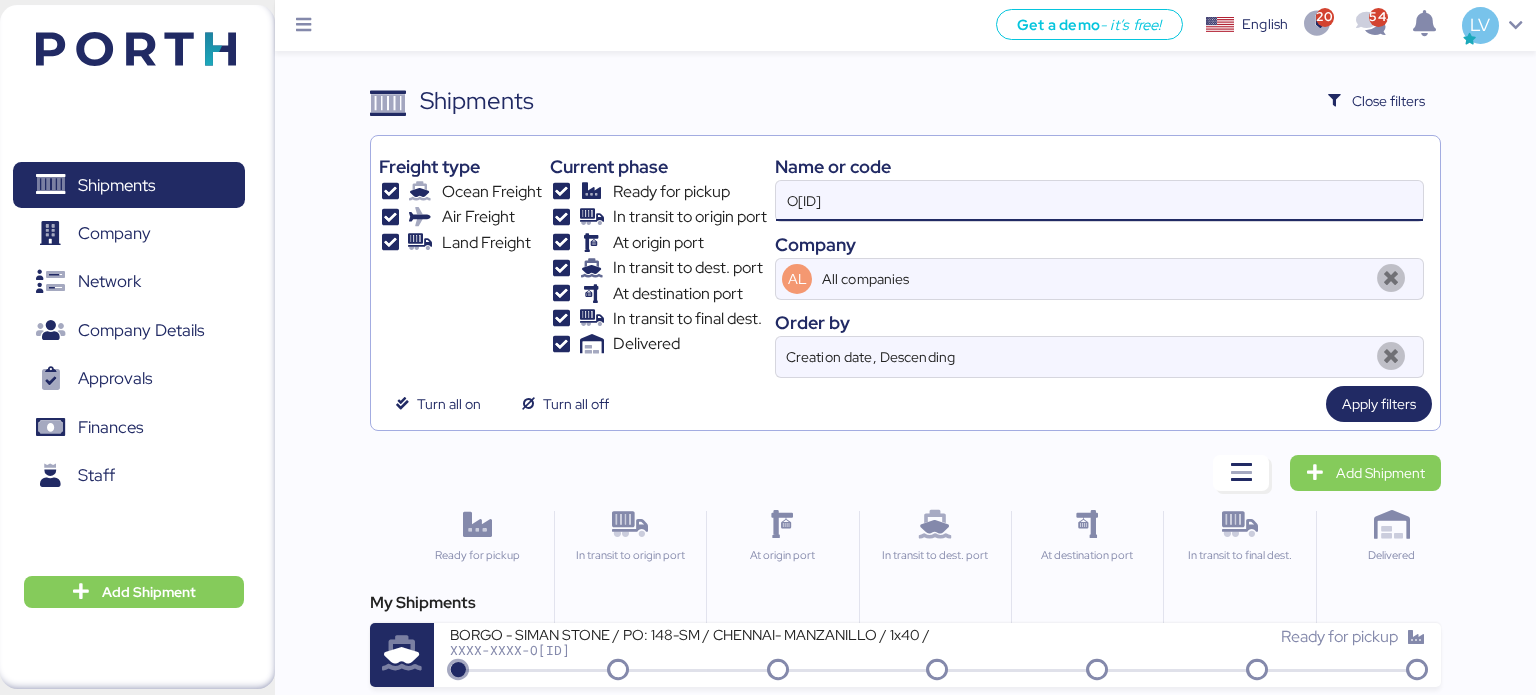 click on "O0050762" at bounding box center [1099, 201] 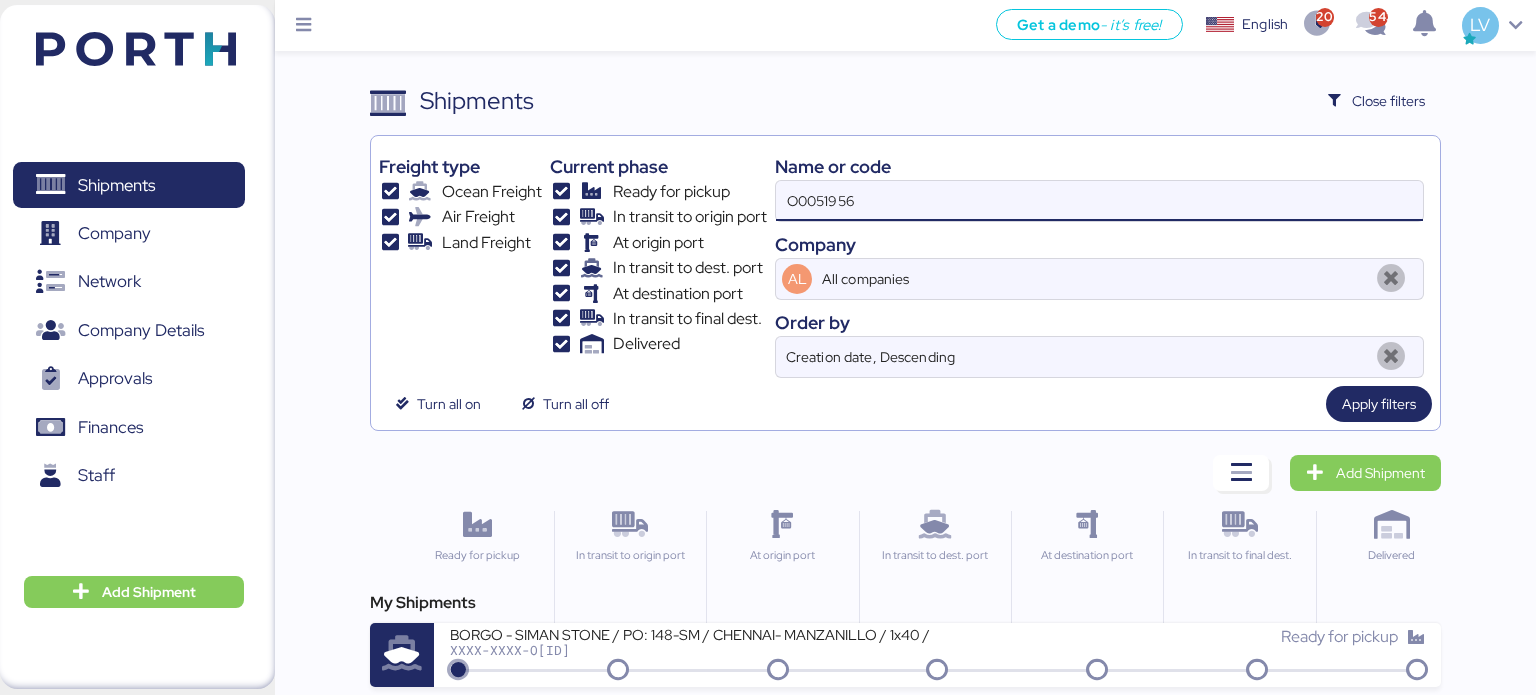 type on "O0051956" 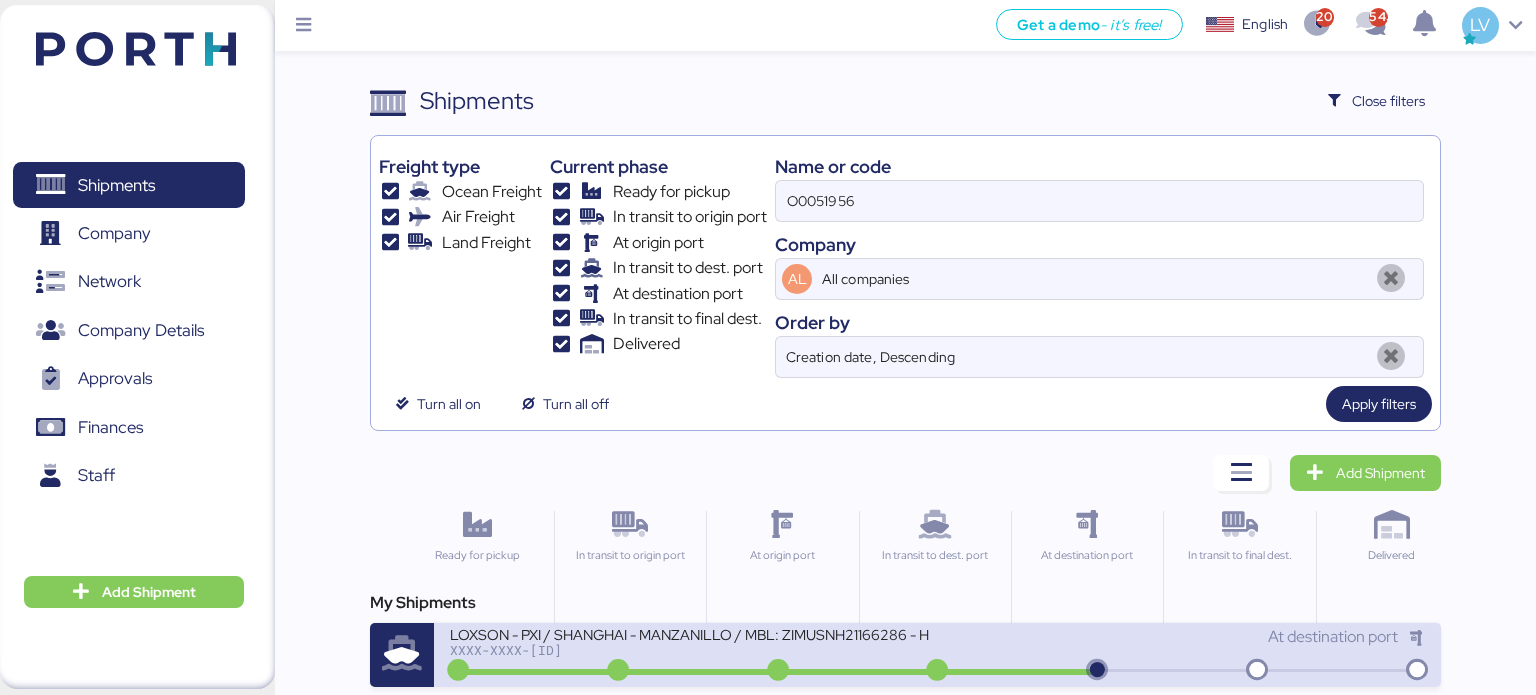 click on "LOXSON - PXI / SHANGHAI - MANZANILLO / MBL: ZIMUSNH21166286 - HBL: CSSE250617134 / 2X40HQ" at bounding box center (690, 633) 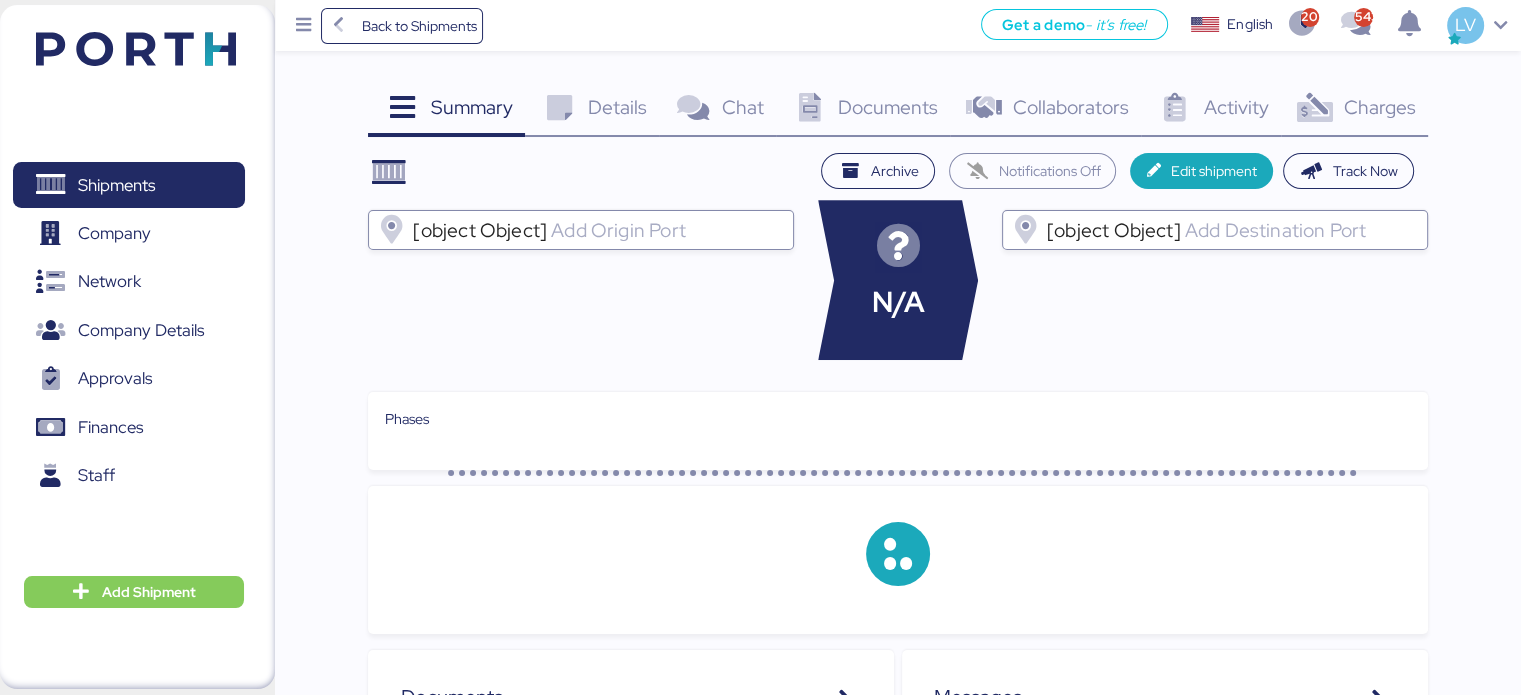 click at bounding box center [1314, 108] 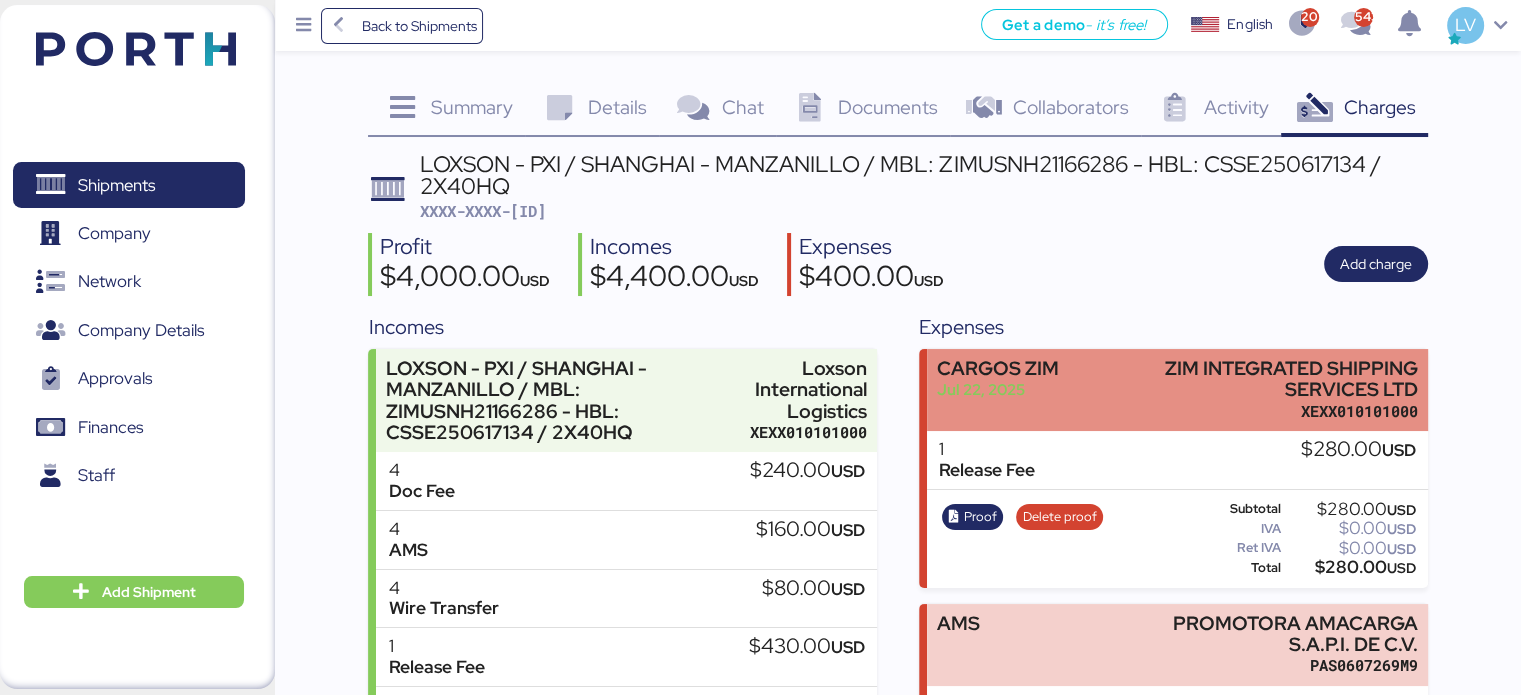 scroll, scrollTop: 162, scrollLeft: 0, axis: vertical 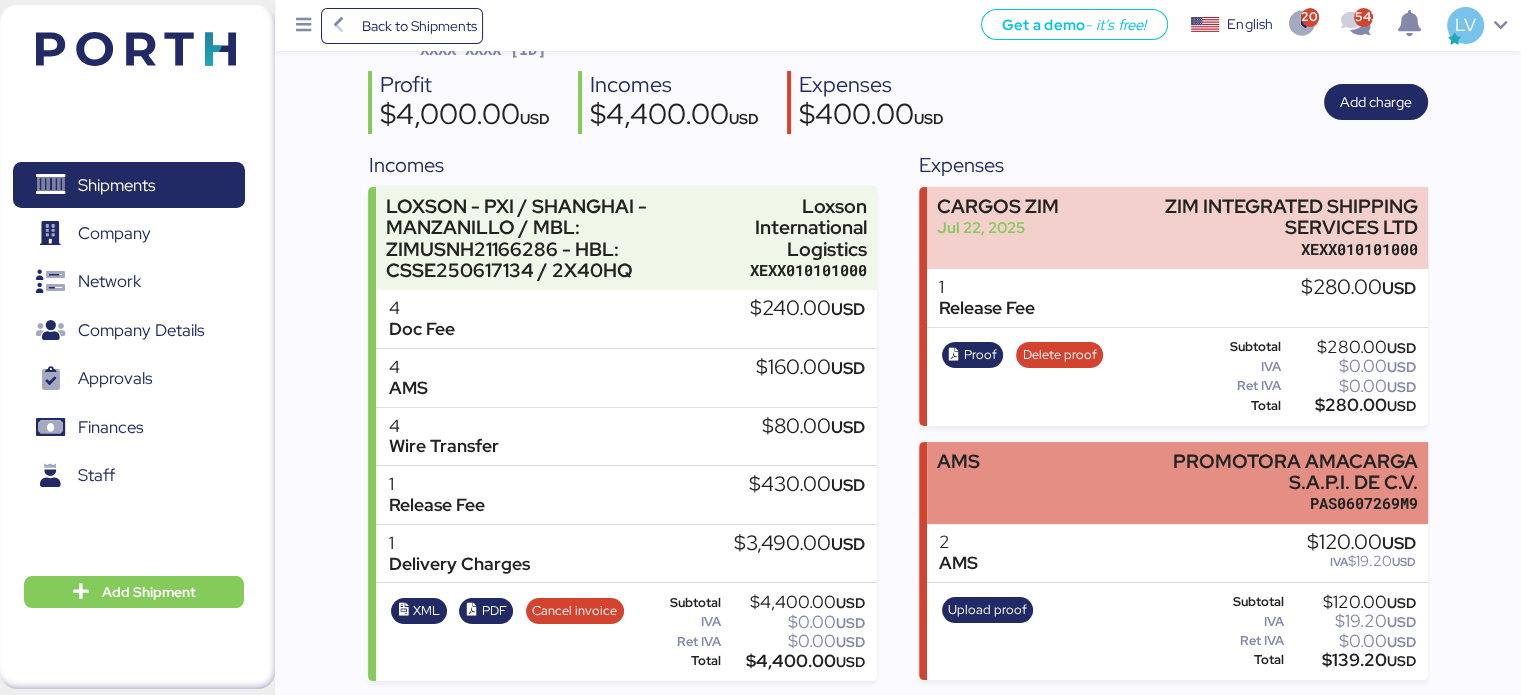 click on "AMS PROMOTORA AMACARGA S.A.P.I. DE C.V. PAS0607269M9" at bounding box center (1177, 483) 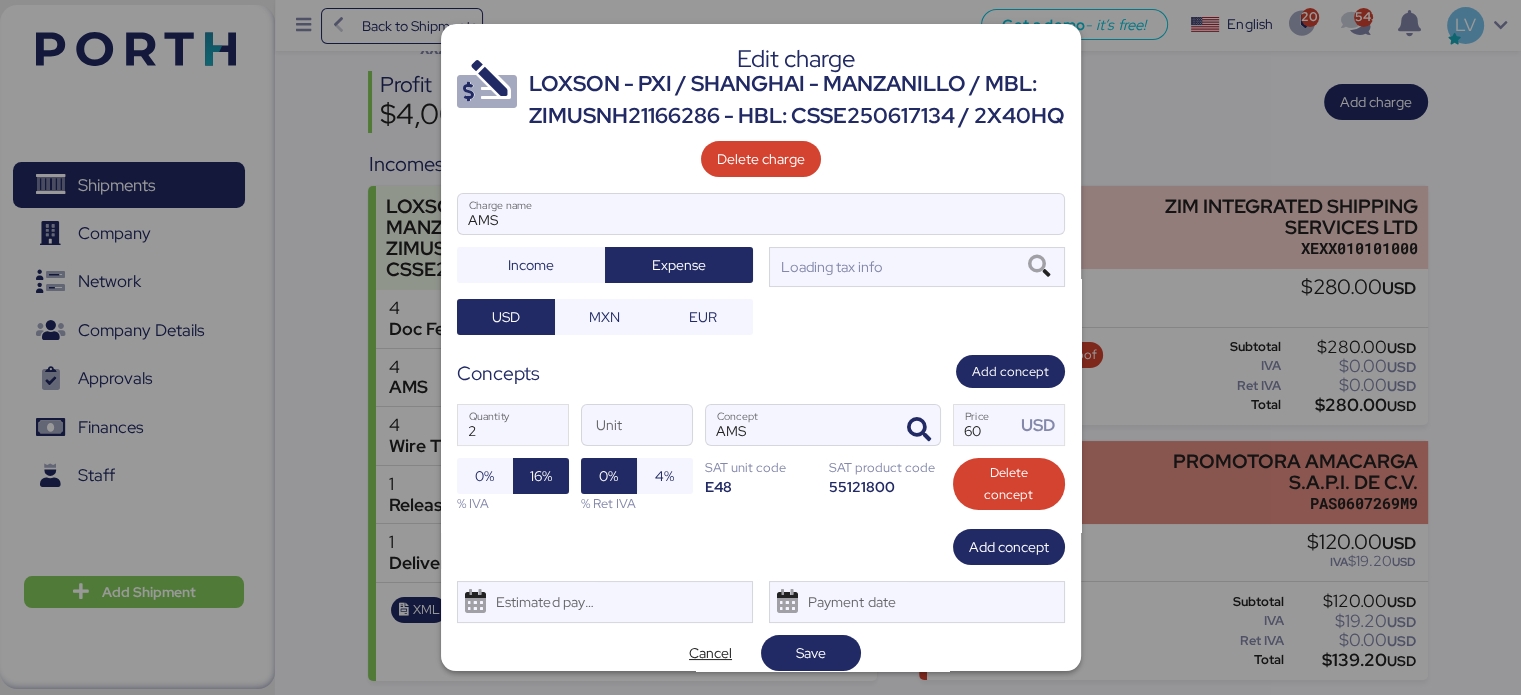 scroll, scrollTop: 0, scrollLeft: 0, axis: both 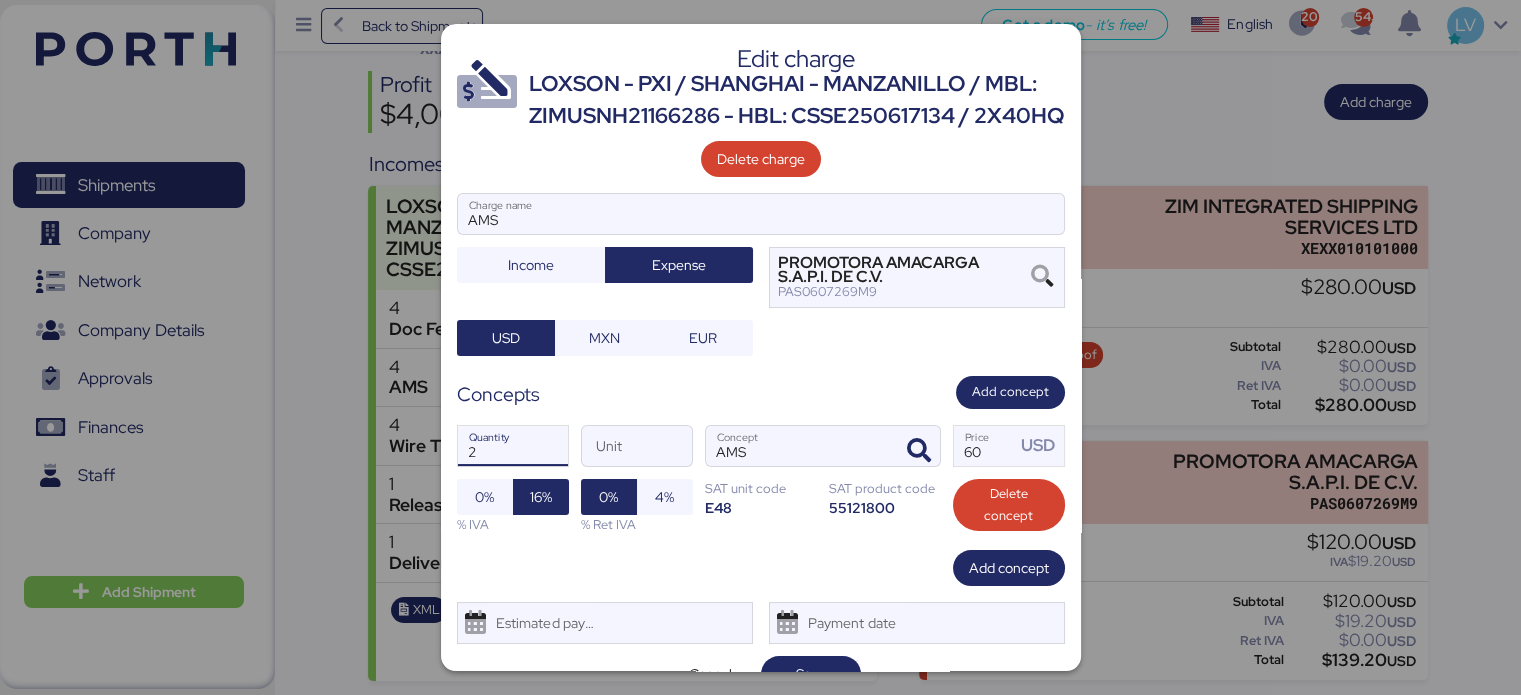 click on "2" at bounding box center [513, 446] 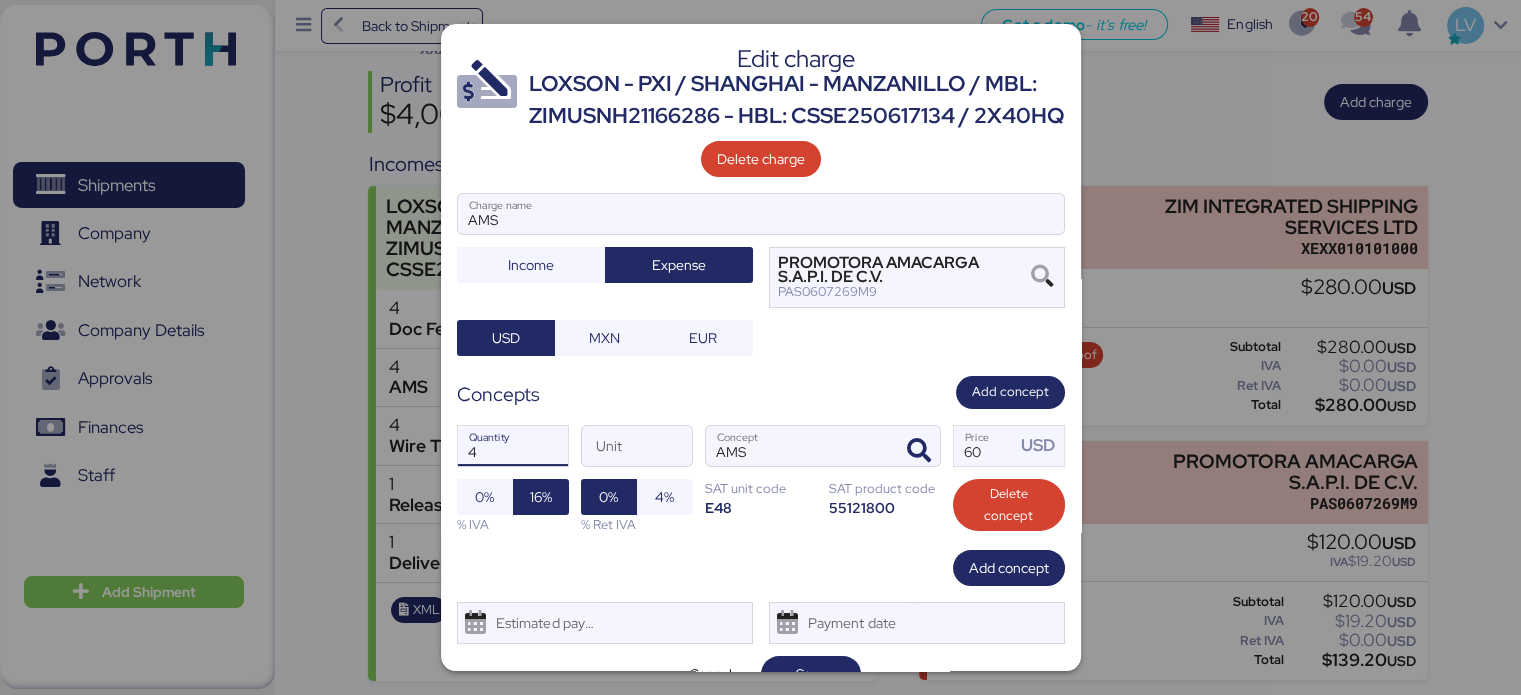 scroll, scrollTop: 68, scrollLeft: 0, axis: vertical 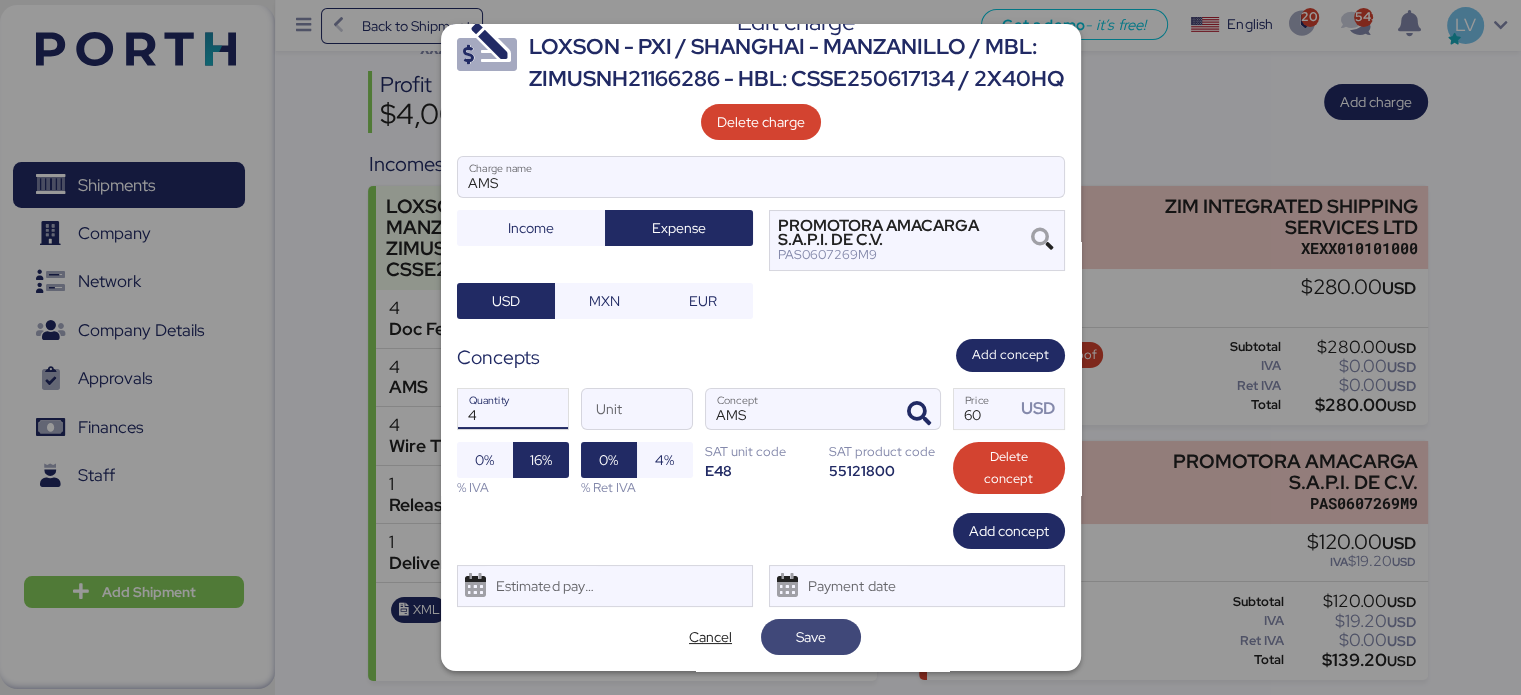 type on "4" 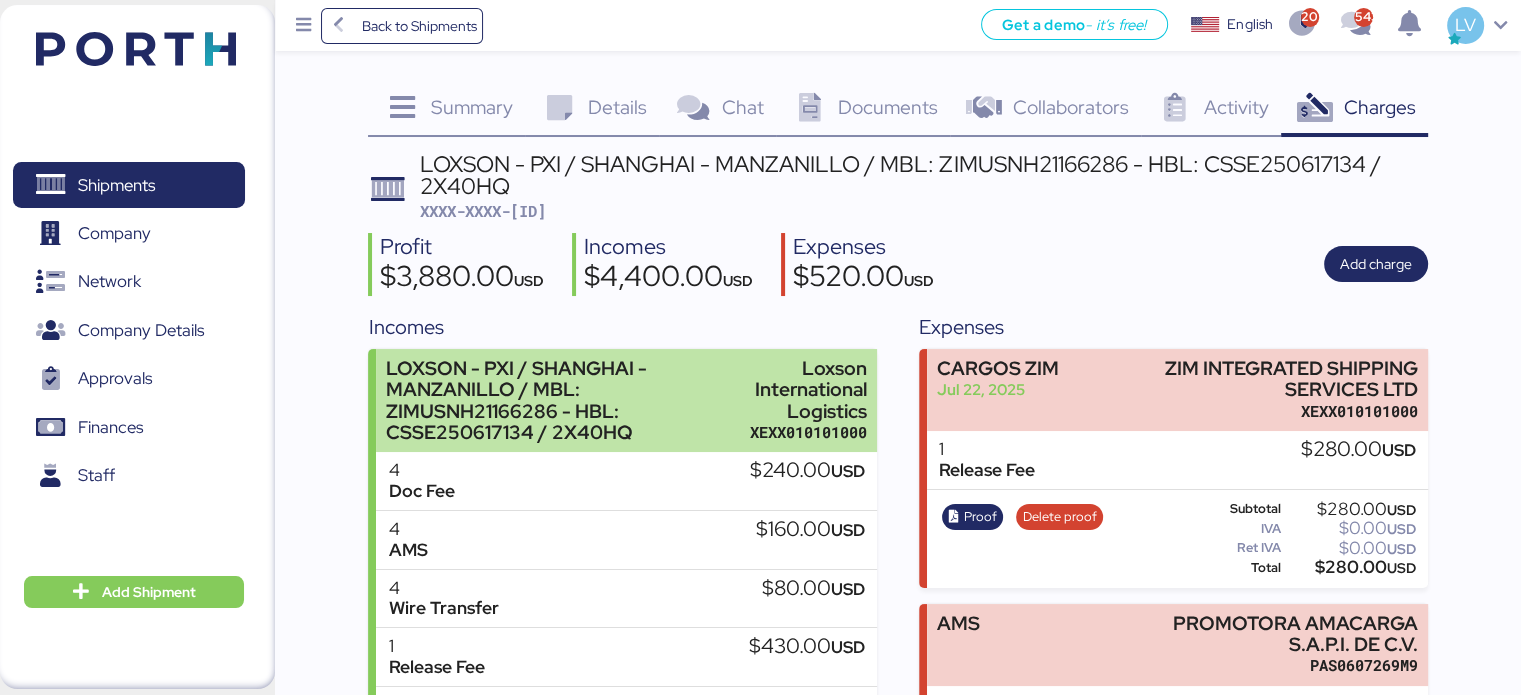 scroll, scrollTop: 162, scrollLeft: 0, axis: vertical 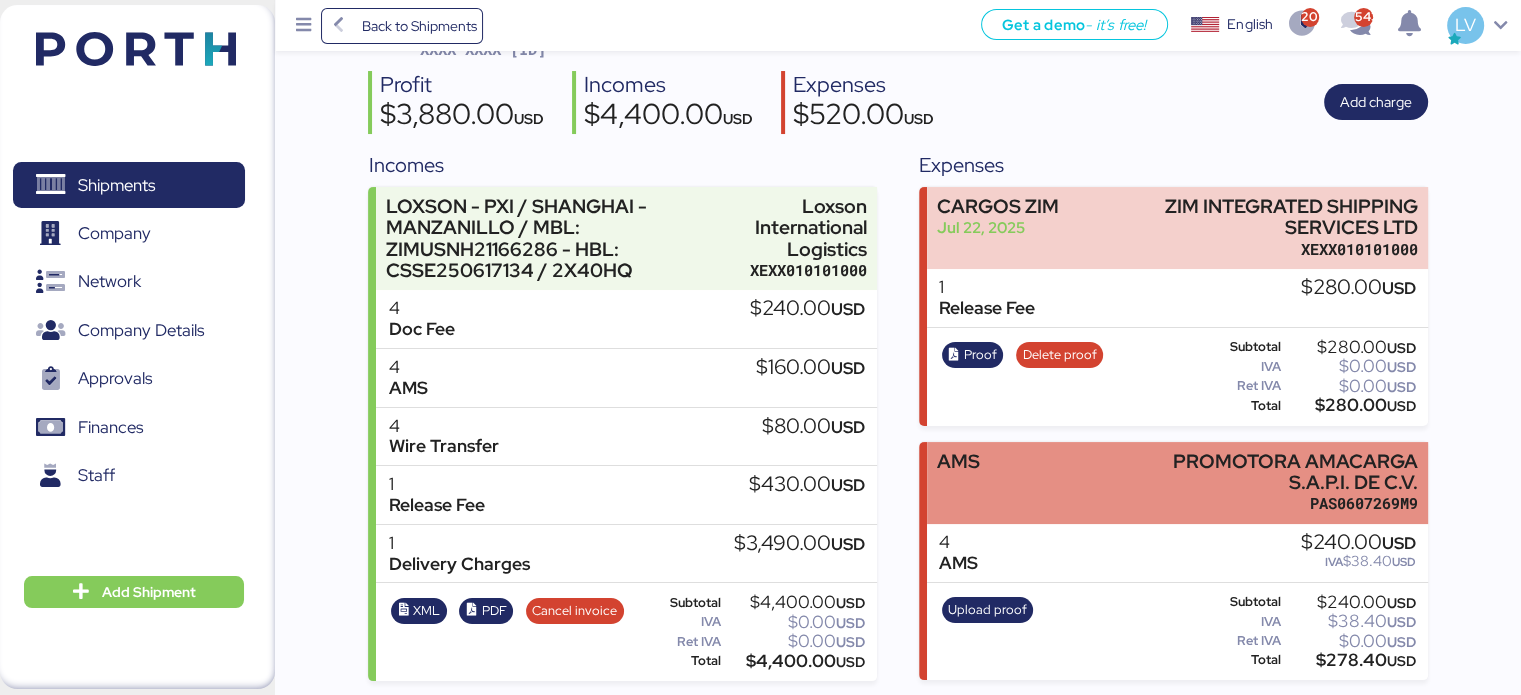click on "AMS PROMOTORA AMACARGA S.A.P.I. DE C.V. PAS0607269M9" at bounding box center (1177, 483) 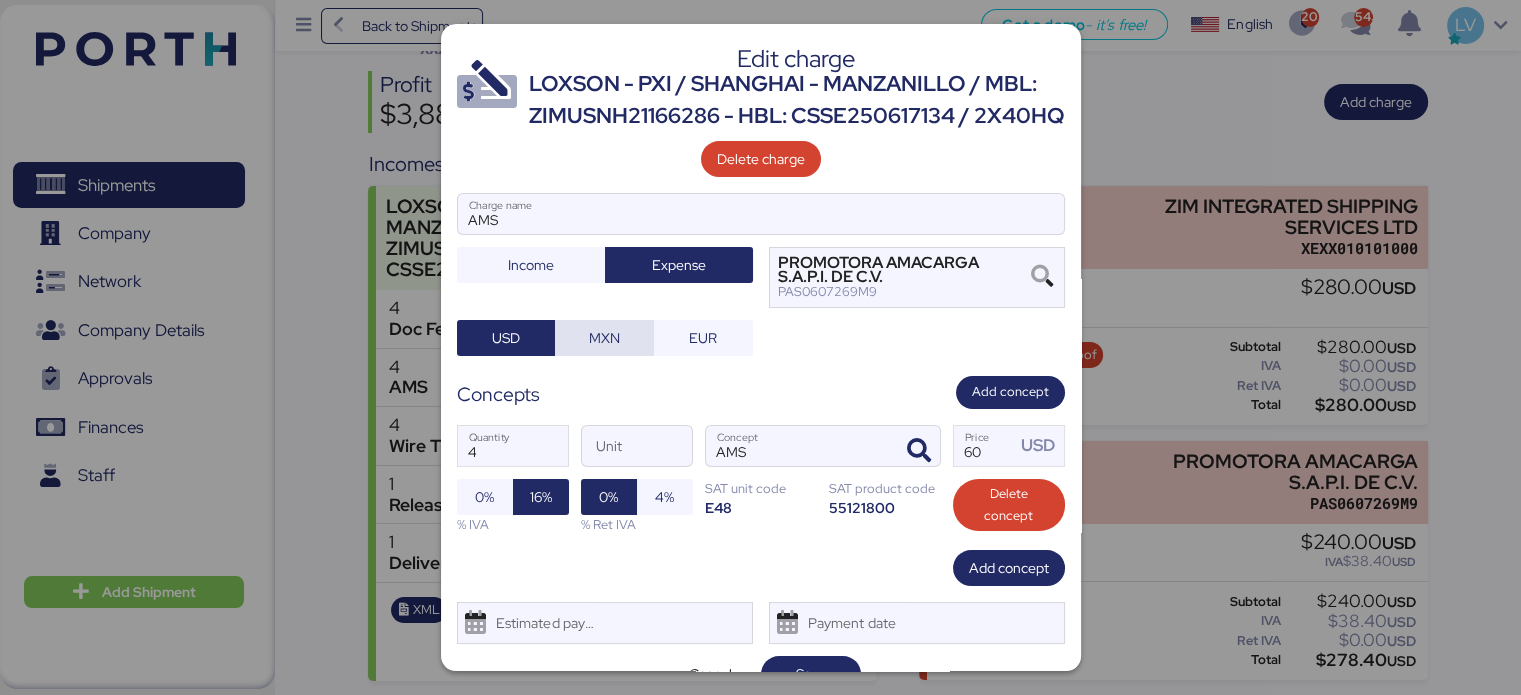 click on "MXN" at bounding box center [604, 338] 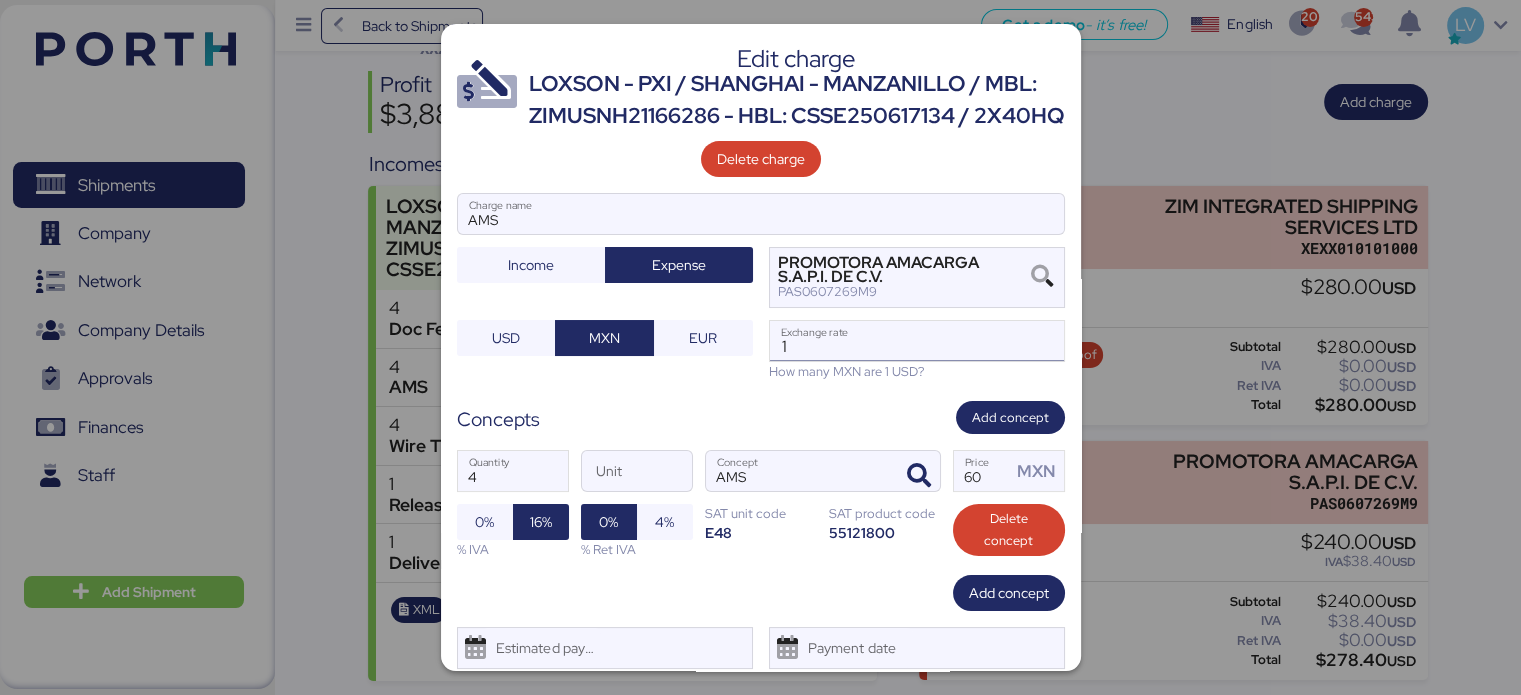 click on "1" at bounding box center [917, 341] 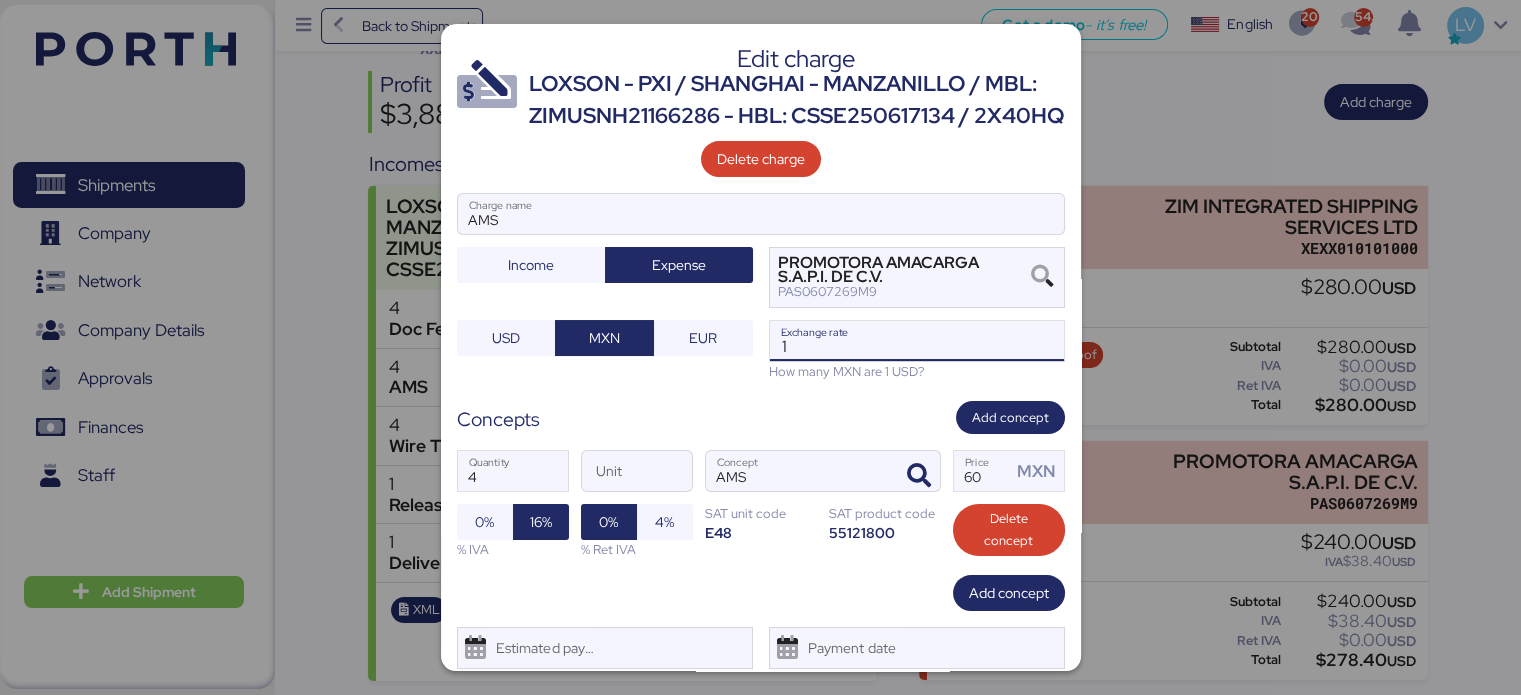 click on "1" at bounding box center [917, 341] 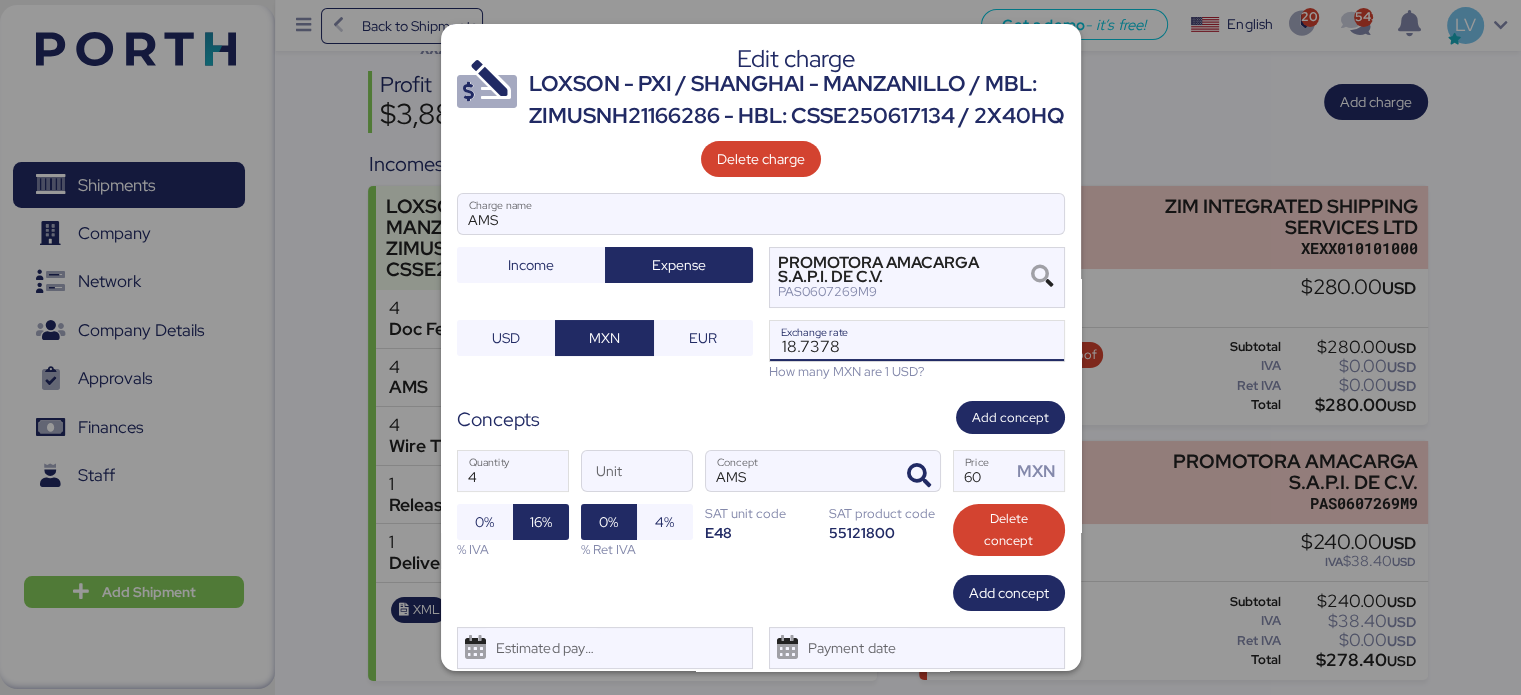 type on "18.7378" 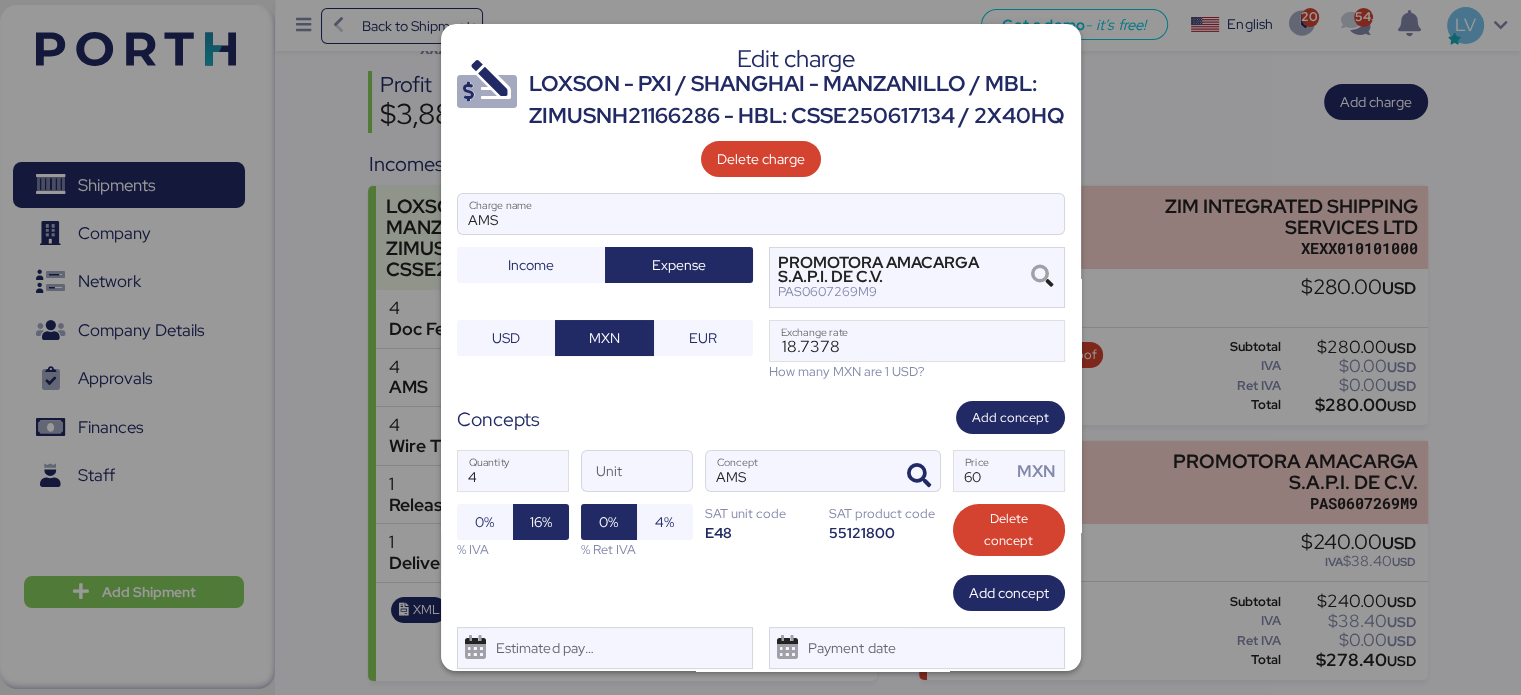 click on "4 Quantity Unit AMS Concept   60 Price MXN 0% 16% % IVA 0% 4% % Ret IVA SAT unit code E48 SAT product code 55121800 Delete concept" at bounding box center [761, 504] 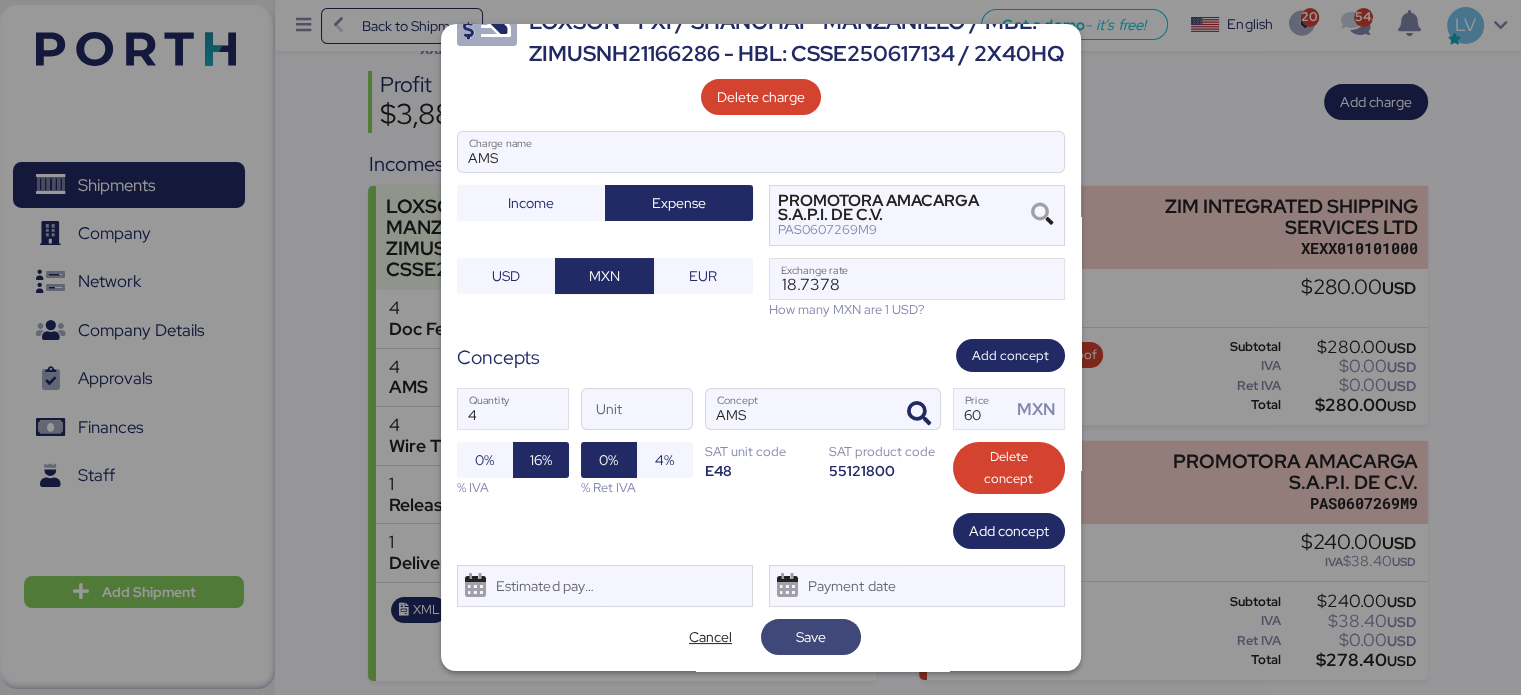 click on "Save" at bounding box center [811, 637] 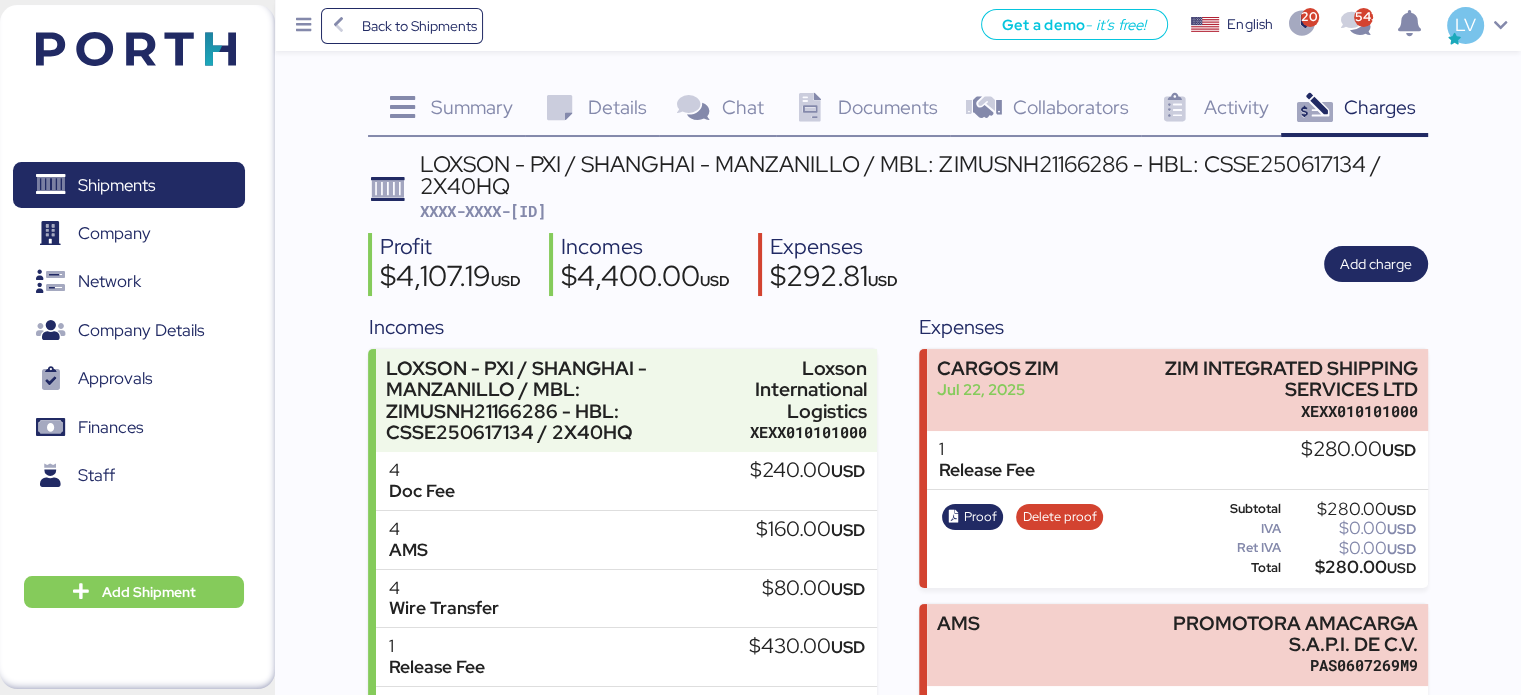 click on "Get a demo  - it’s free! Get a demo  English Inglés English   2026   543     LV" at bounding box center (1002, 25) 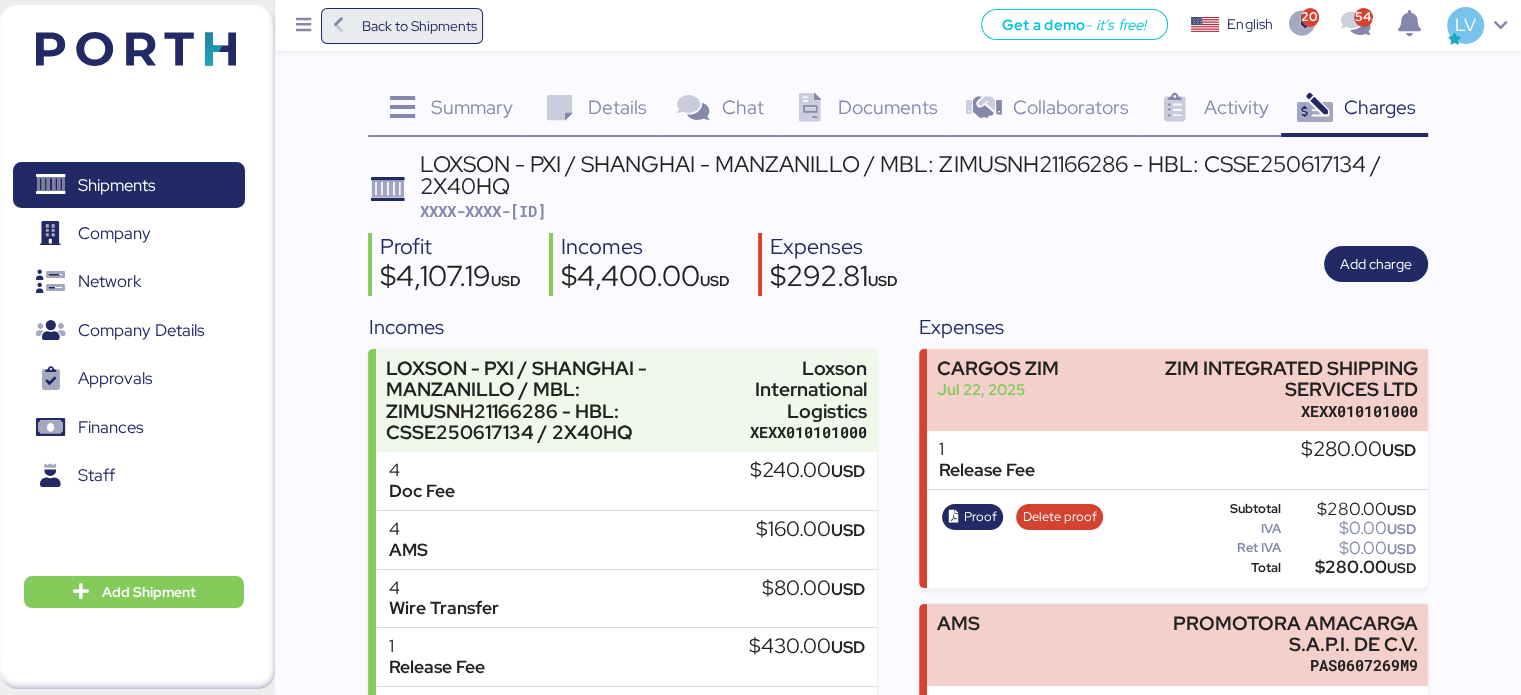 click on "Back to Shipments" at bounding box center (418, 26) 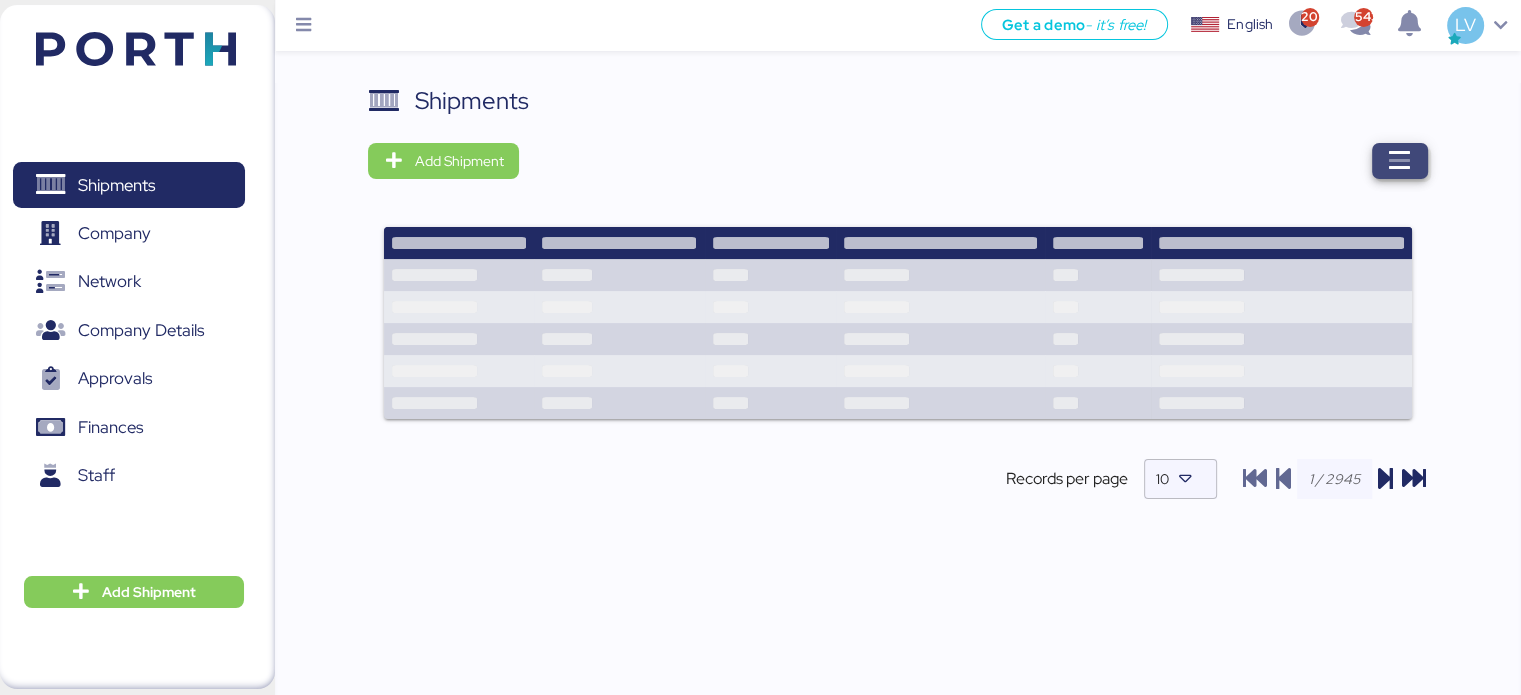 click at bounding box center (1400, 161) 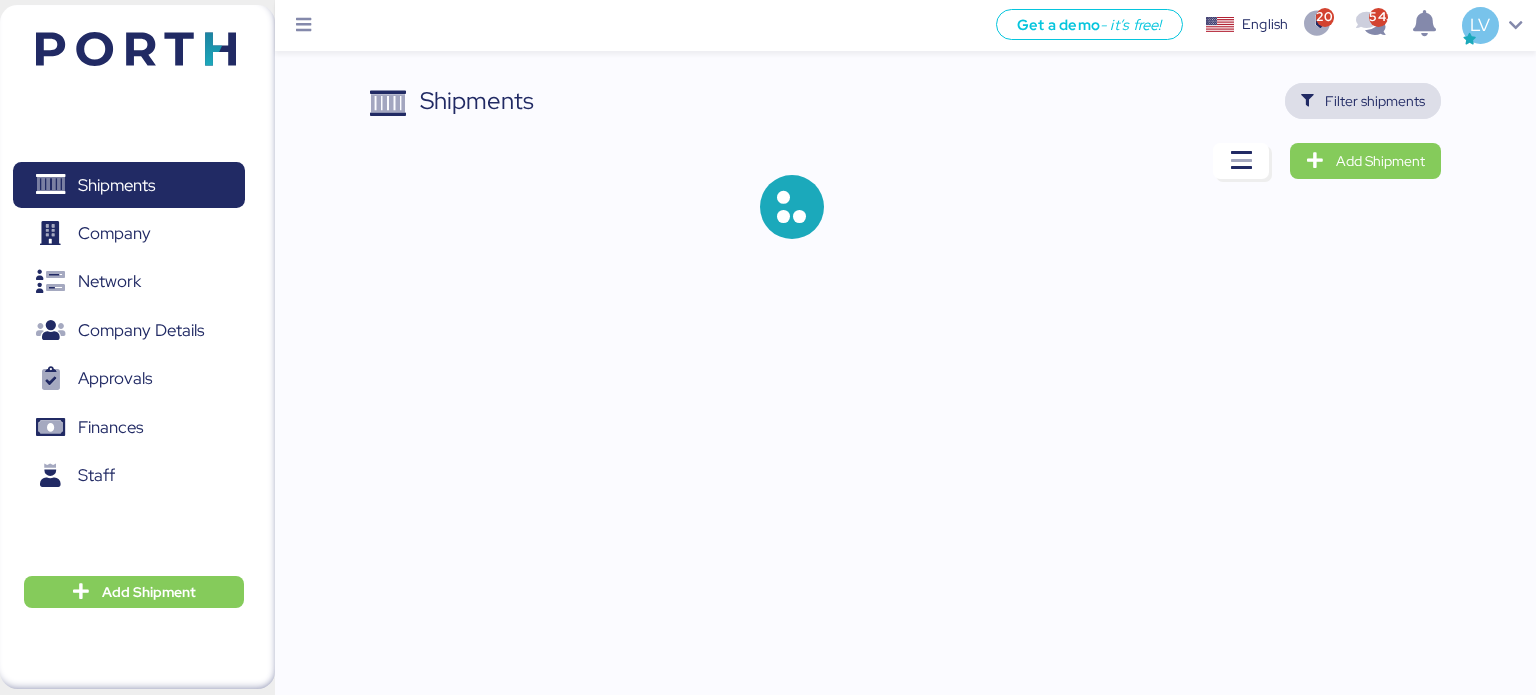 click on "Filter shipments" at bounding box center (1363, 101) 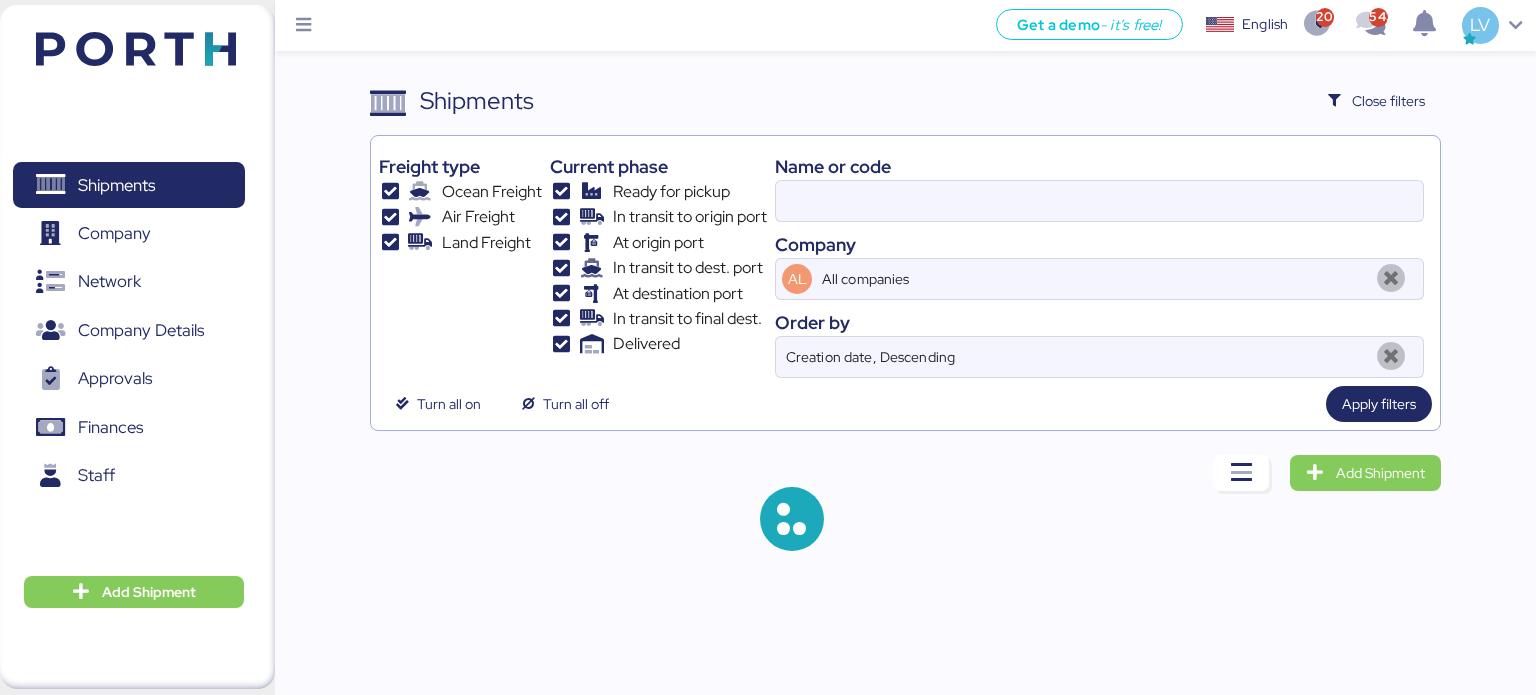 click on "Name or code" at bounding box center (1099, 166) 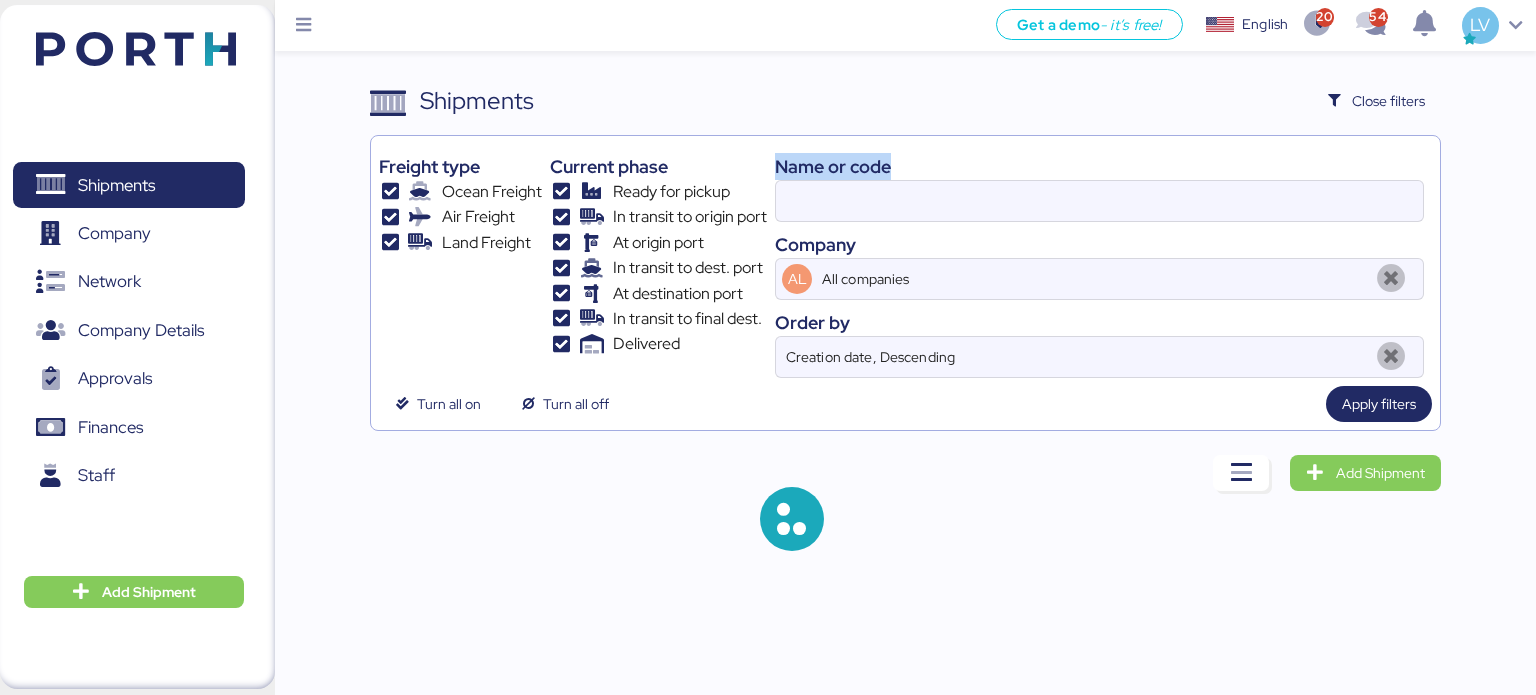 click on "Name or code" at bounding box center (1099, 166) 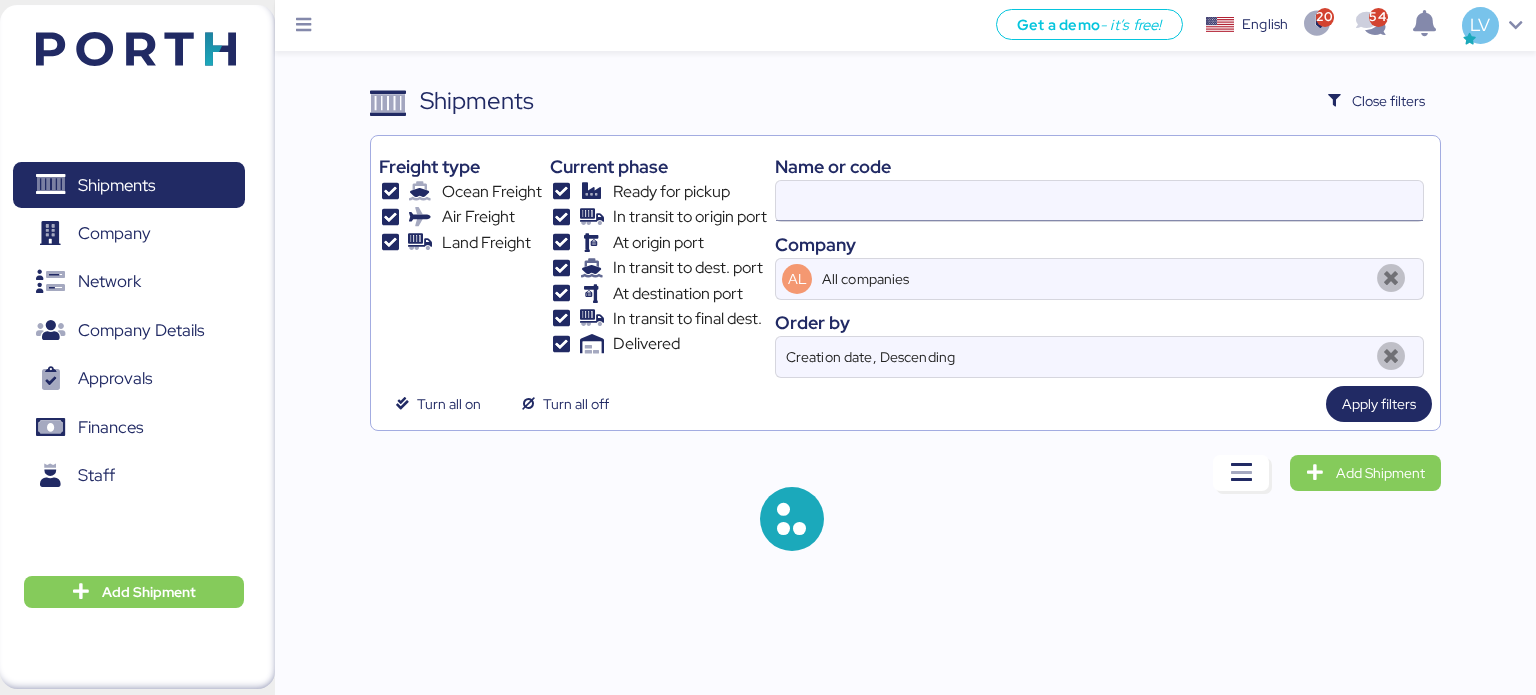 click at bounding box center (1099, 201) 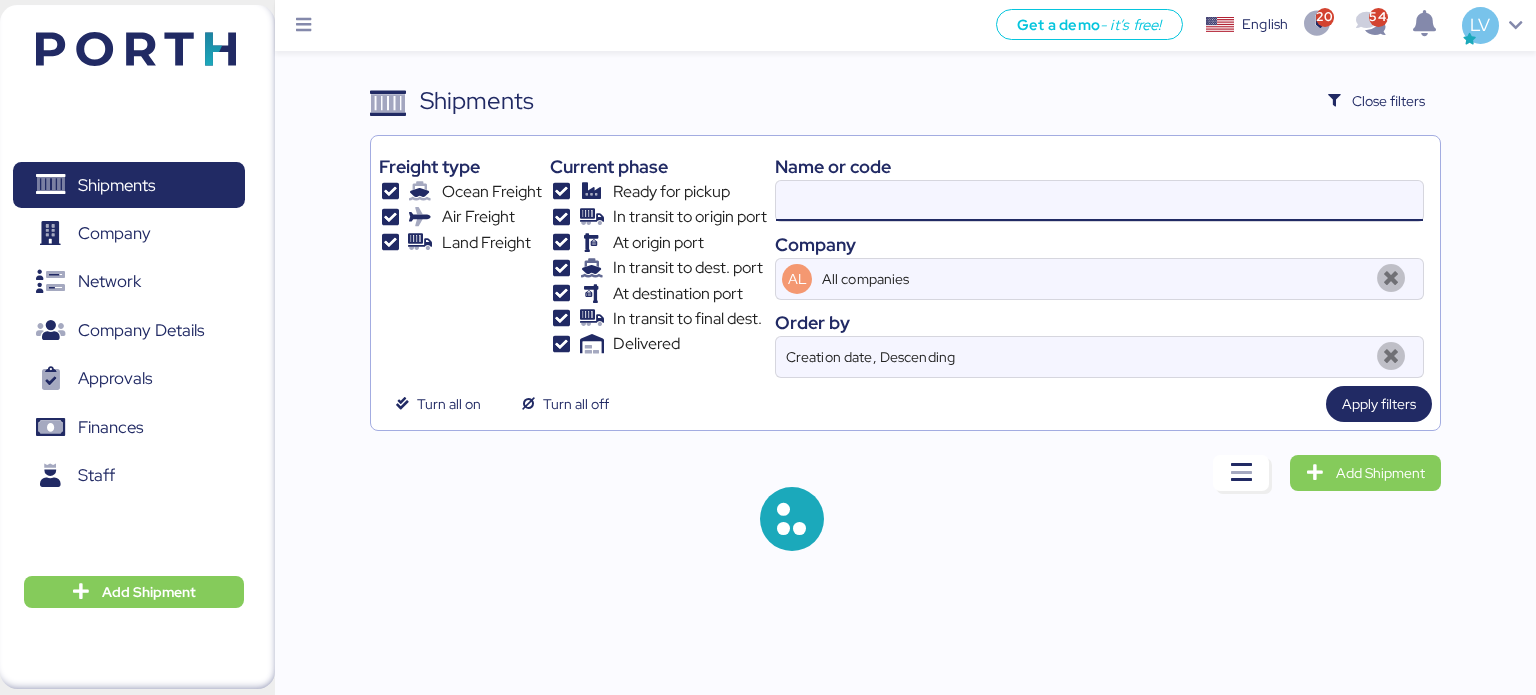 click at bounding box center [1099, 201] 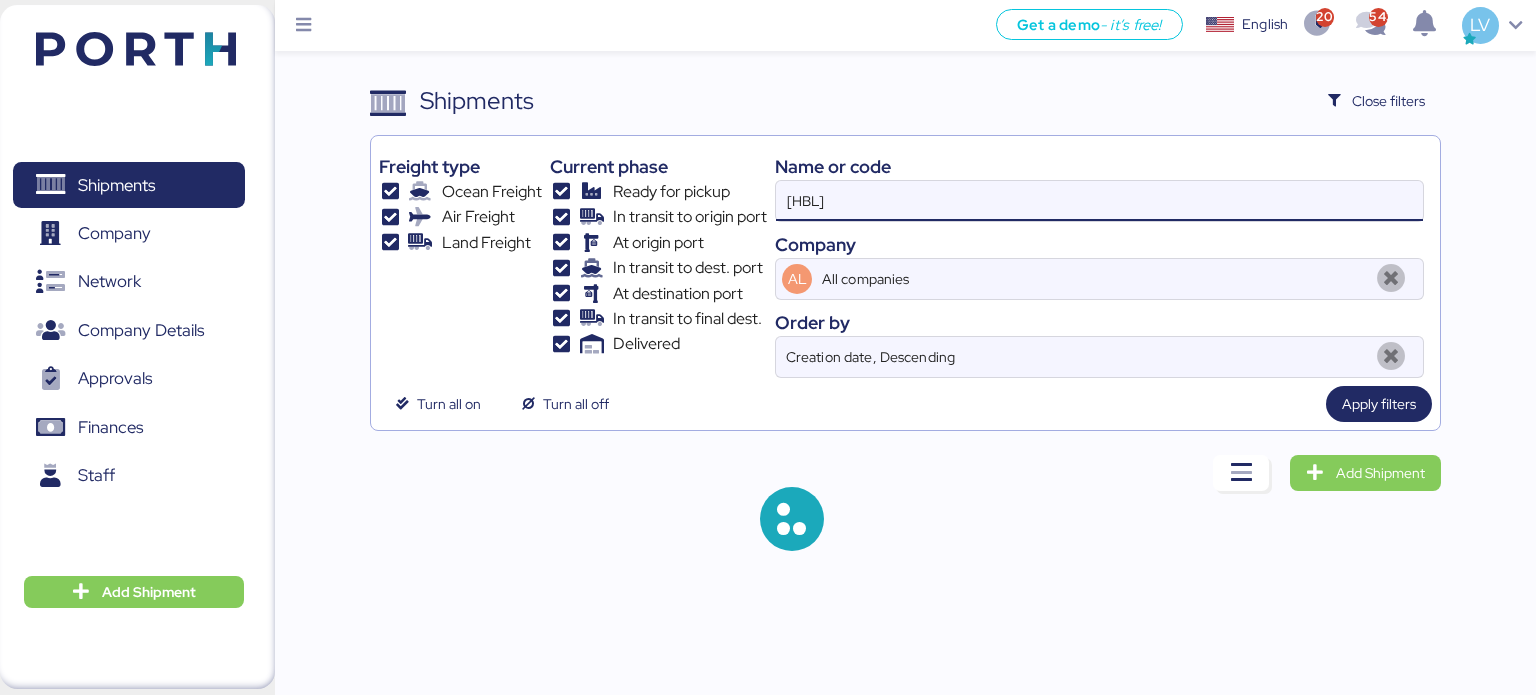 type on "SHCS50178200" 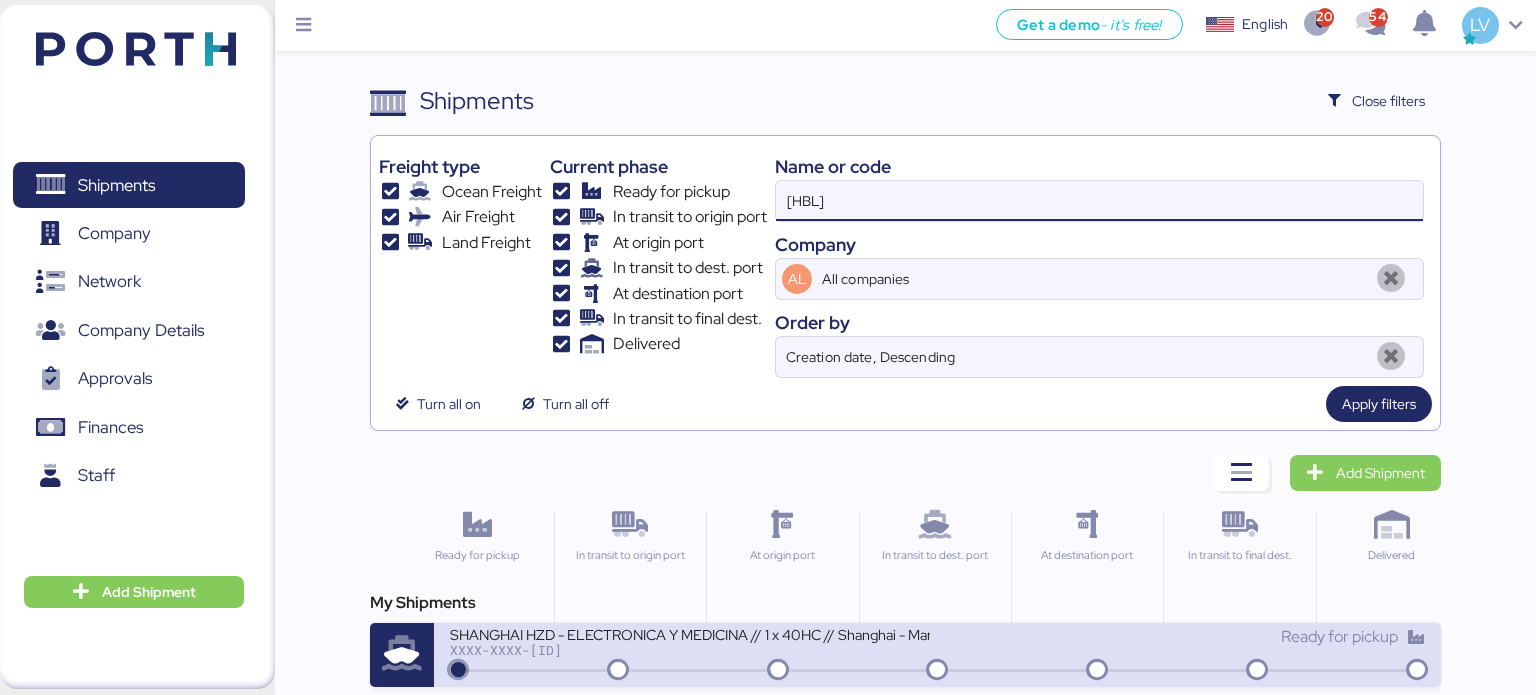 click on "Ready for pickup" at bounding box center (1182, 637) 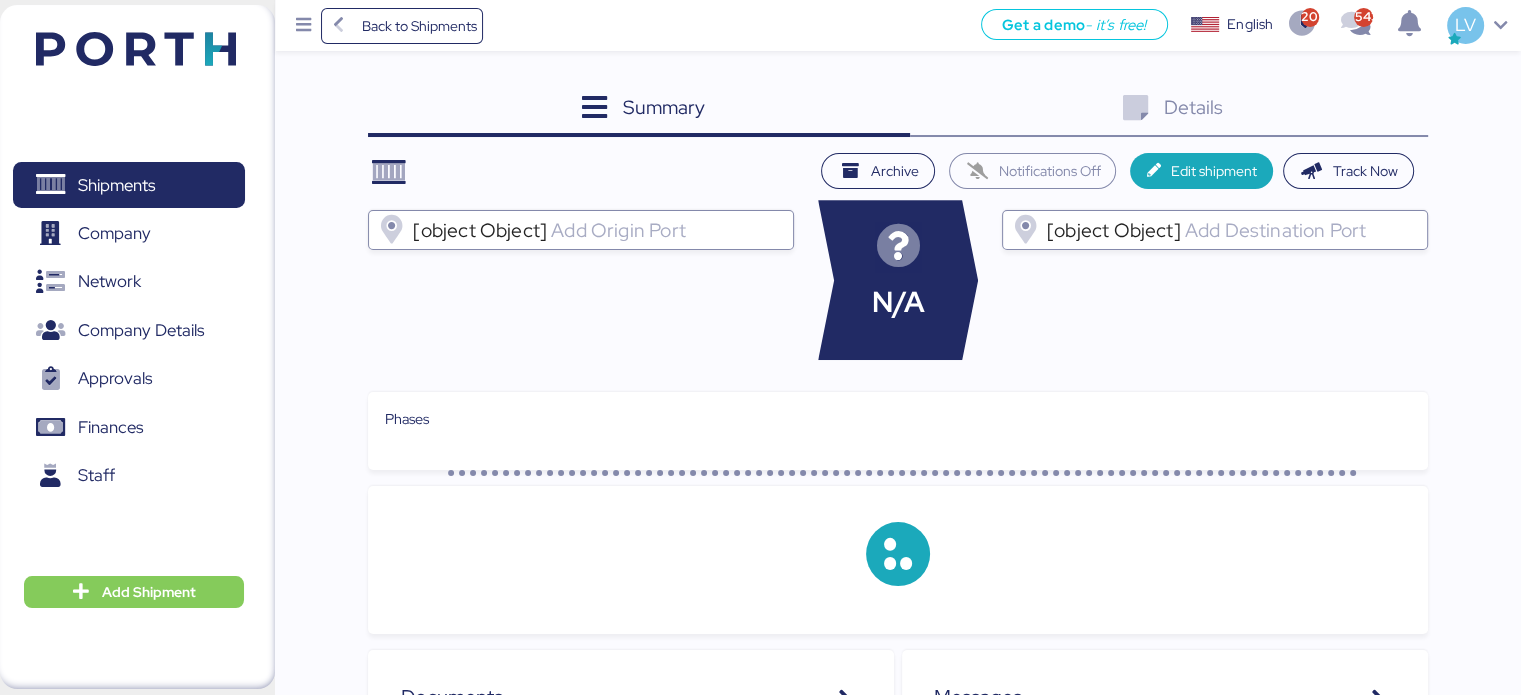 click on "Summary 0   Details 0" at bounding box center (897, 110) 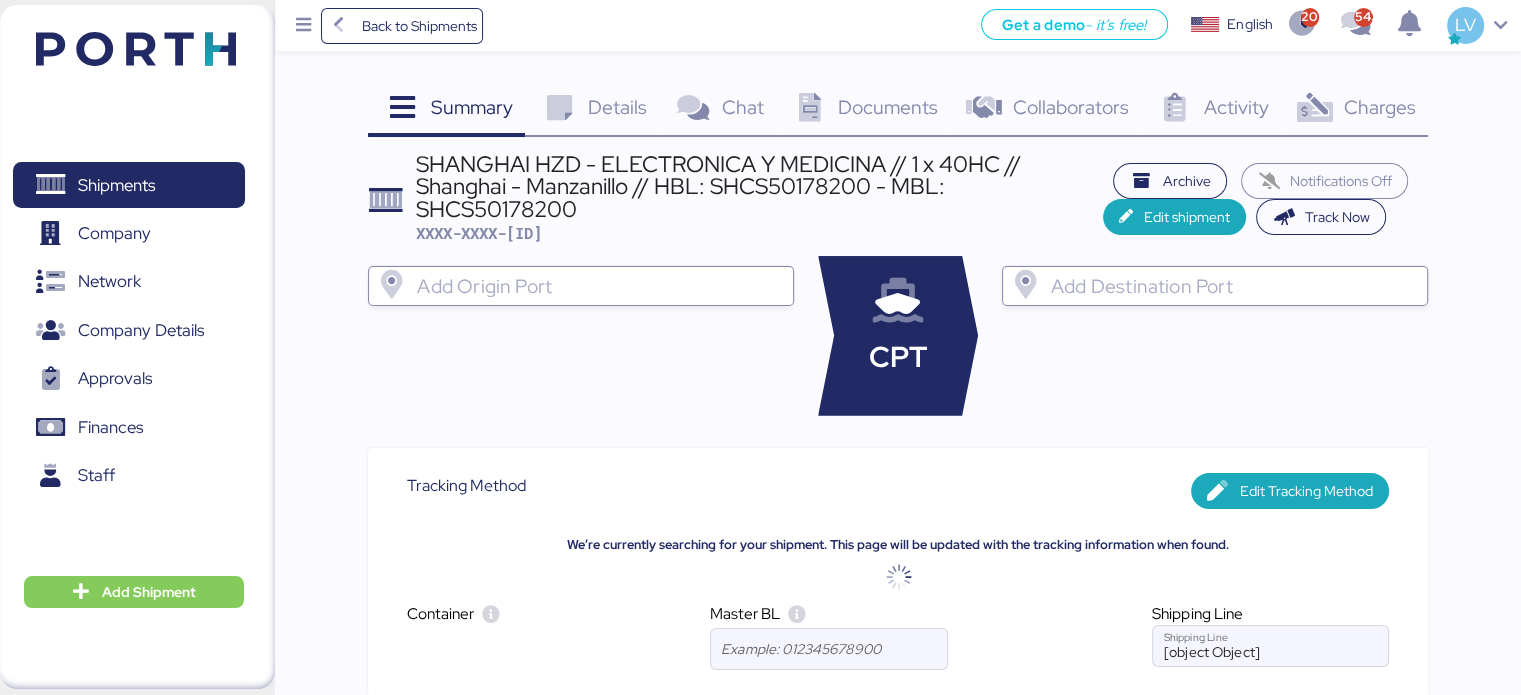 click at bounding box center [1314, 108] 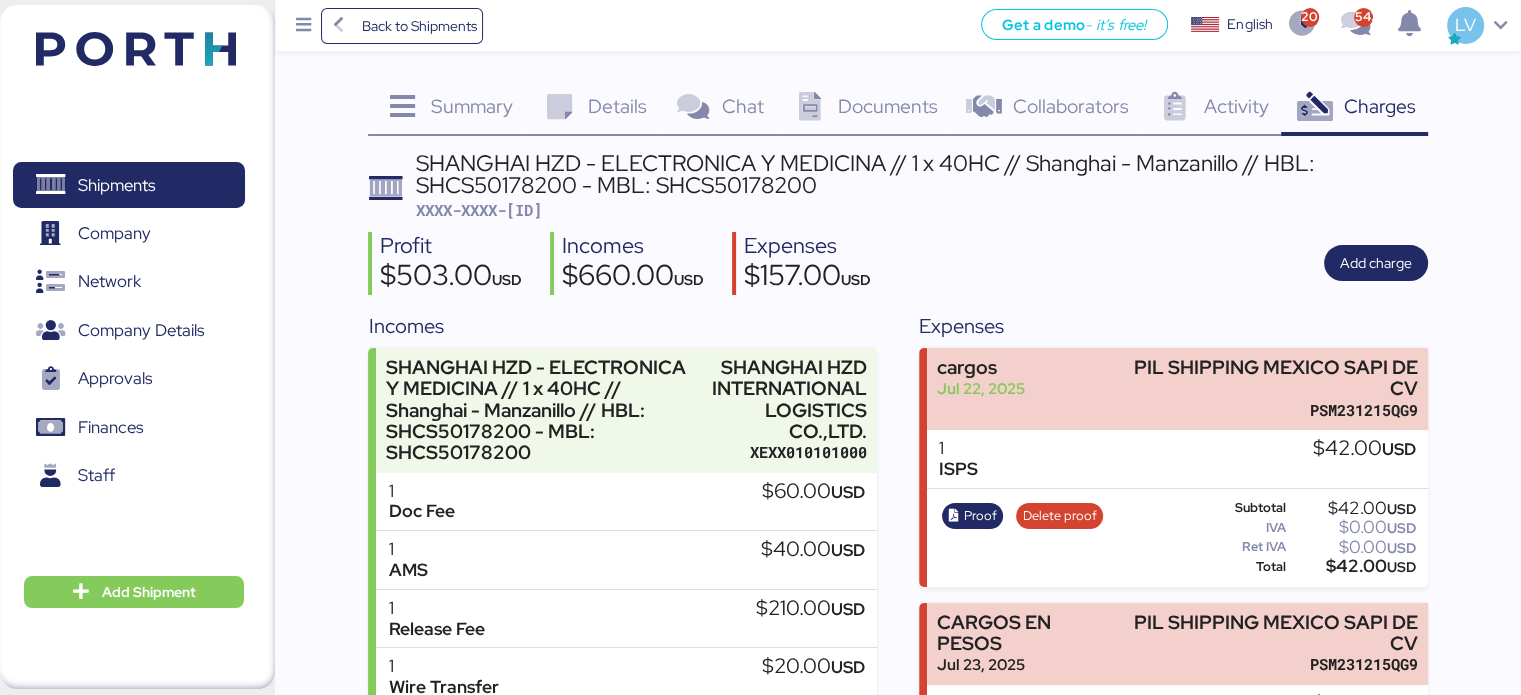 scroll, scrollTop: 0, scrollLeft: 0, axis: both 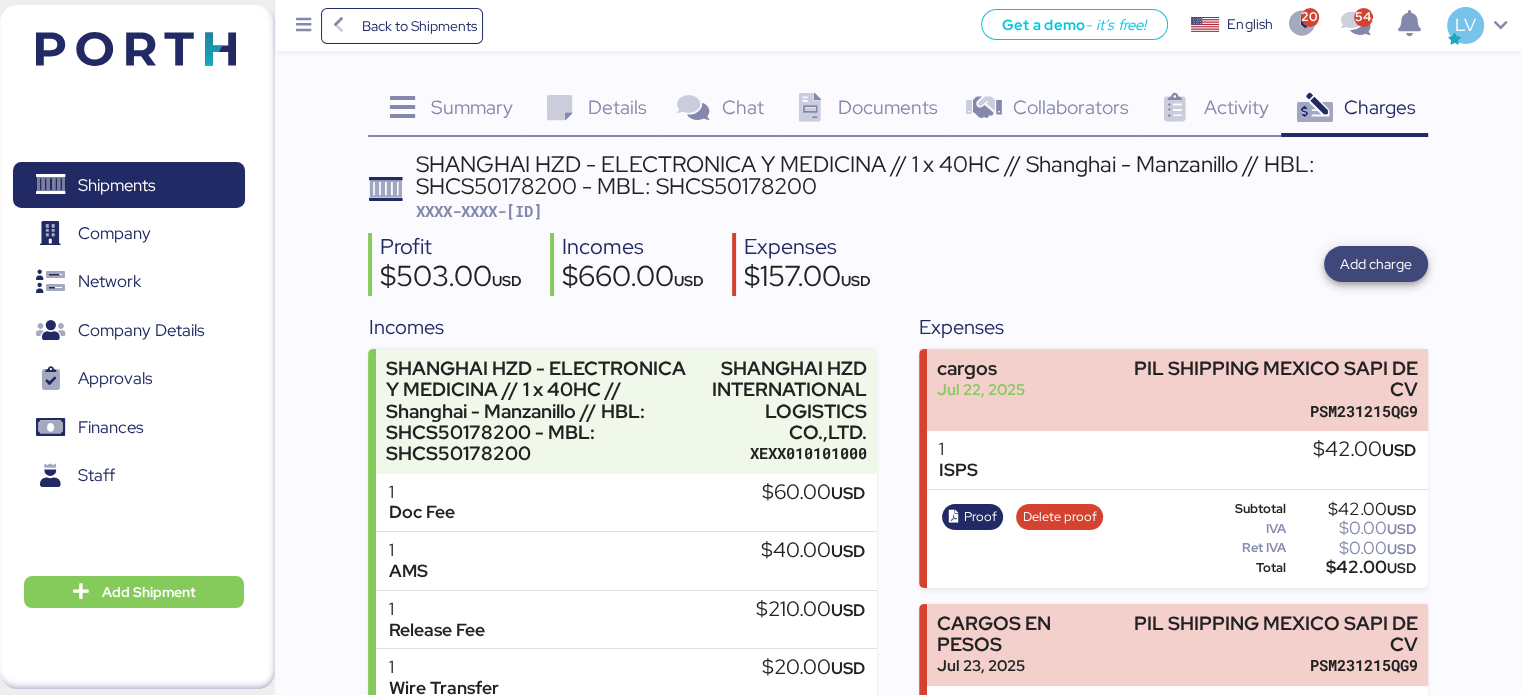 click on "Add charge" at bounding box center (1376, 264) 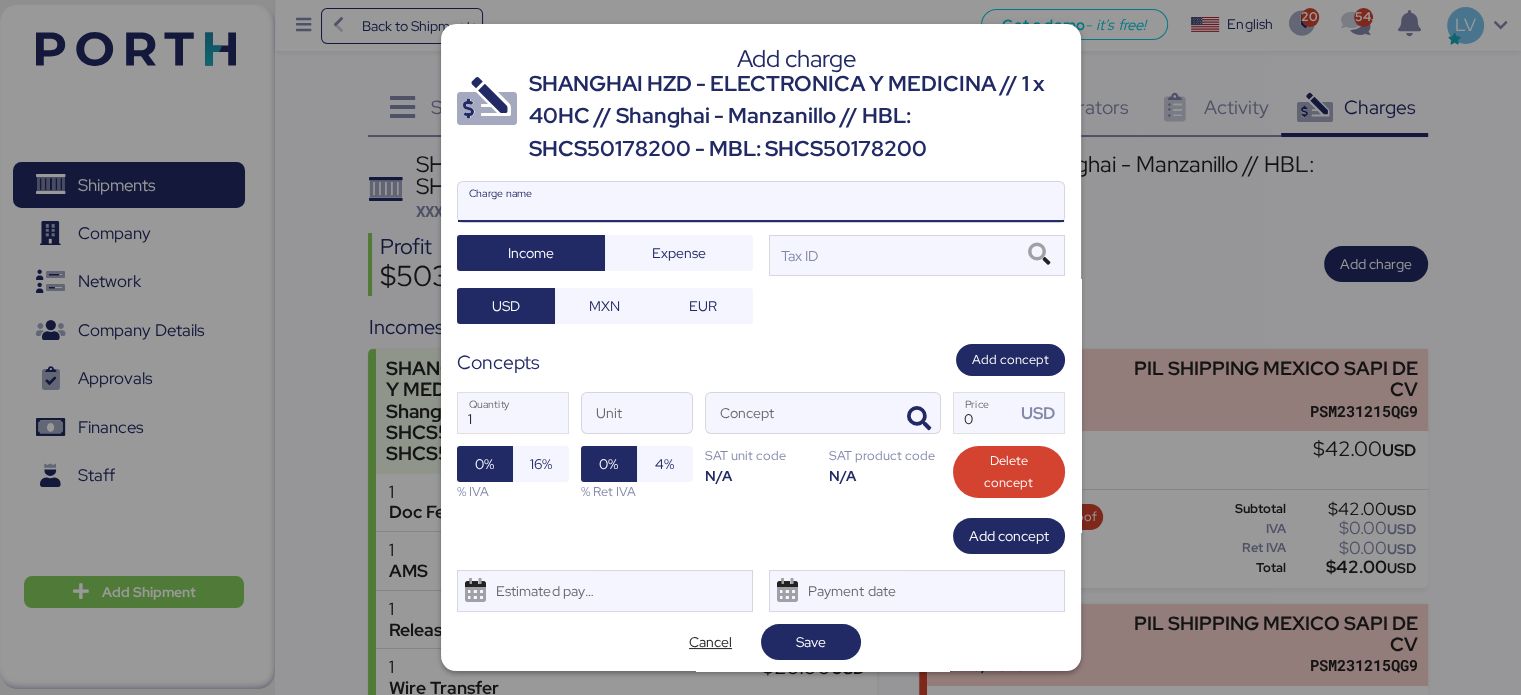click on "Charge name" at bounding box center [761, 202] 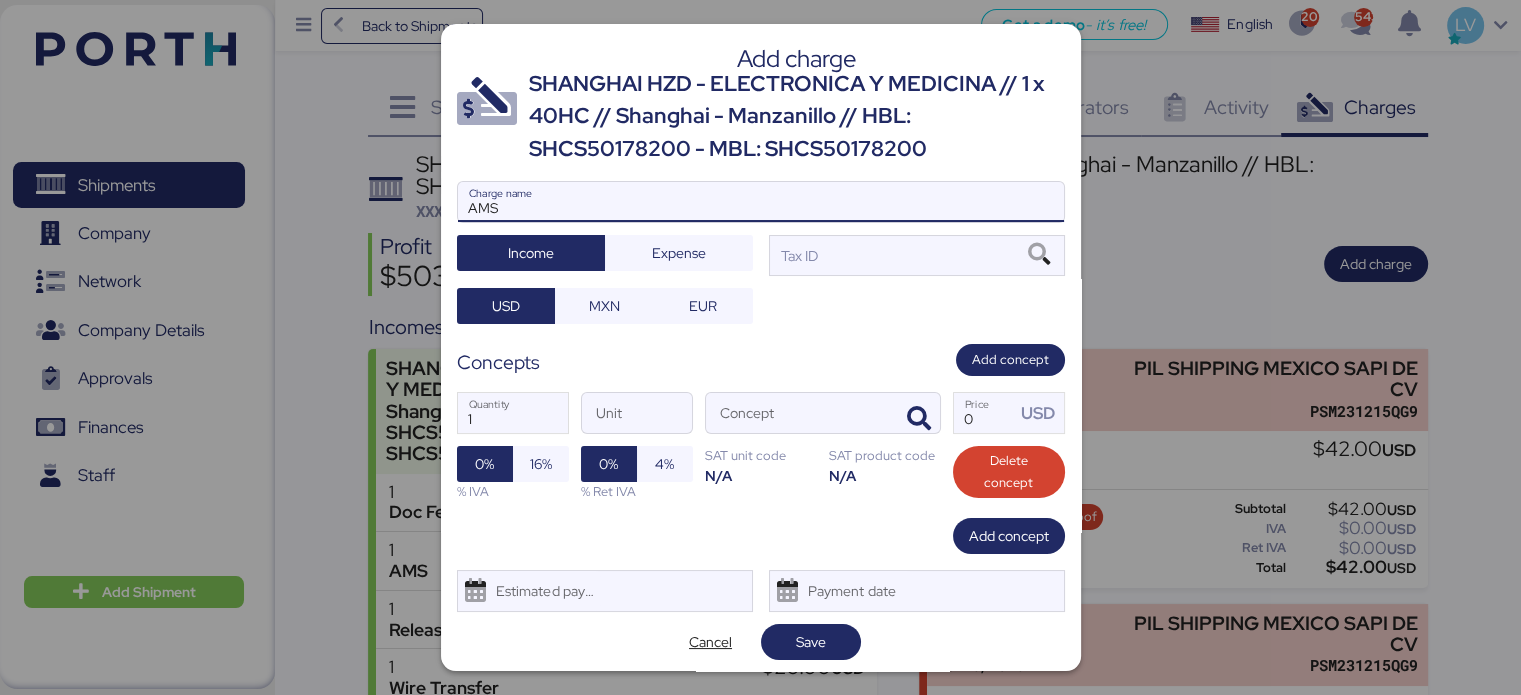 type on "AMS" 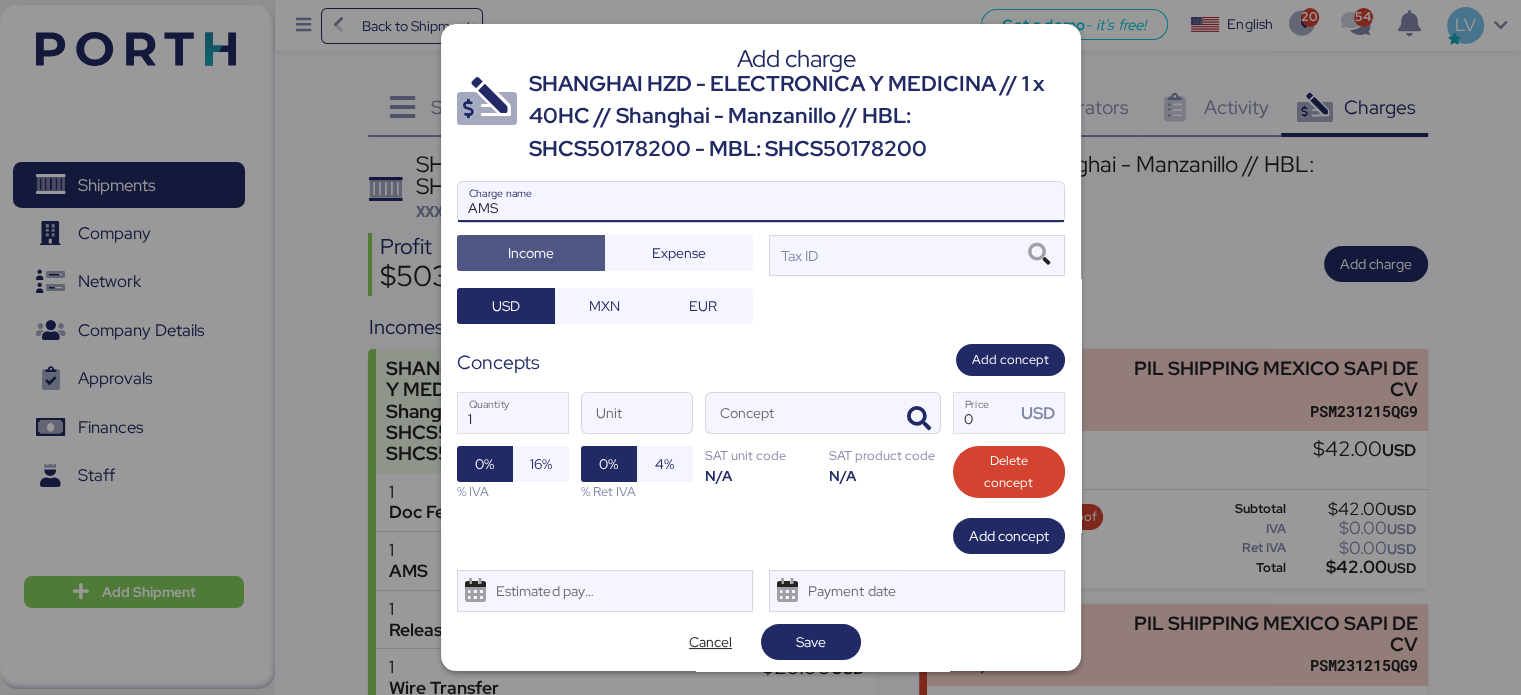 type 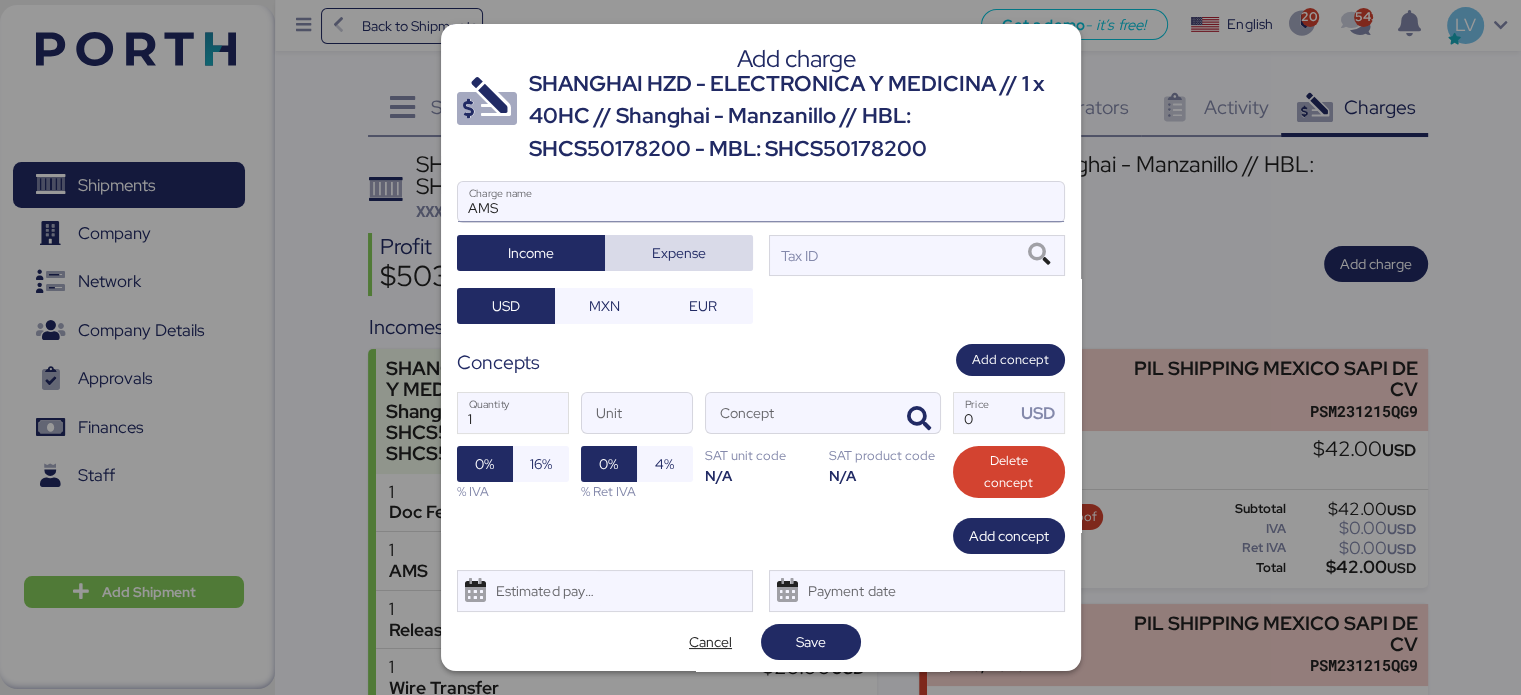 type 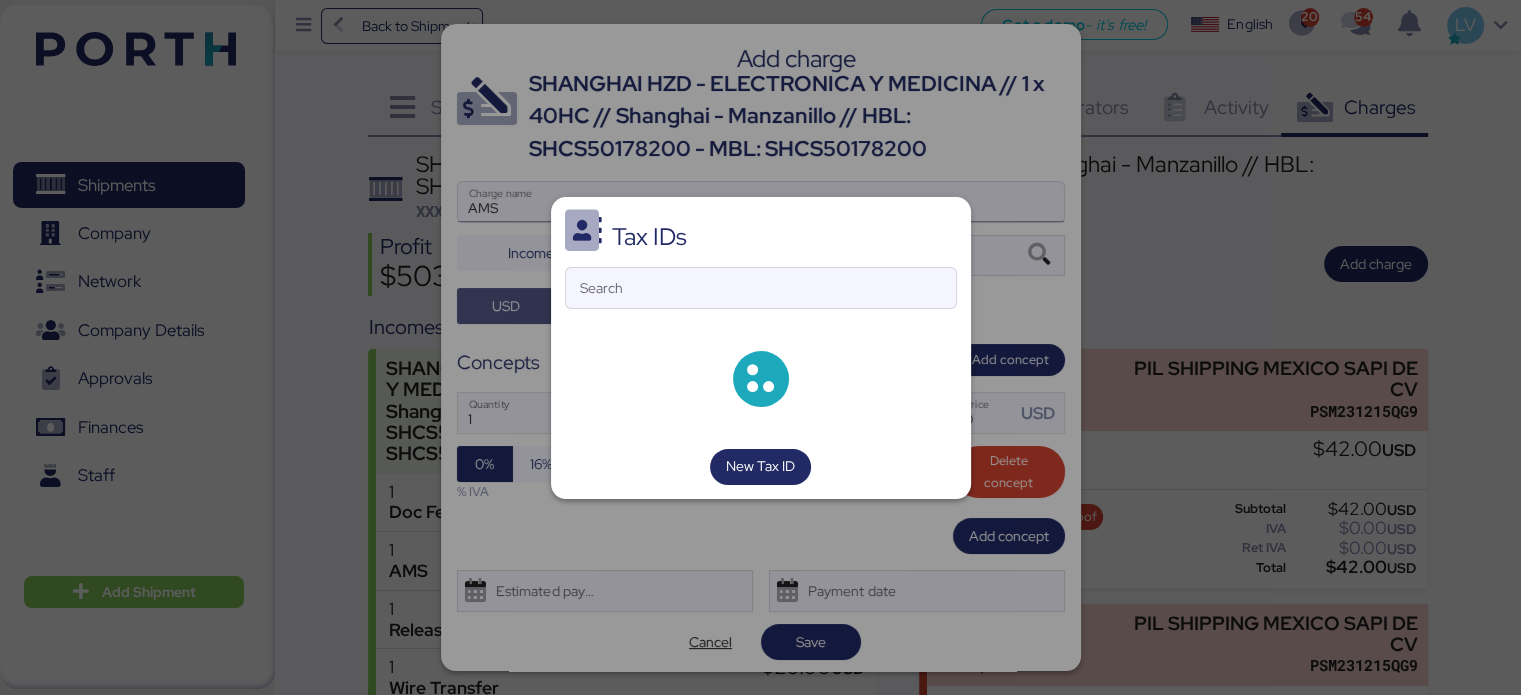 type 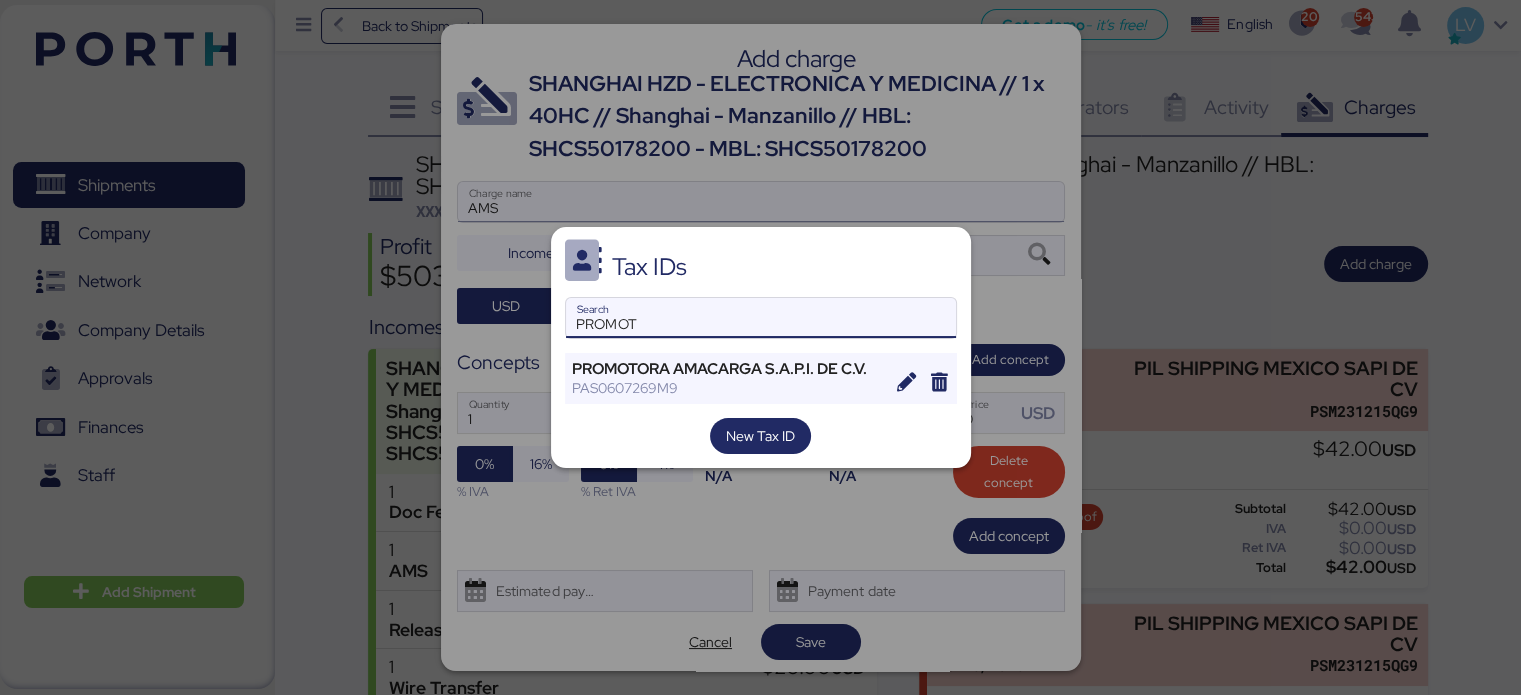 type on "PROMOT" 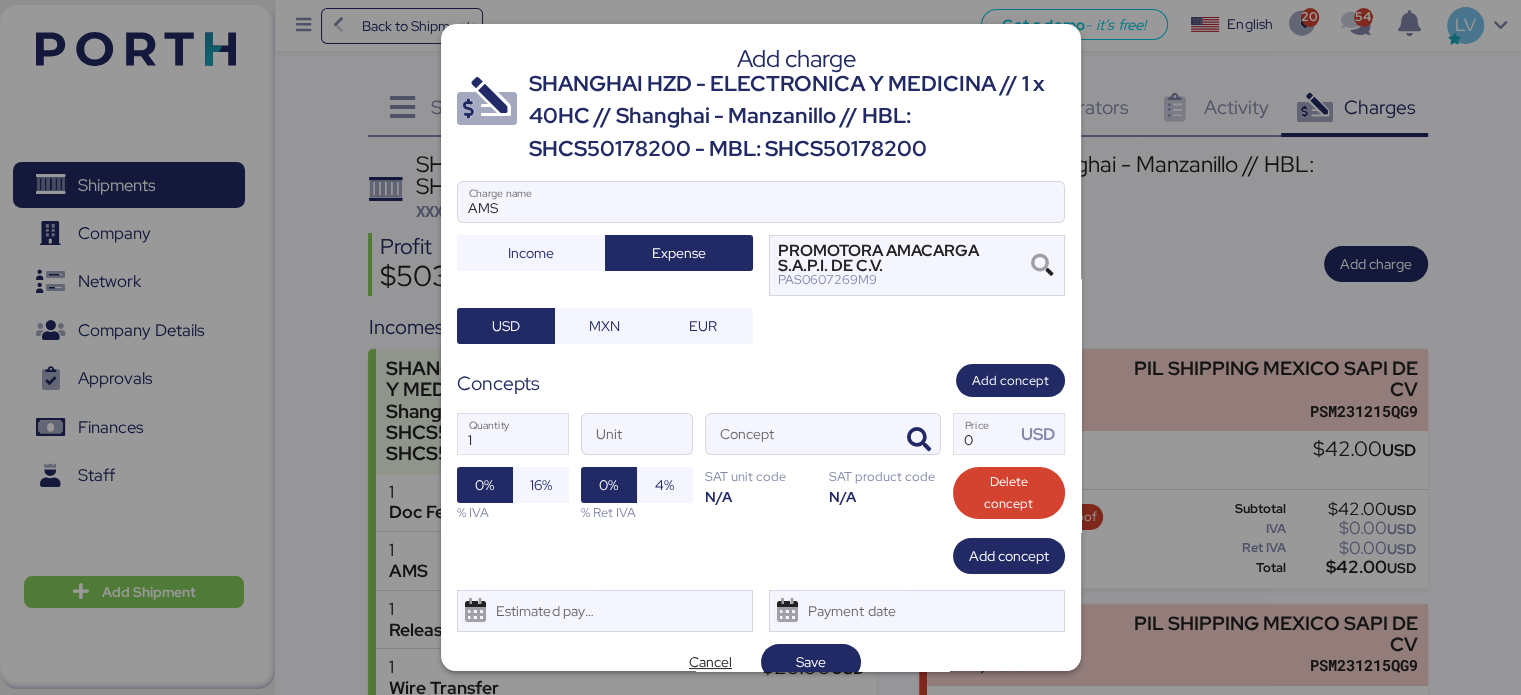 click on "AMS Charge name Income Expense PROMOTORA AMACARGA S.A.P.I. DE C.V. PAS0607269M9   USD MXN EUR" at bounding box center [761, 262] 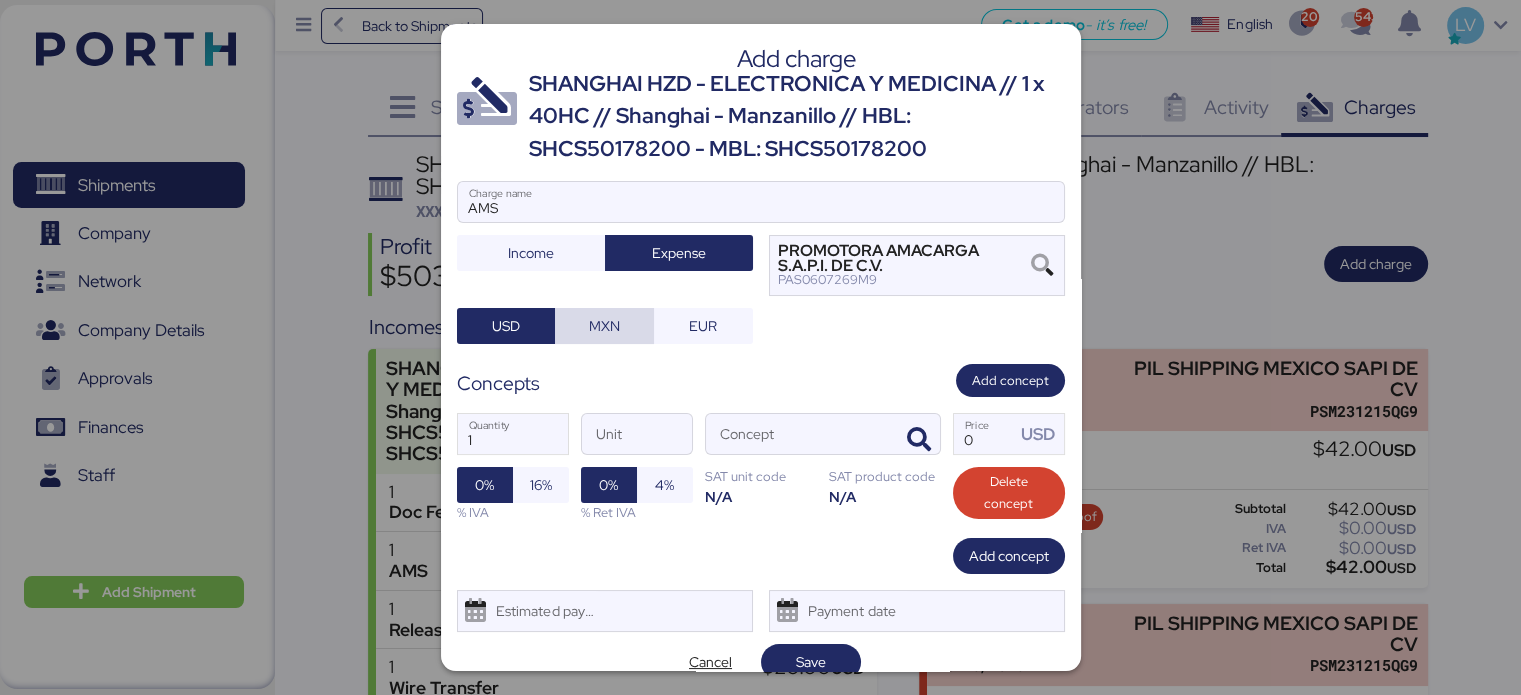 click on "MXN" at bounding box center [604, 326] 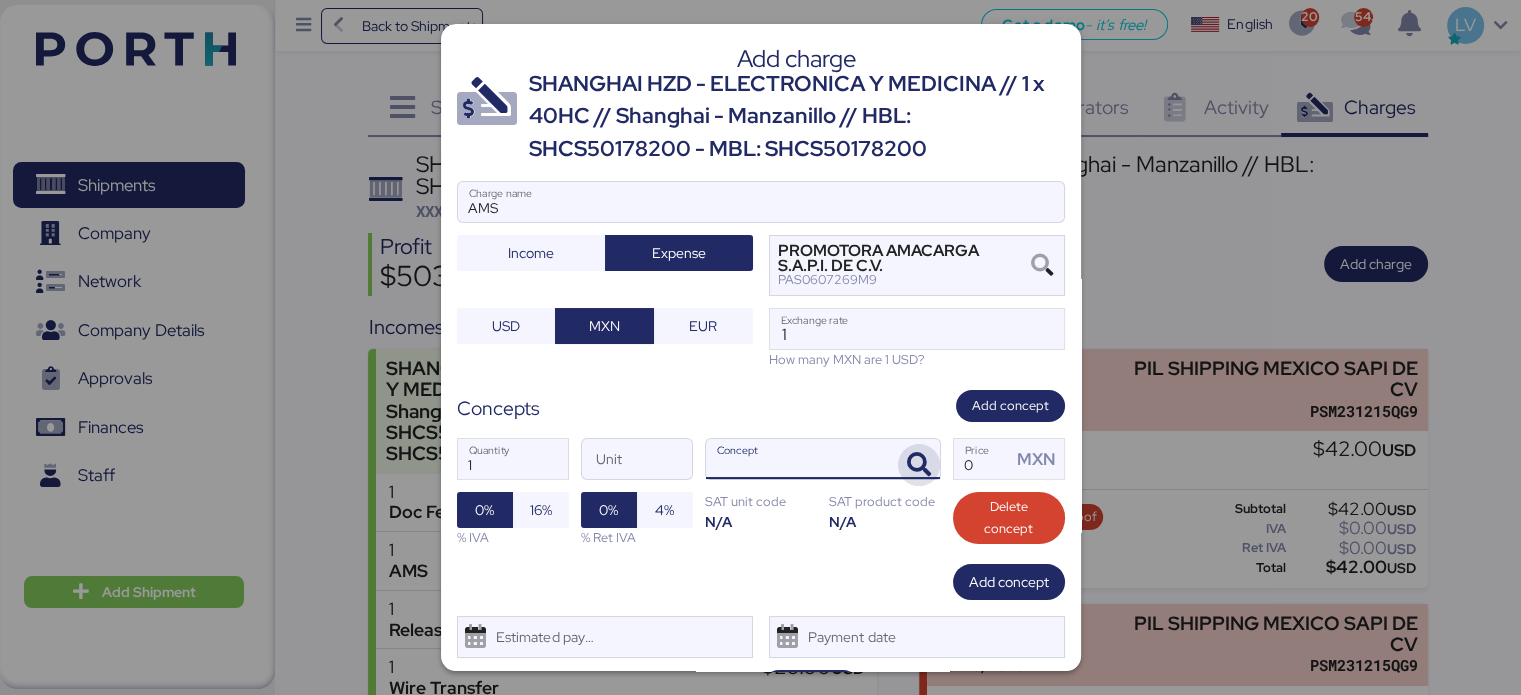 click at bounding box center [919, 465] 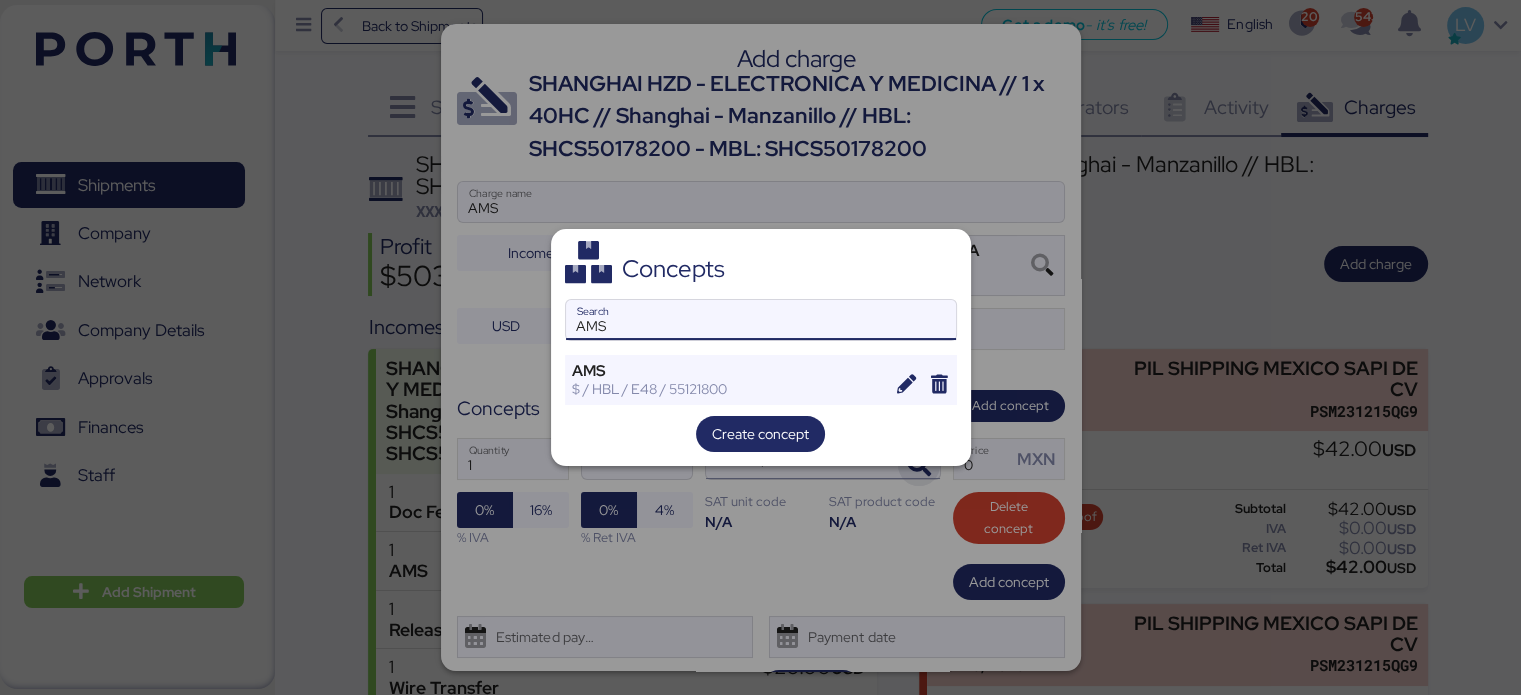 type on "AMS" 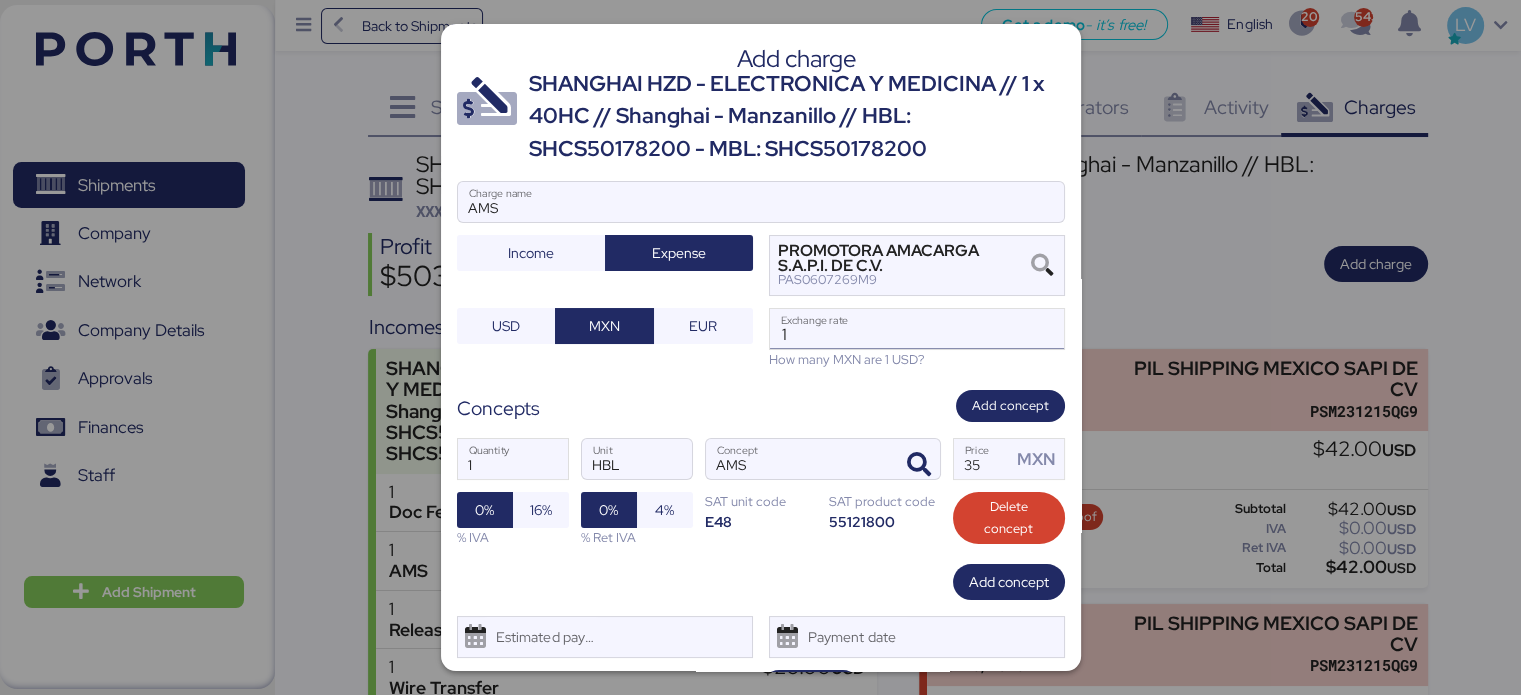 click on "1" at bounding box center [917, 329] 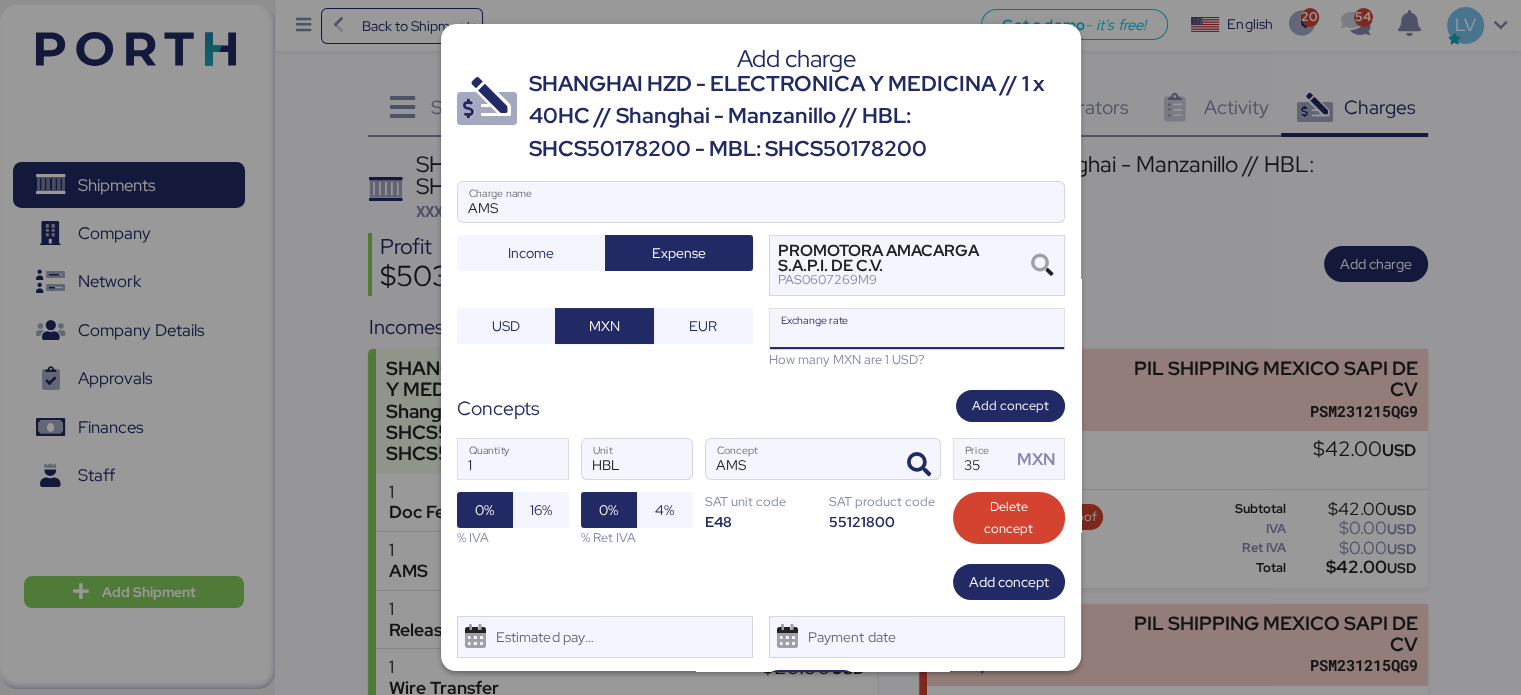 paste on "18.7378" 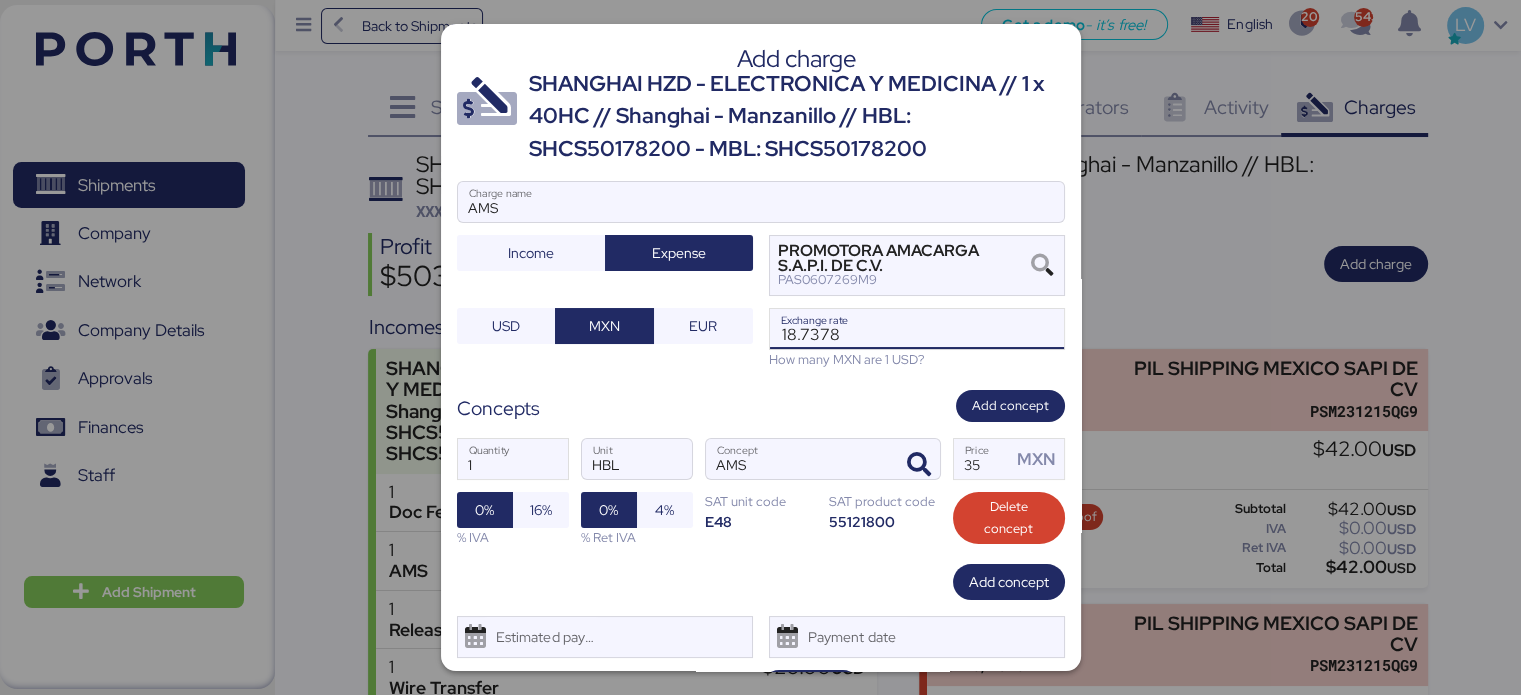 type on "18.7378" 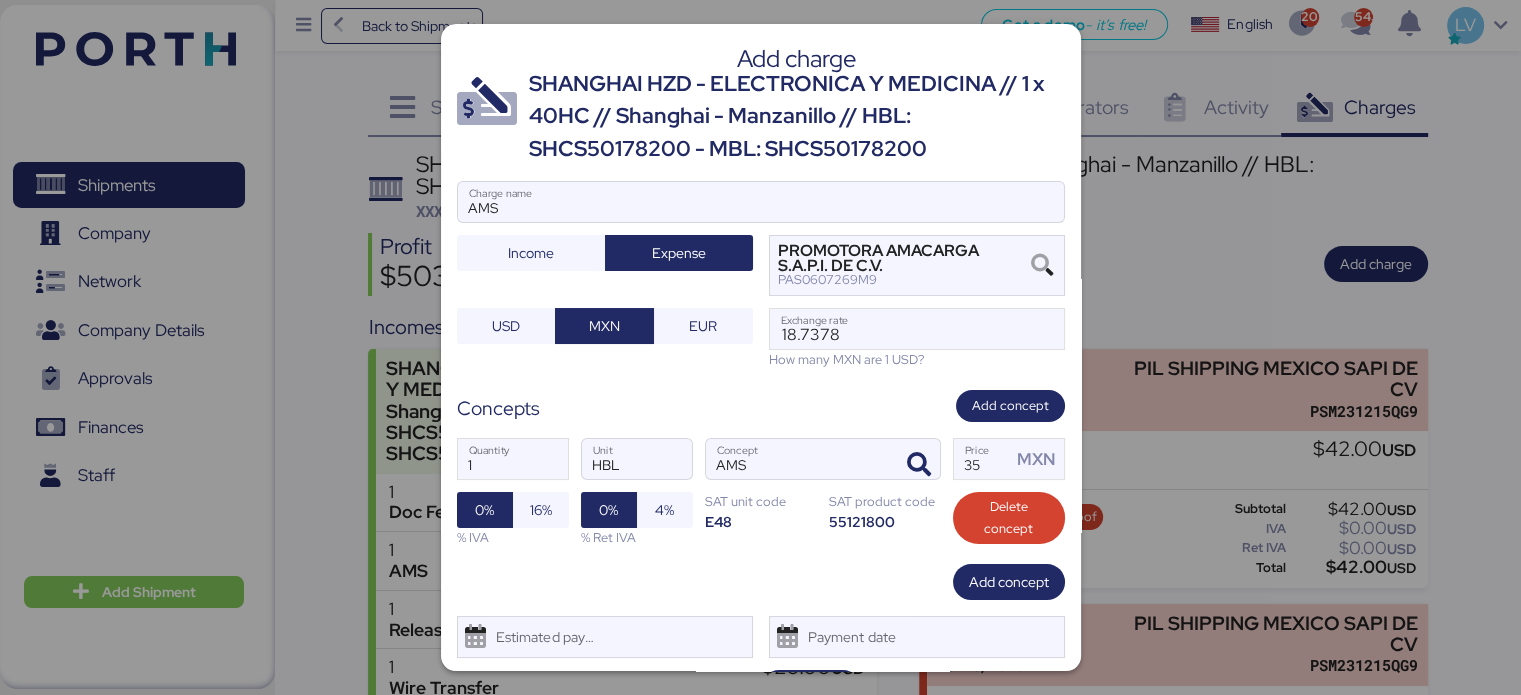 click on "Concepts Add concept" at bounding box center [761, 406] 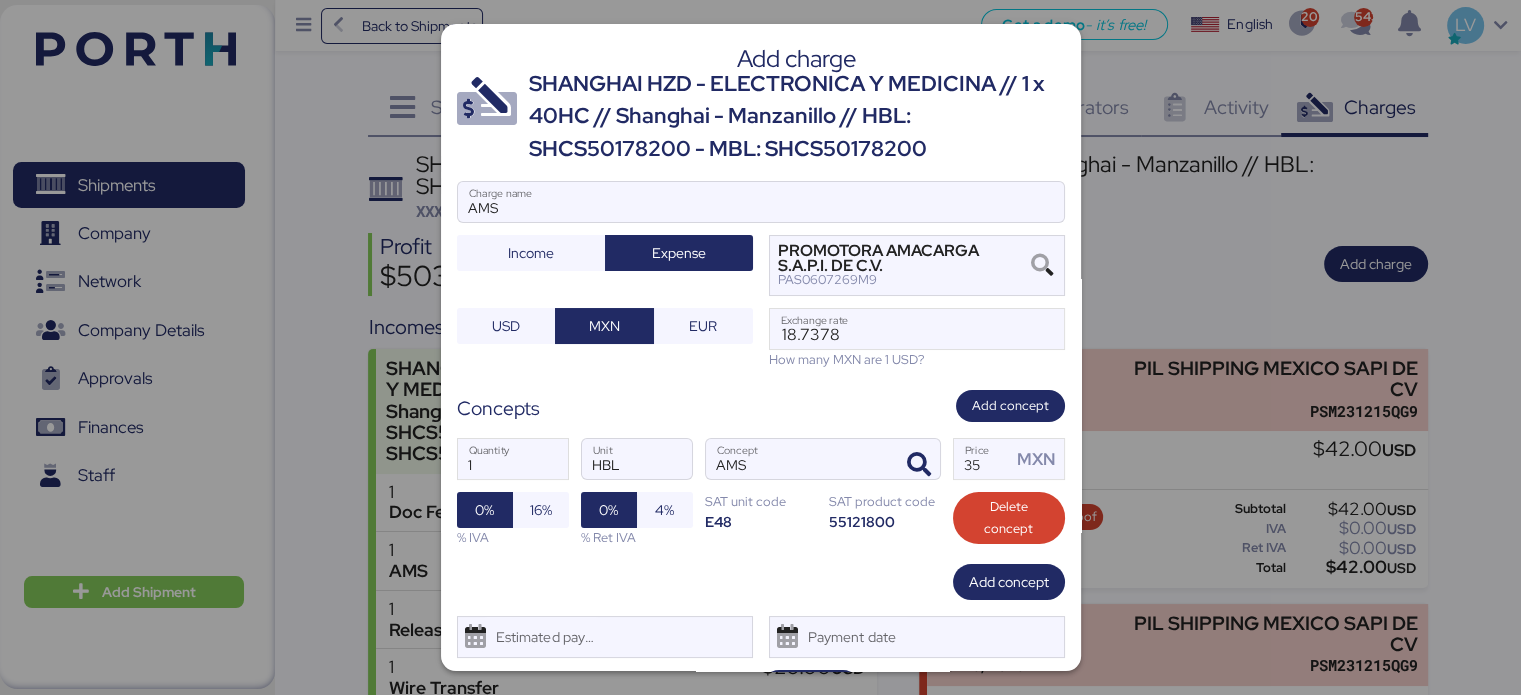 scroll, scrollTop: 48, scrollLeft: 0, axis: vertical 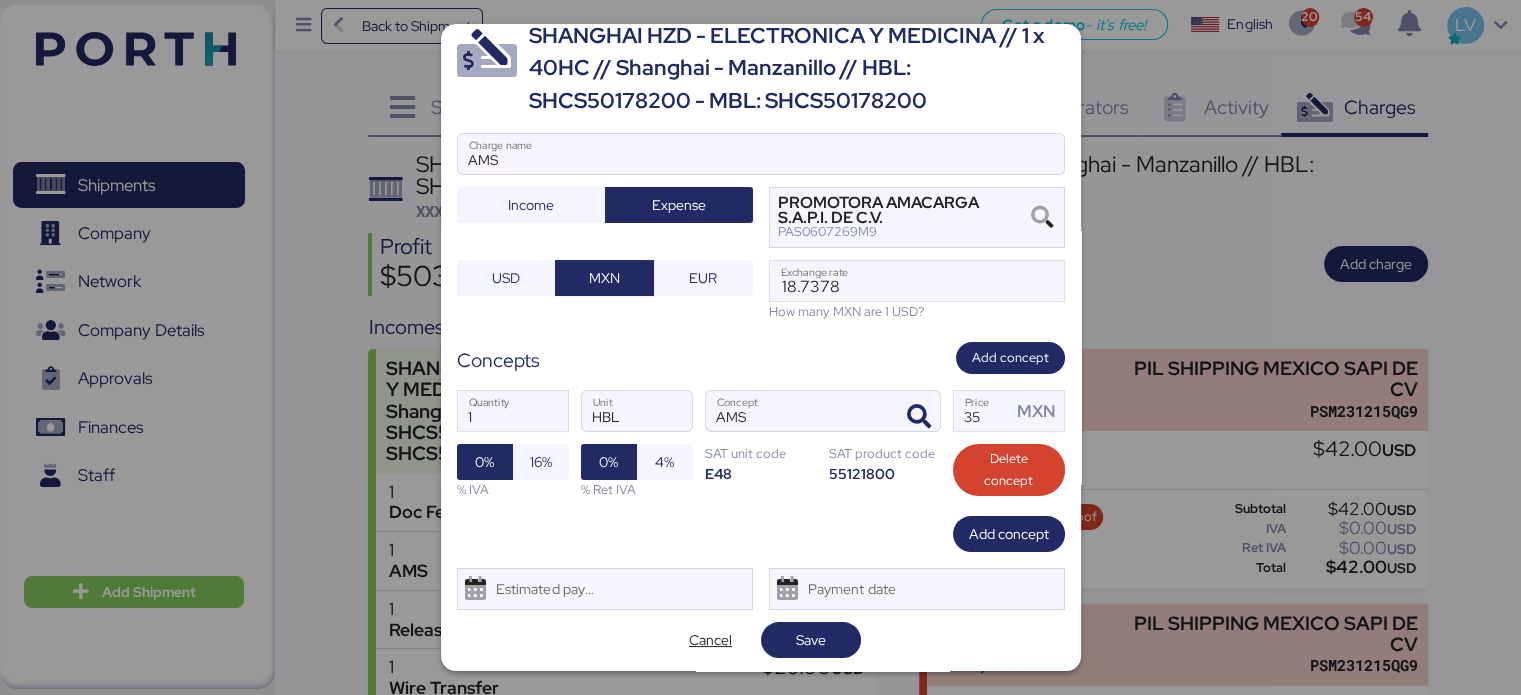 click on "% IVA" at bounding box center (513, 489) 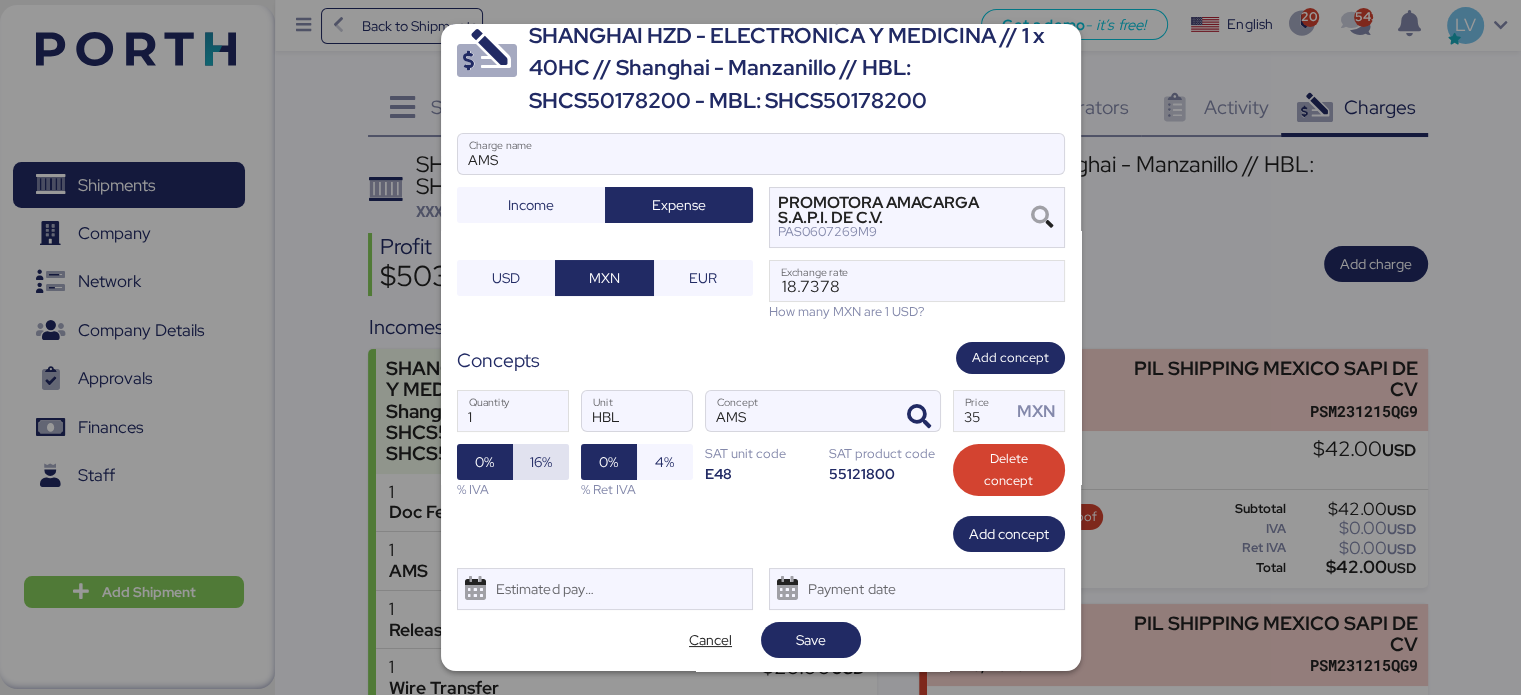 click on "16%" at bounding box center (541, 462) 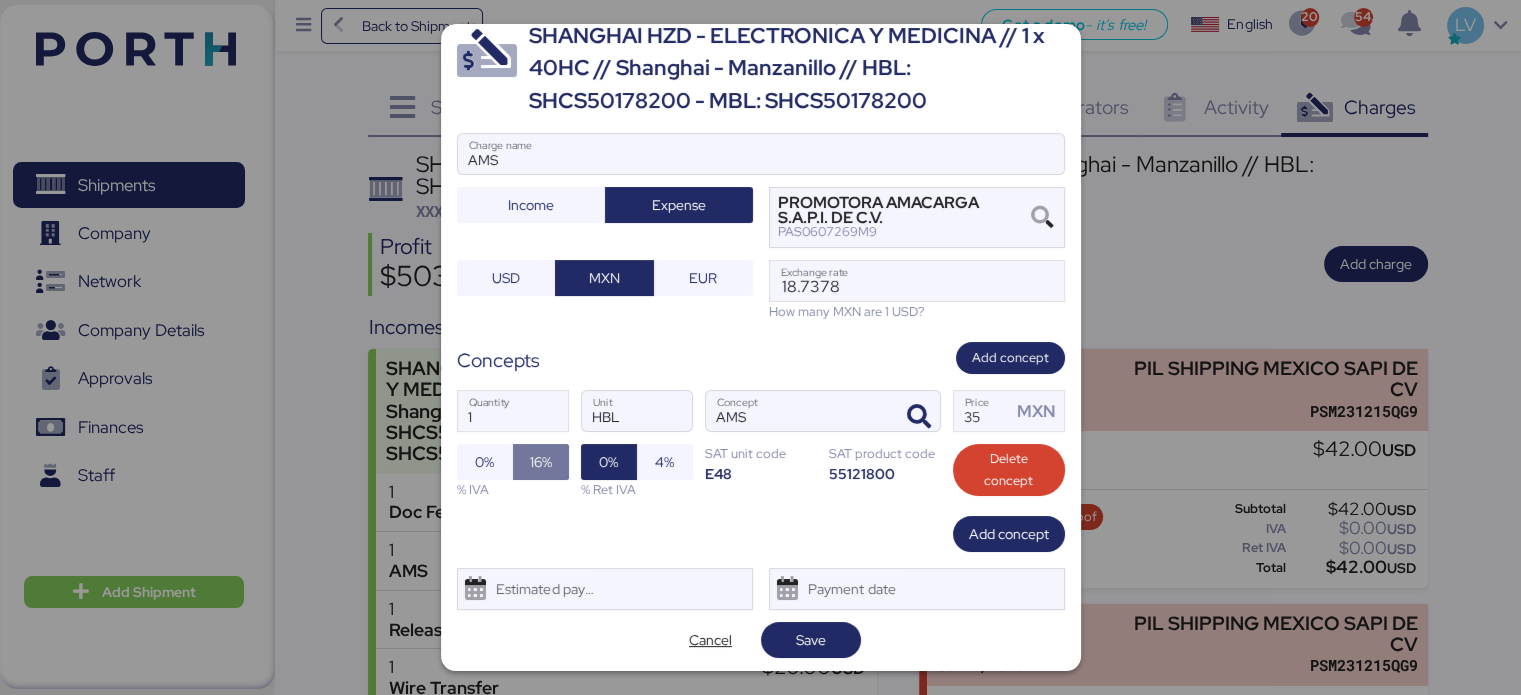 click on "16%" at bounding box center (541, 462) 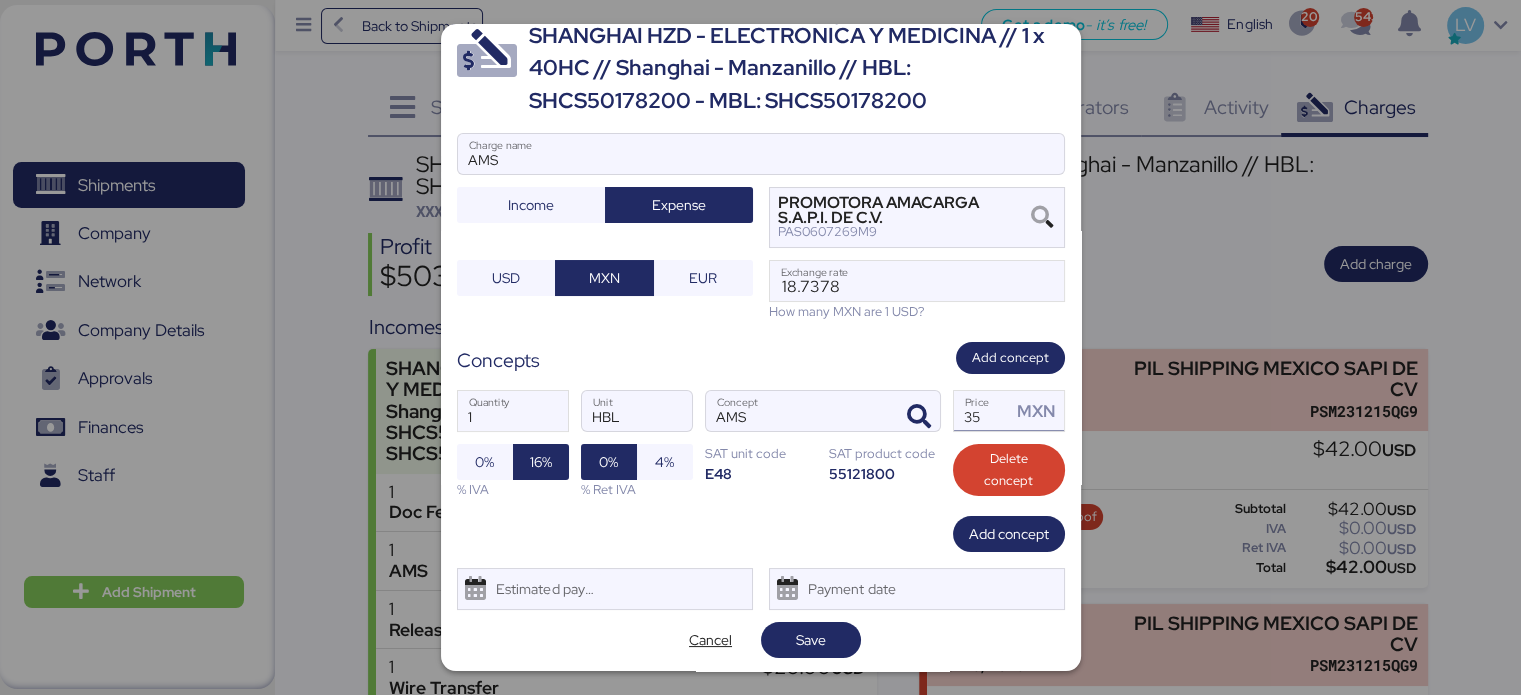 click on "35" at bounding box center (983, 411) 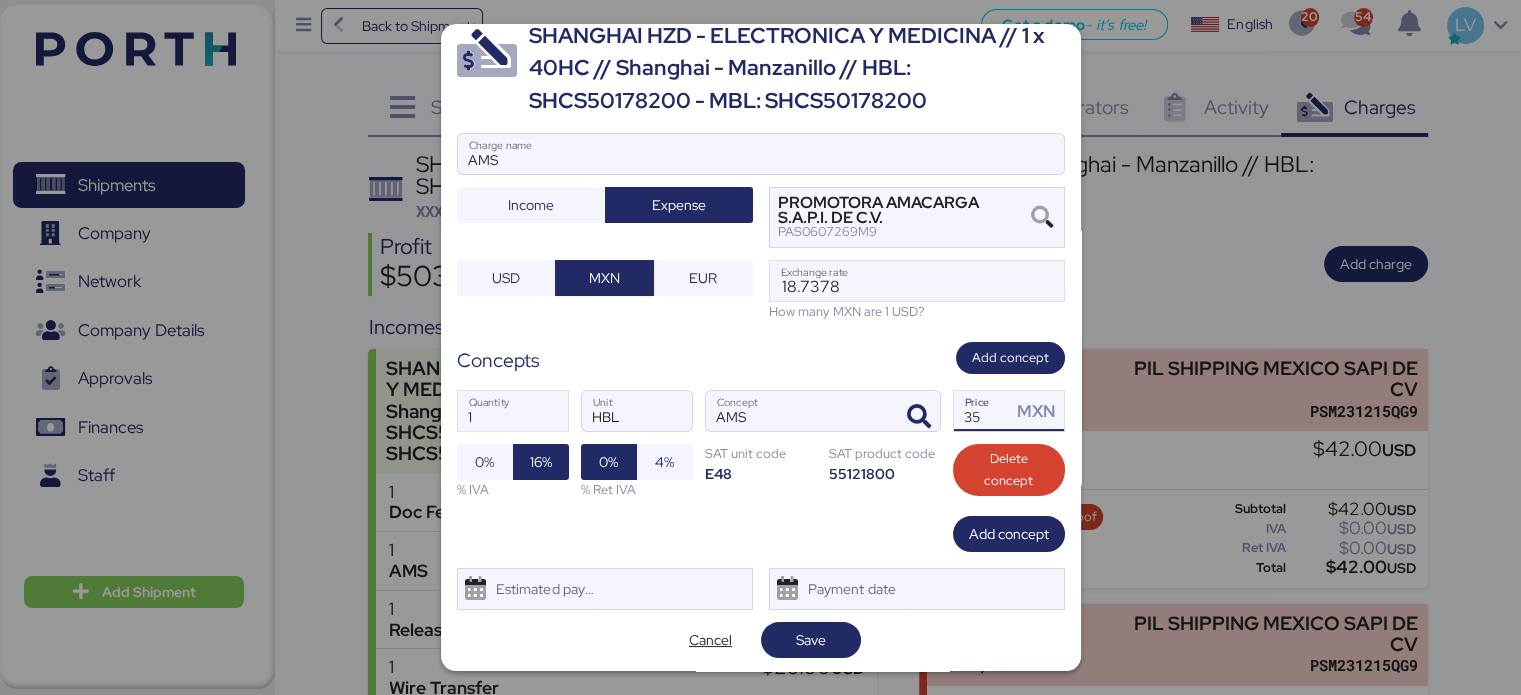 click on "35" at bounding box center [983, 411] 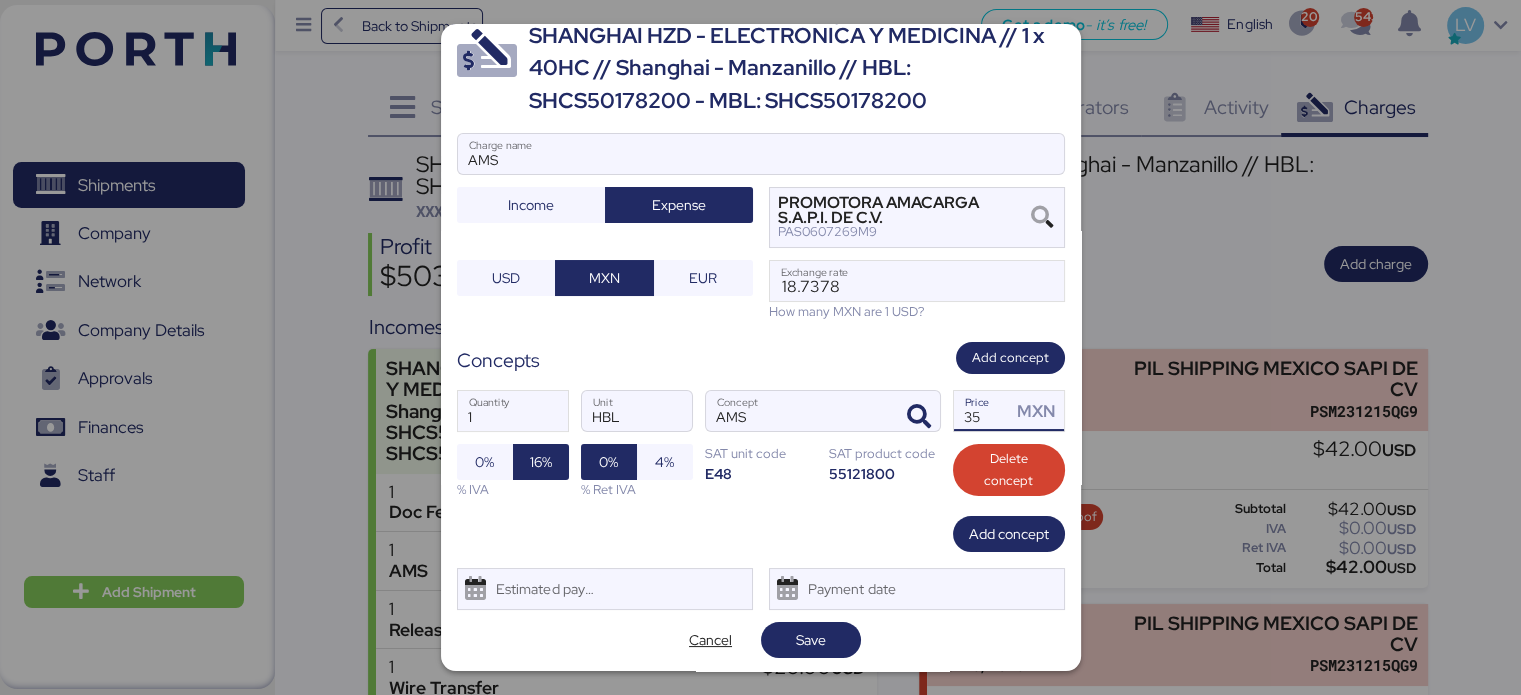 click on "35" at bounding box center [983, 411] 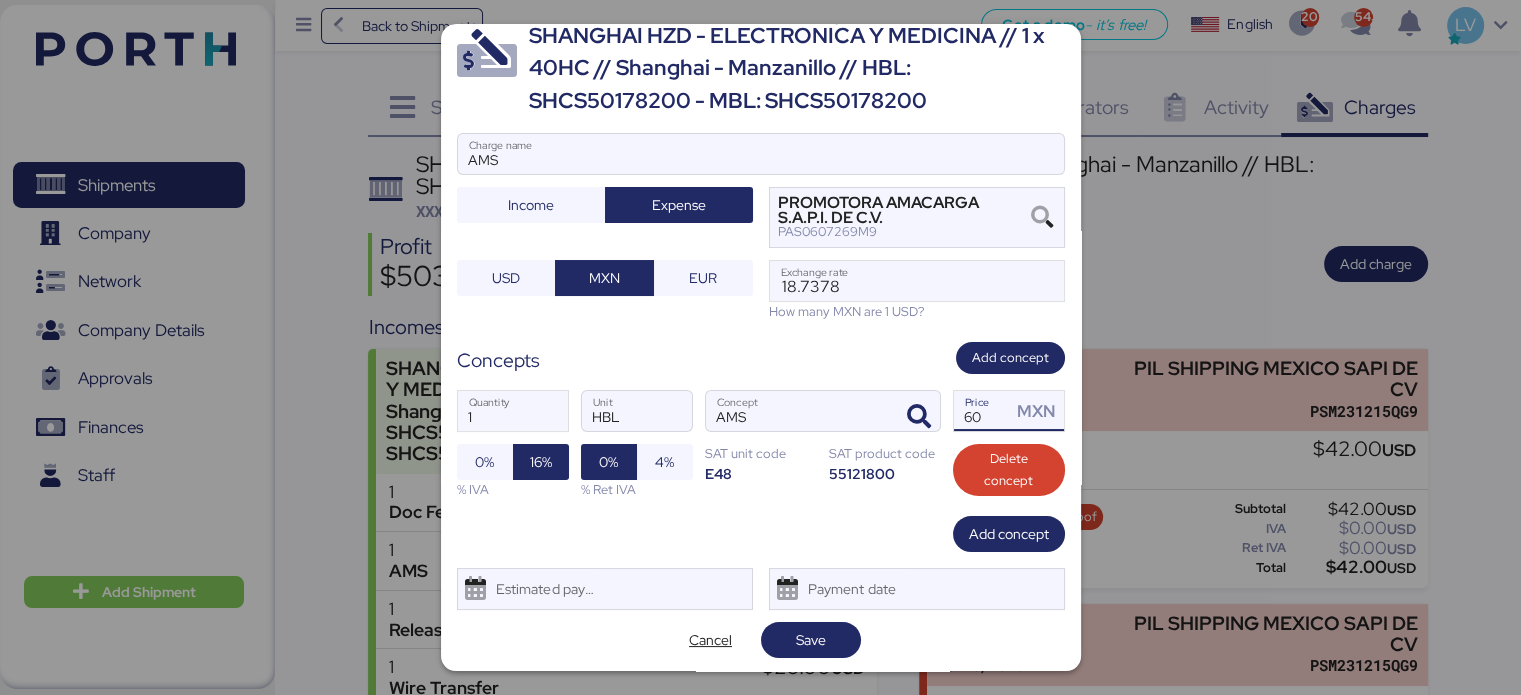 type on "60" 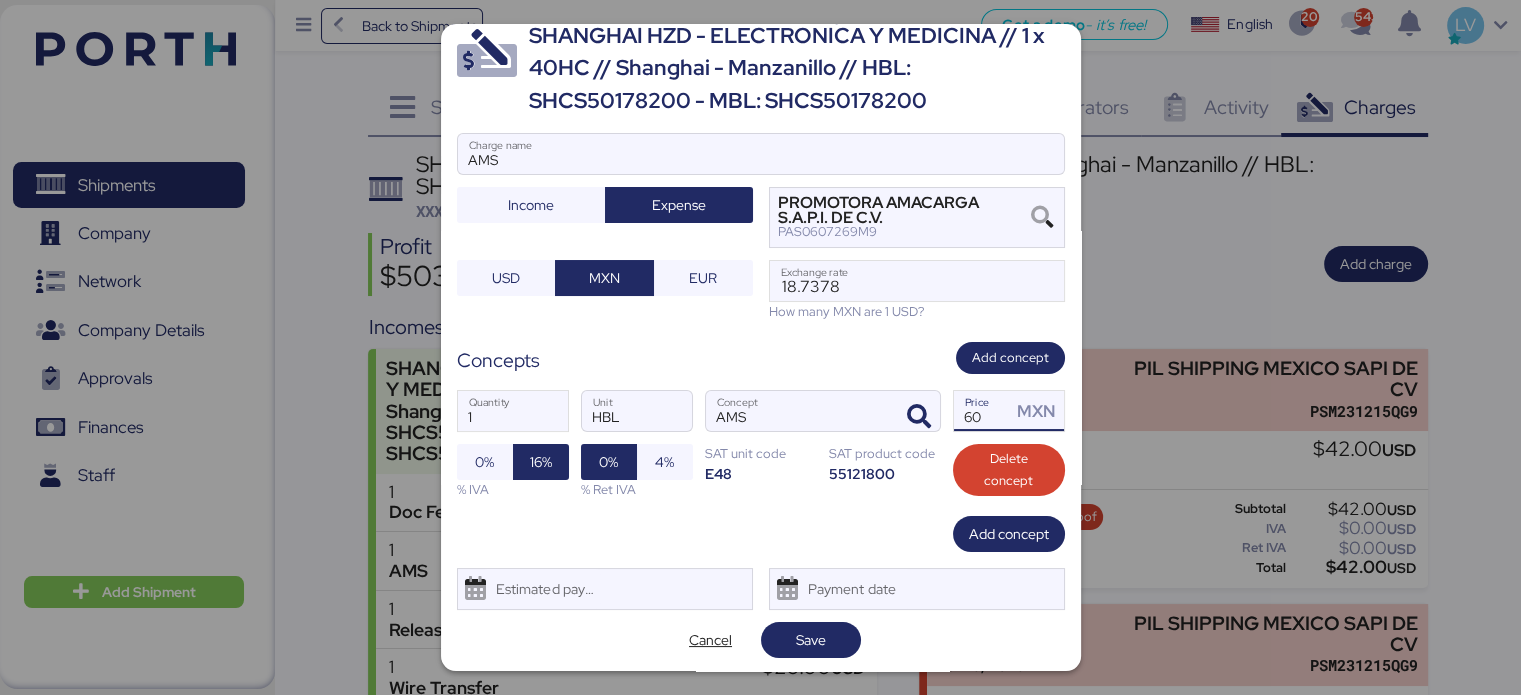 click on "Add concept" at bounding box center (761, 534) 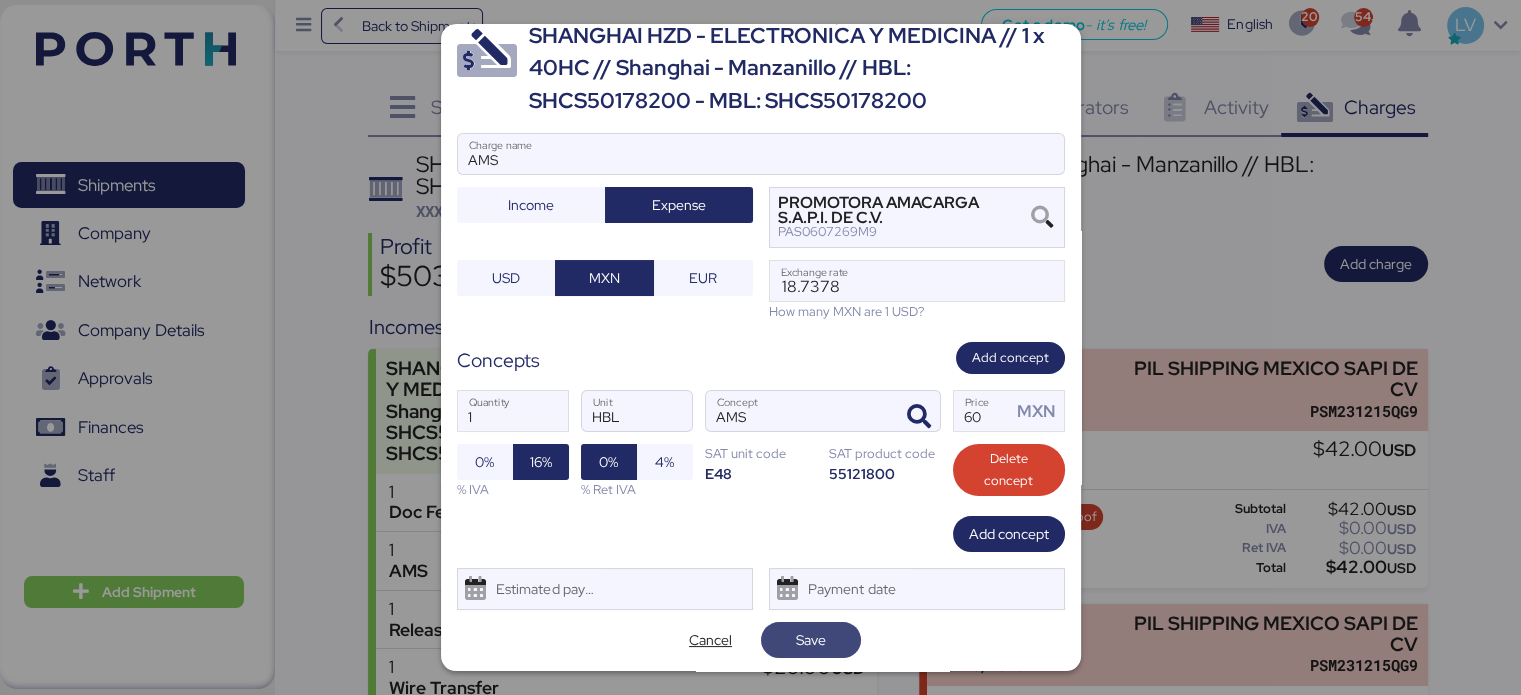 click on "Save" at bounding box center (811, 640) 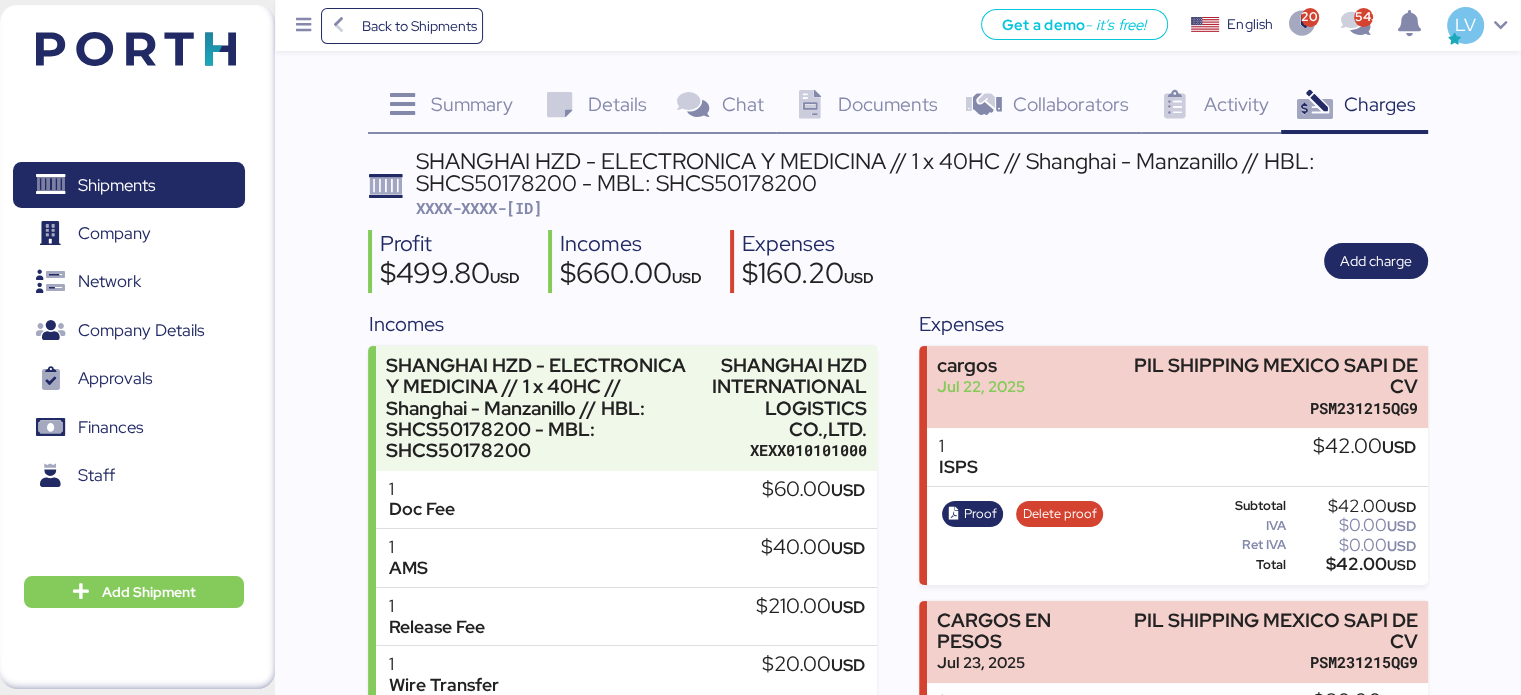 scroll, scrollTop: 0, scrollLeft: 0, axis: both 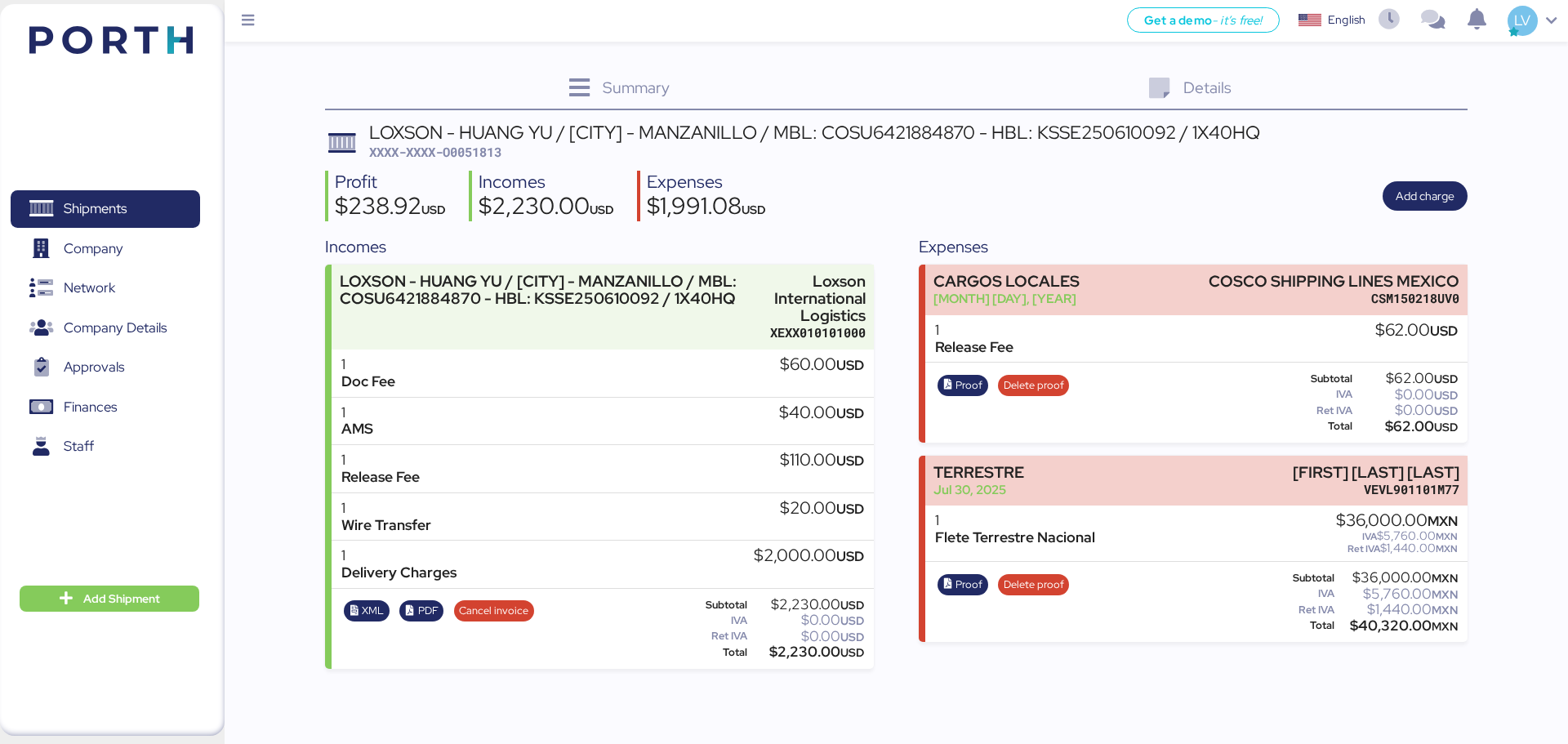 click at bounding box center (111, 40) 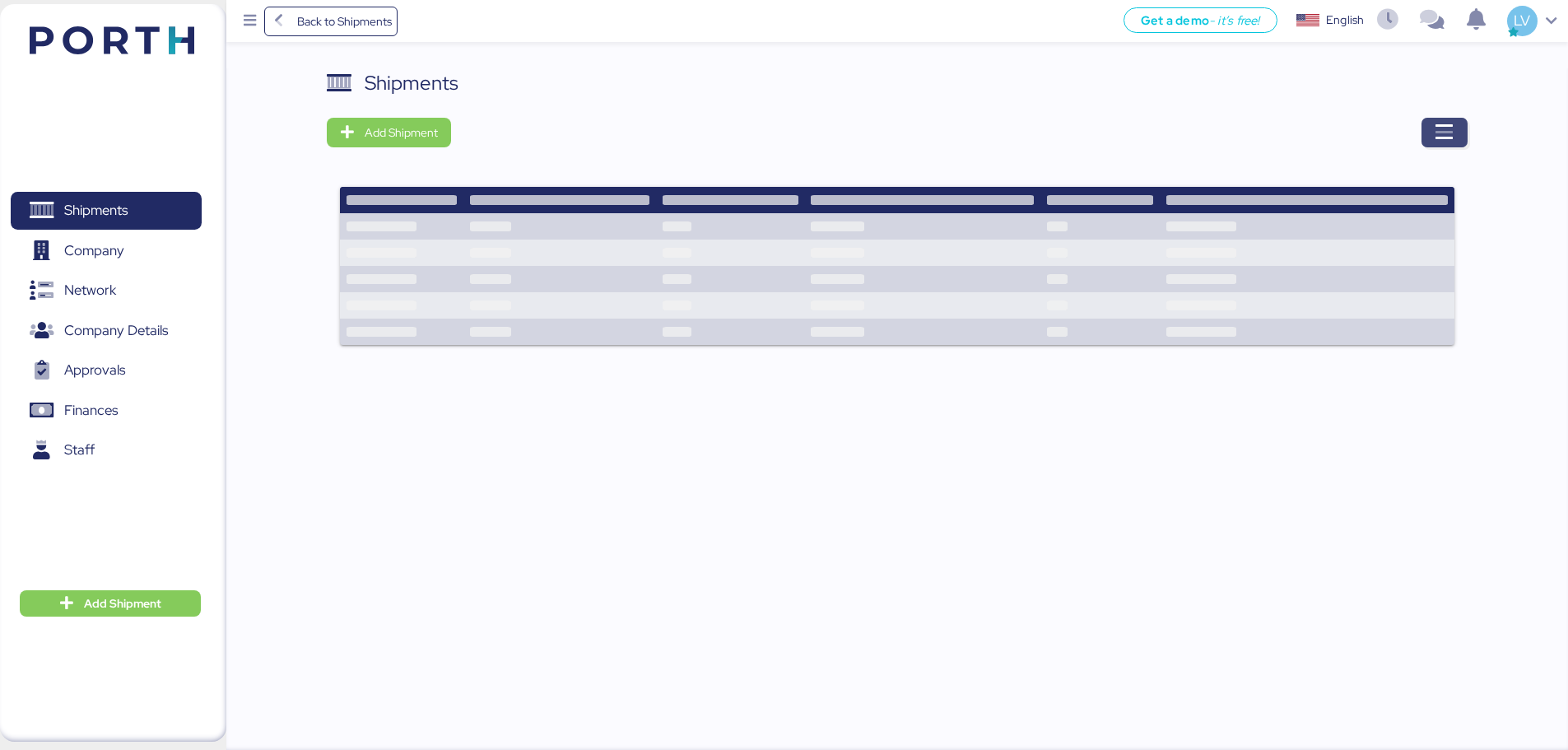click at bounding box center (1445, 133) 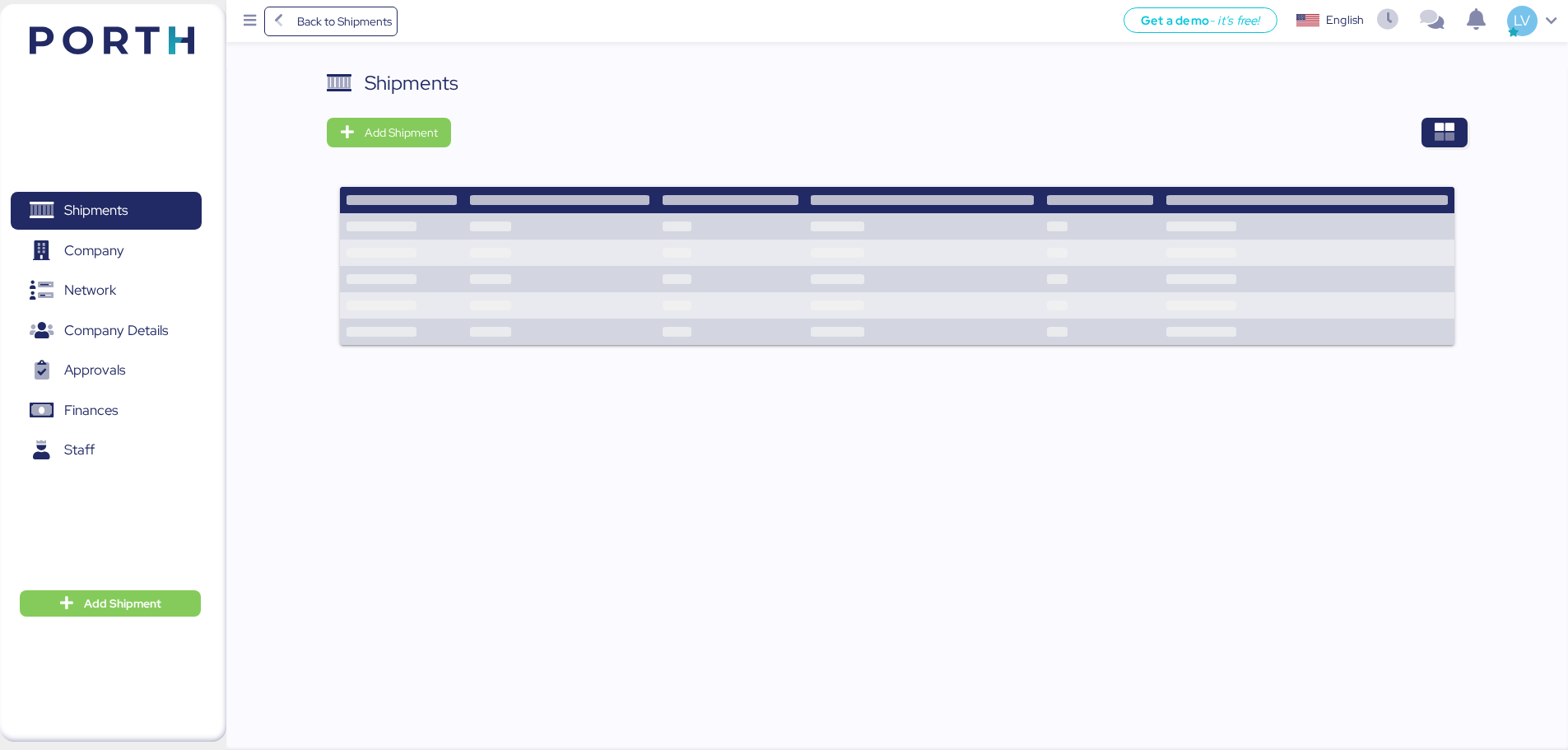 click on "Shipments   Add Shipment" at bounding box center (897, 217) 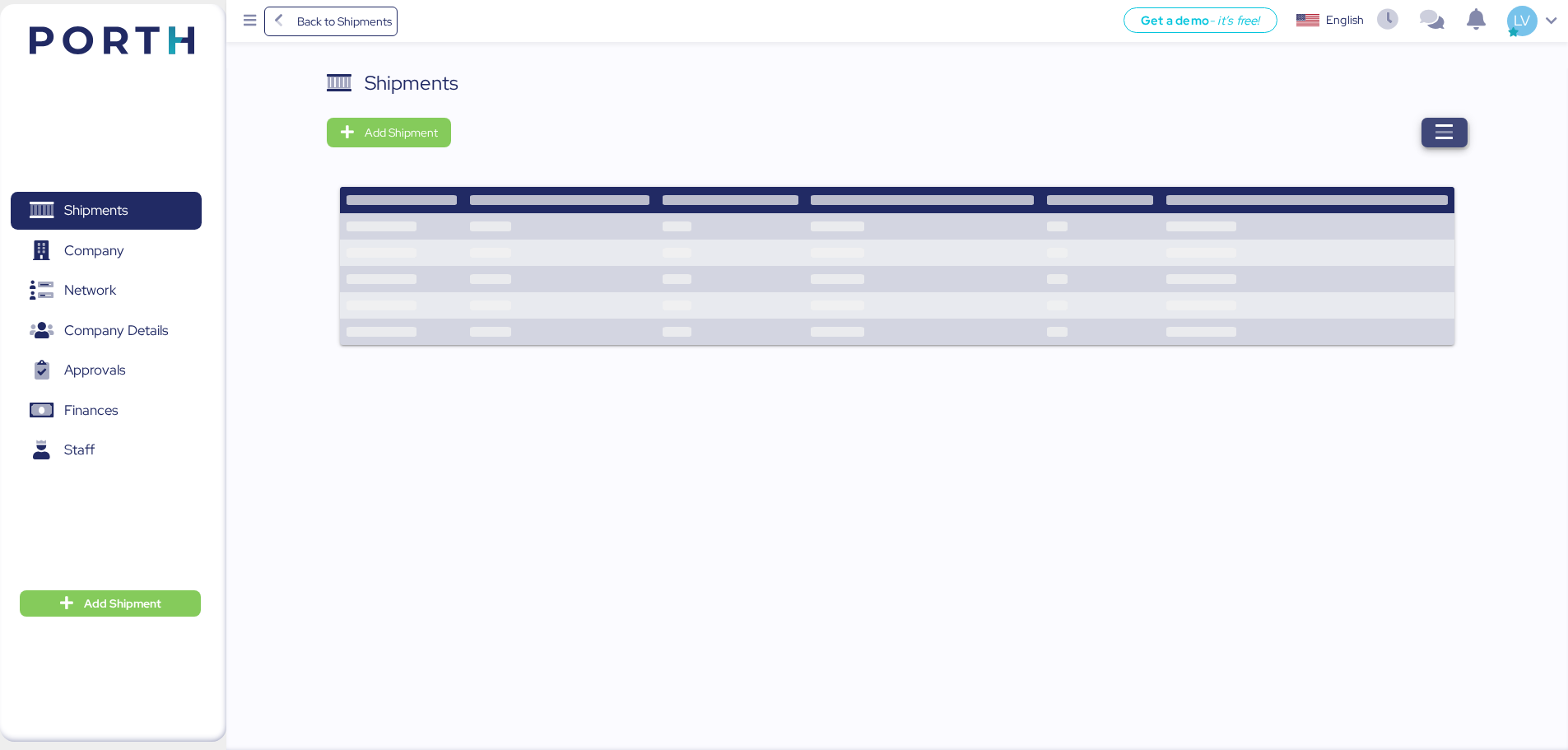 click at bounding box center [1445, 133] 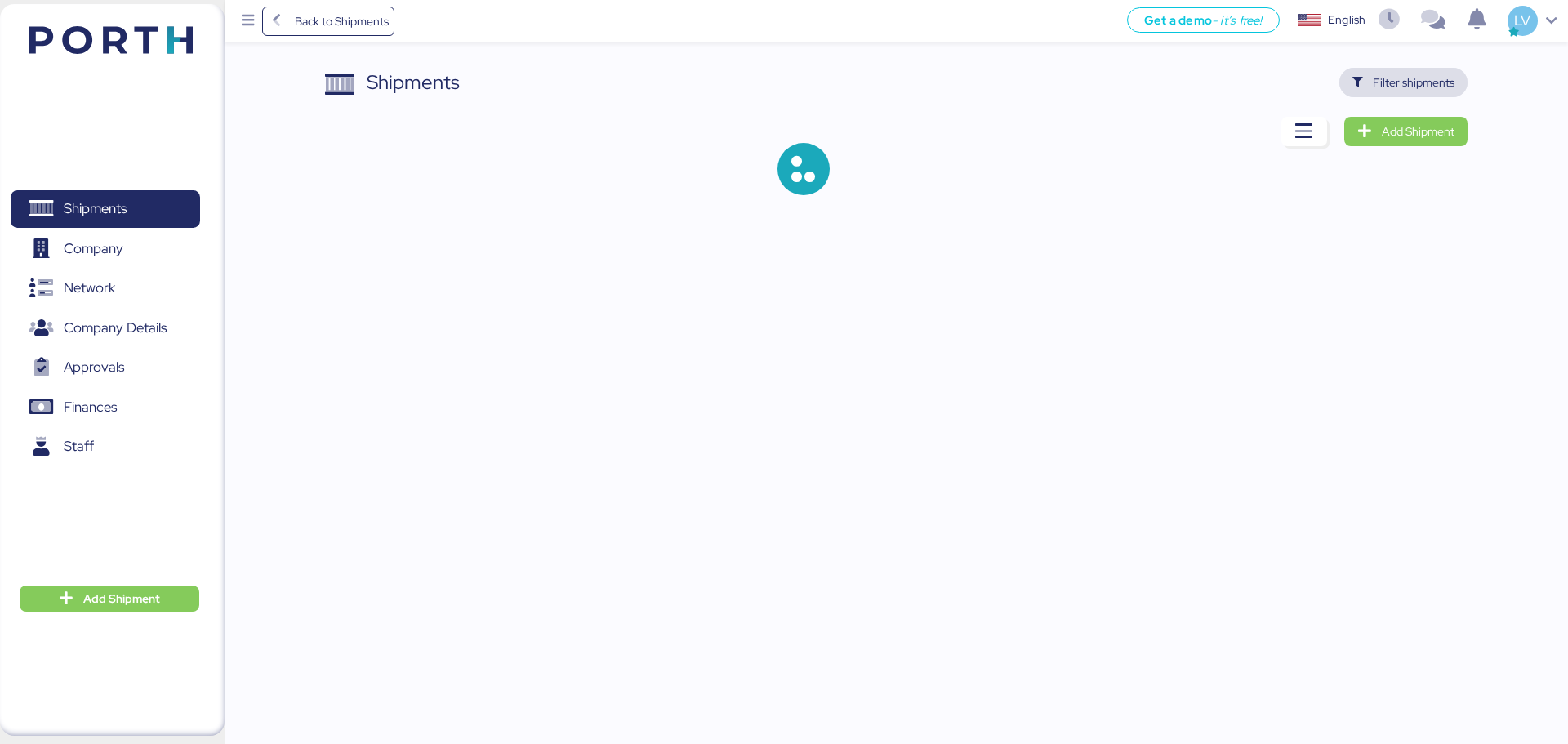 click on "Filter shipments" at bounding box center [1414, 82] 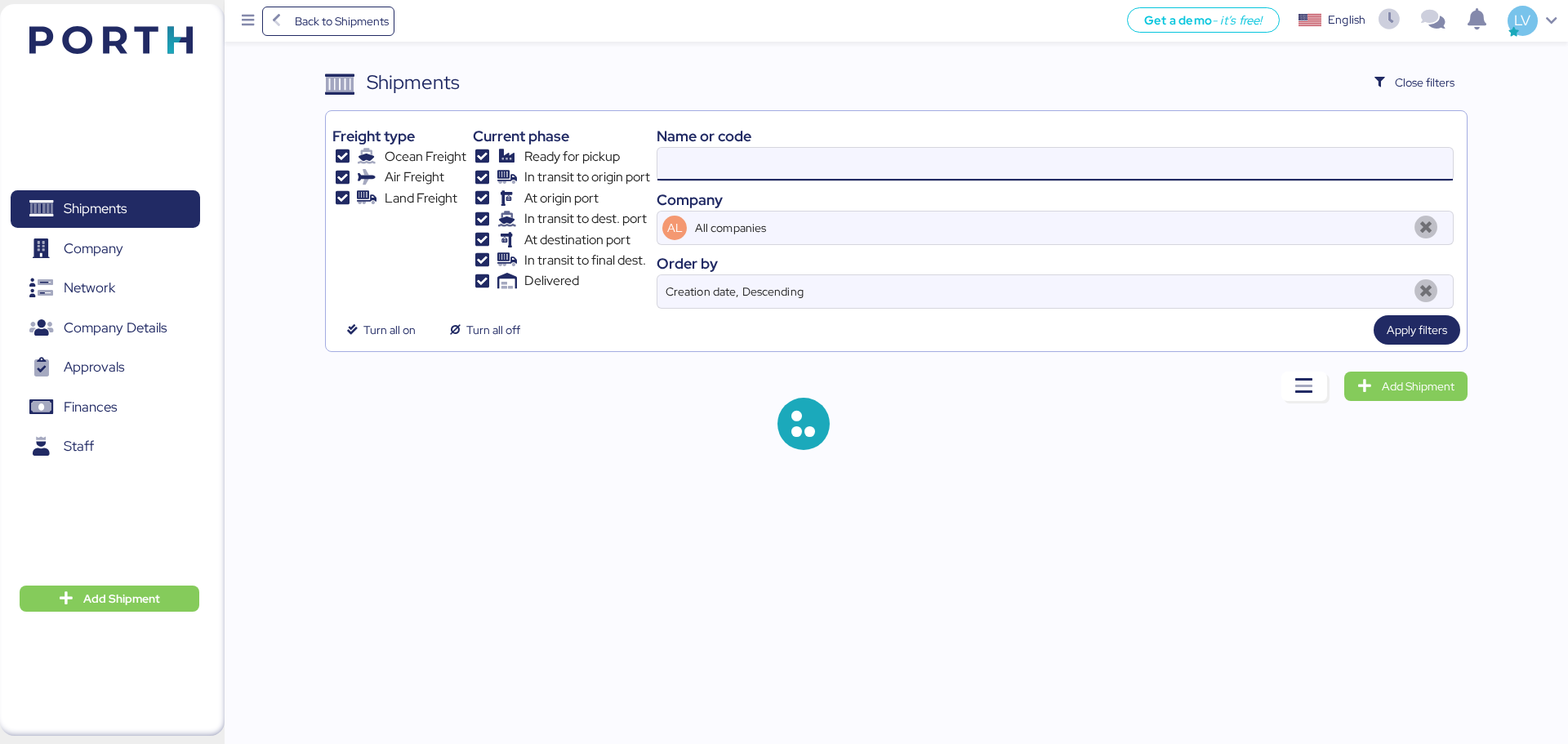 click at bounding box center (1055, 164) 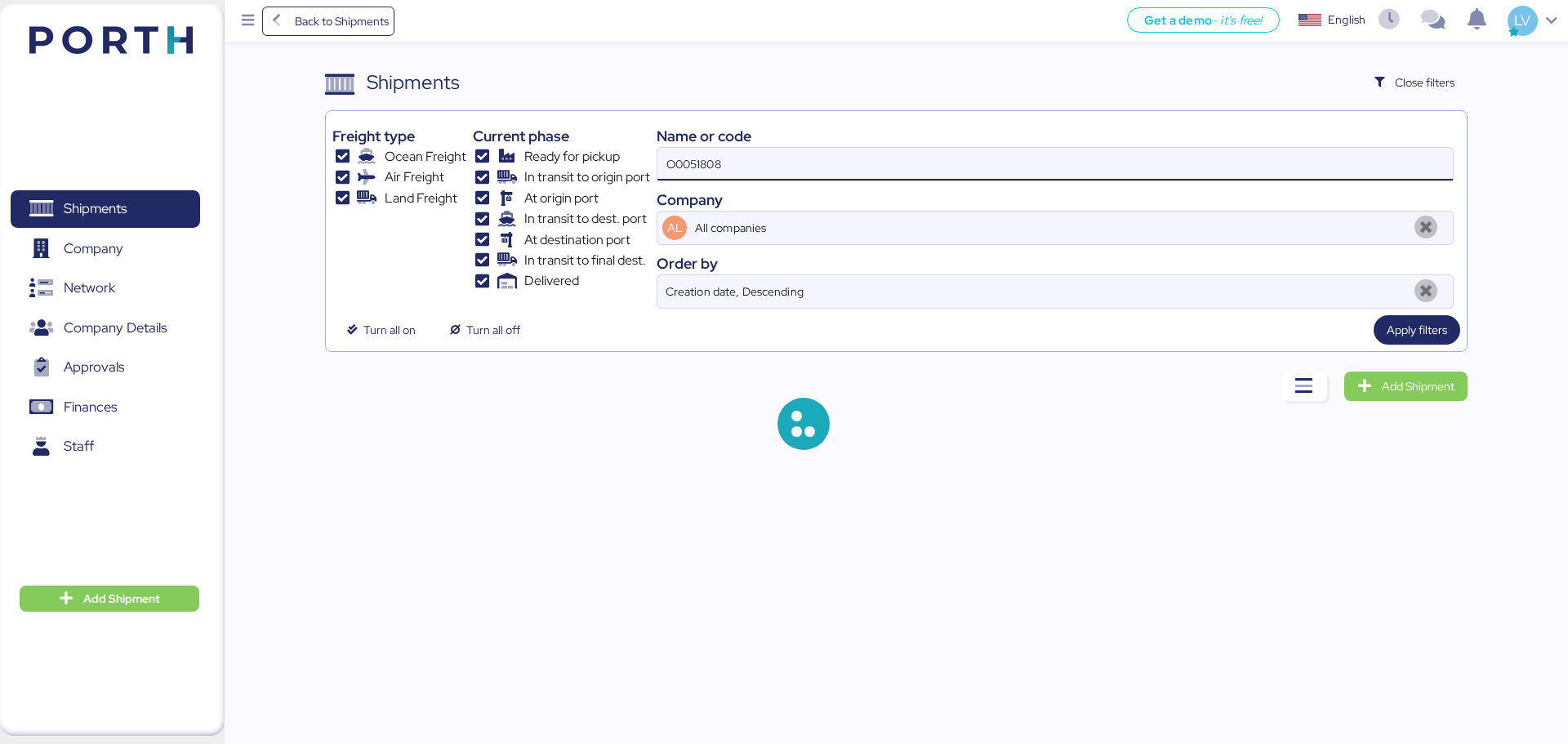 type on "O0051808" 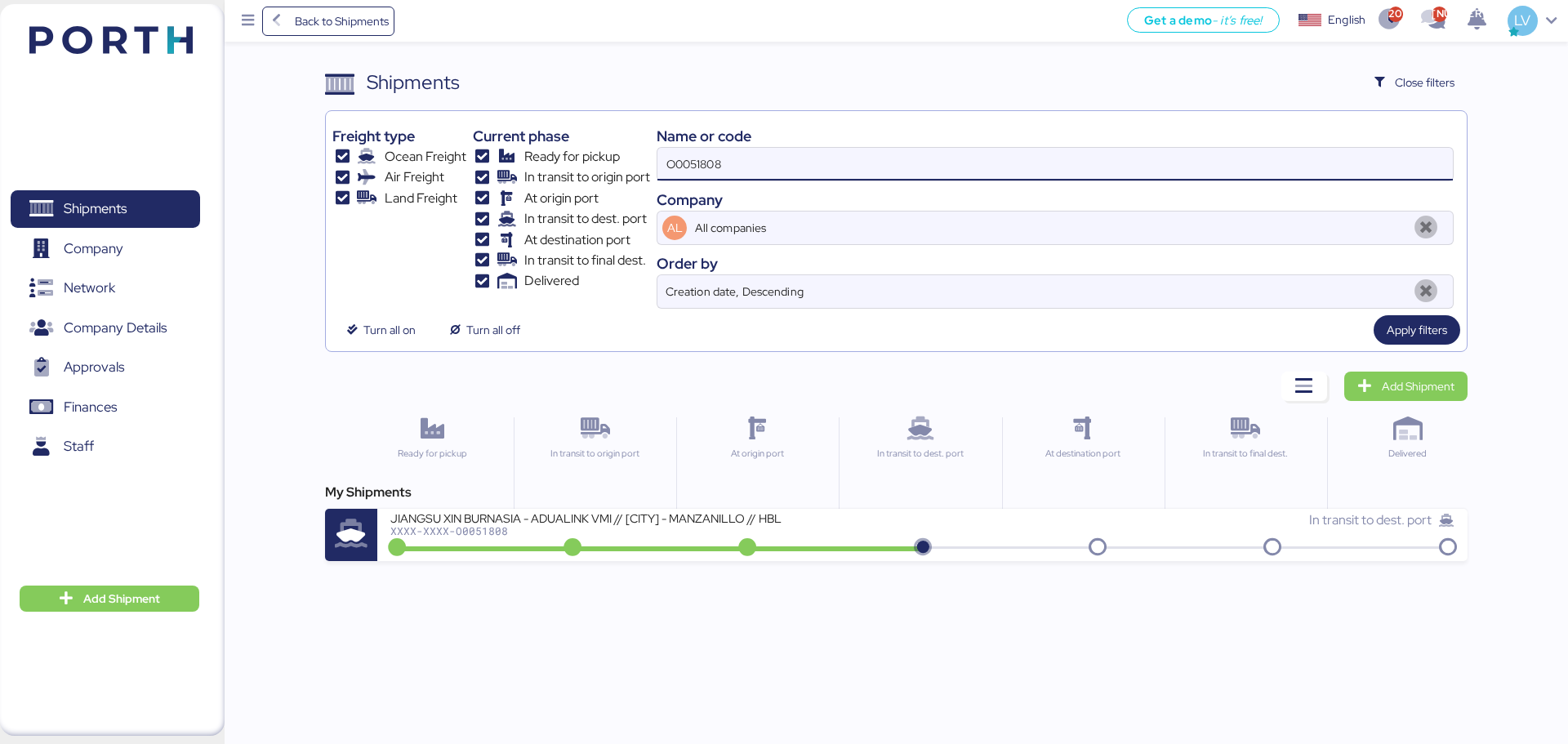 click on "My Shipments" at bounding box center (896, 492) 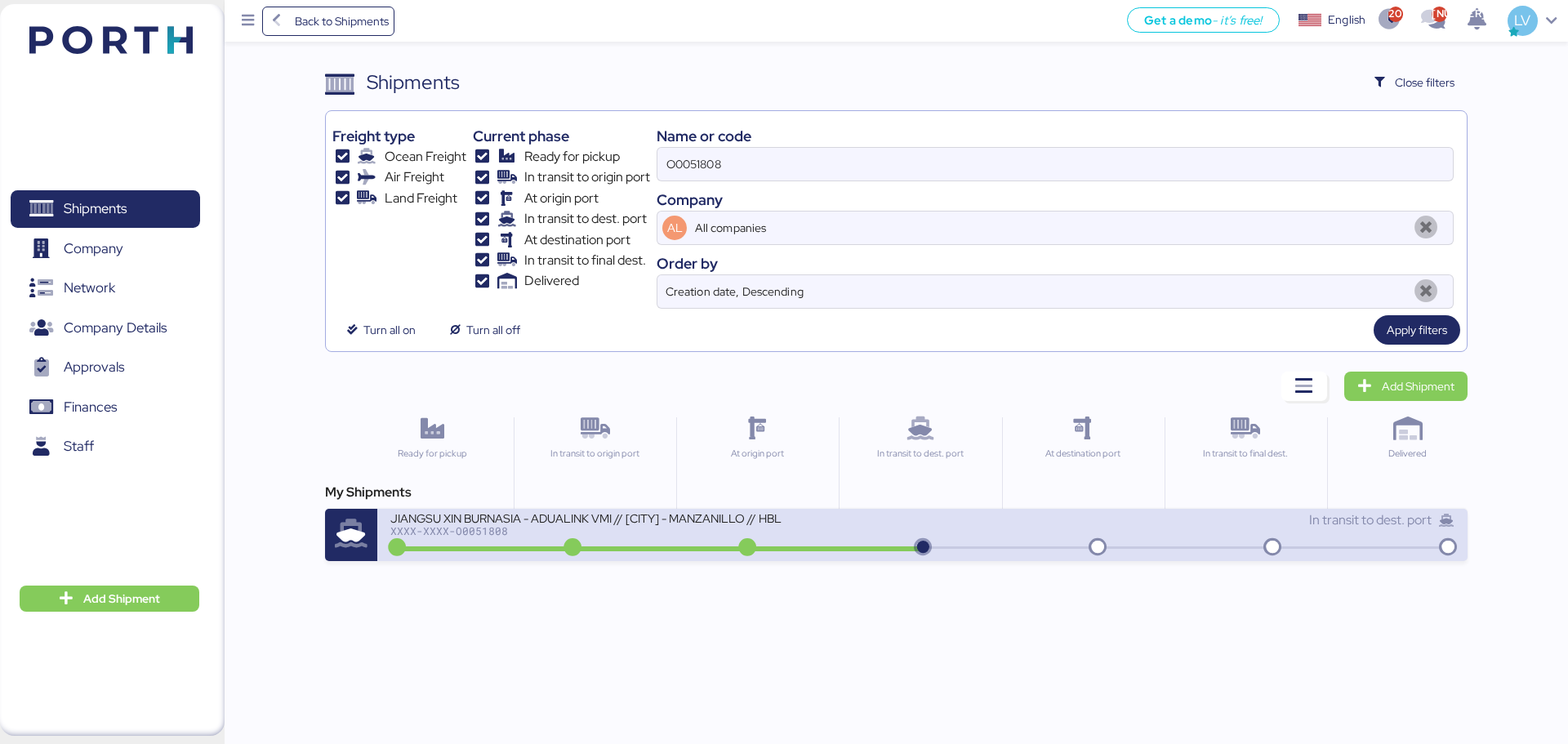click on "JIANGSU XIN BURNASIA - ADUALINK VMI // [CITY] - MANZANILLO // HBL: BYKS25061297ASE // MBL: 142501996853  // BKG: 142501996853" at bounding box center (586, 517) 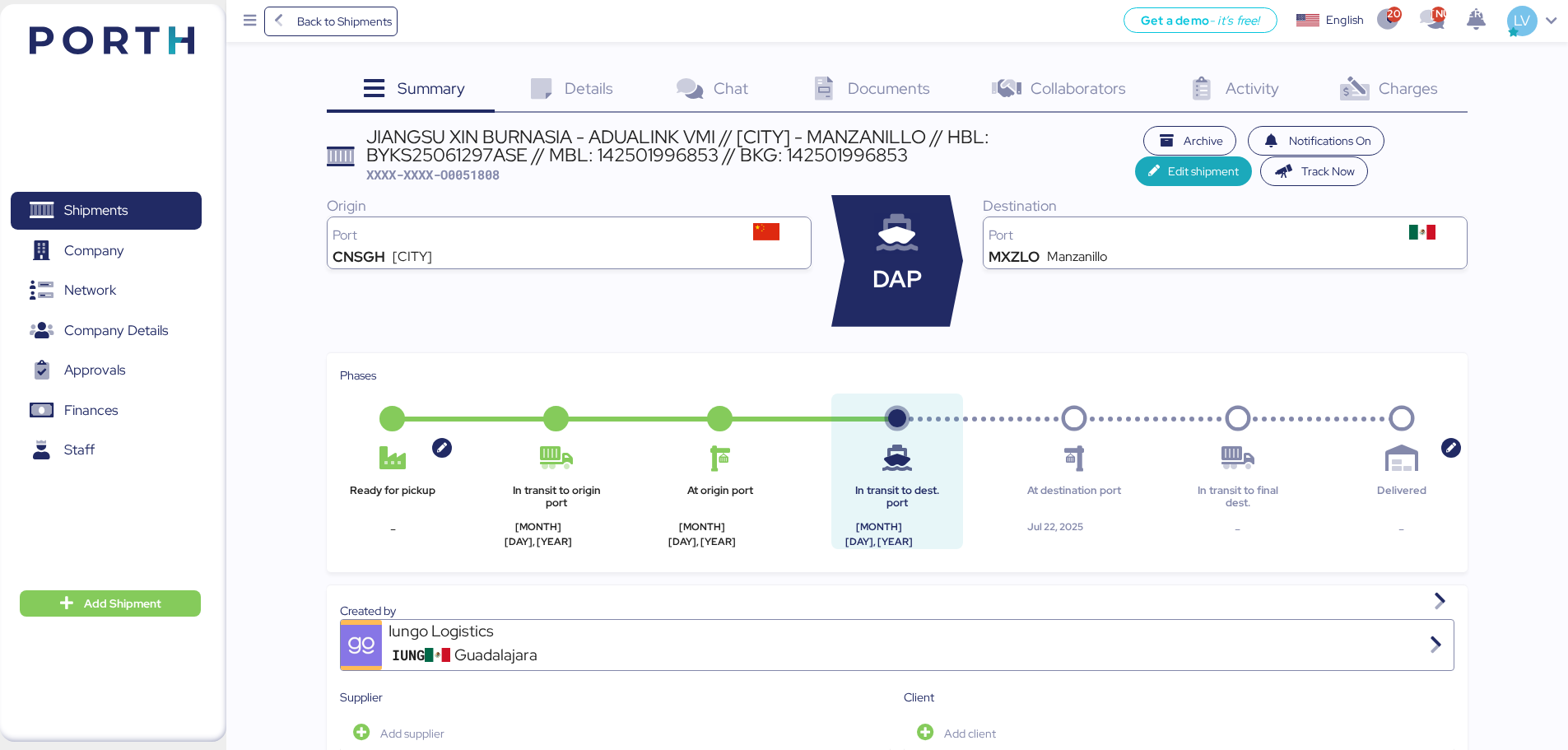click on "Charges" at bounding box center (1408, 88) 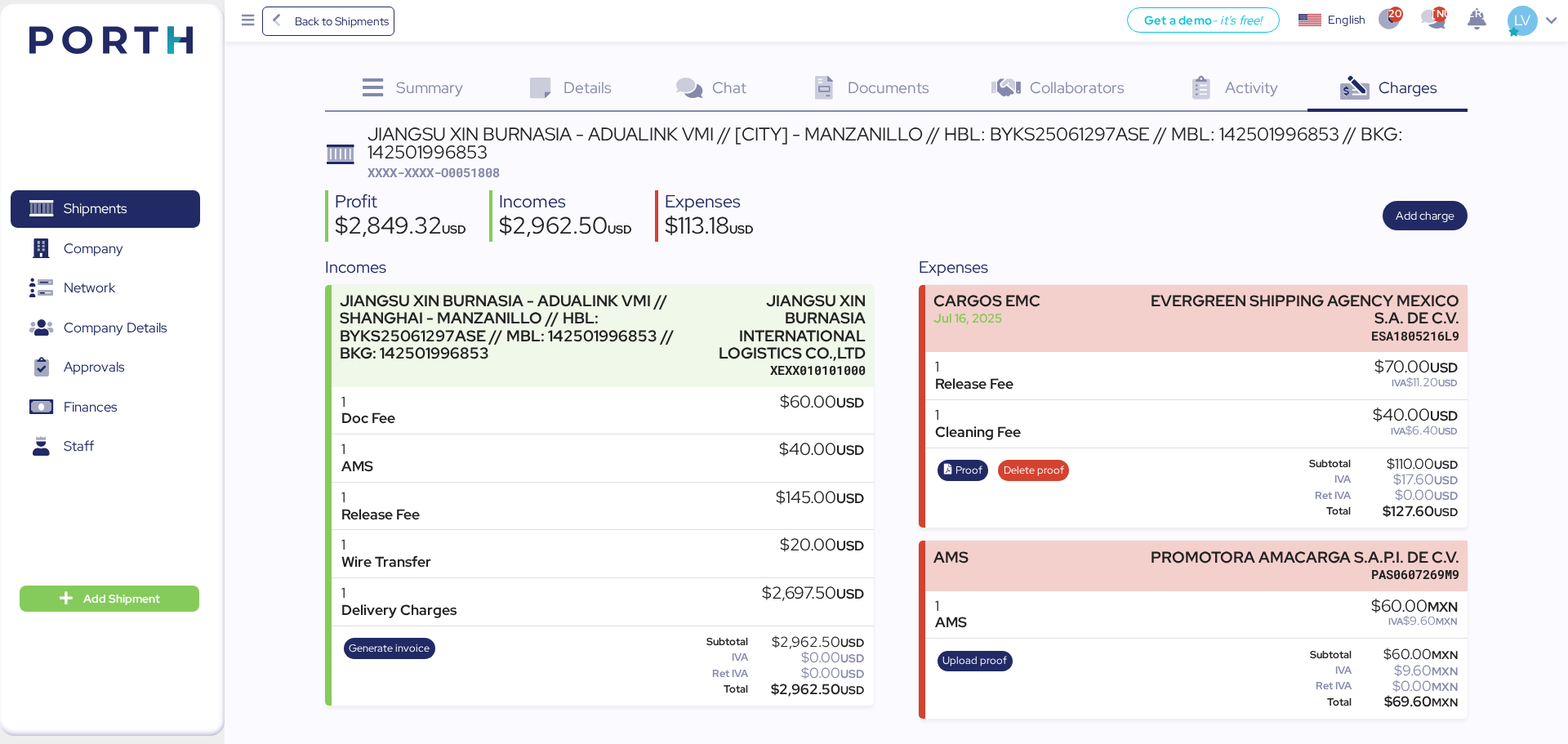 click on "Profit $2,849.32  USD Incomes $2,962.50  USD Expenses $113.18  USD Add charge" at bounding box center [896, 216] 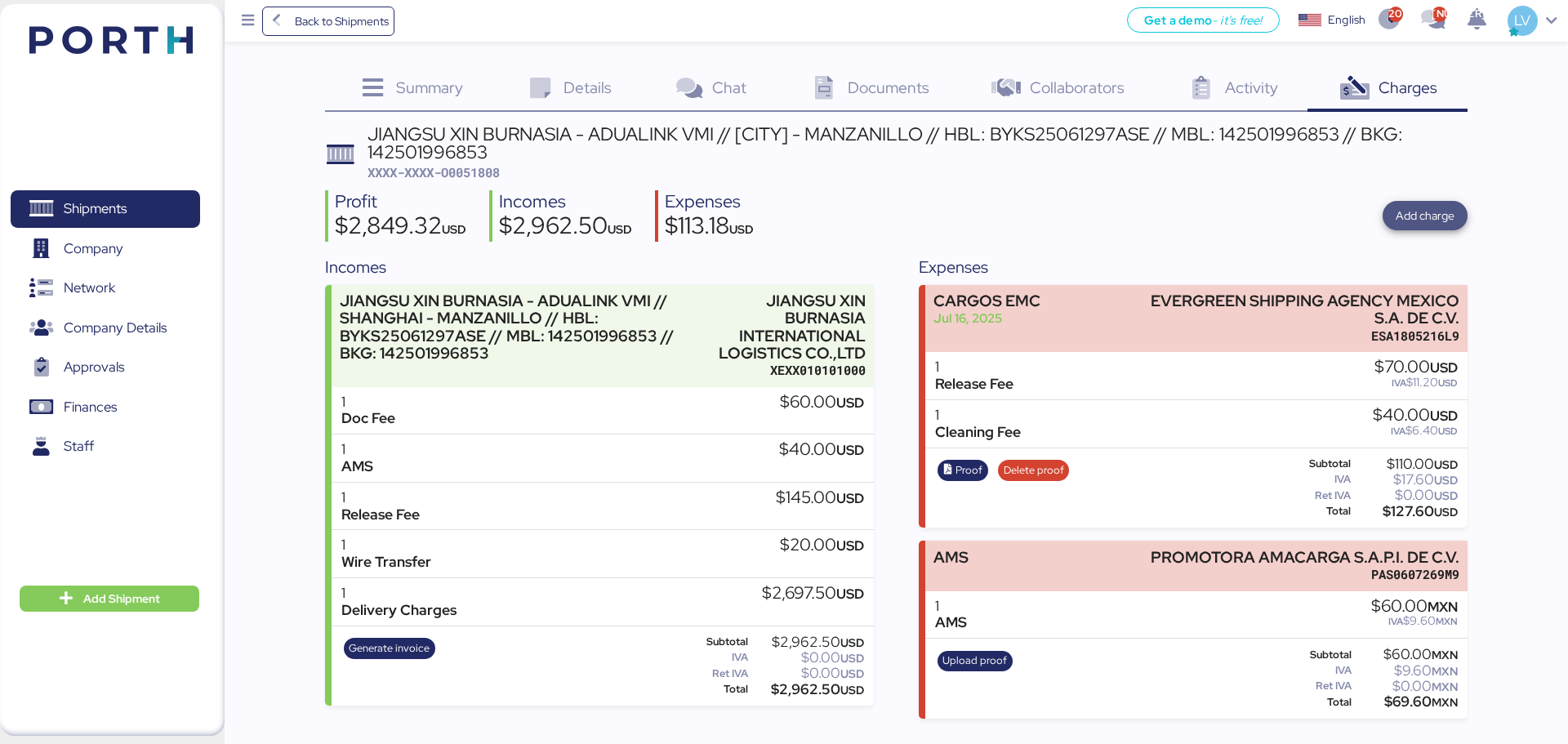 click on "Add charge" at bounding box center [1425, 216] 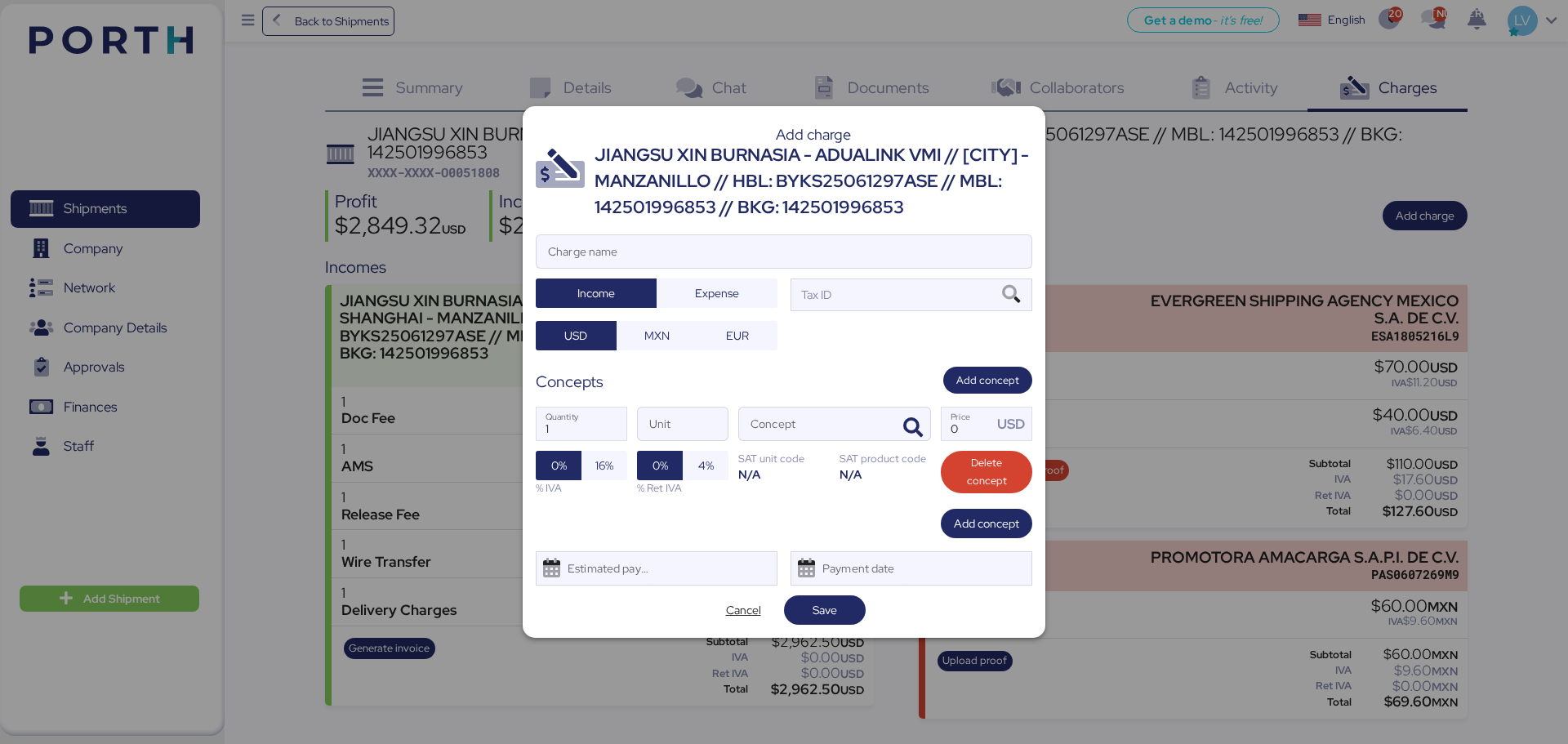 click on "Add charge JIANGSU XIN BURNASIA - ADUALINK VMI // [CITY] - MANZANILLO // HBL: BYKS25061297ASE // MBL: 142501996853  // BKG: 142501996853 Charge name Income Expense Tax ID   USD MXN EUR Concepts Add concept 1 Quantity Unit Concept   0 Price USD 0% 16% % IVA 0% 4% % Ret IVA SAT unit code N/A SAT product code N/A Delete concept Add concept   Estimated payment date   Payment date Cancel Save" at bounding box center [784, 372] 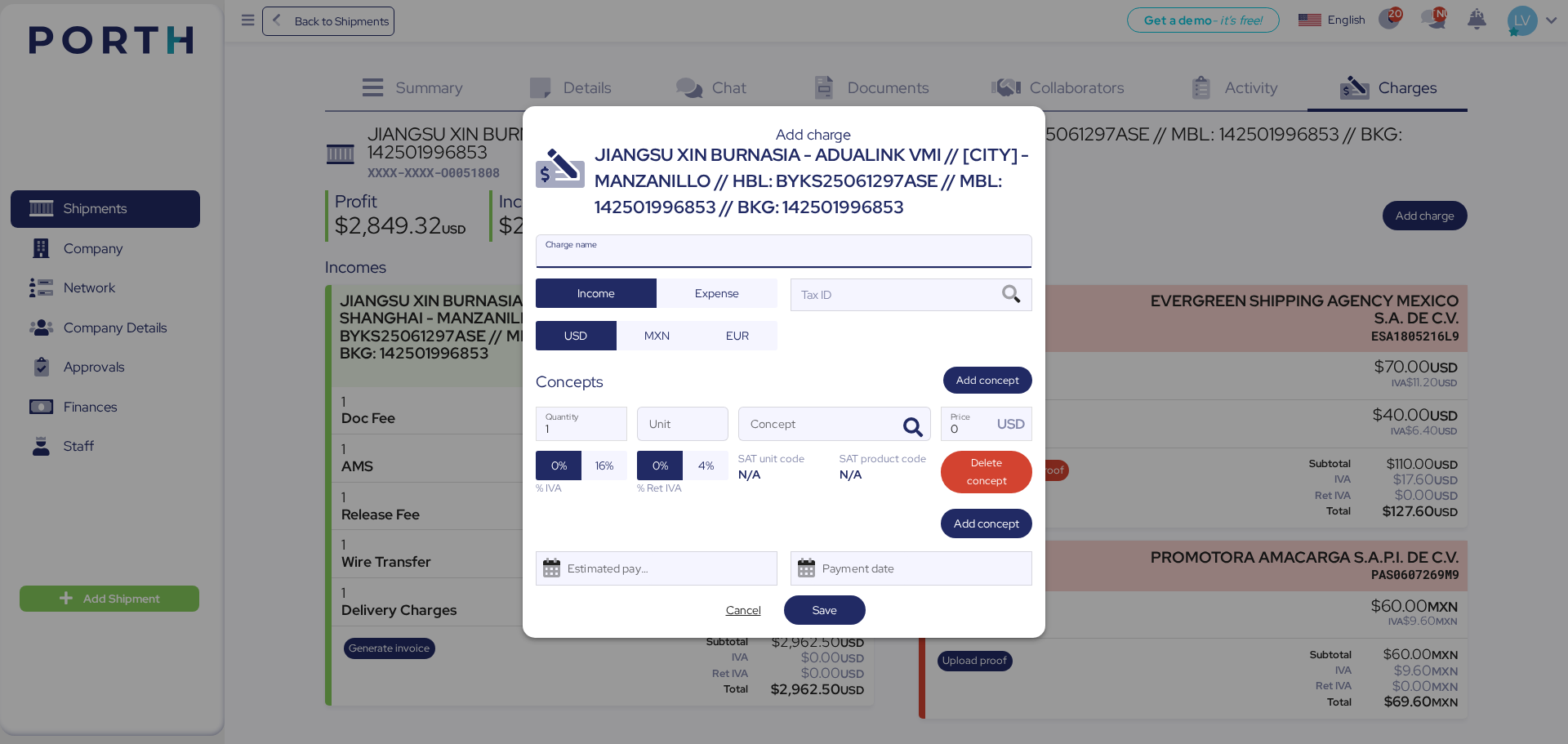 click on "Charge name" at bounding box center [784, 252] 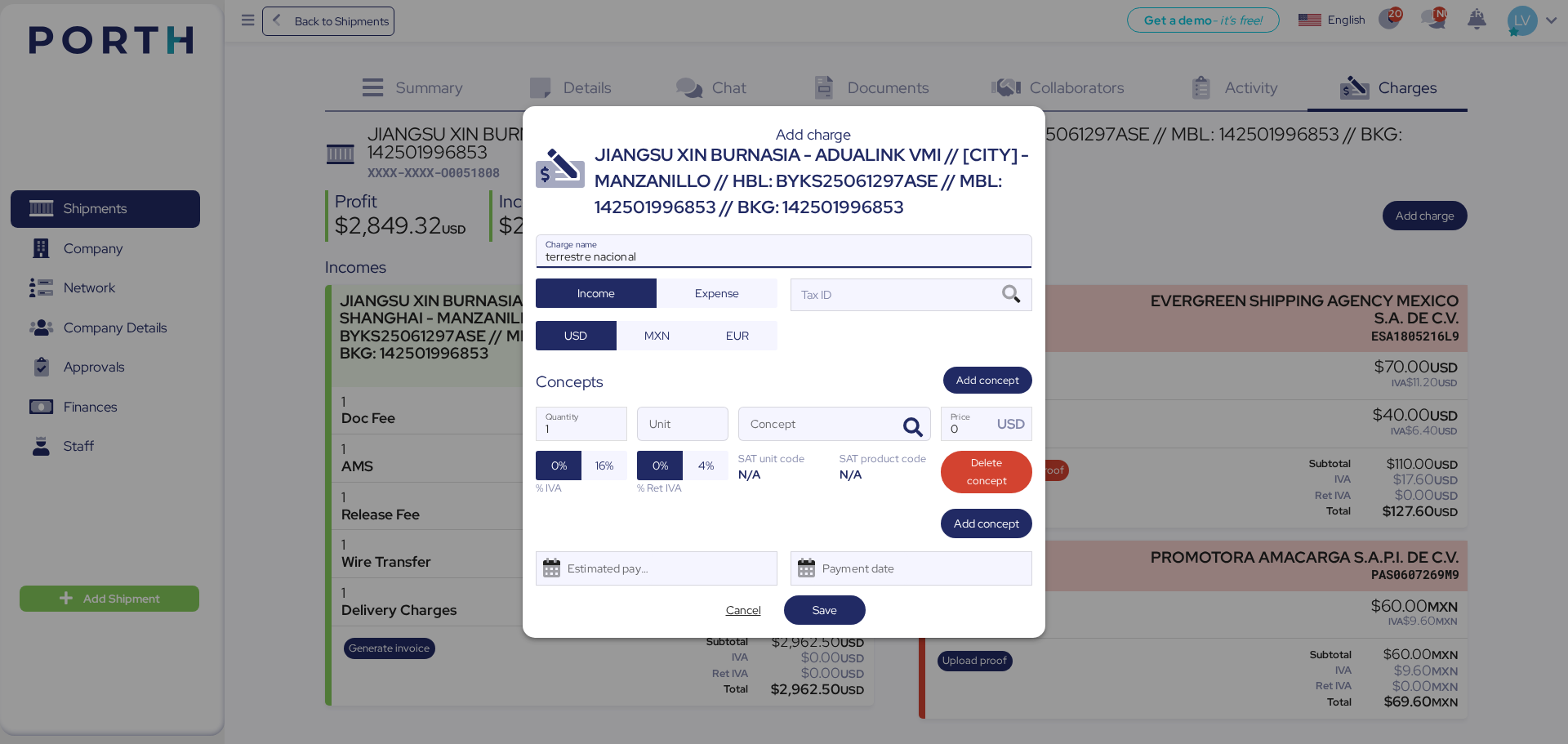 type on "terrestre nacional" 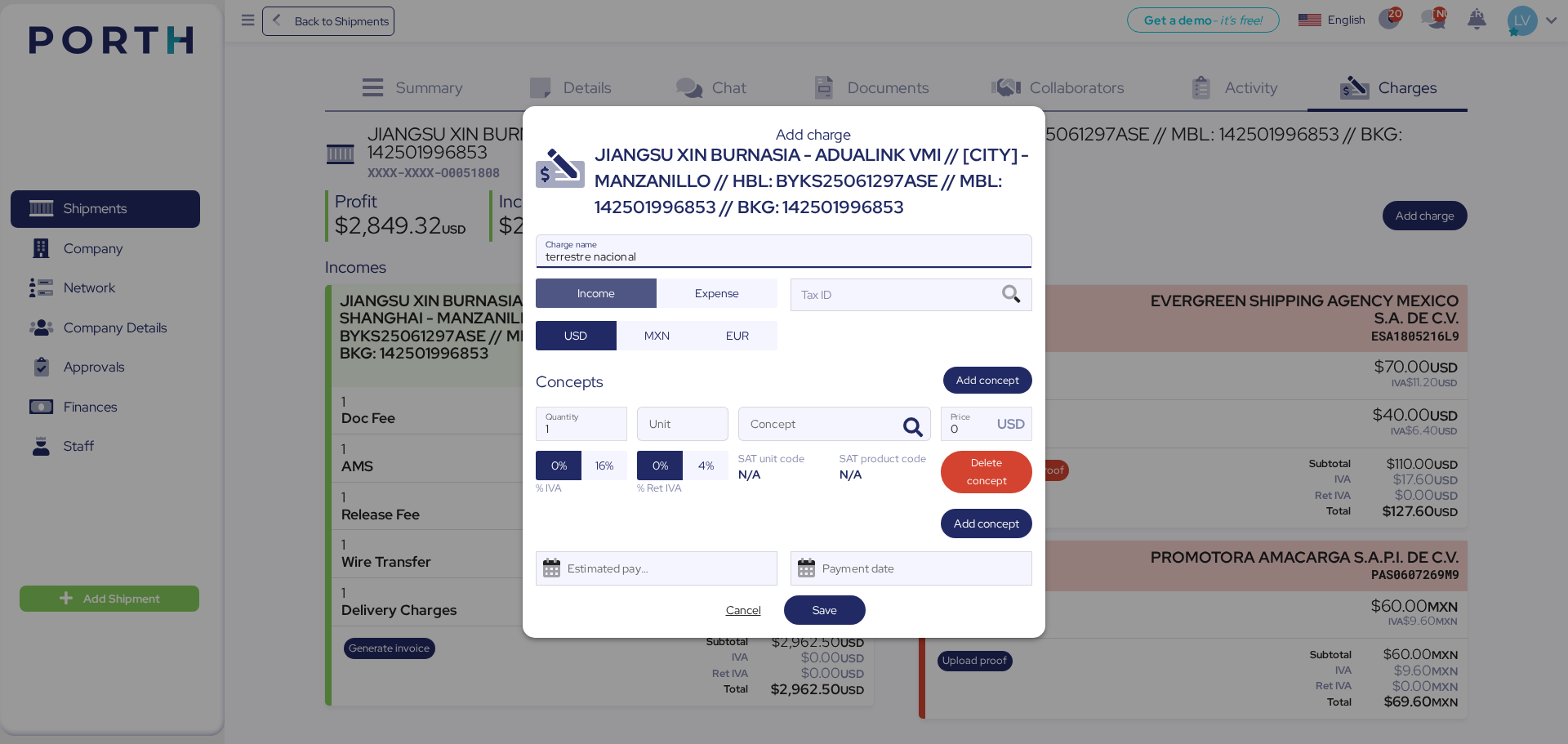 type 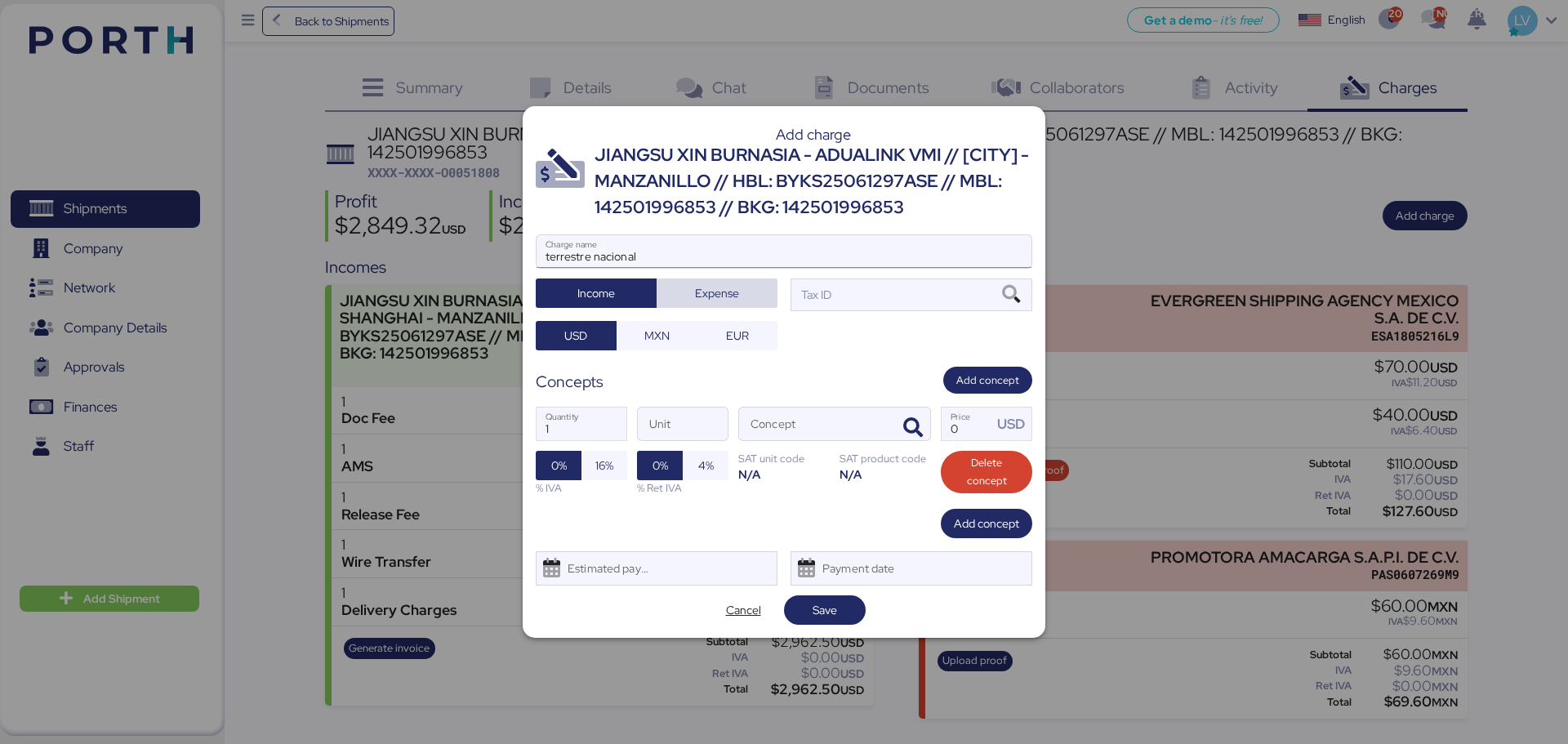 type 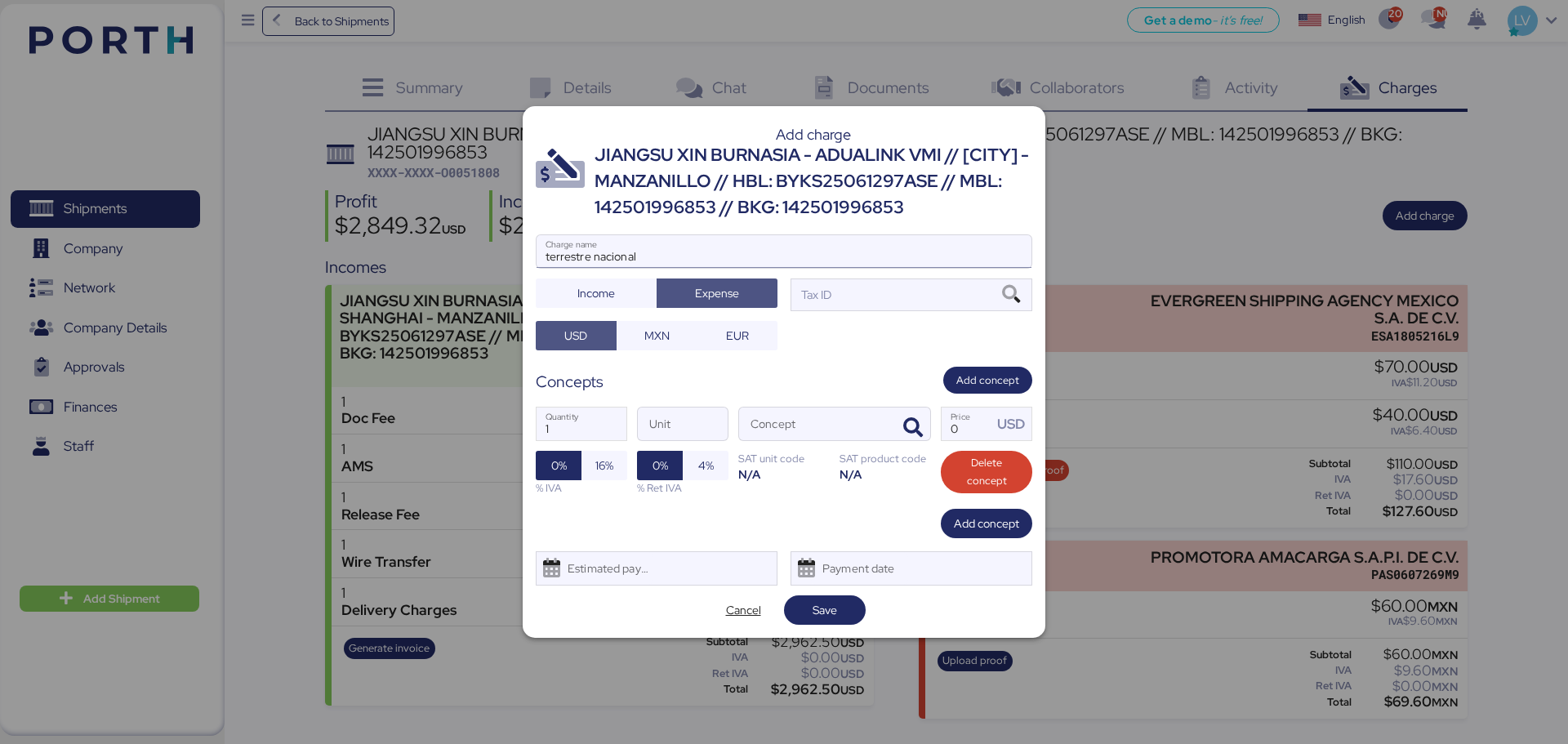 type 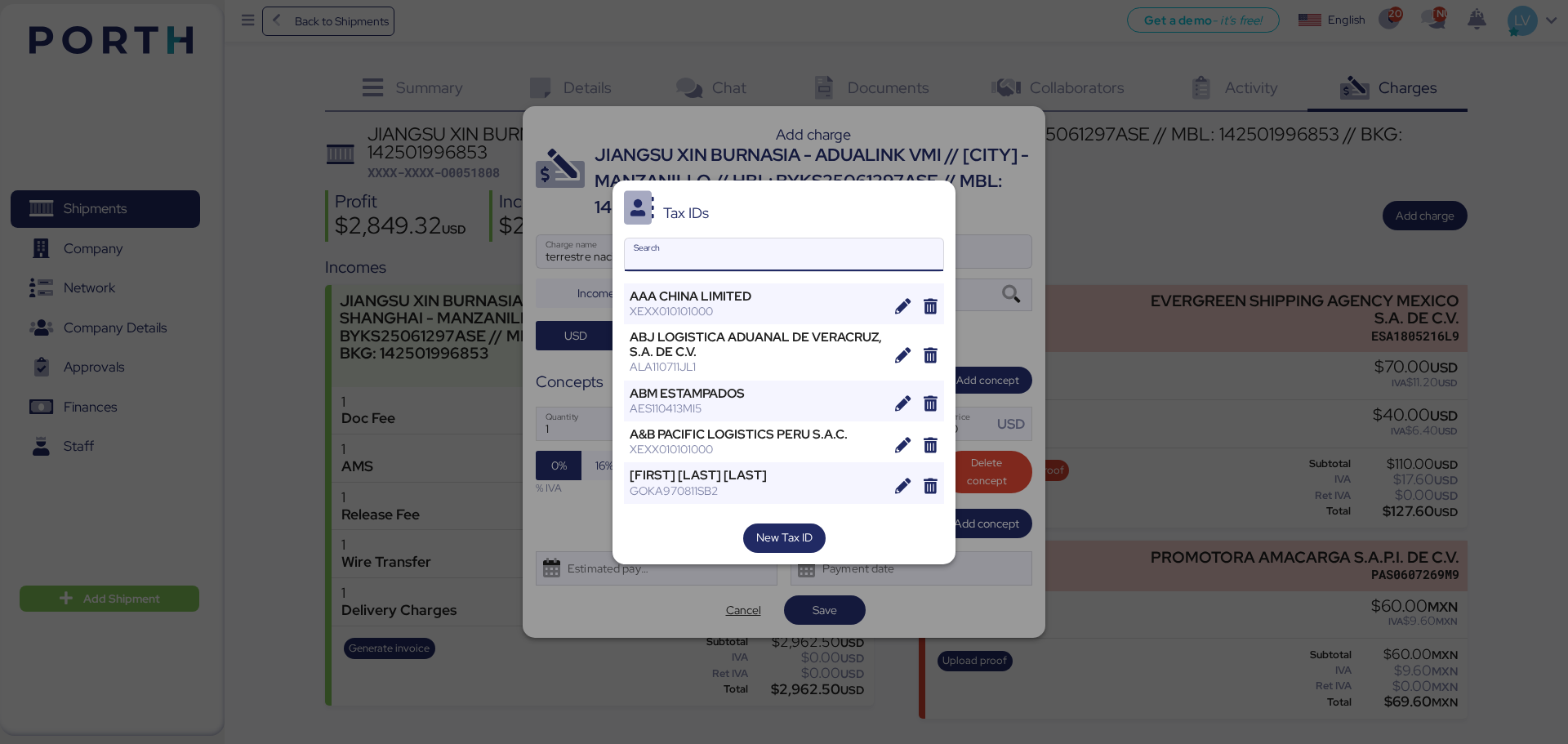 click on "Search" at bounding box center [784, 255] 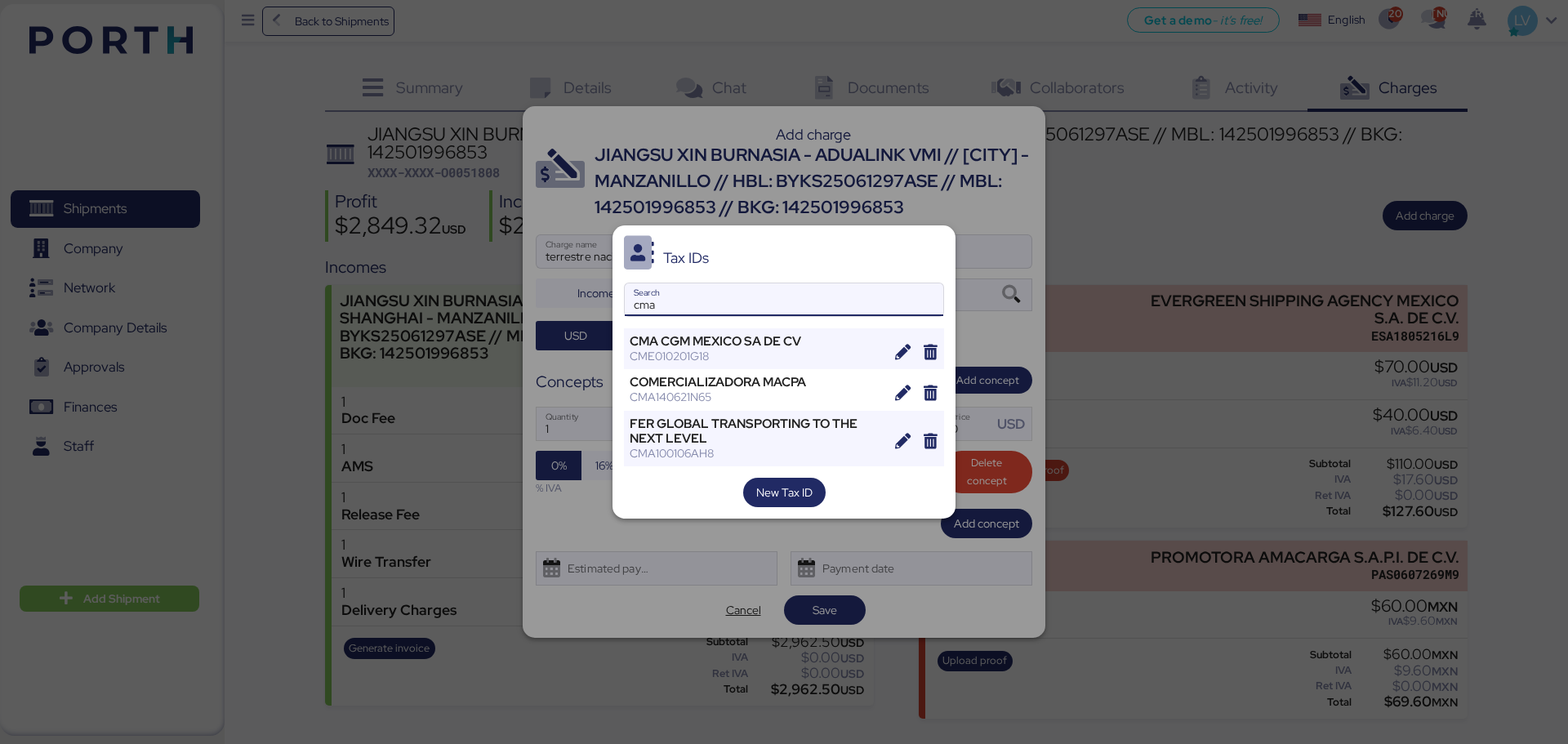 type on "cma" 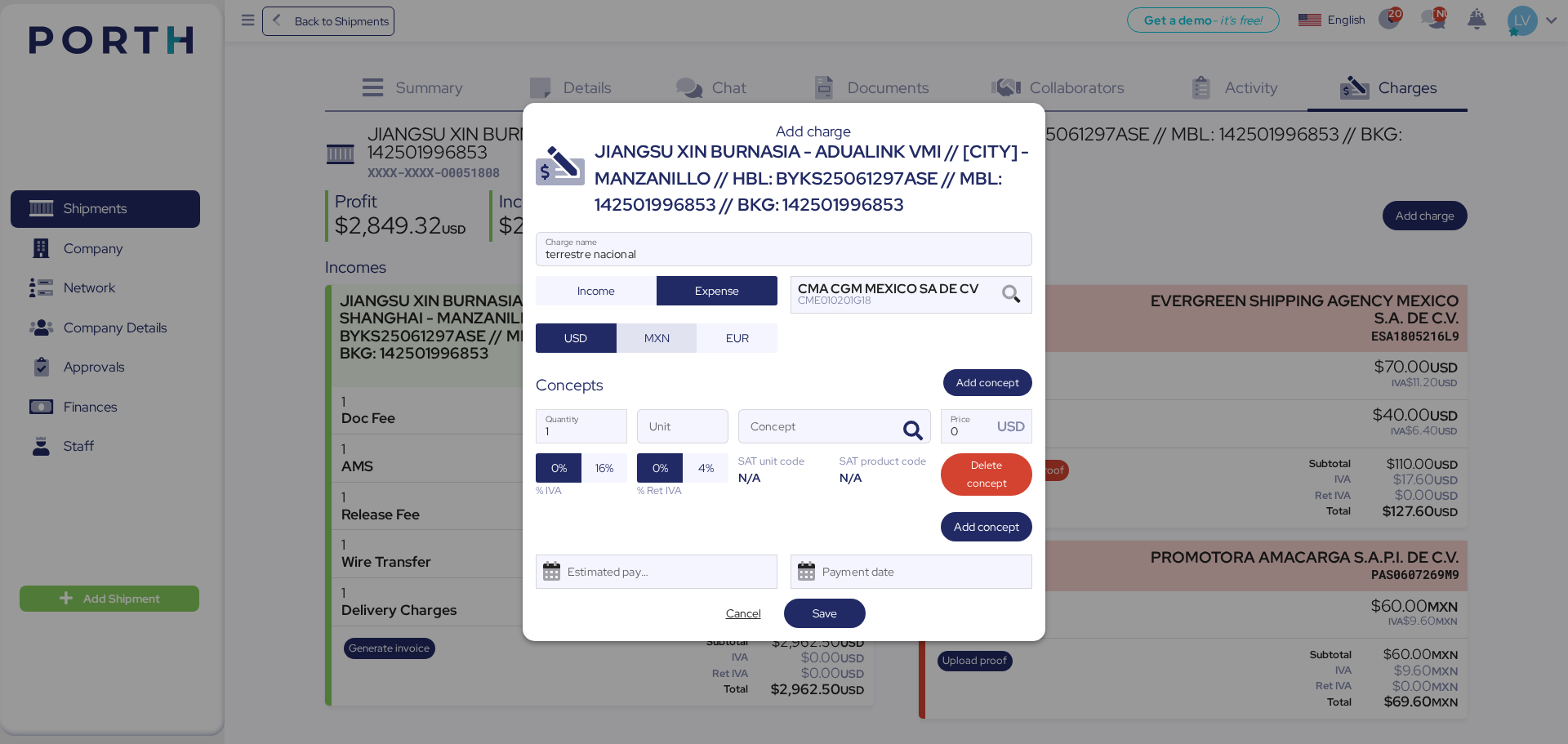 click on "MXN" at bounding box center (657, 338) 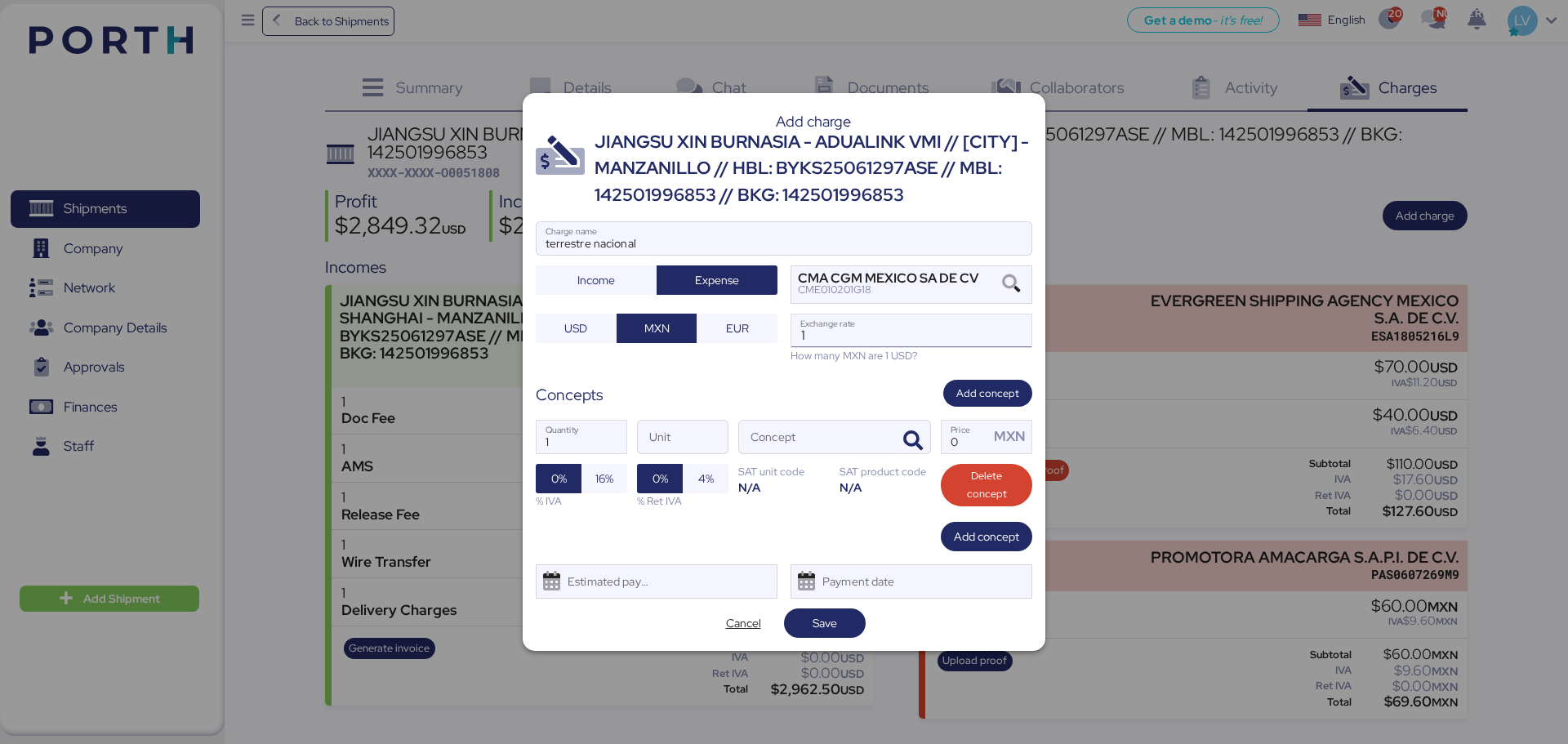 click on "1" at bounding box center [911, 331] 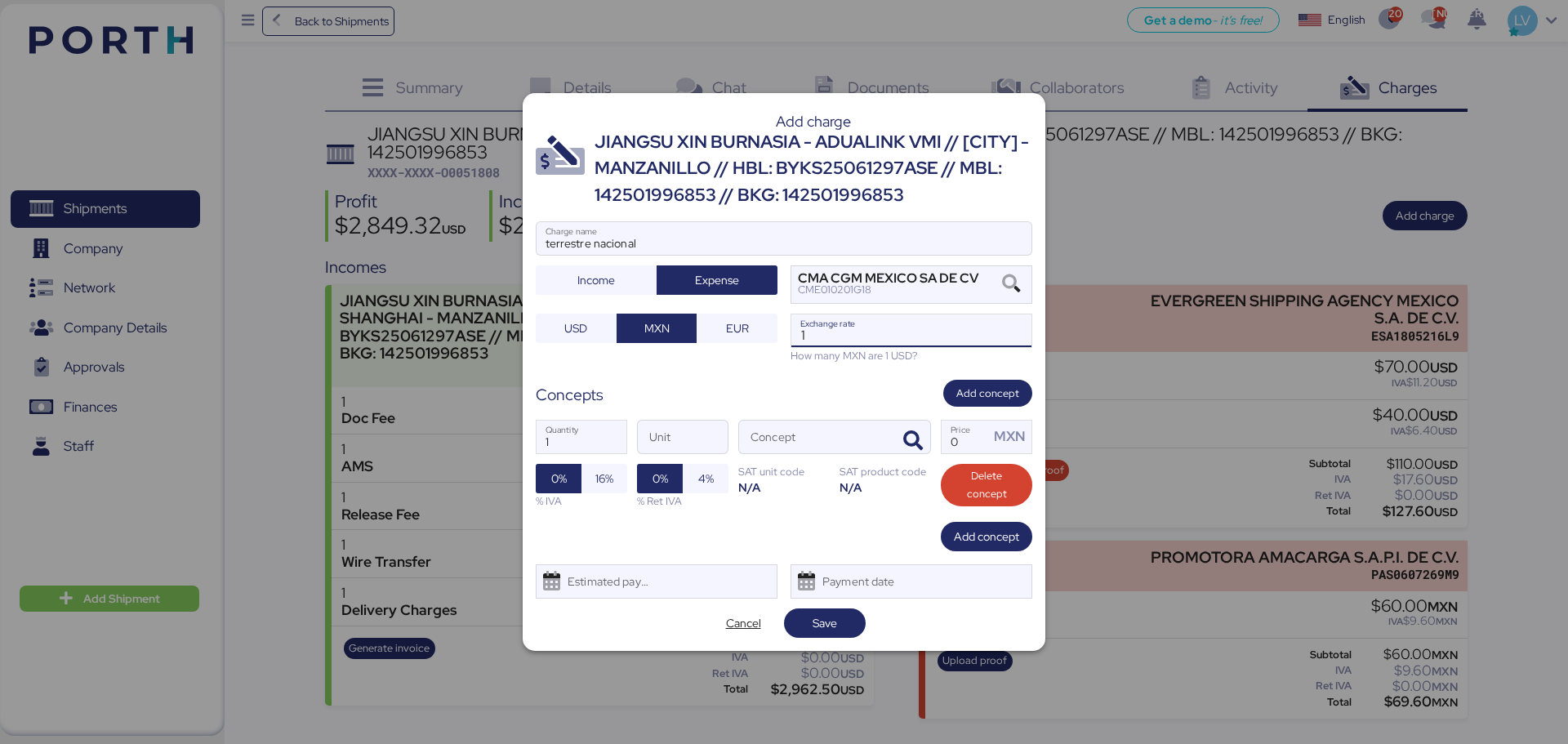 click on "1" at bounding box center (911, 331) 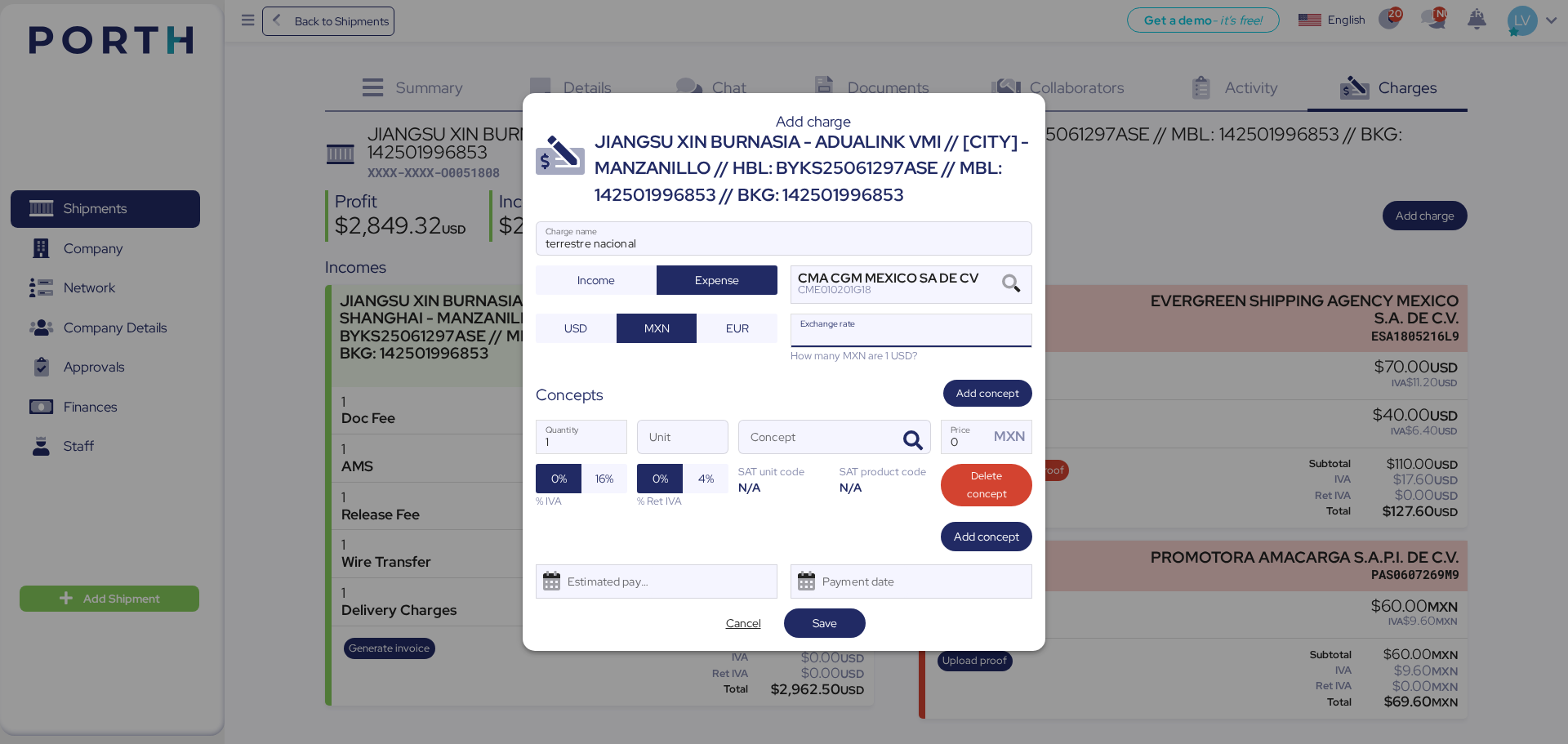 paste on "18.7378" 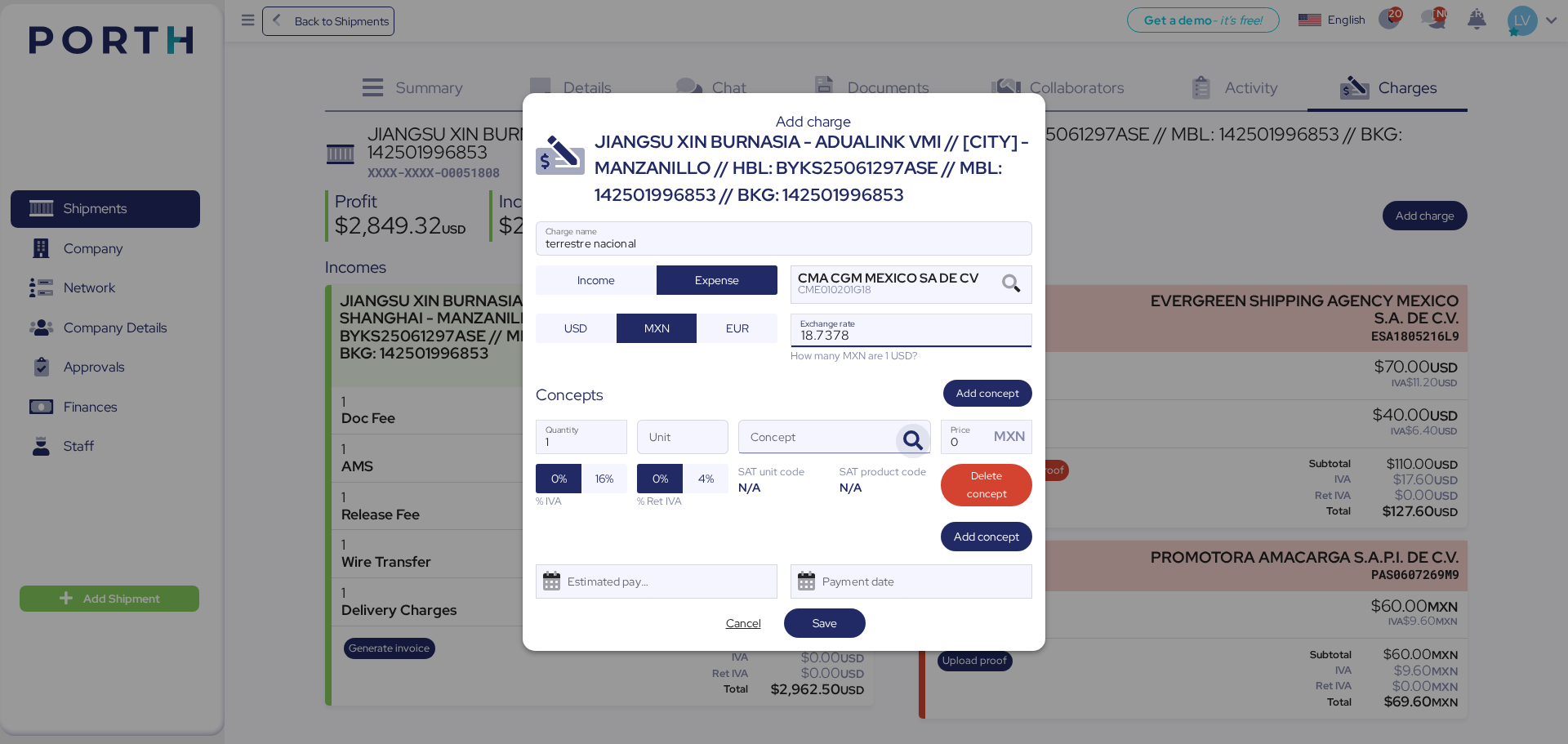 type on "18.7378" 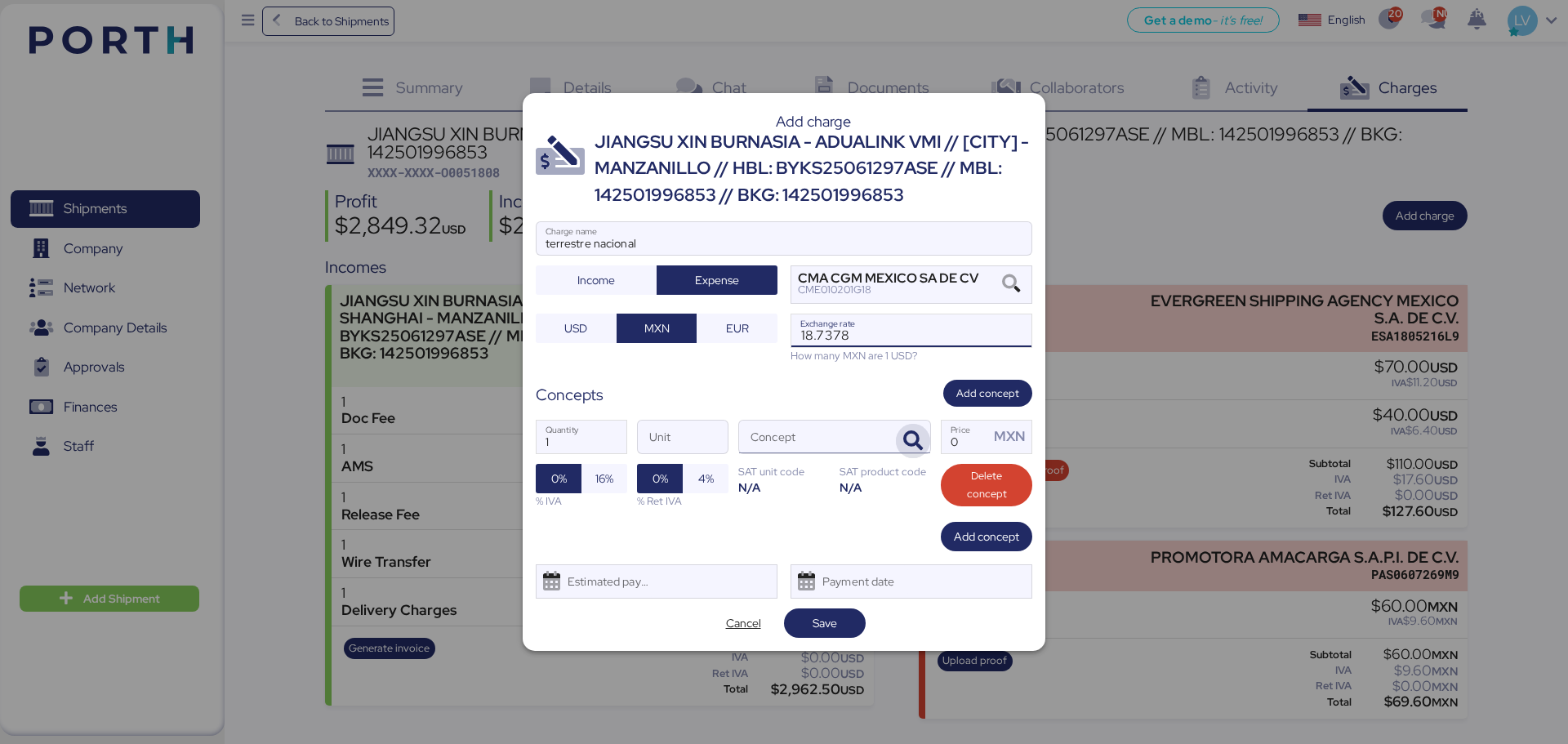 click at bounding box center (913, 441) 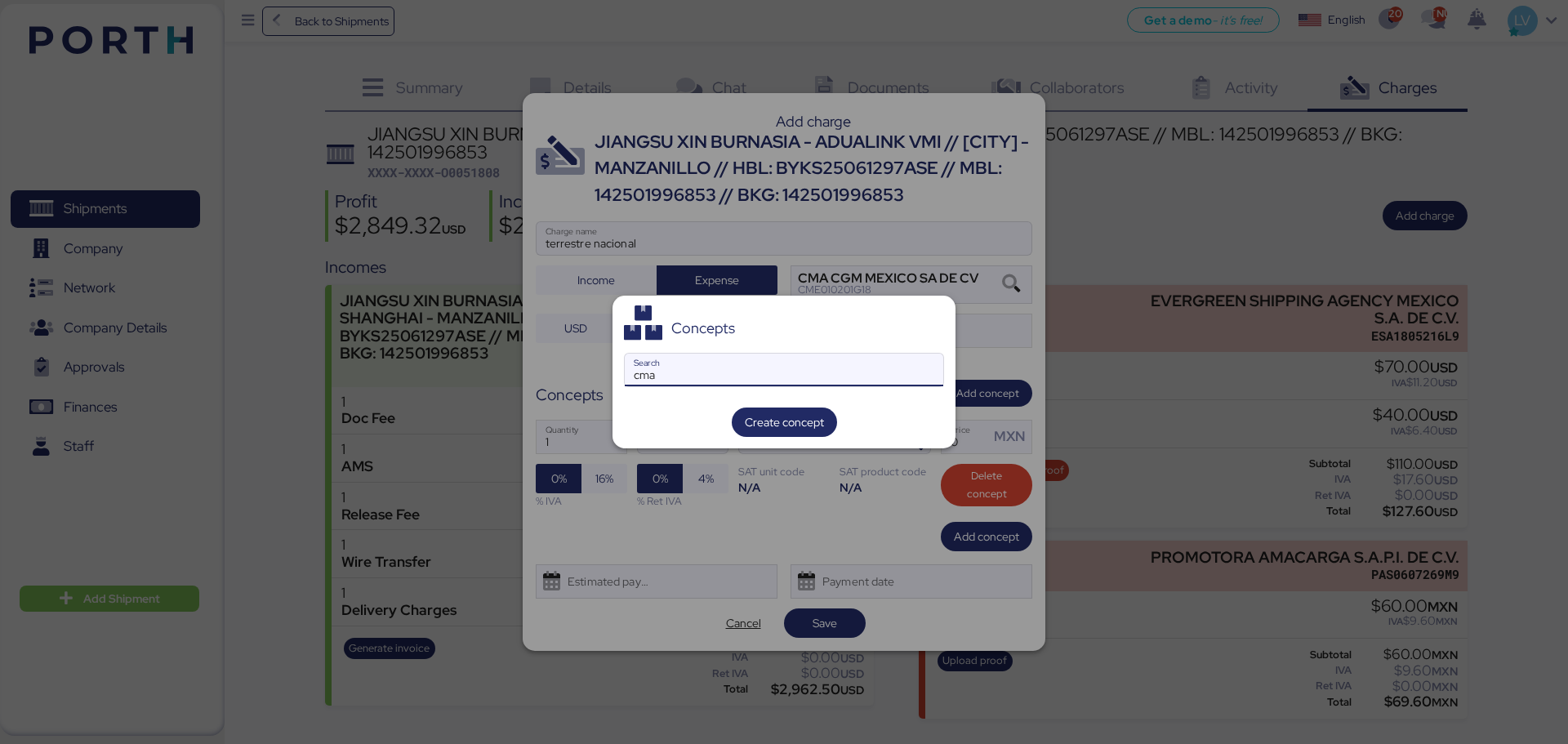 click on "cma" at bounding box center [784, 370] 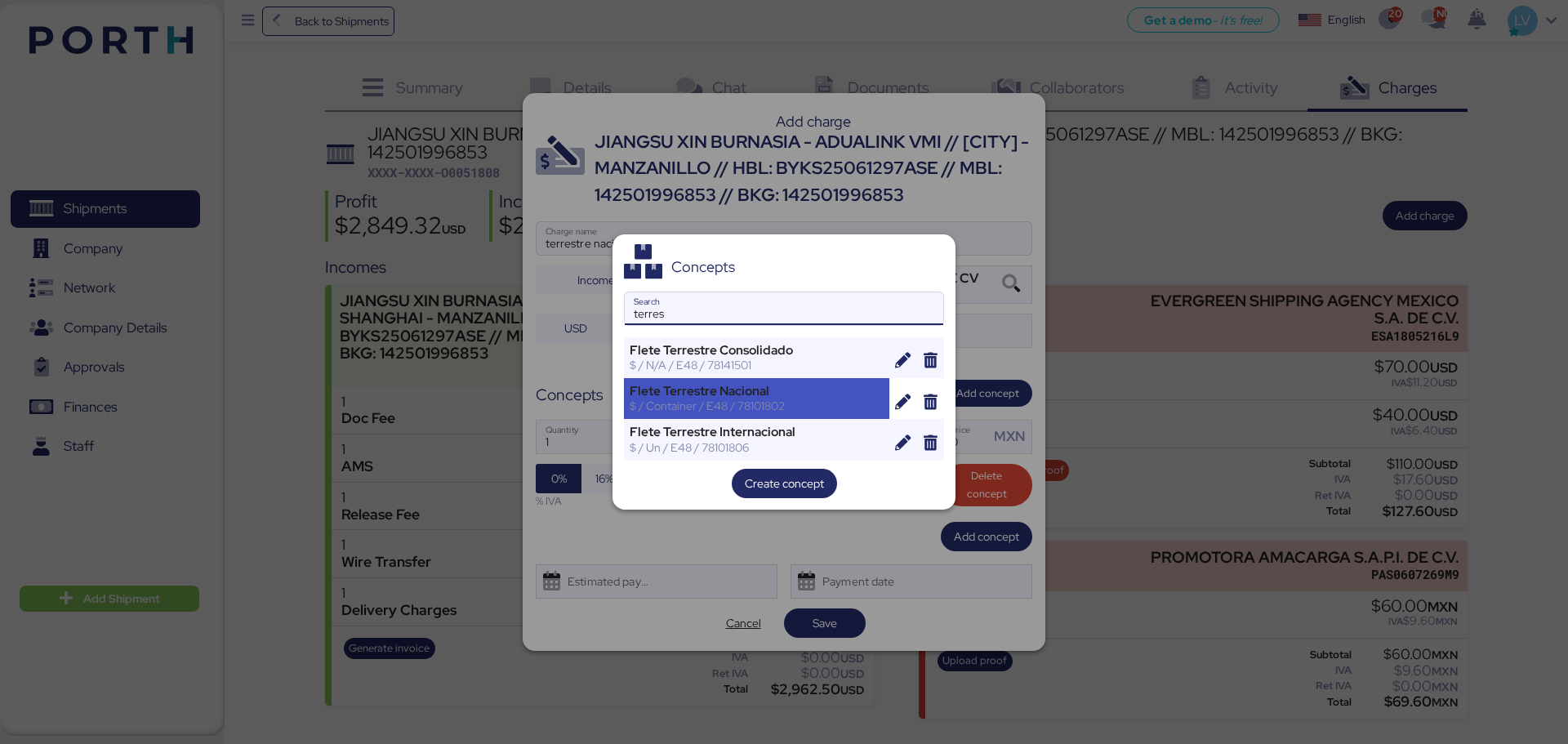 type on "terres" 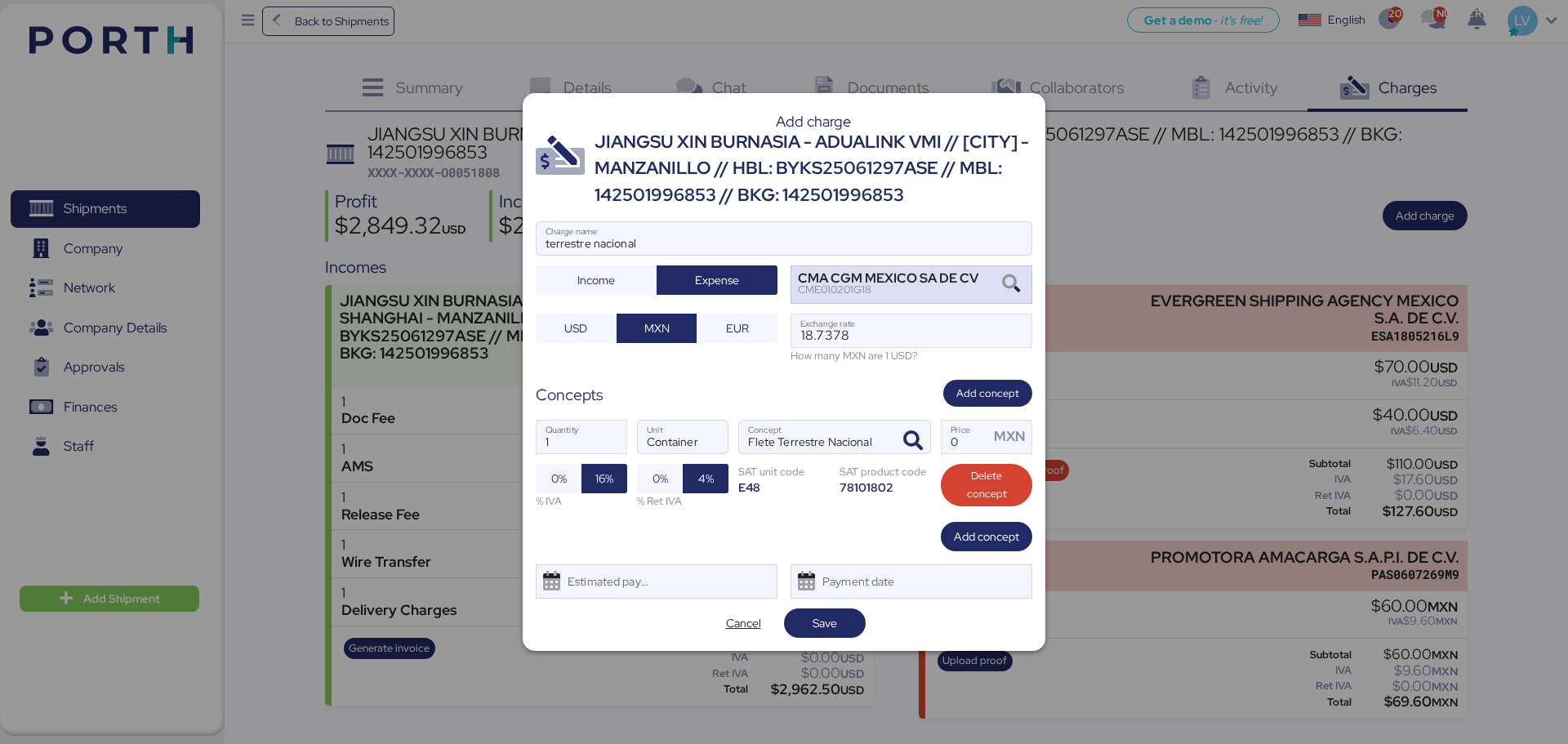 click on "CMA CGM MEXICO SA DE CV" at bounding box center (888, 278) 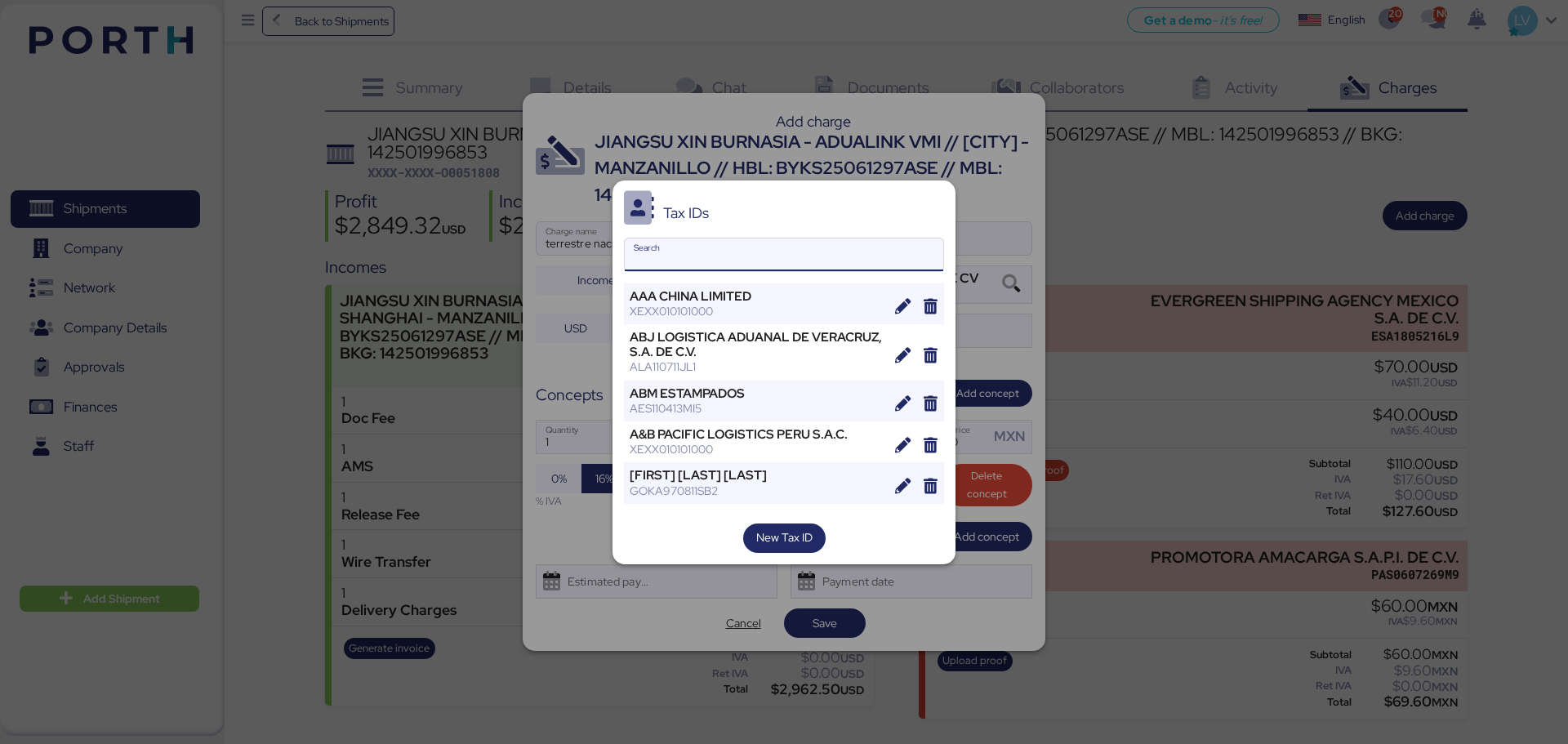 click on "Search" at bounding box center (784, 255) 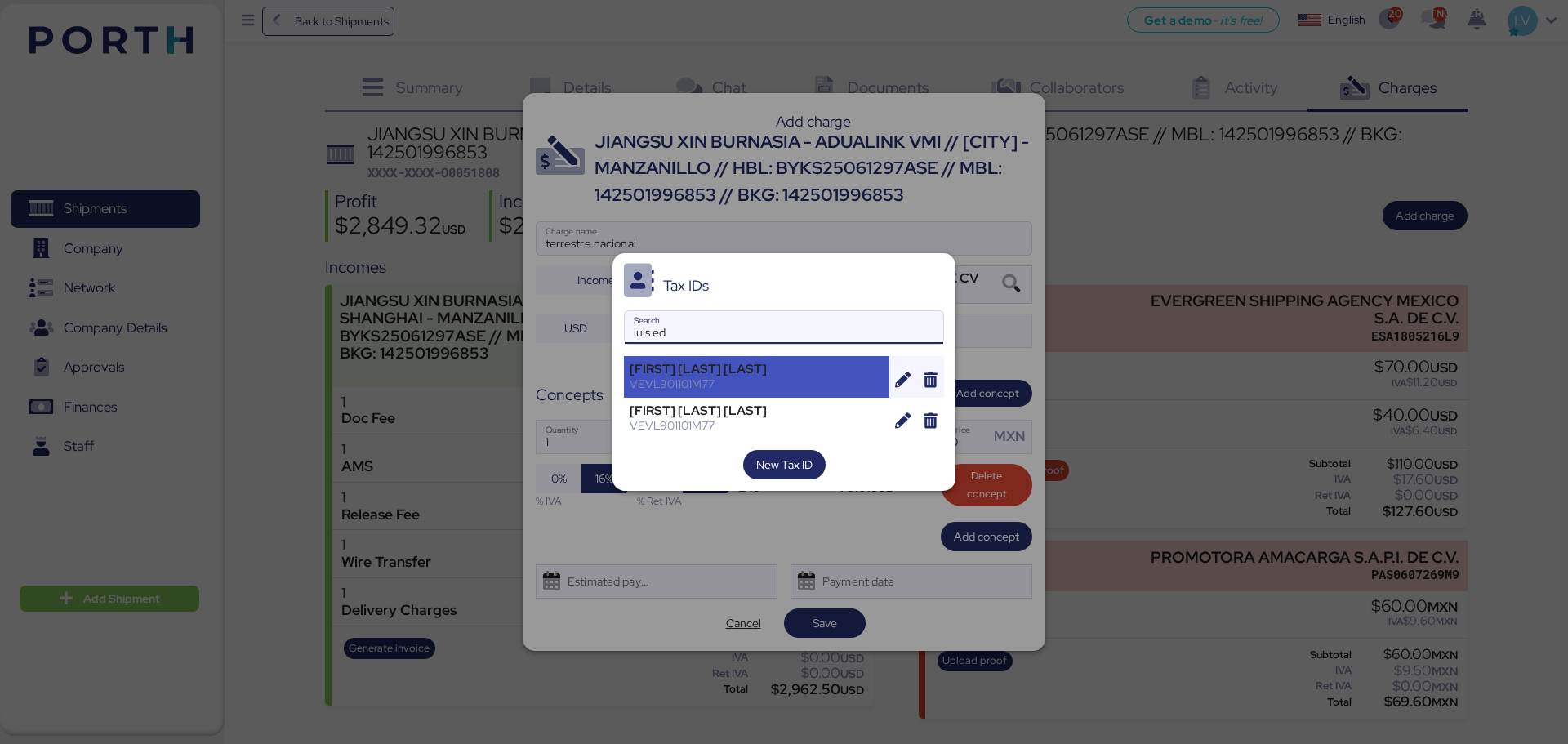 type on "luis ed" 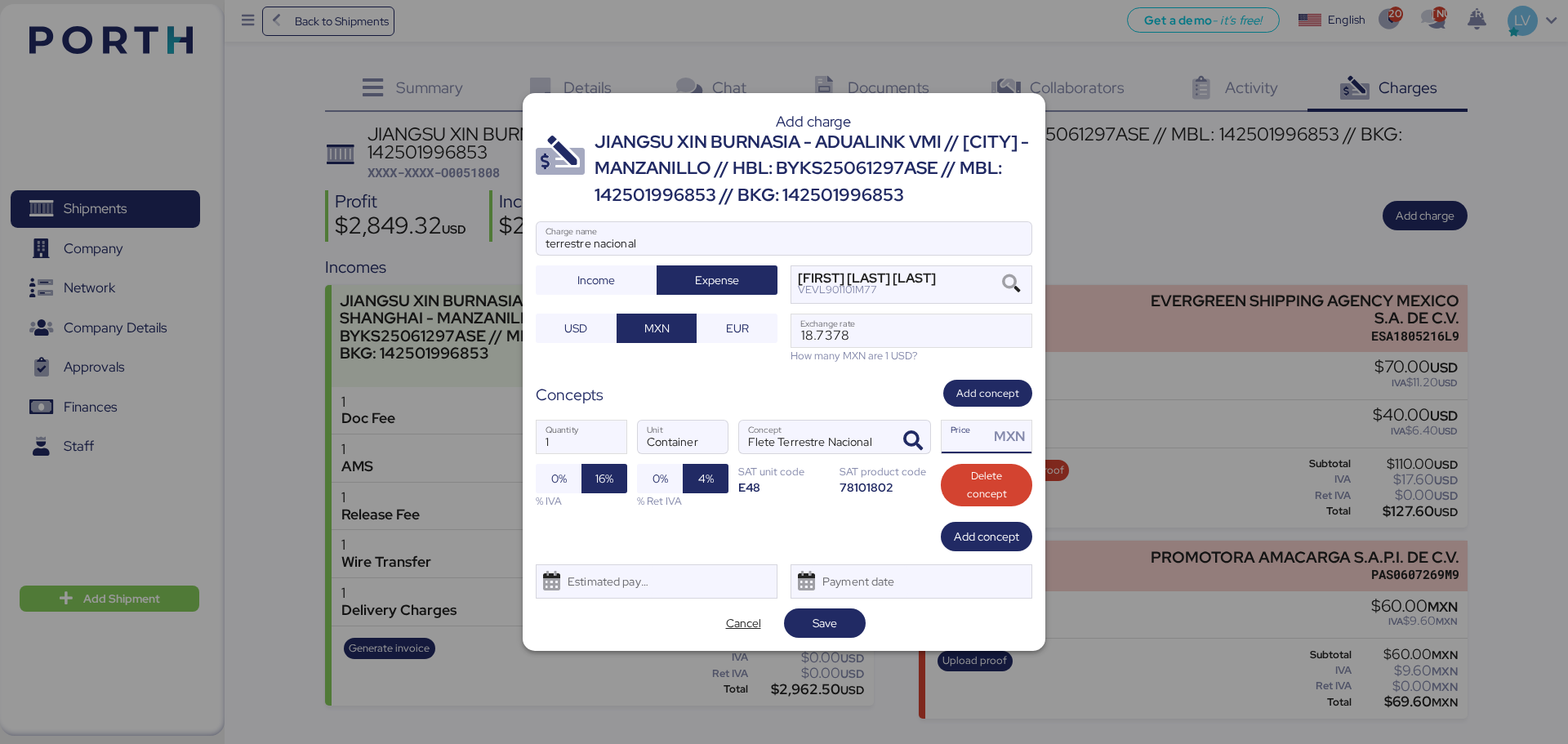 click on "Price MXN" at bounding box center (965, 437) 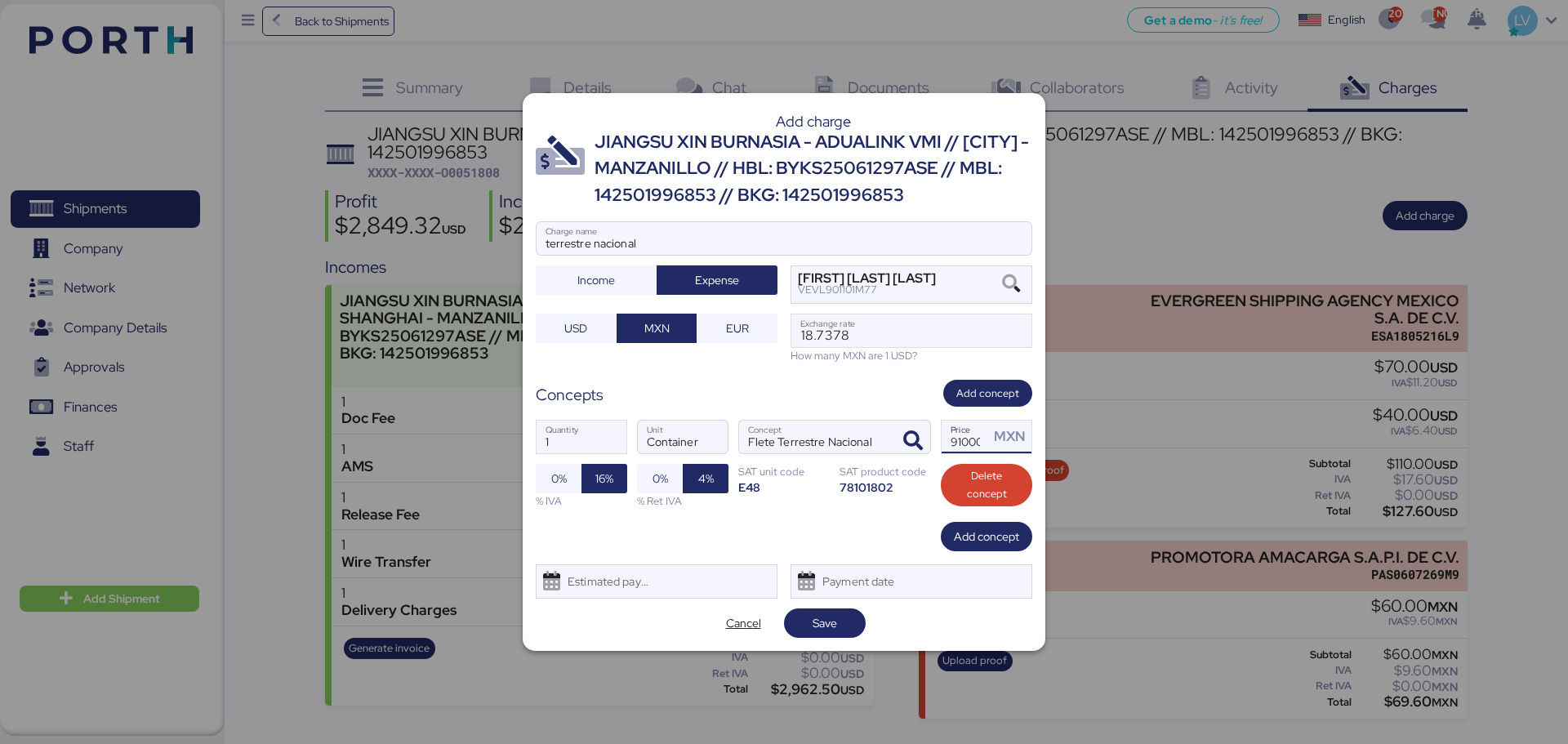 scroll, scrollTop: 0, scrollLeft: 3, axis: horizontal 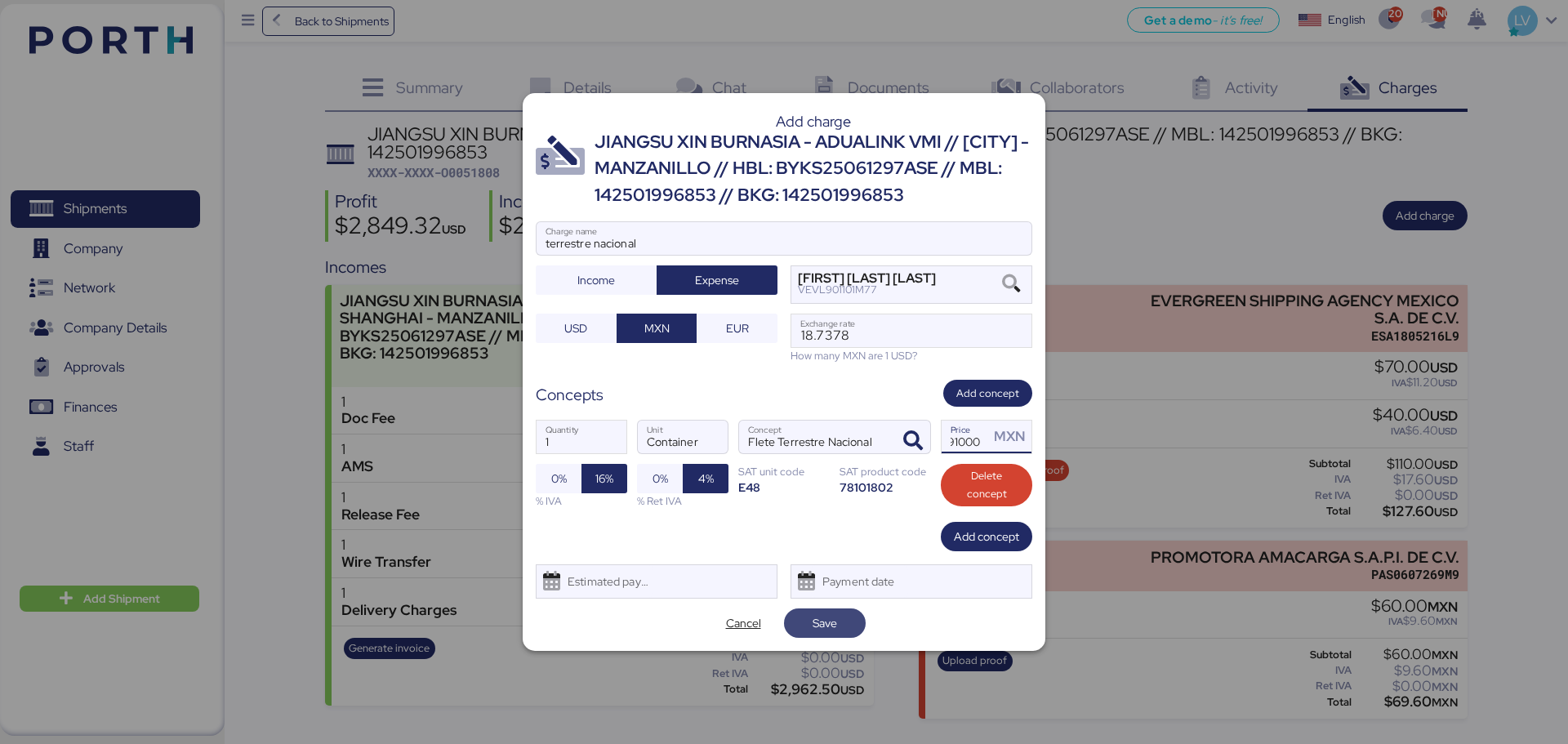 type on "91000" 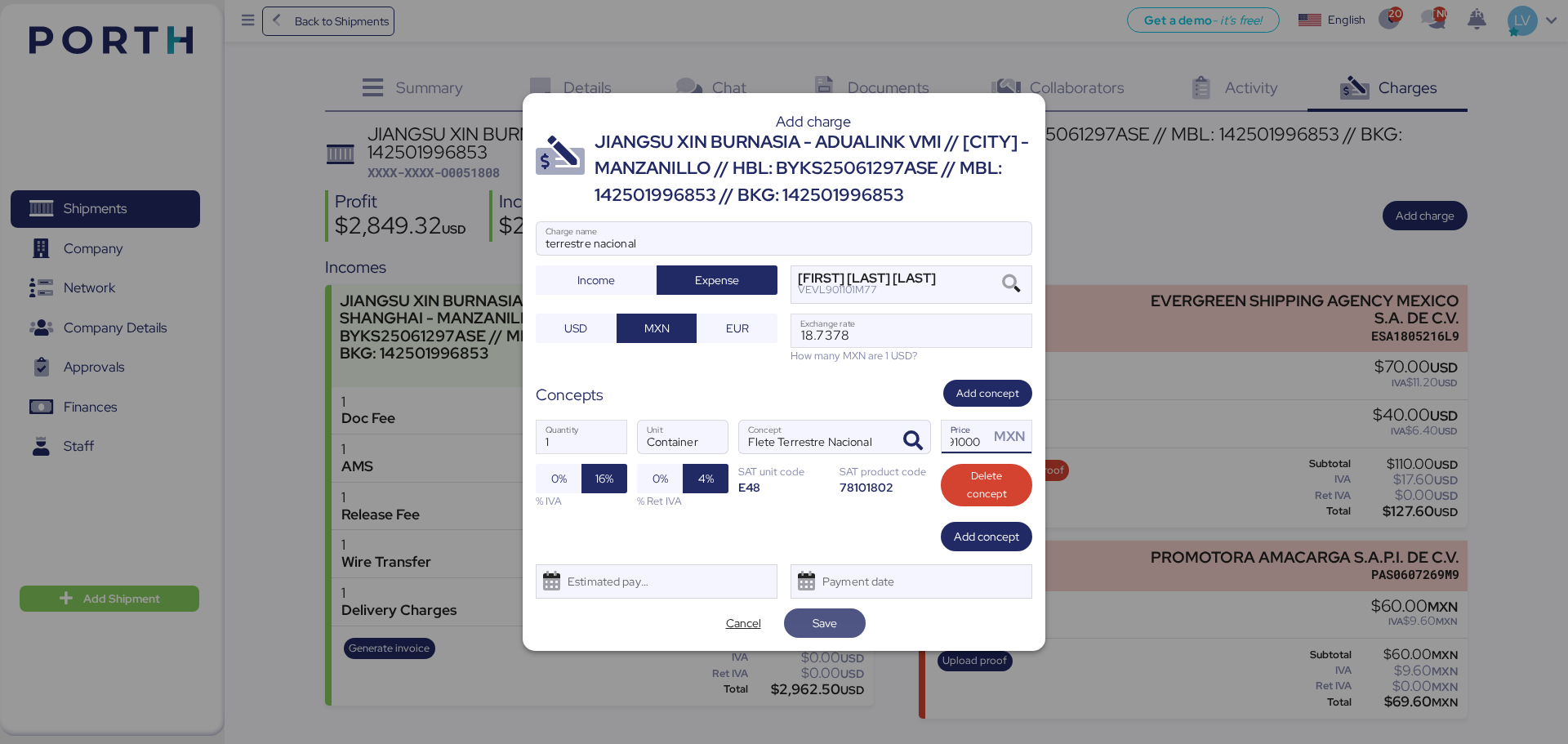 click on "Save" at bounding box center [825, 623] 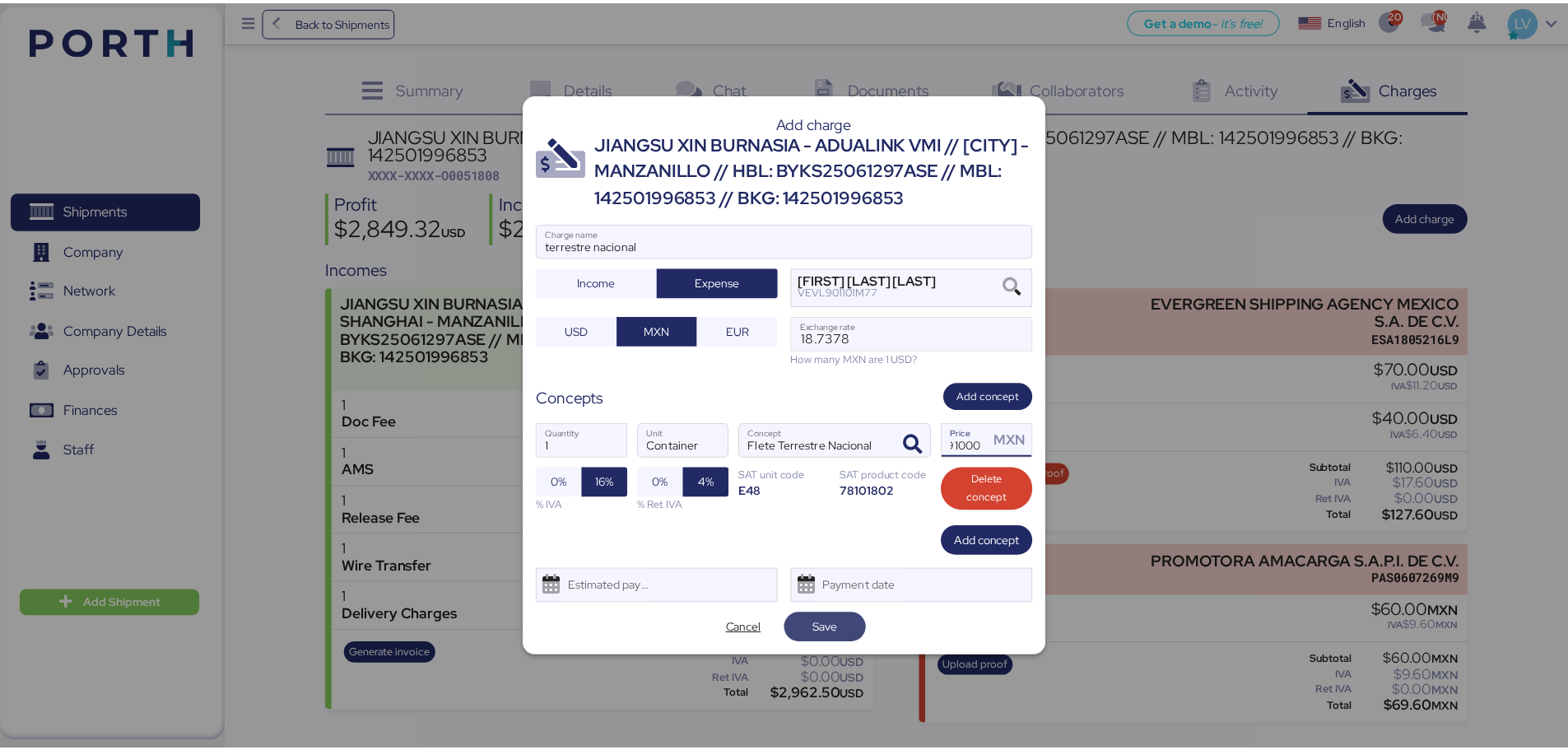 scroll, scrollTop: 0, scrollLeft: 0, axis: both 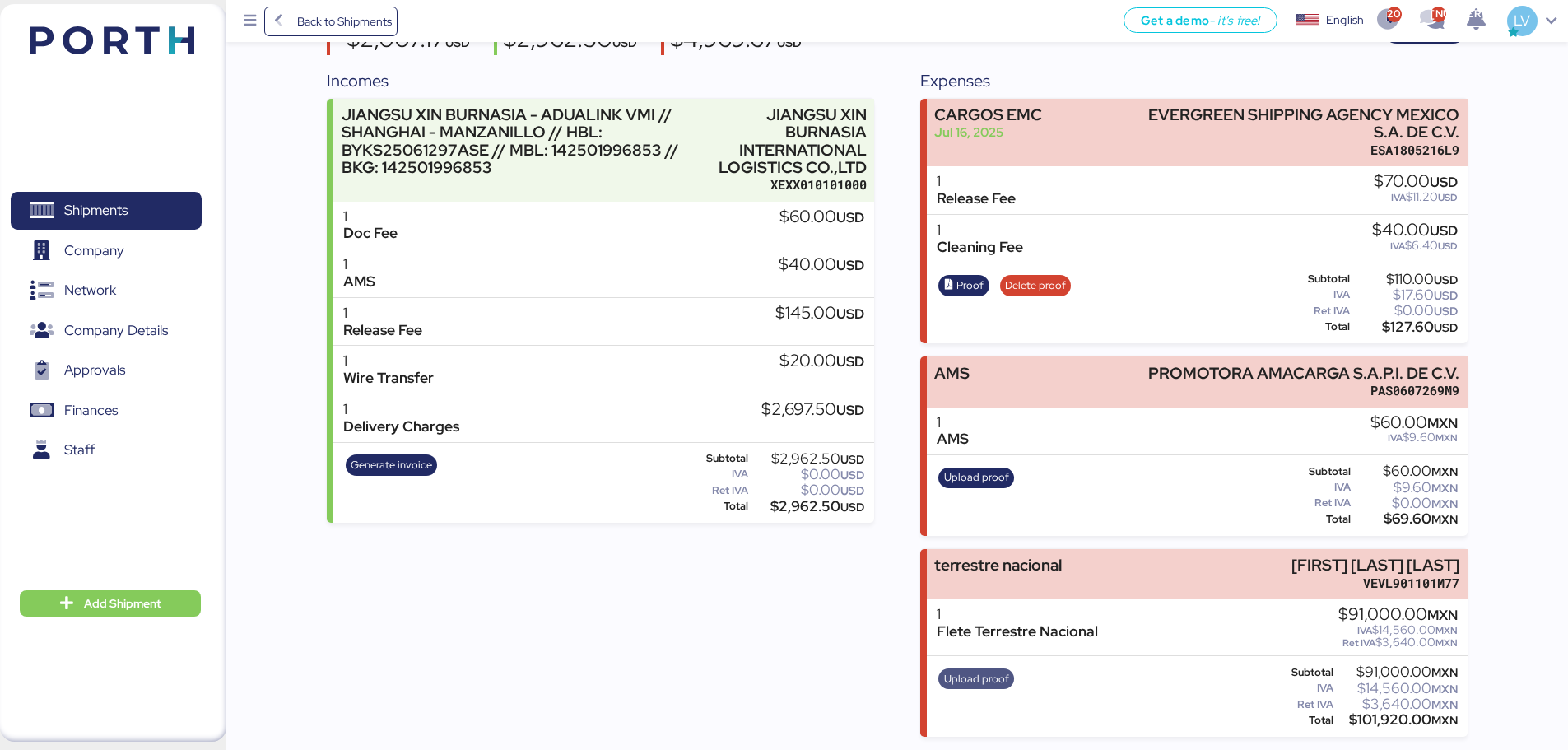 click on "Upload proof" at bounding box center (976, 679) 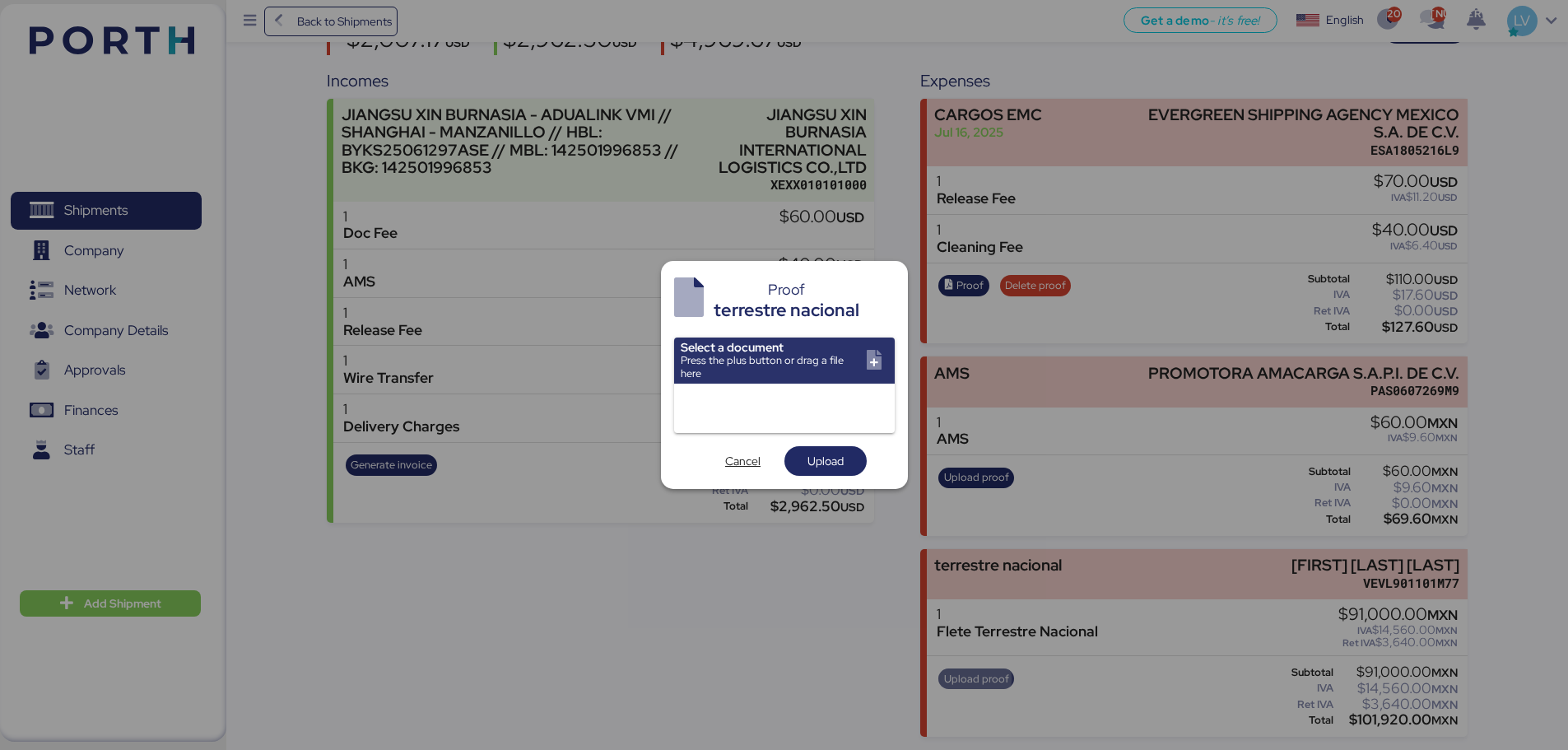 scroll, scrollTop: 0, scrollLeft: 0, axis: both 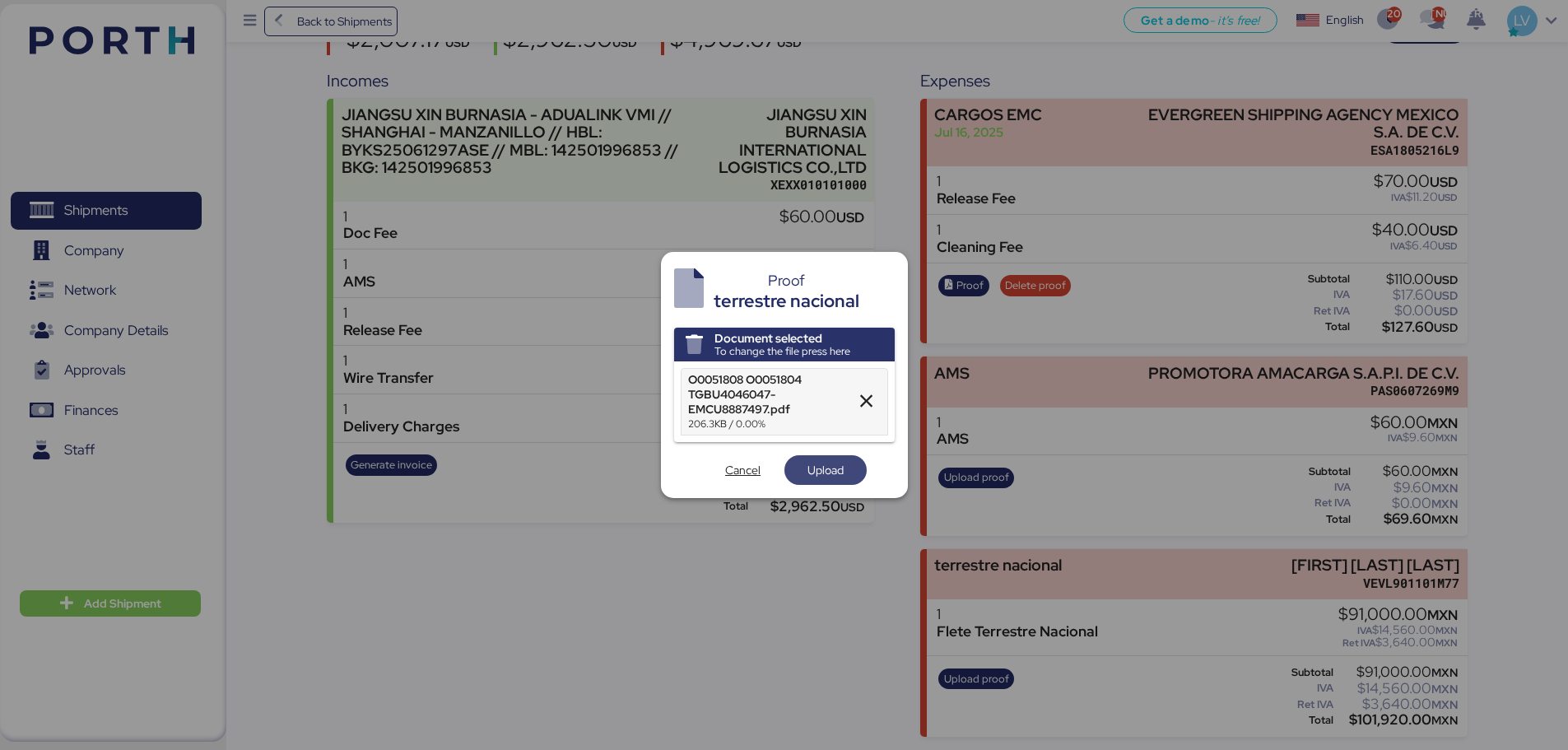 click on "Upload" at bounding box center [826, 470] 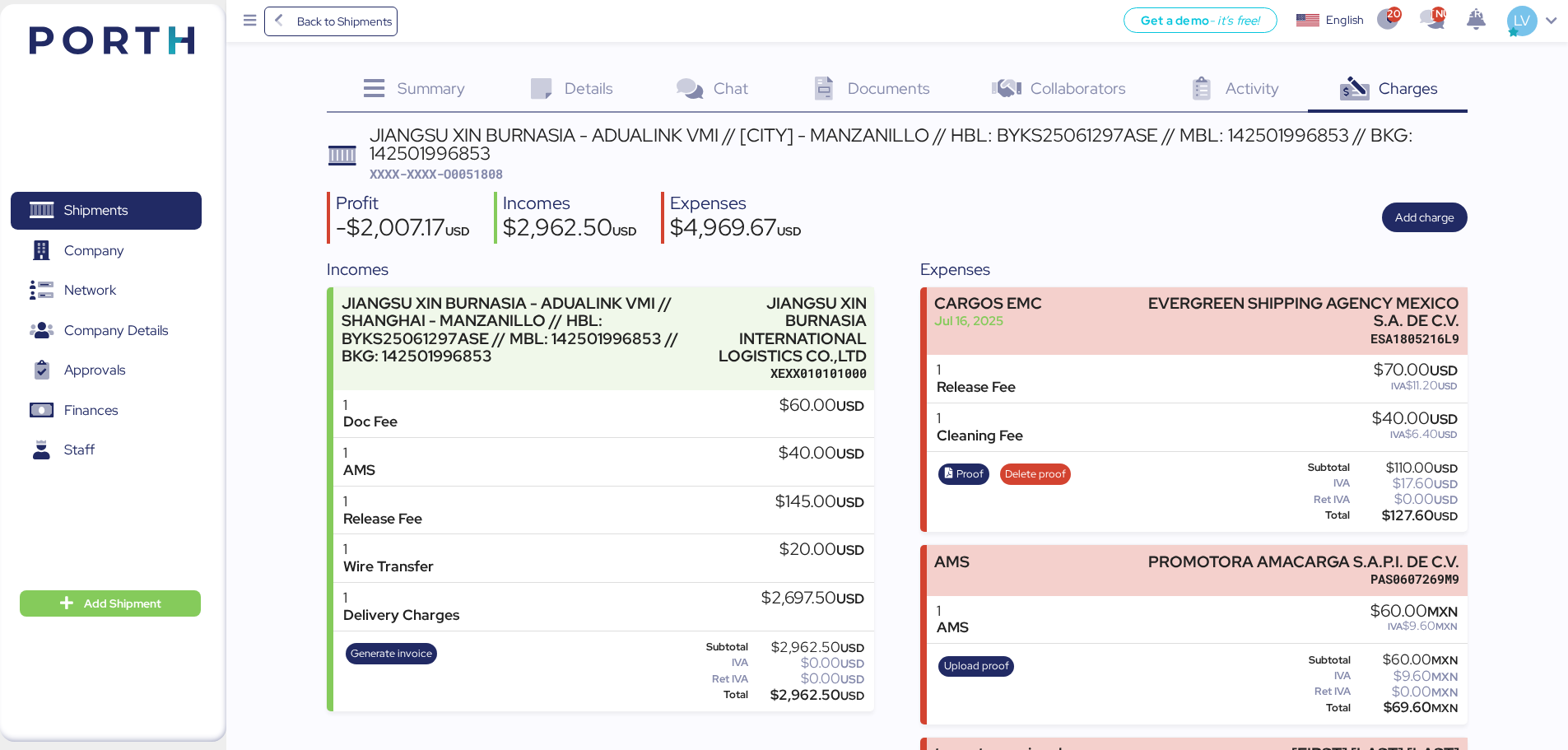 scroll, scrollTop: 189, scrollLeft: 0, axis: vertical 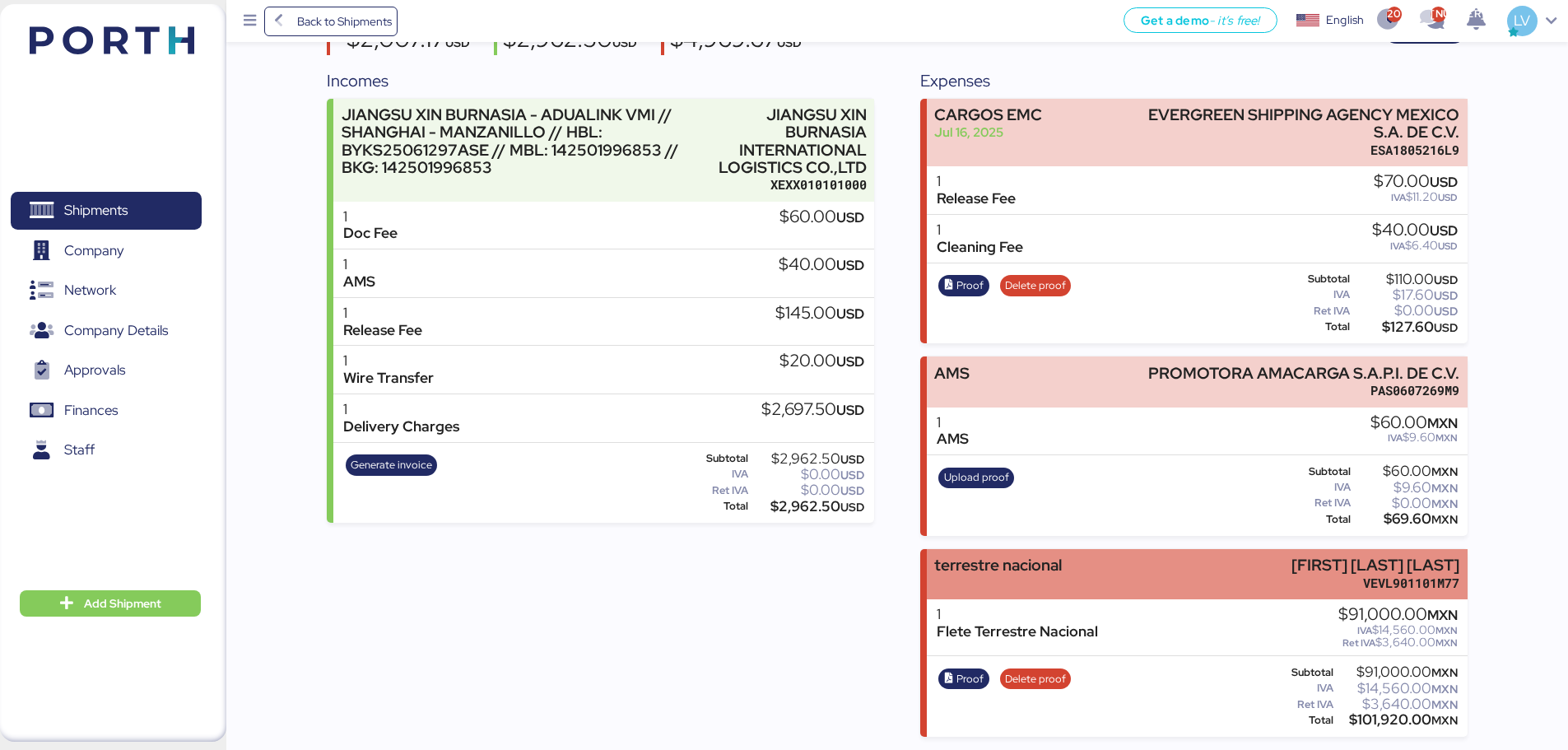 click on "terrestre nacional [FIRST] [LAST] [LAST] [INITIAL]" at bounding box center [1197, 574] 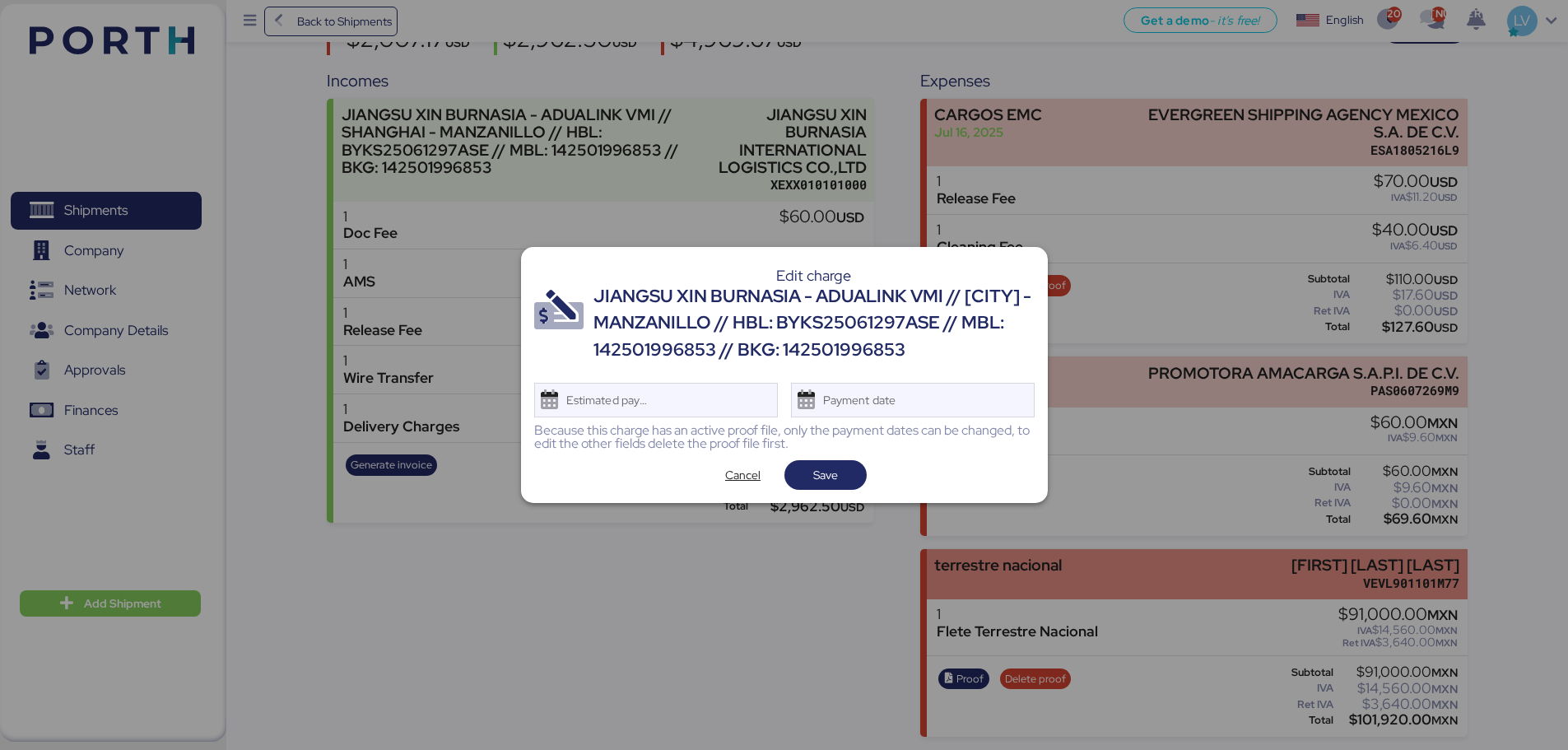 scroll, scrollTop: 0, scrollLeft: 0, axis: both 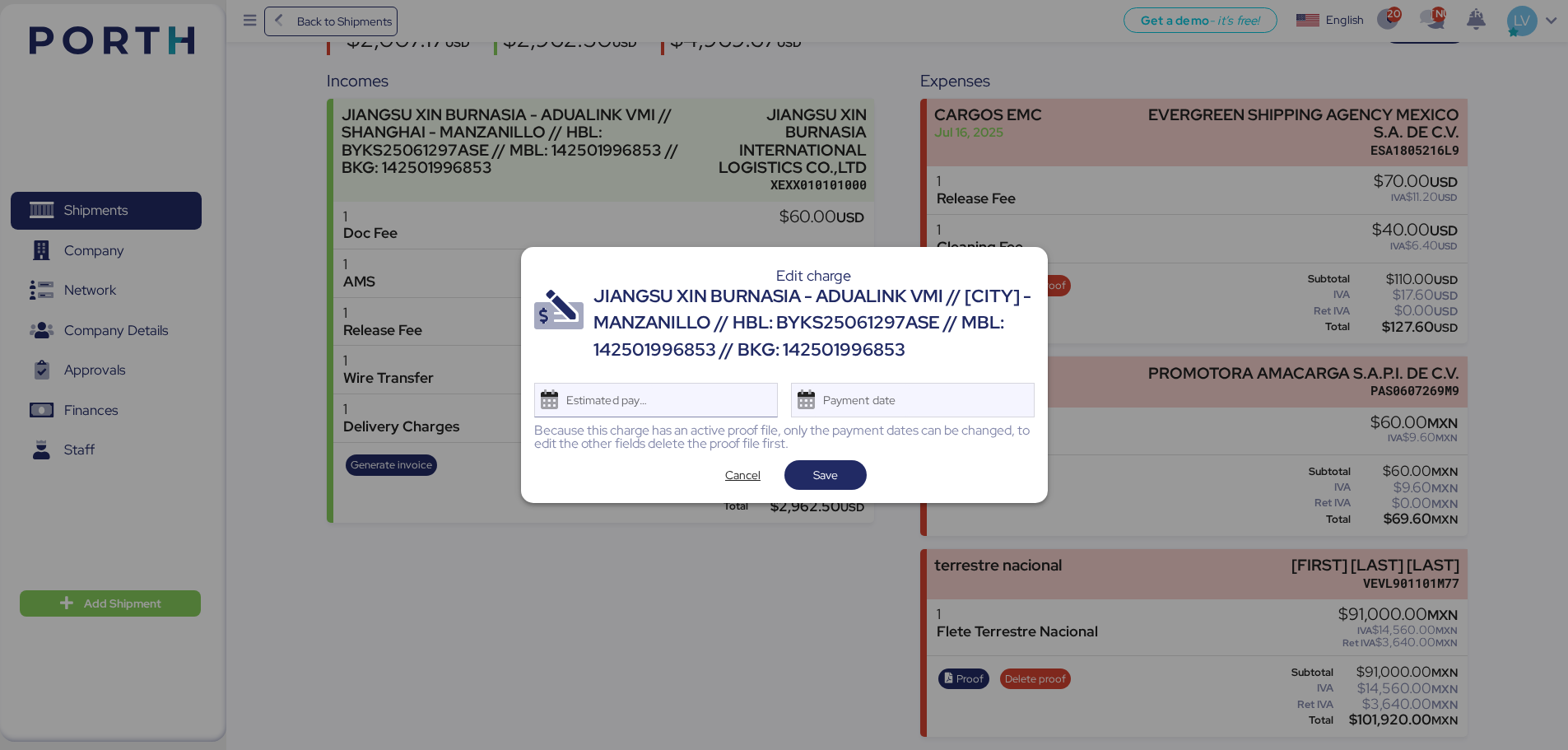 click on "Estimated payment date" at bounding box center (656, 400) 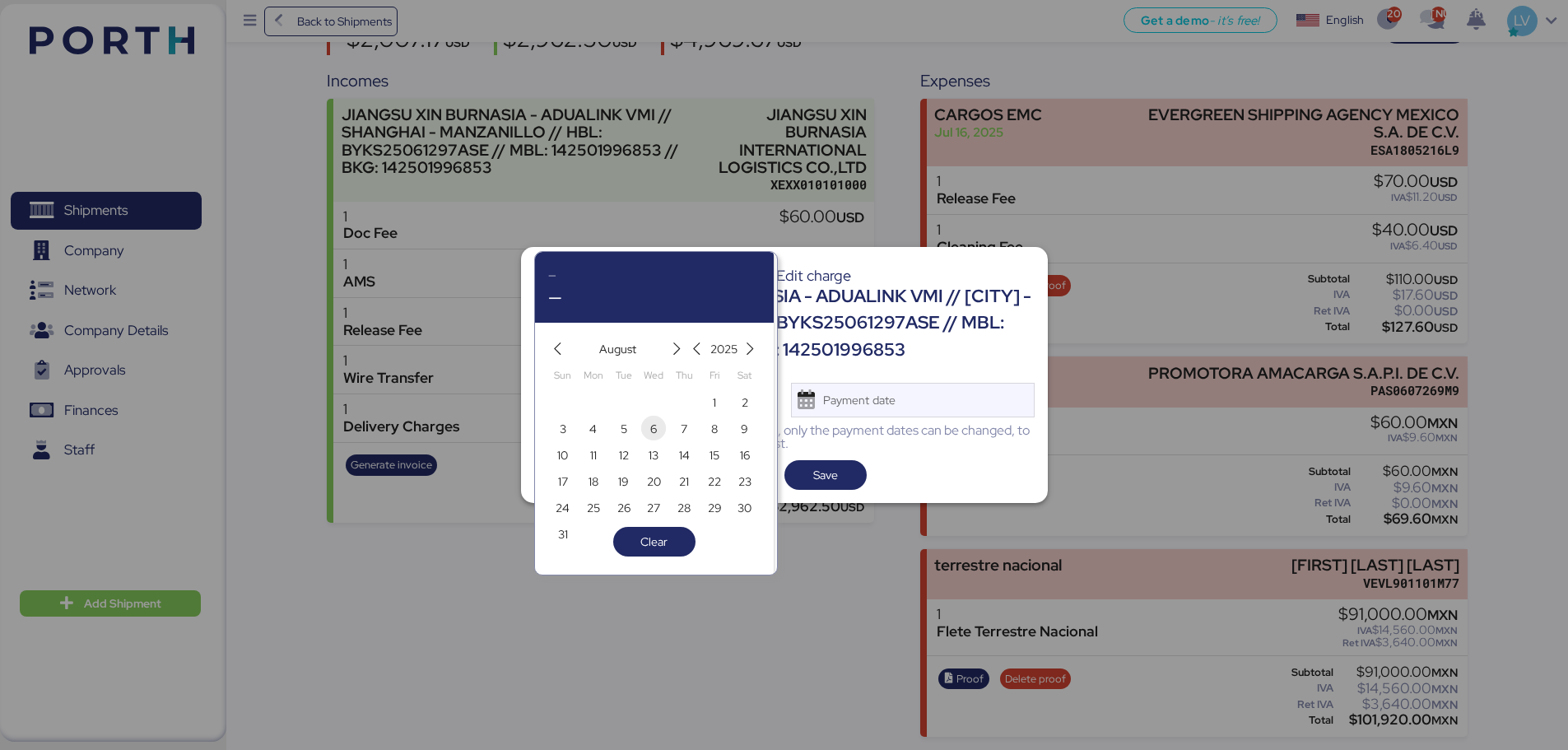 click on "6" at bounding box center (654, 429) 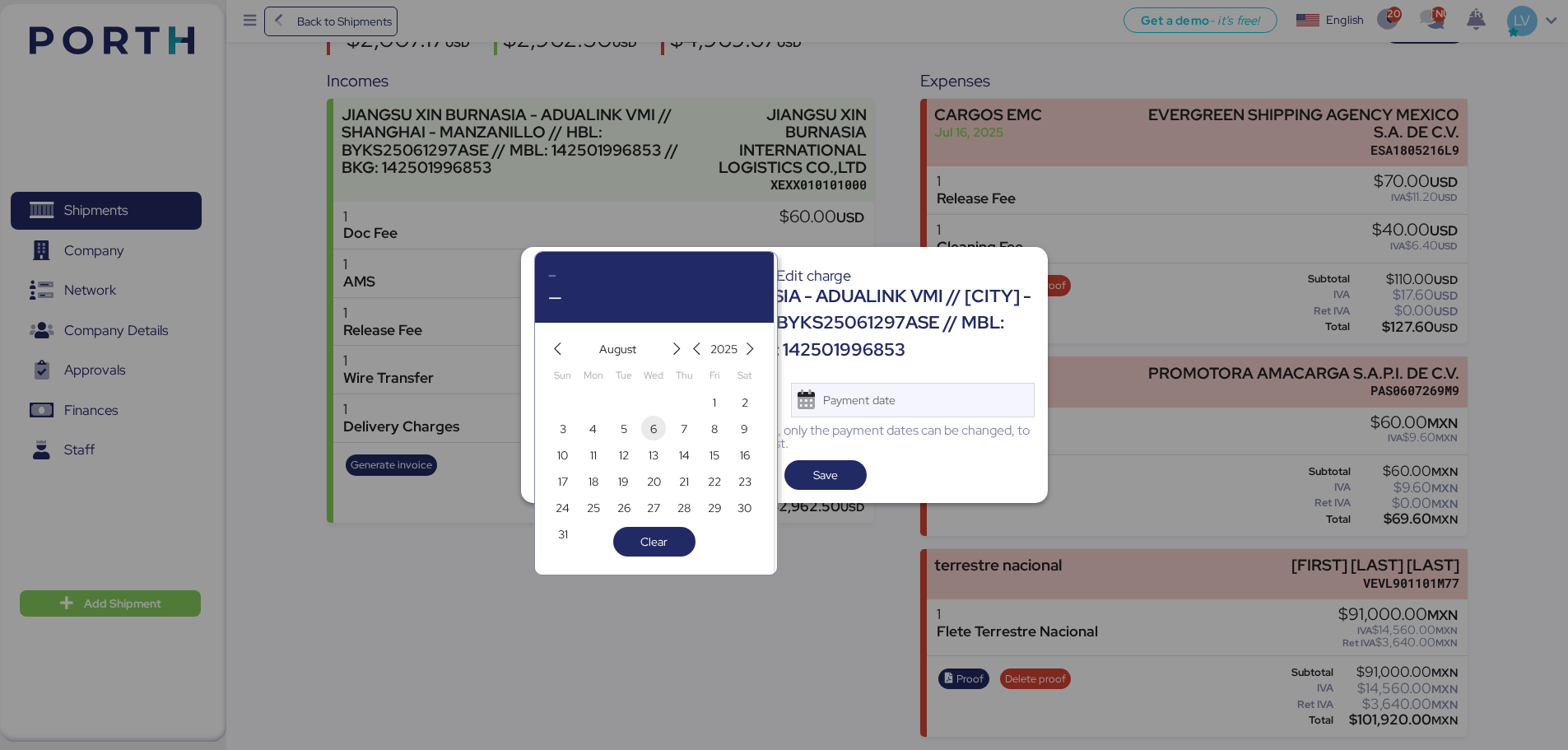 type on "[MONTH] [DAY], [YEAR]" 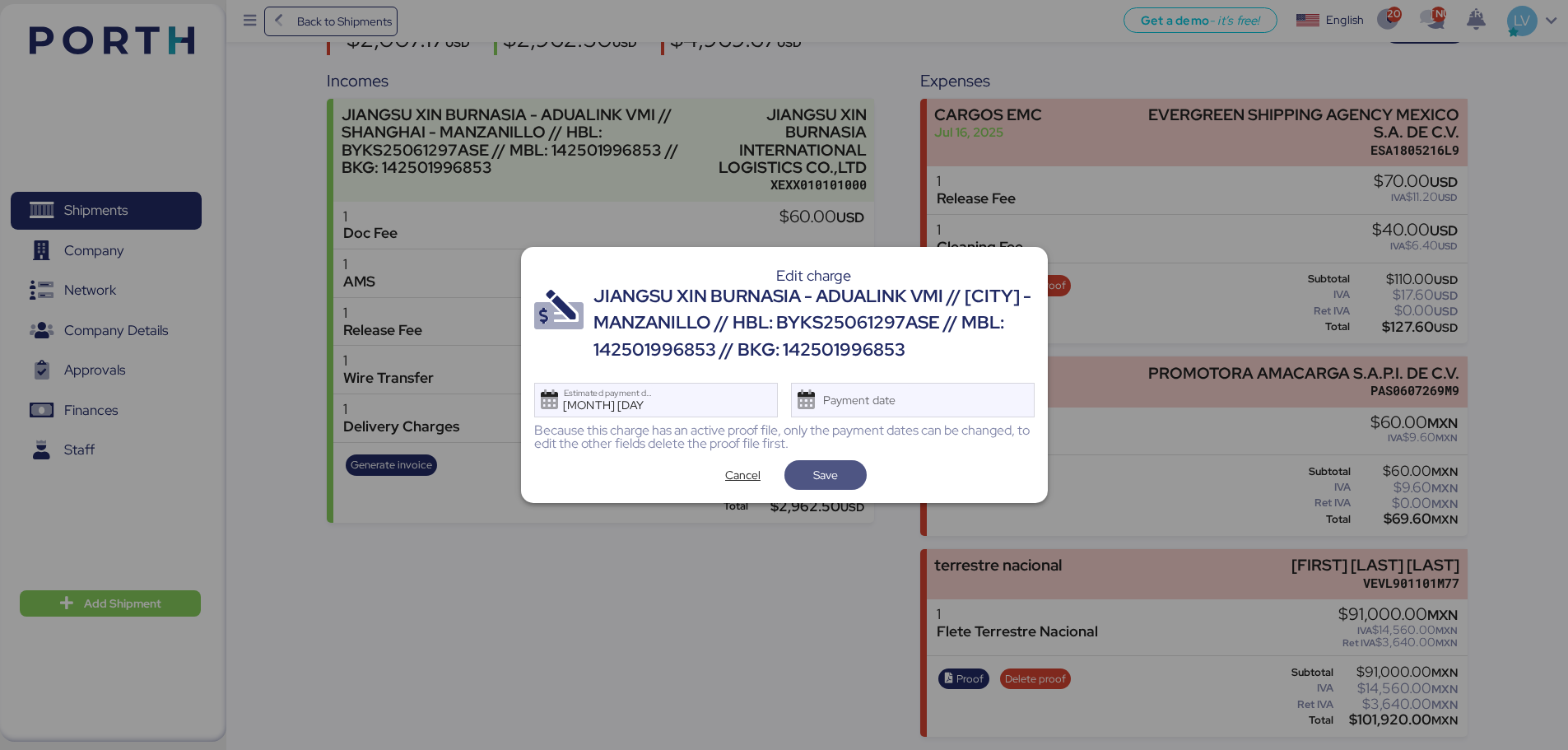 click on "Save" at bounding box center [826, 475] 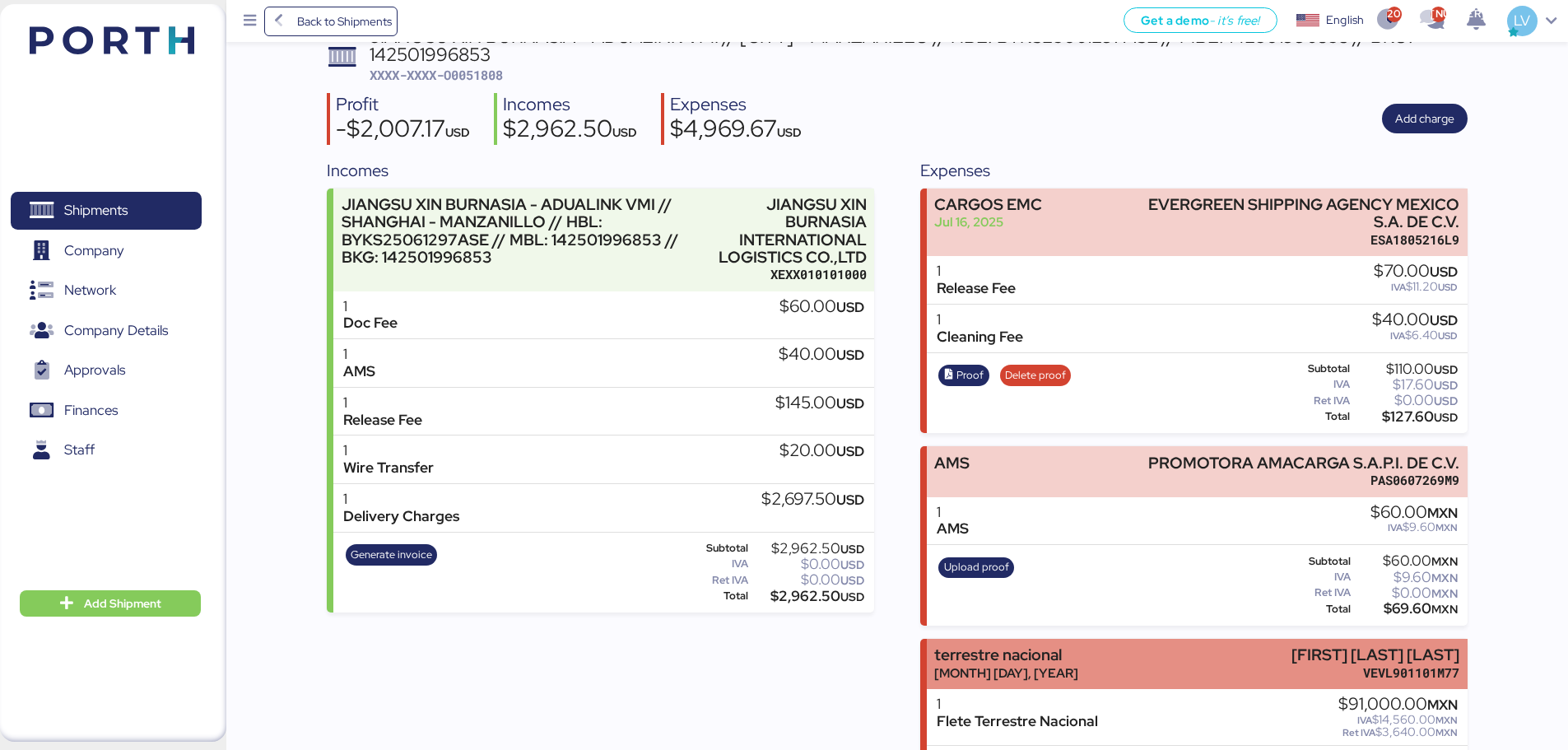 scroll, scrollTop: 189, scrollLeft: 0, axis: vertical 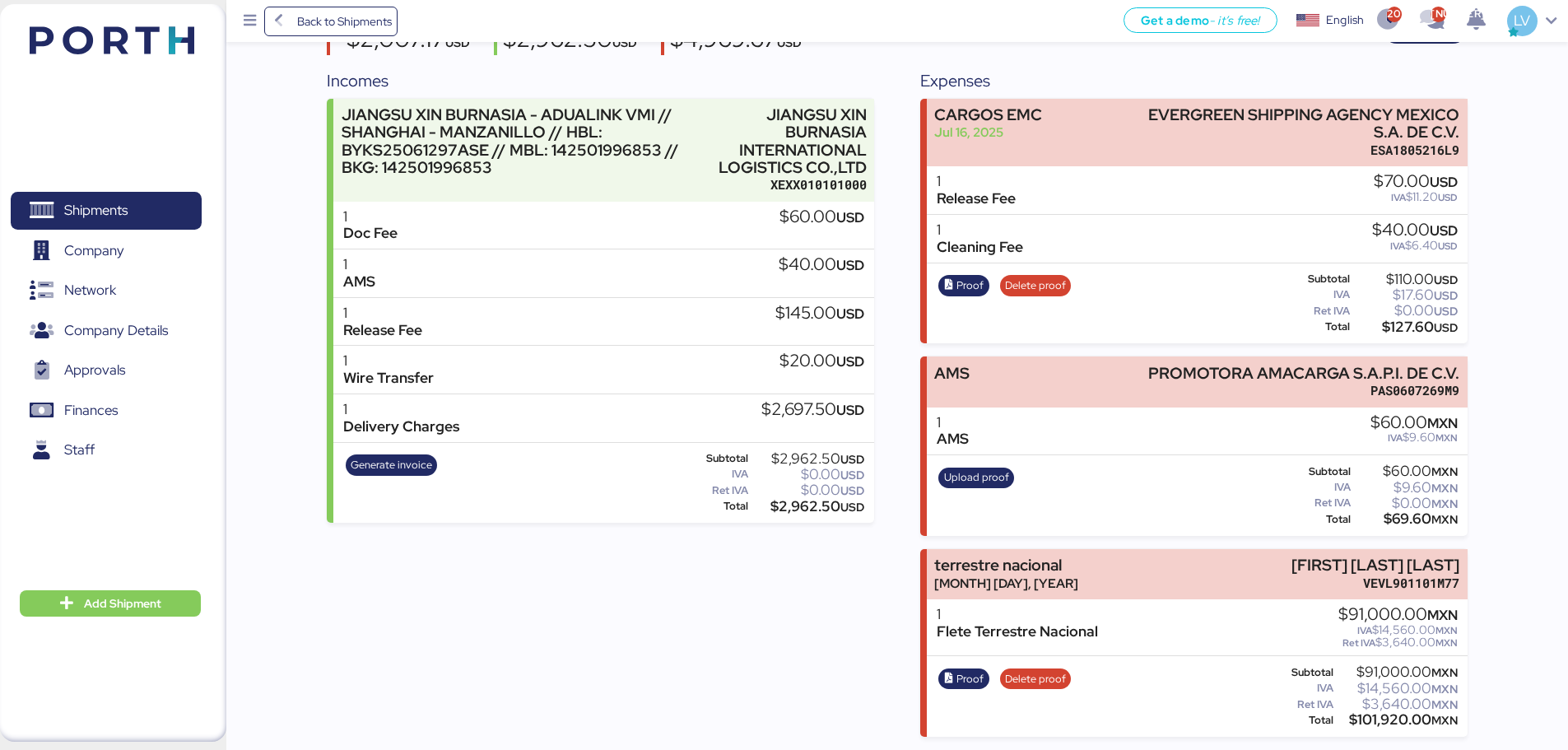 click on "Proof Delete proof" at bounding box center (1005, 696) 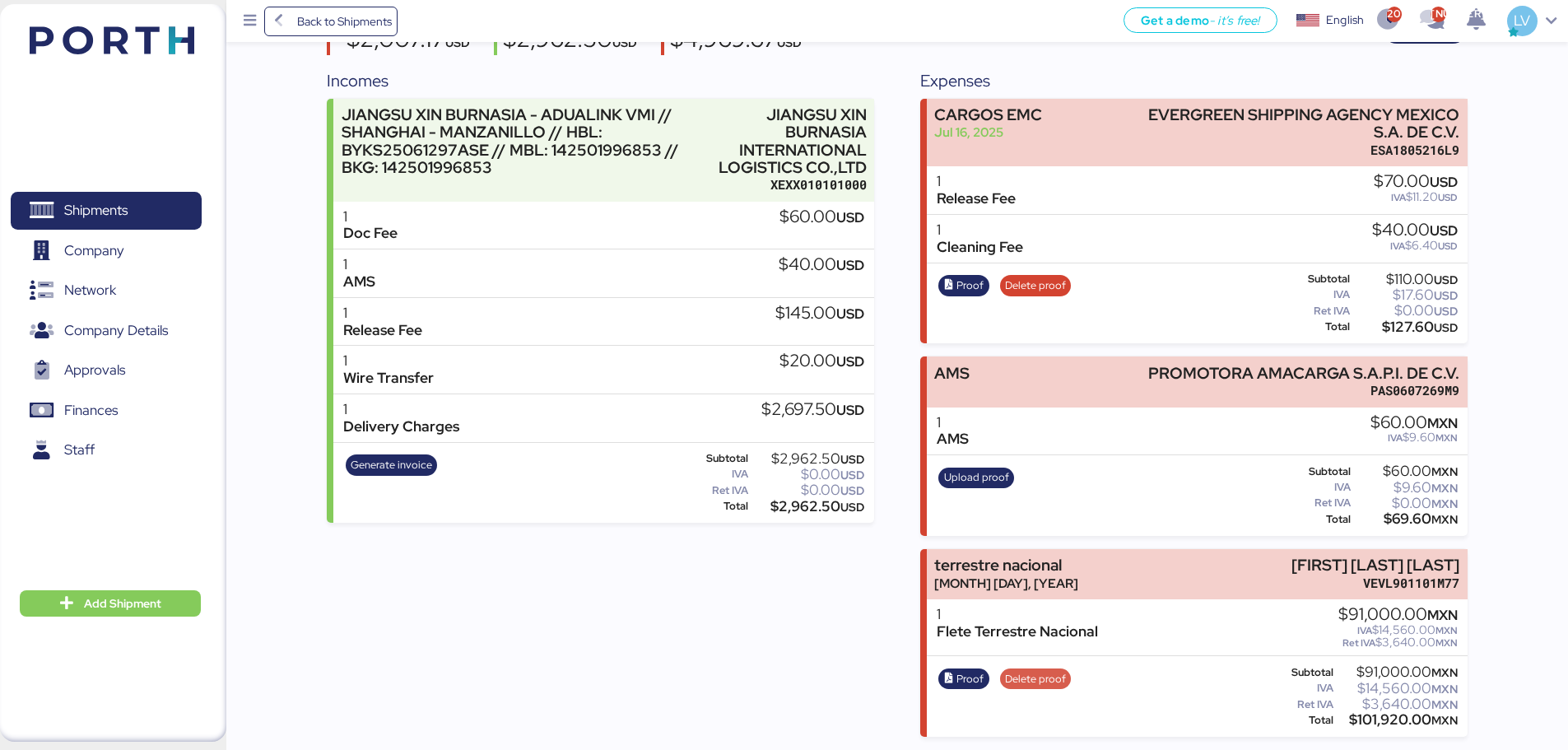 click on "Delete proof" at bounding box center (1035, 679) 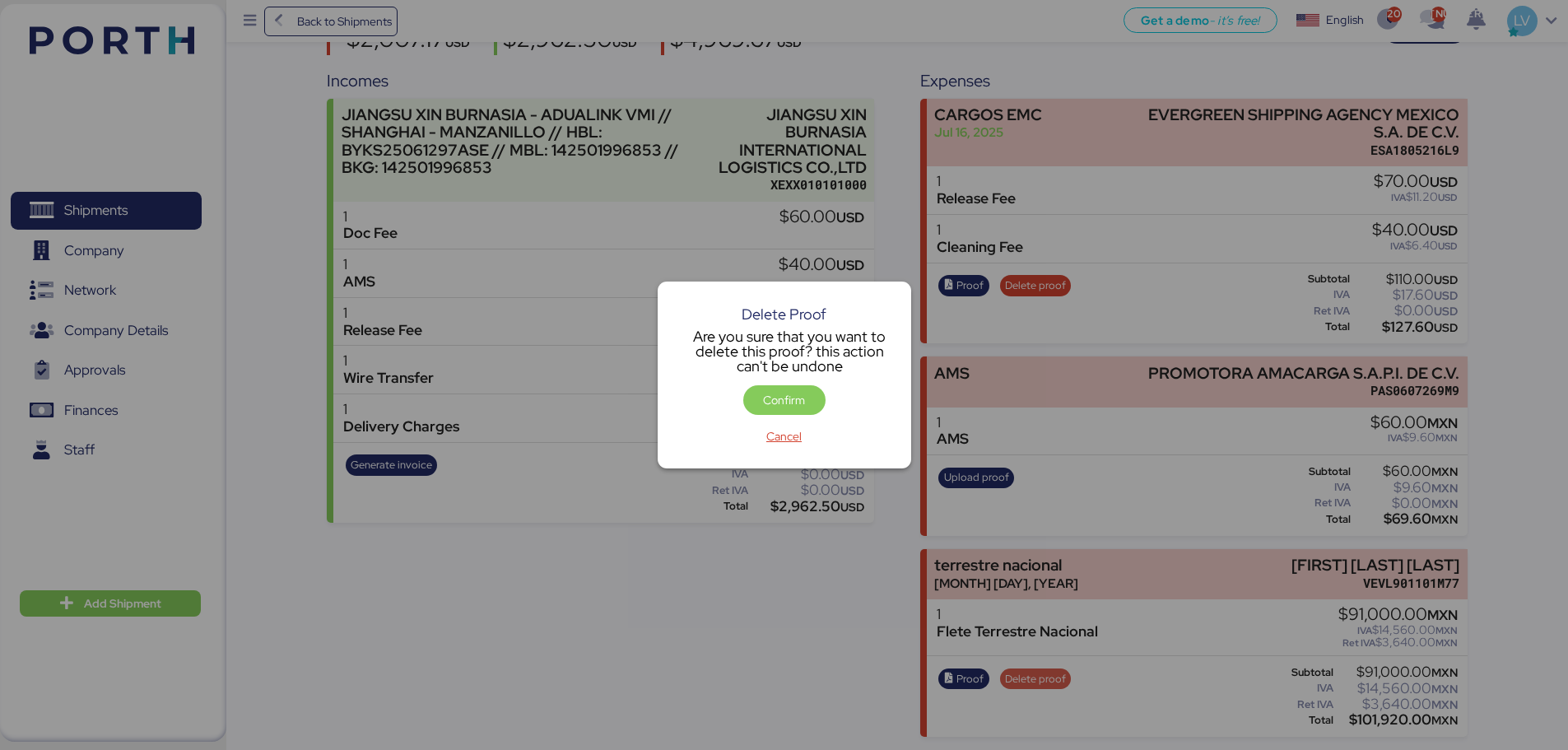 scroll, scrollTop: 0, scrollLeft: 0, axis: both 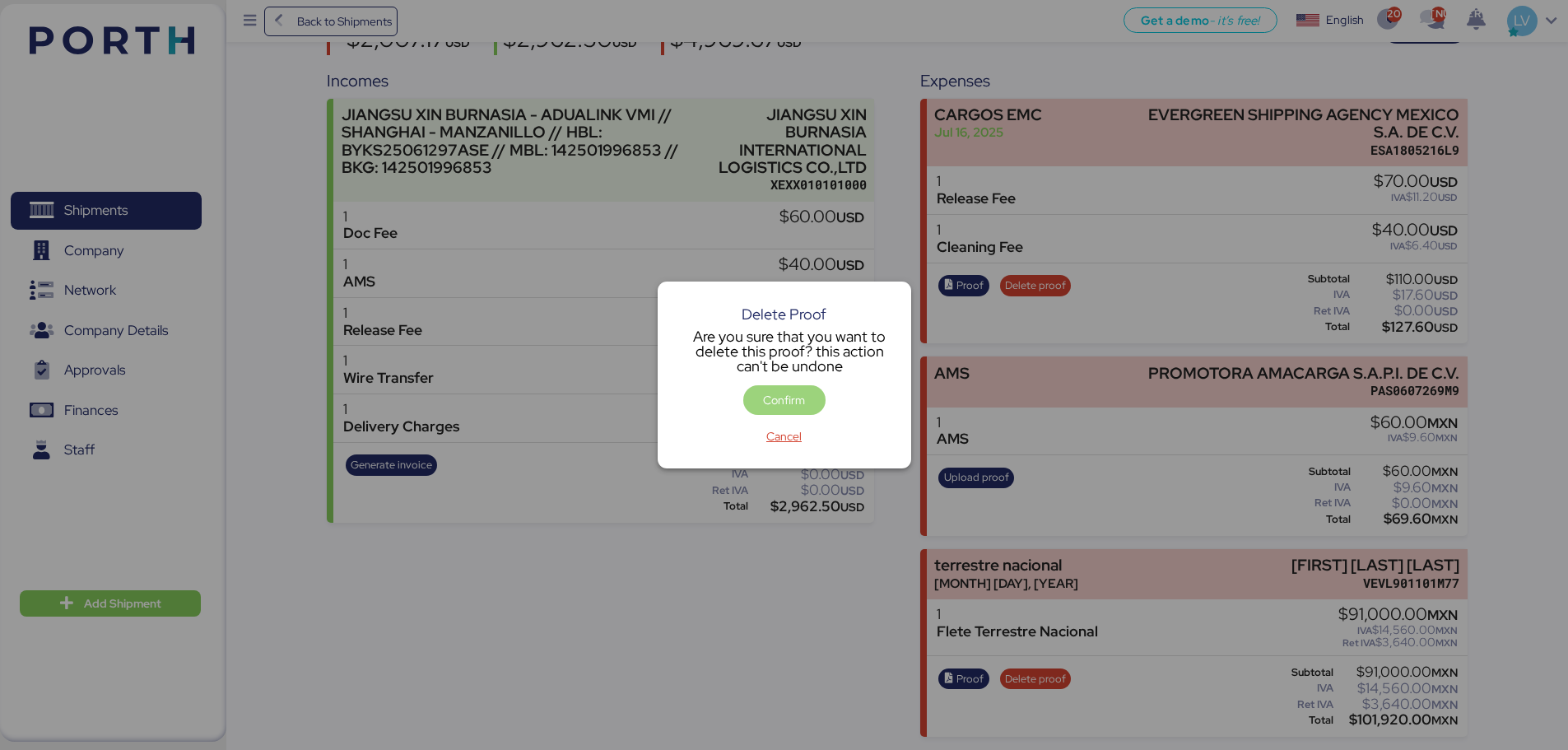 click on "Confirm" at bounding box center (784, 400) 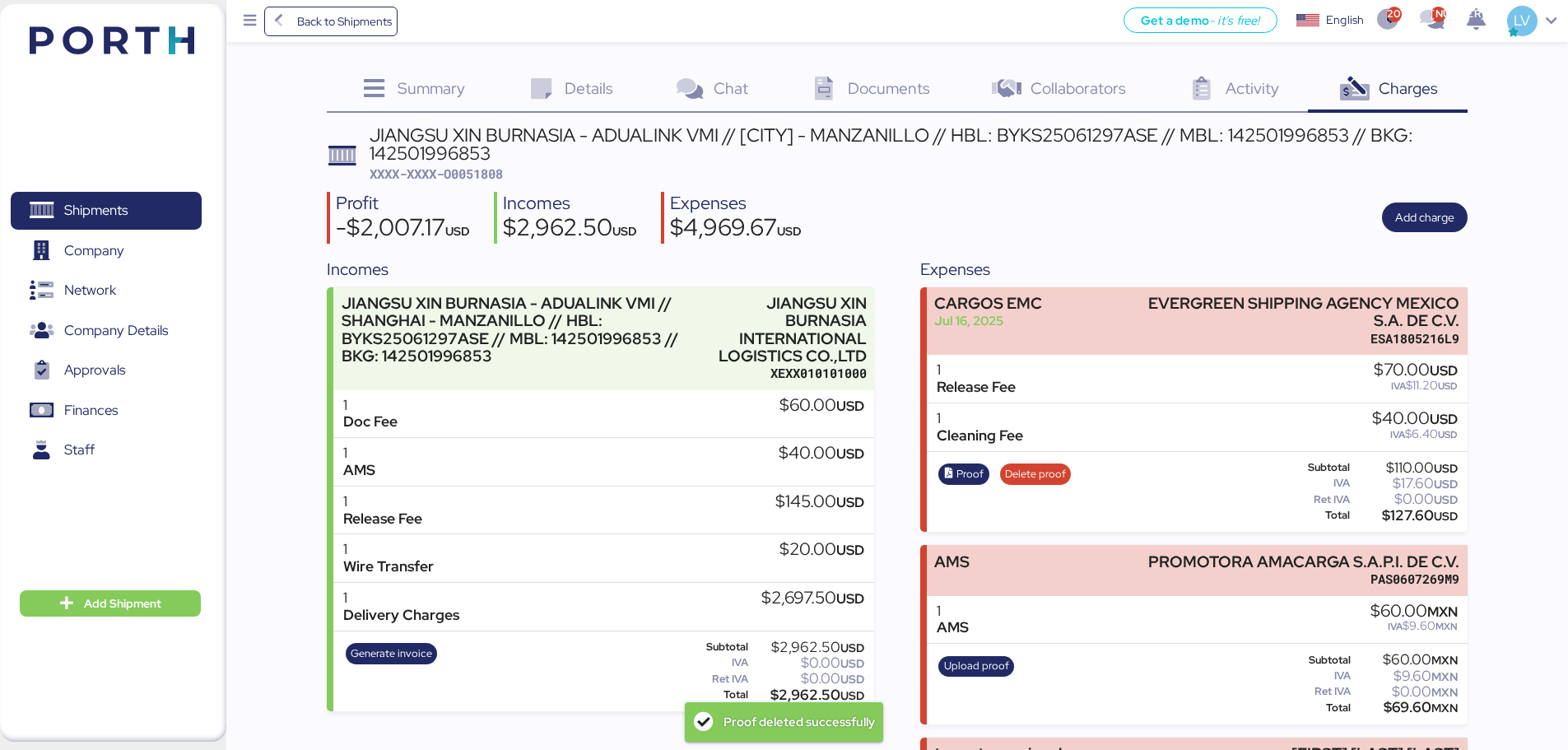 scroll, scrollTop: 189, scrollLeft: 0, axis: vertical 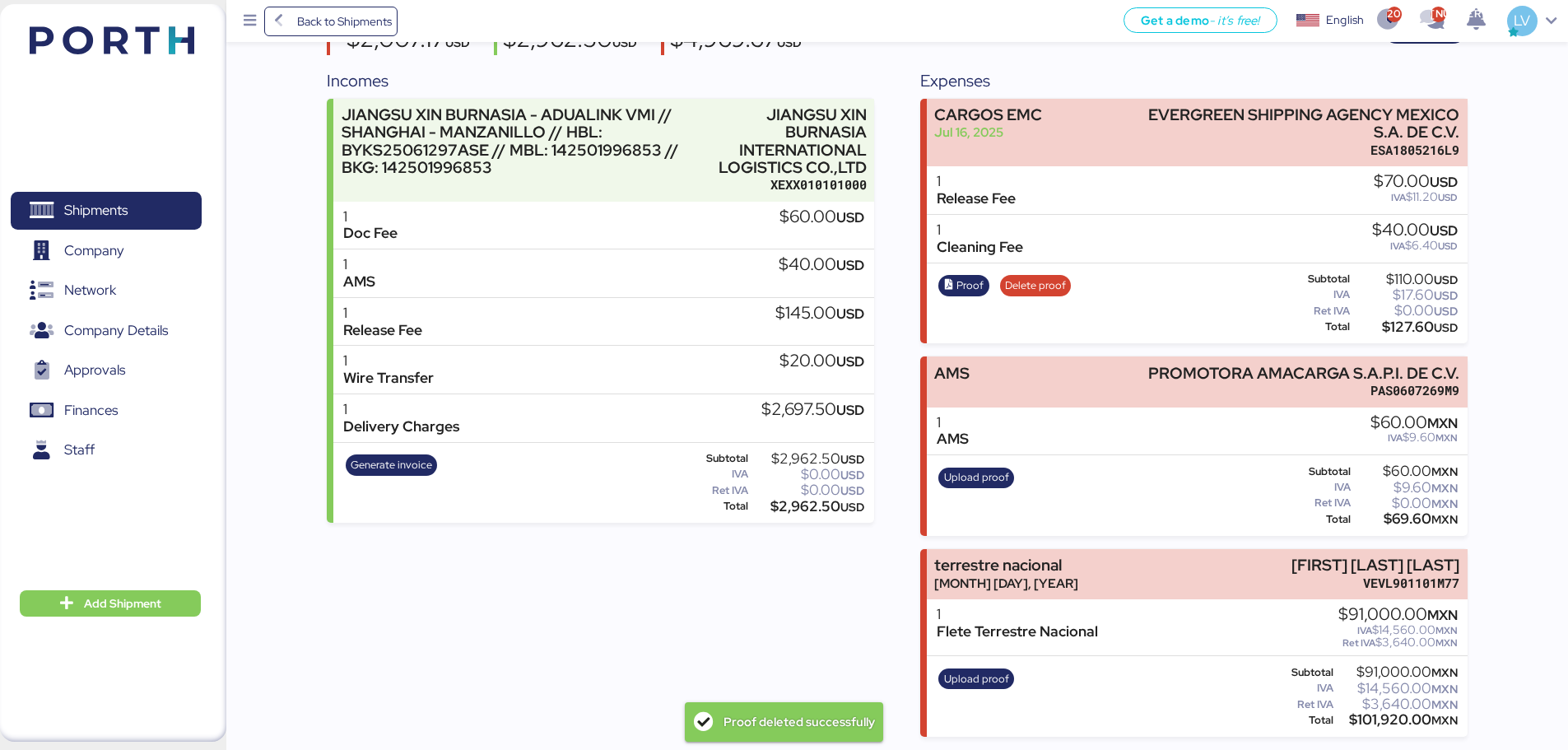 click on "Expenses CARGOS EMC Jul 16, 2025 EVERGREEN SHIPPING AGENCY MEXICO S.A. DE C.V. ESA1805216L9 1  Release Fee
$70.00  USD IVA
$11.20
USD 1  Cleaning Fee
$40.00  USD IVA
$6.40
USD   Proof Delete proof Subtotal
$110.00  USD IVA
$17.60  USD Ret IVA
$0.00  USD Total
$127.60  USD AMS PROMOTORA AMACARGA S.A.P.I. DE C.V. PAS0607269M9 1  AMS
$60.00  MXN IVA
$9.60
MXN Upload proof Subtotal
$60.00  MXN IVA
$9.60  MXN Ret IVA
$0.00  MXN Total
$69.60  MXN terrestre nacional  Aug 6, 2025 LUIS EDUARDO VELASCO VERA VEVL901101M77 1  Flete Terrestre Nacional
$91,000.00  MXN IVA
$14,560.00
MXN Ret IVA
$3,640.00
MXN Upload proof Subtotal
$91,000.00  MXN IVA
$14,560.00  MXN Ret IVA
$3,640.00  MXN Total
$101,920.00  MXN" at bounding box center [1193, 403] 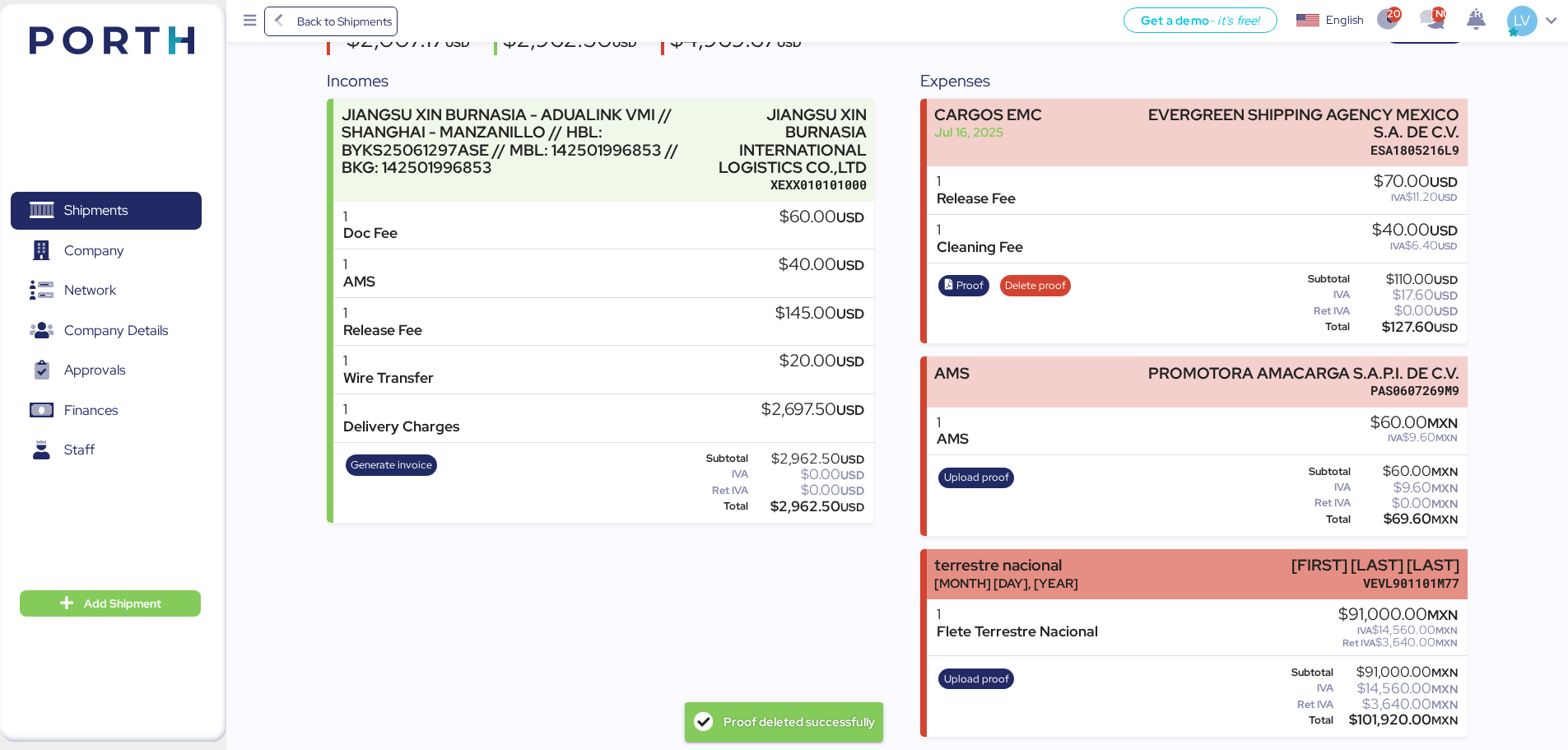 click on "terrestre nacional  Aug 6, 2025 LUIS EDUARDO VELASCO VERA VEVL901101M77" at bounding box center [1197, 574] 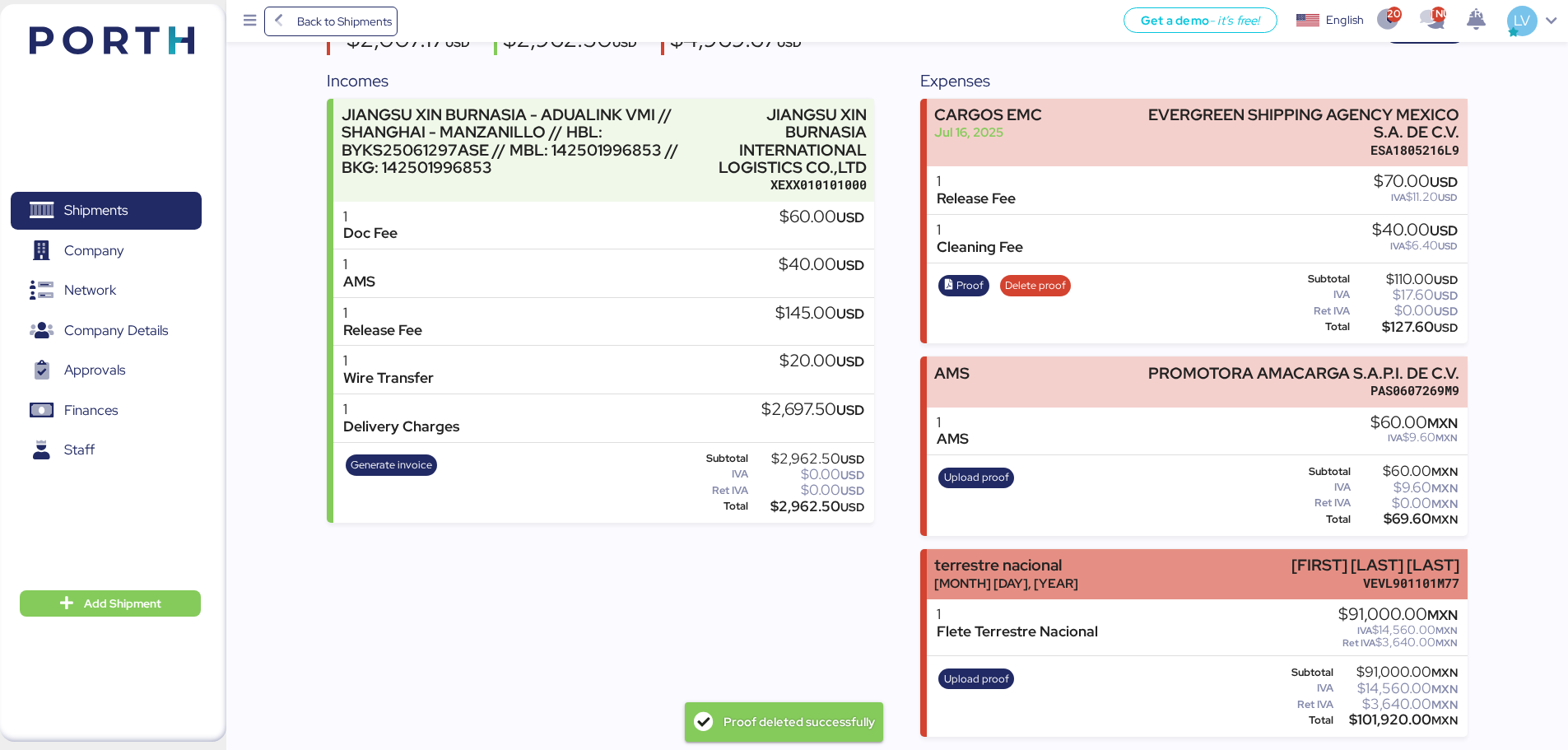 scroll, scrollTop: 0, scrollLeft: 0, axis: both 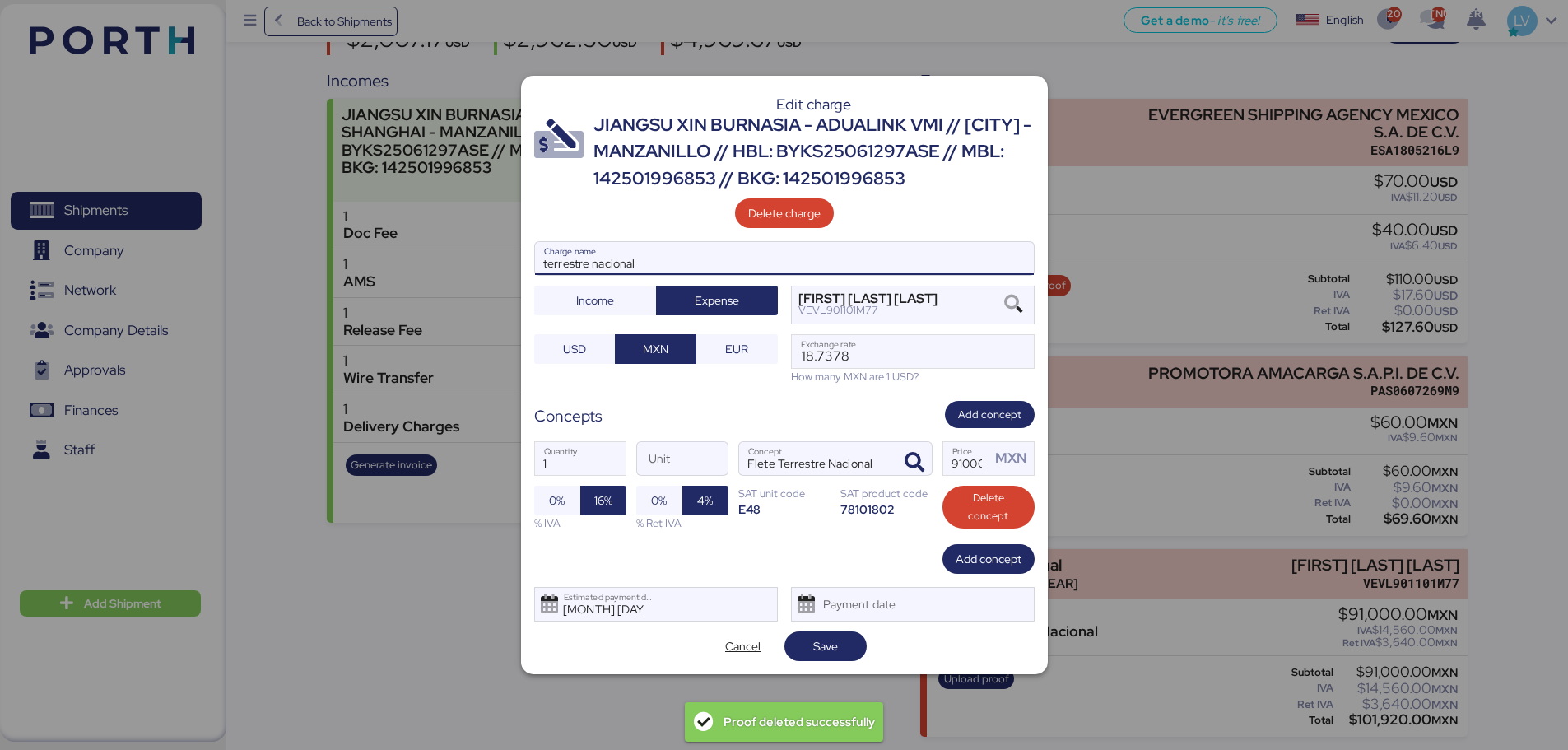 click on "terrestre nacional" at bounding box center (784, 259) 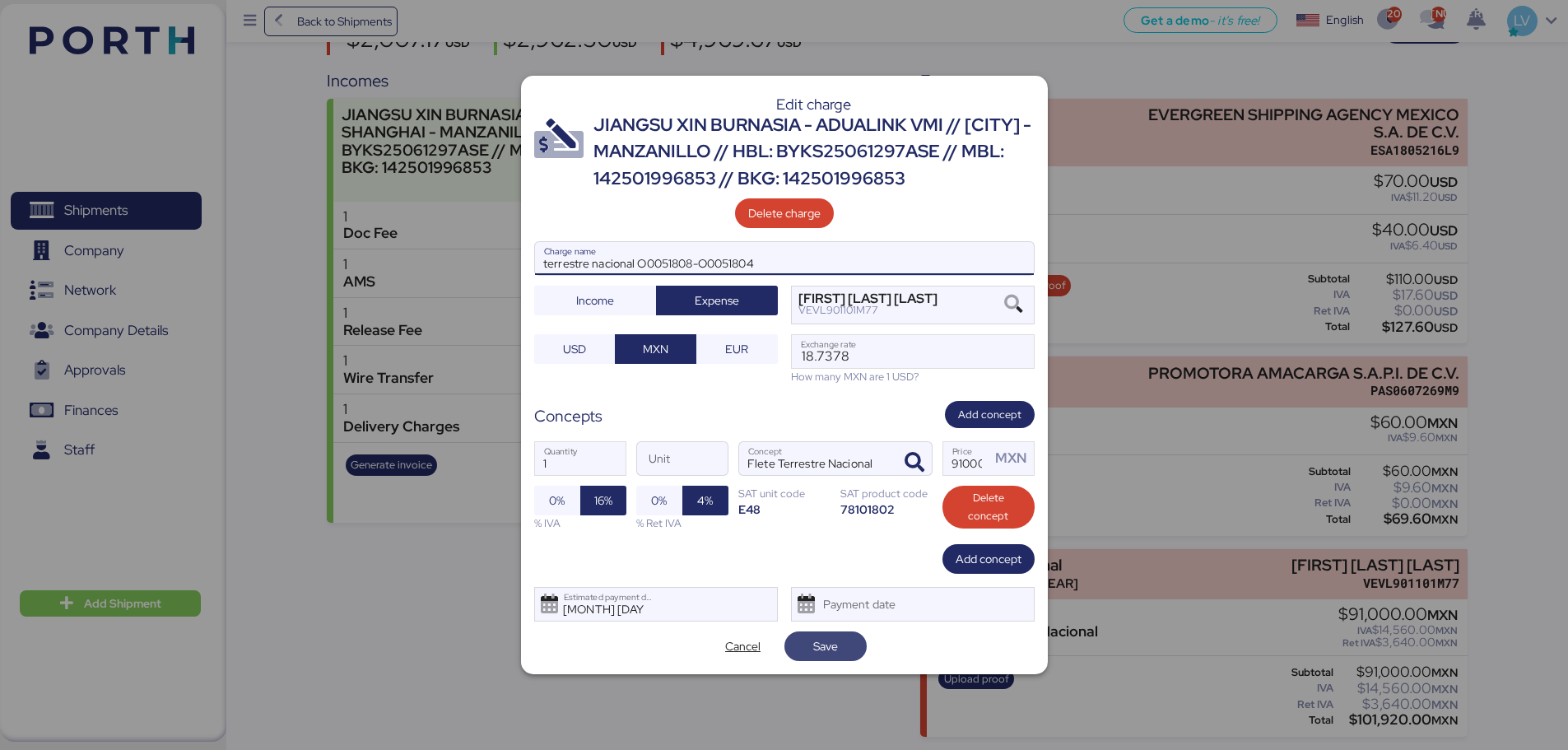 type on "terrestre nacional O0051808-O0051804" 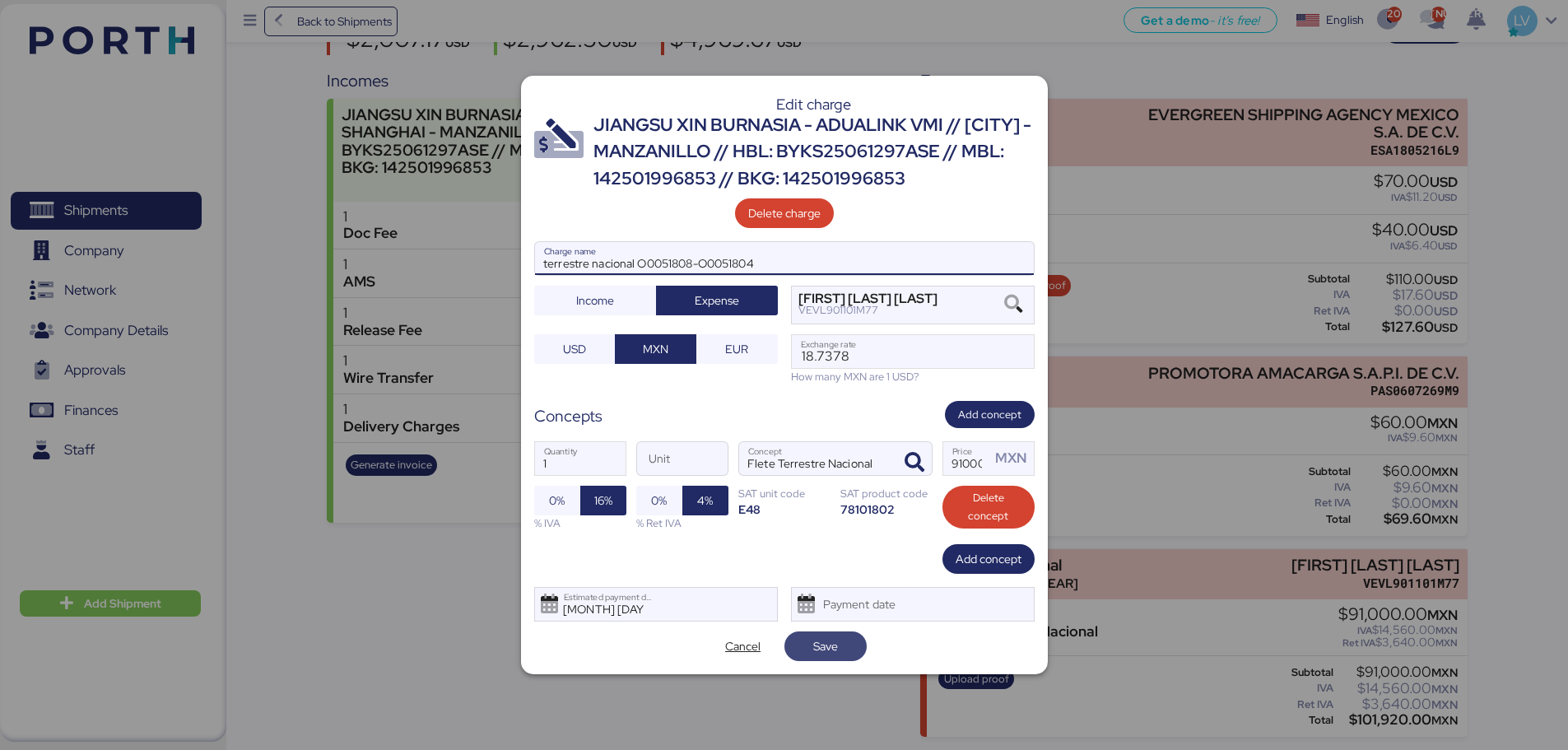 click on "Save" at bounding box center (826, 646) 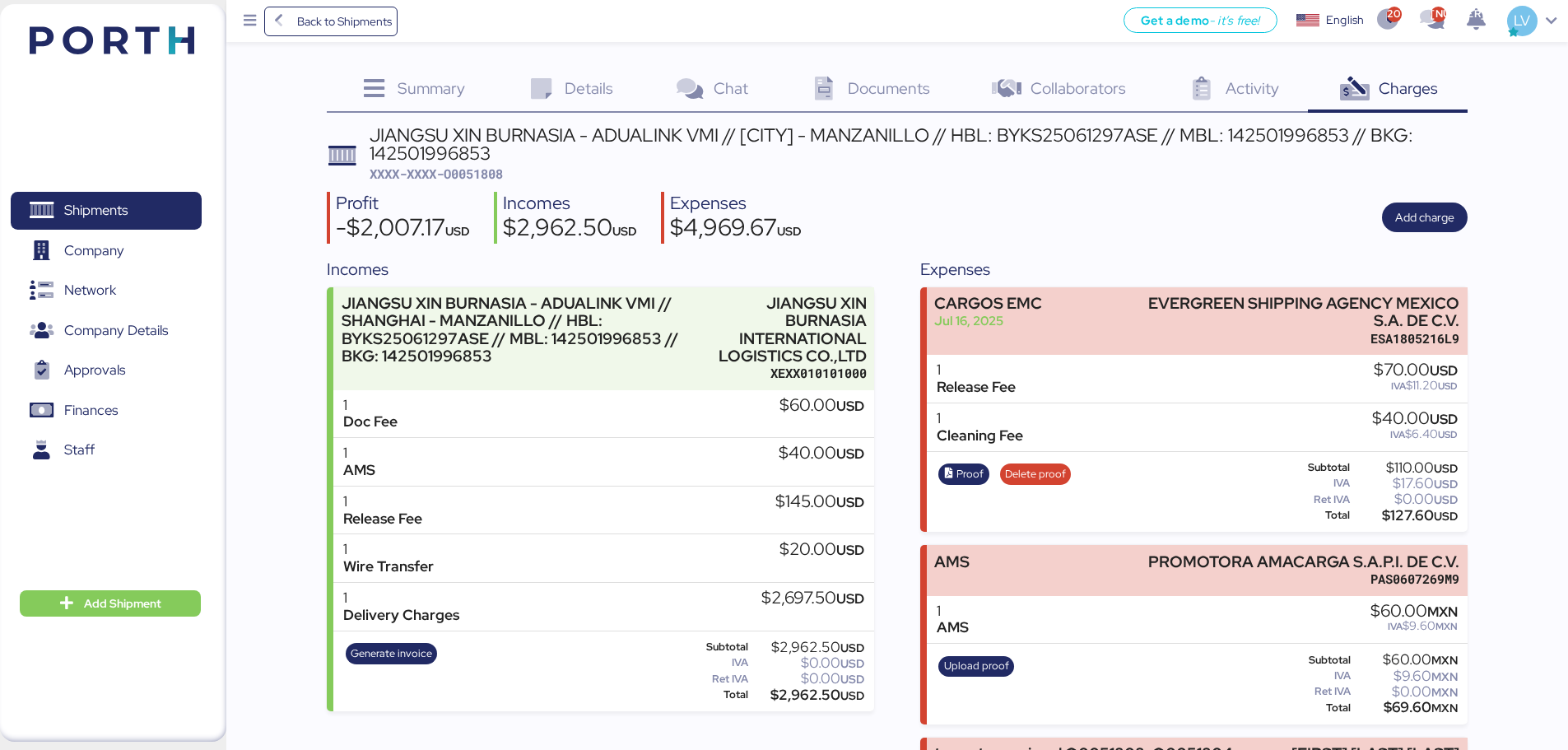 scroll, scrollTop: 206, scrollLeft: 0, axis: vertical 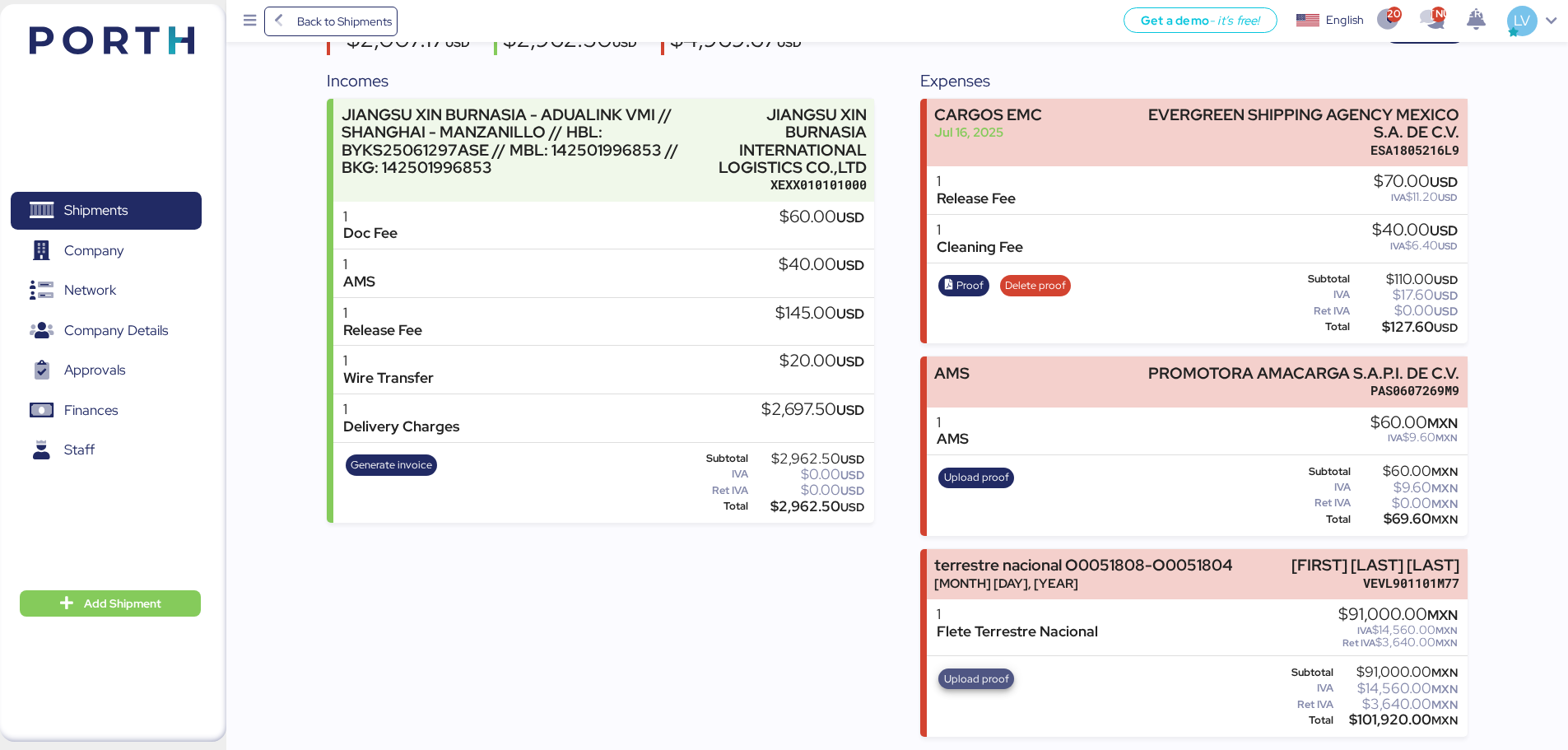 click on "Upload proof" at bounding box center [976, 679] 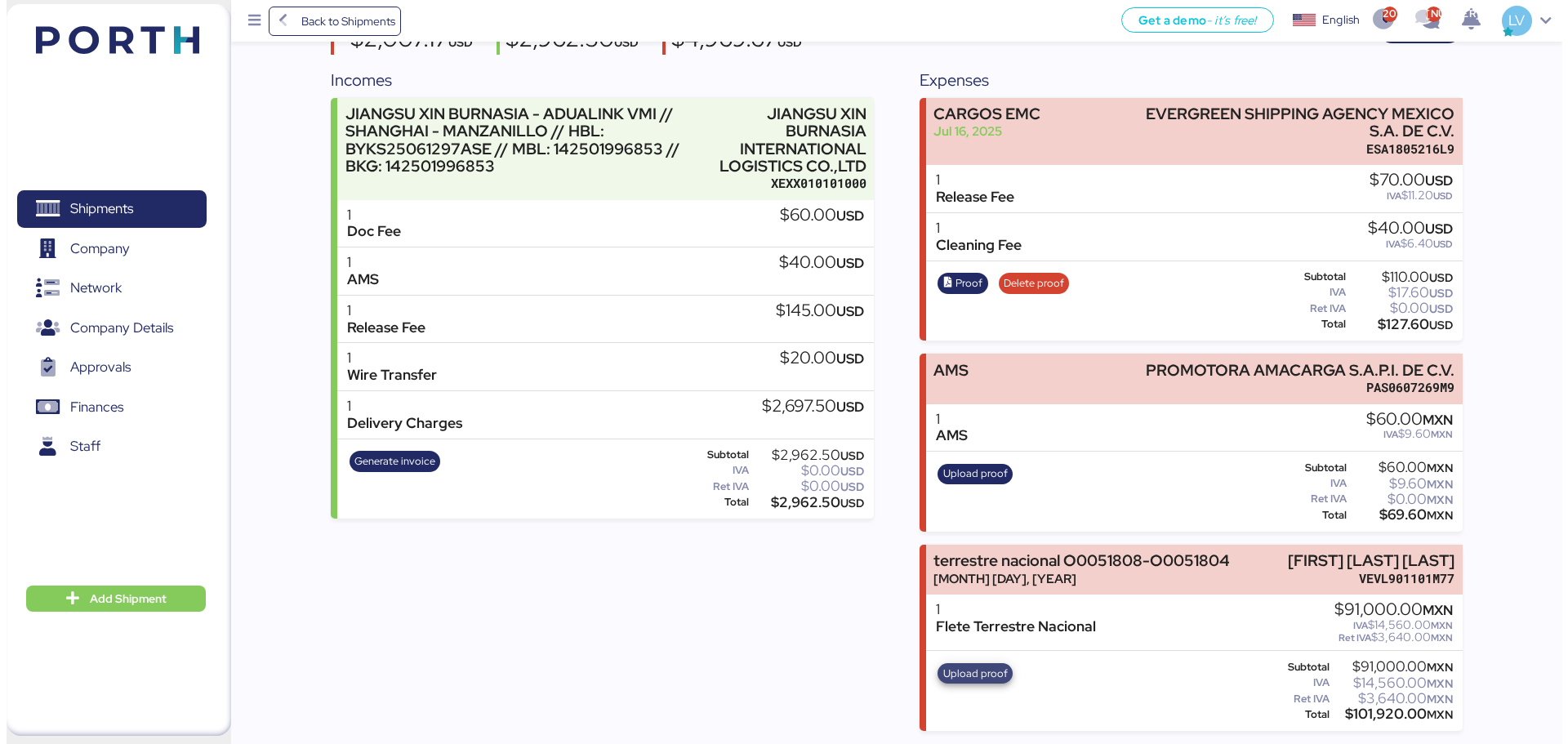 scroll, scrollTop: 0, scrollLeft: 0, axis: both 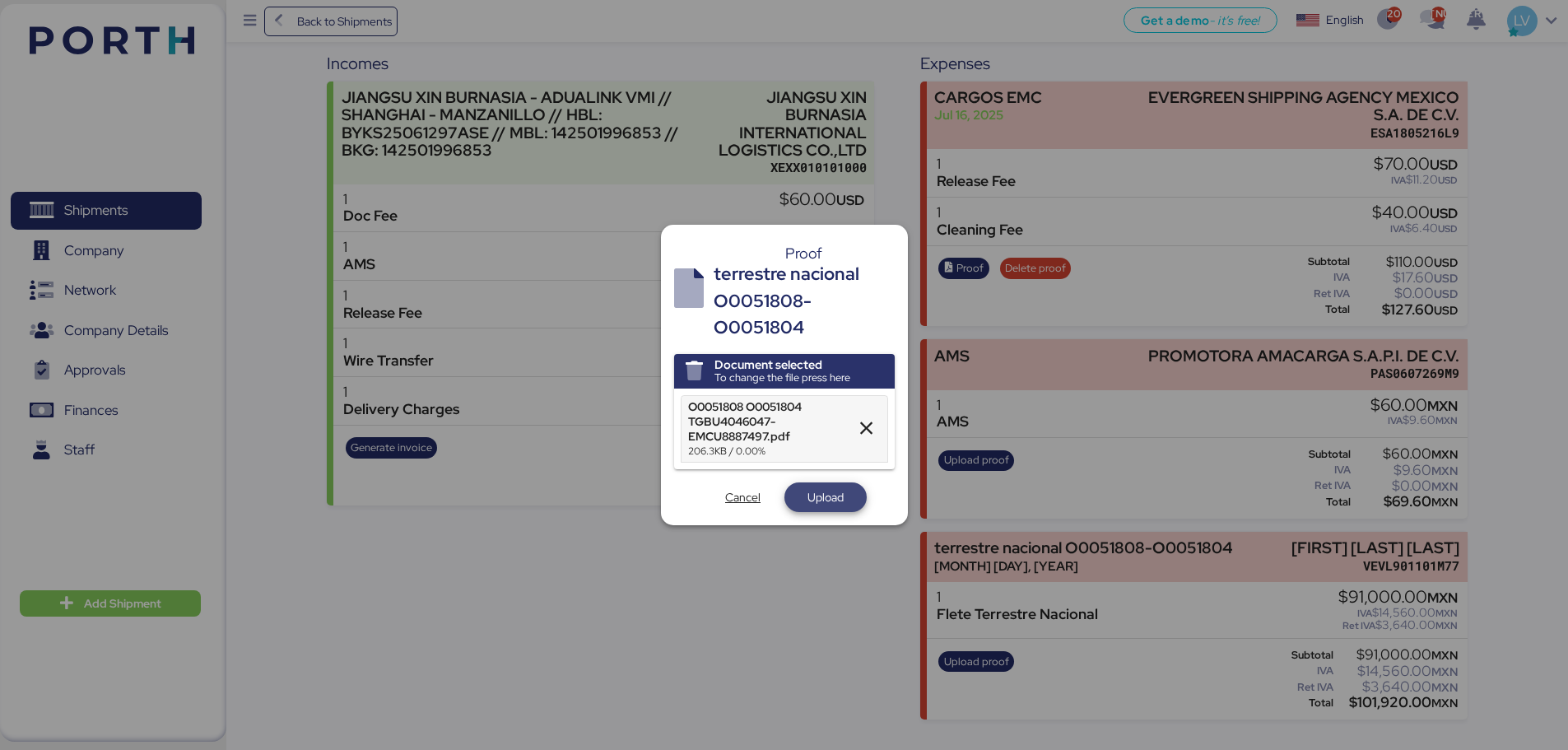click on "Upload" at bounding box center [826, 497] 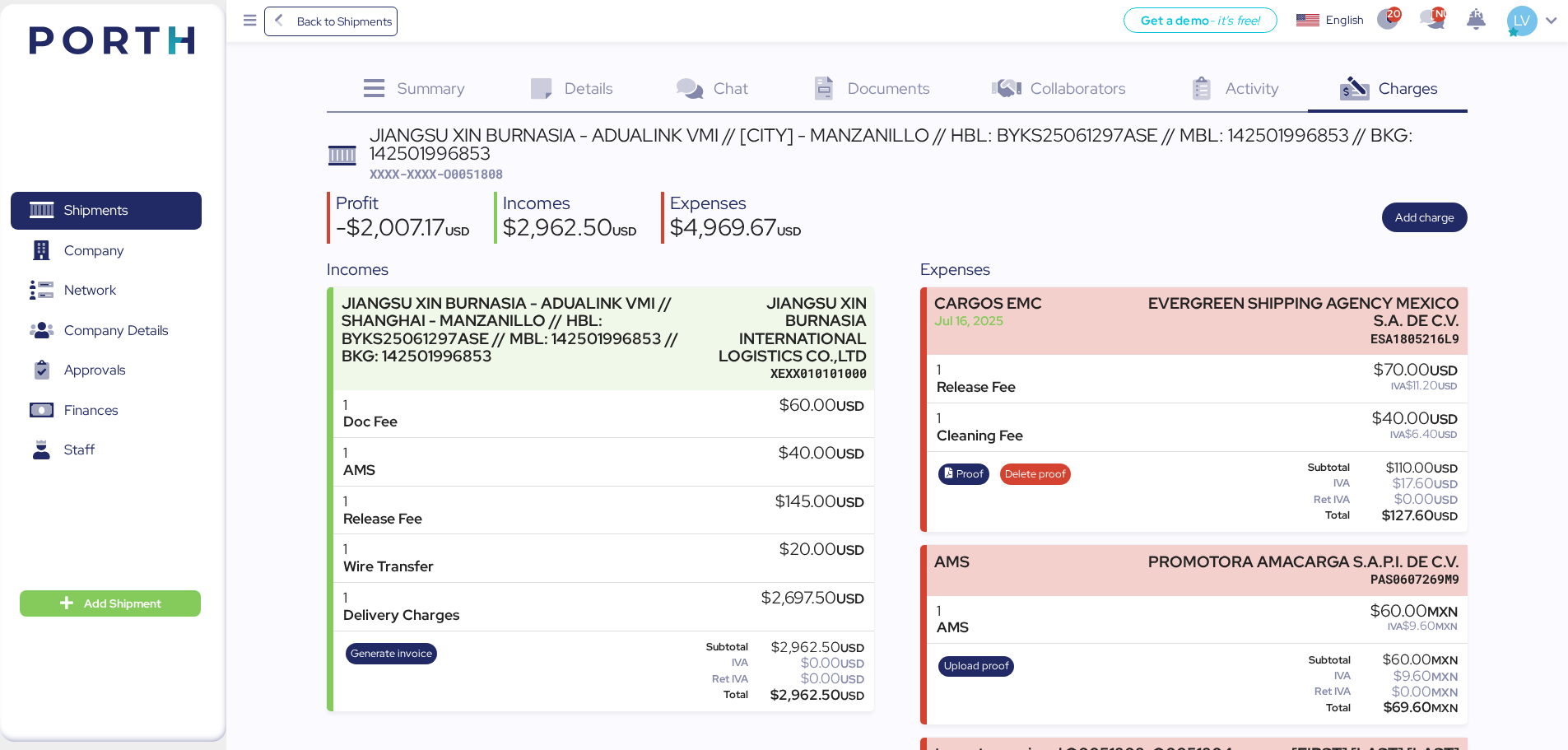 click on "XXXX-XXXX-O0051808" at bounding box center (436, 174) 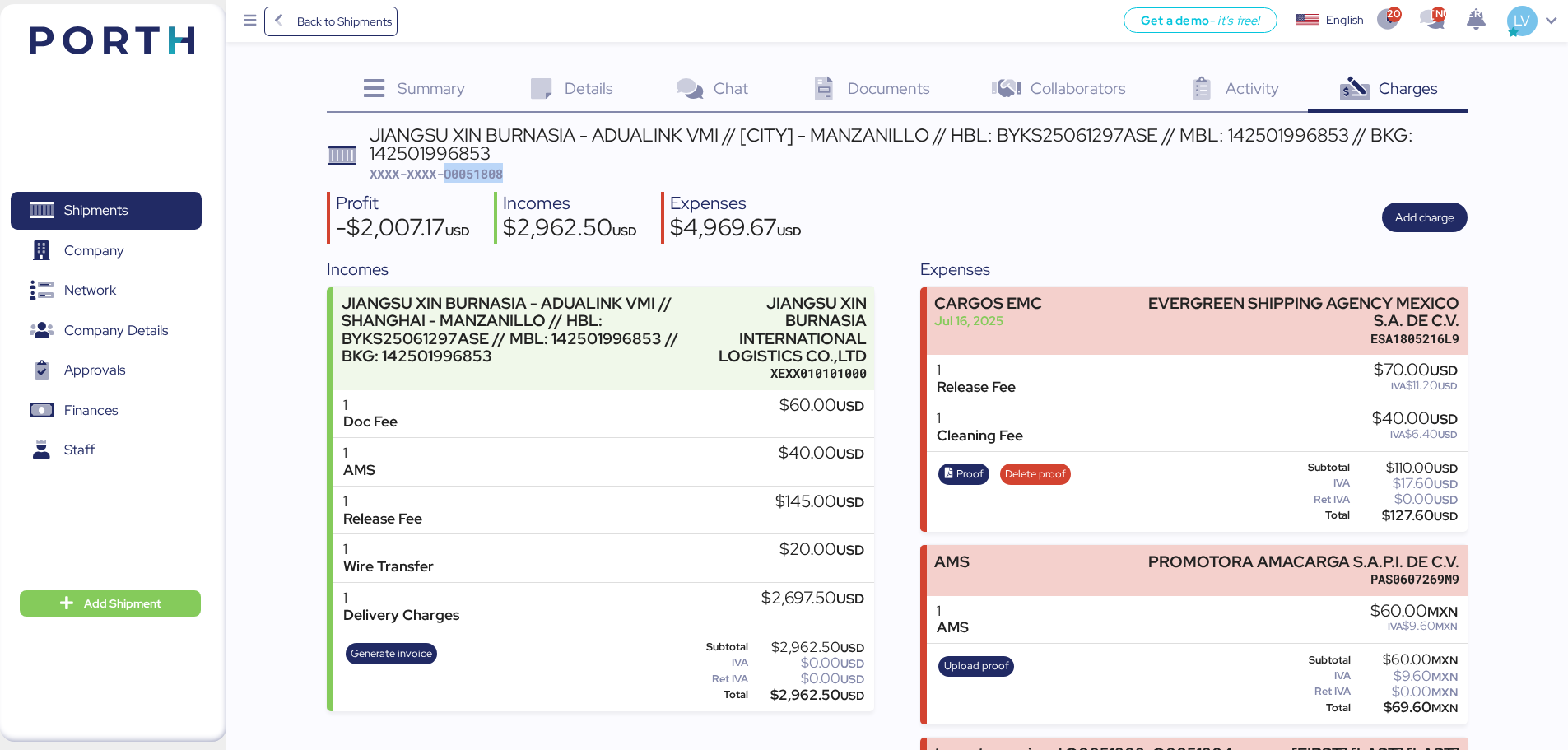 click on "XXXX-XXXX-O0051808" at bounding box center [436, 174] 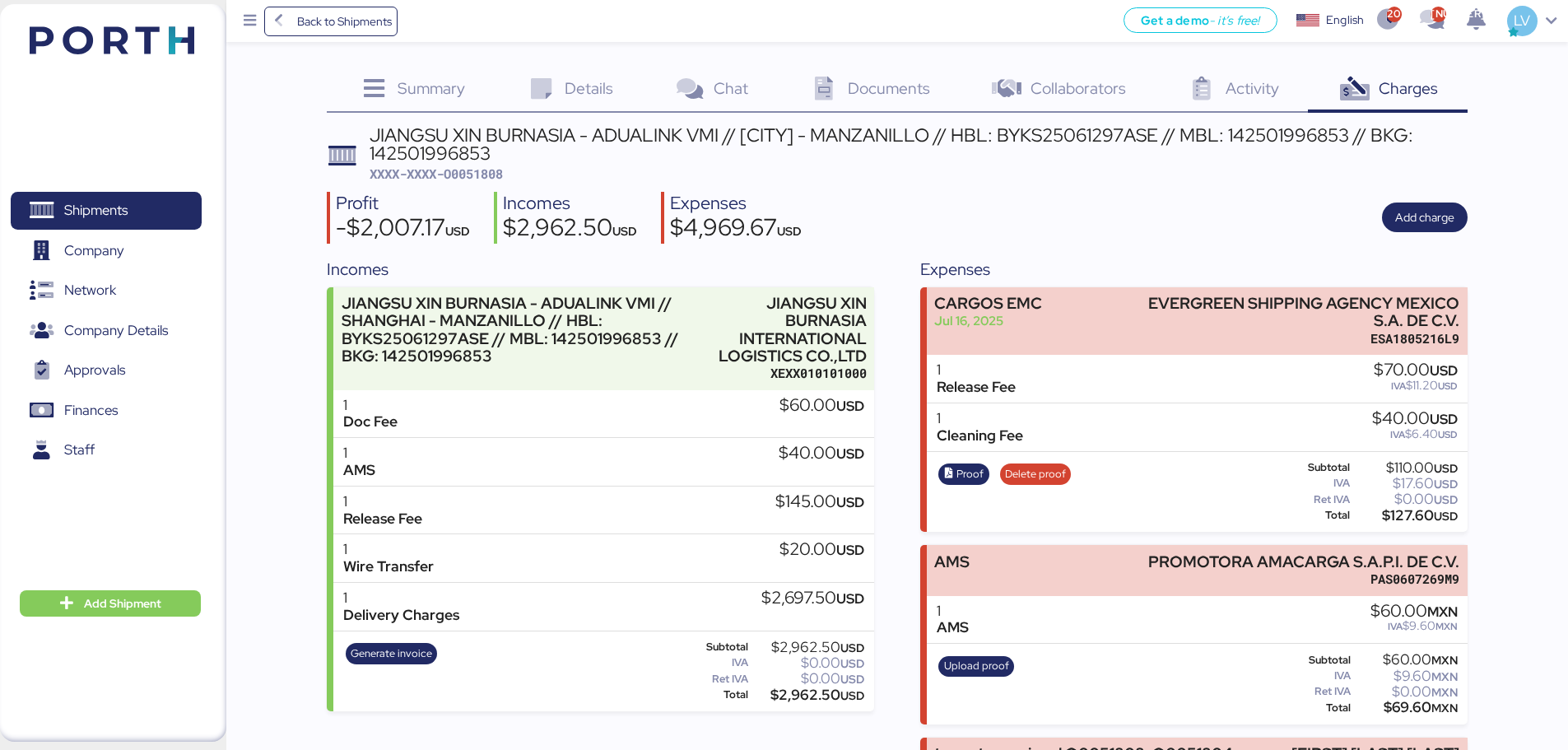 click on "Back to Shipments Get a demo - it’s free! Get a demo English Inglés English [YEAR] [NUMBER] LV" at bounding box center [897, 21] 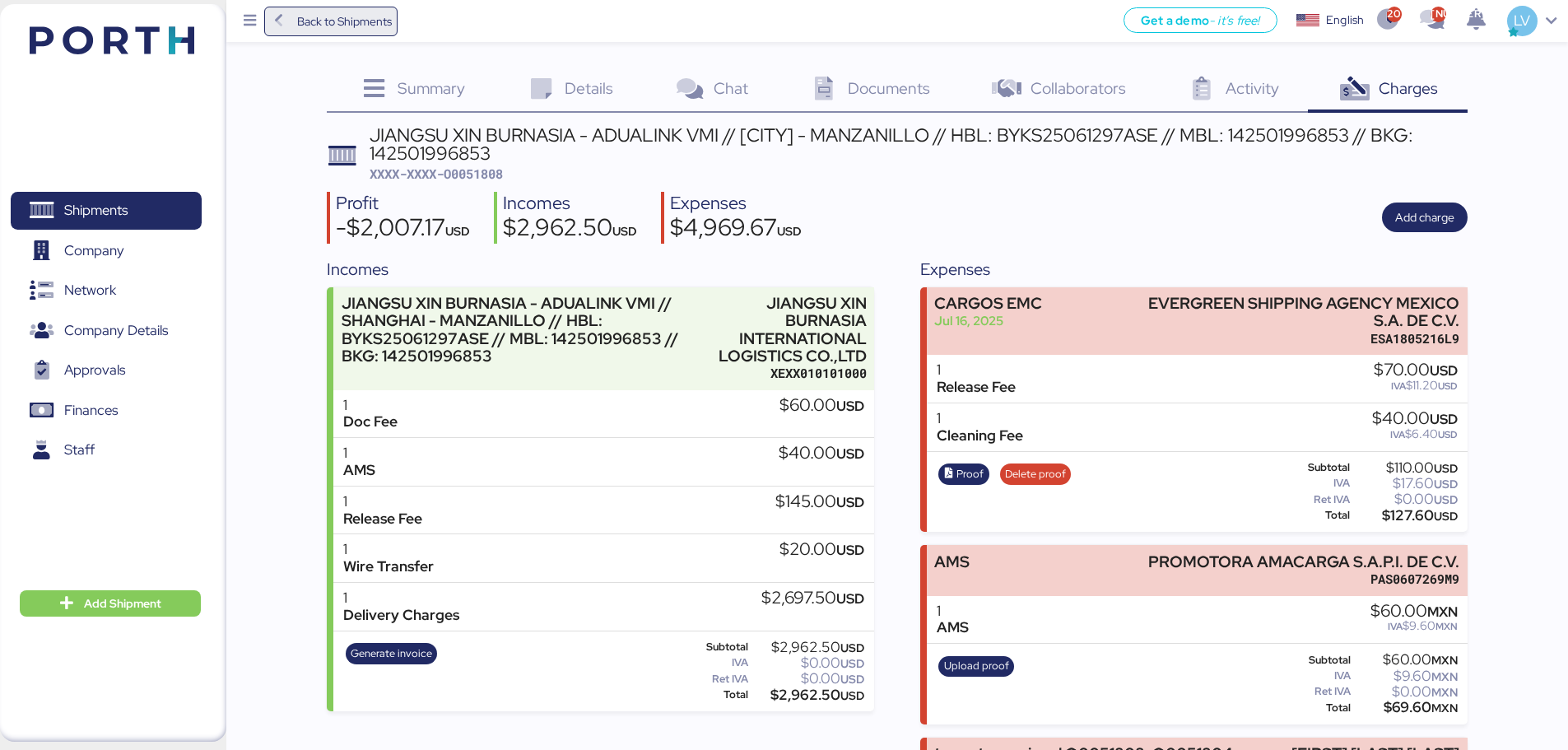 click on "Back to Shipments" at bounding box center [344, 21] 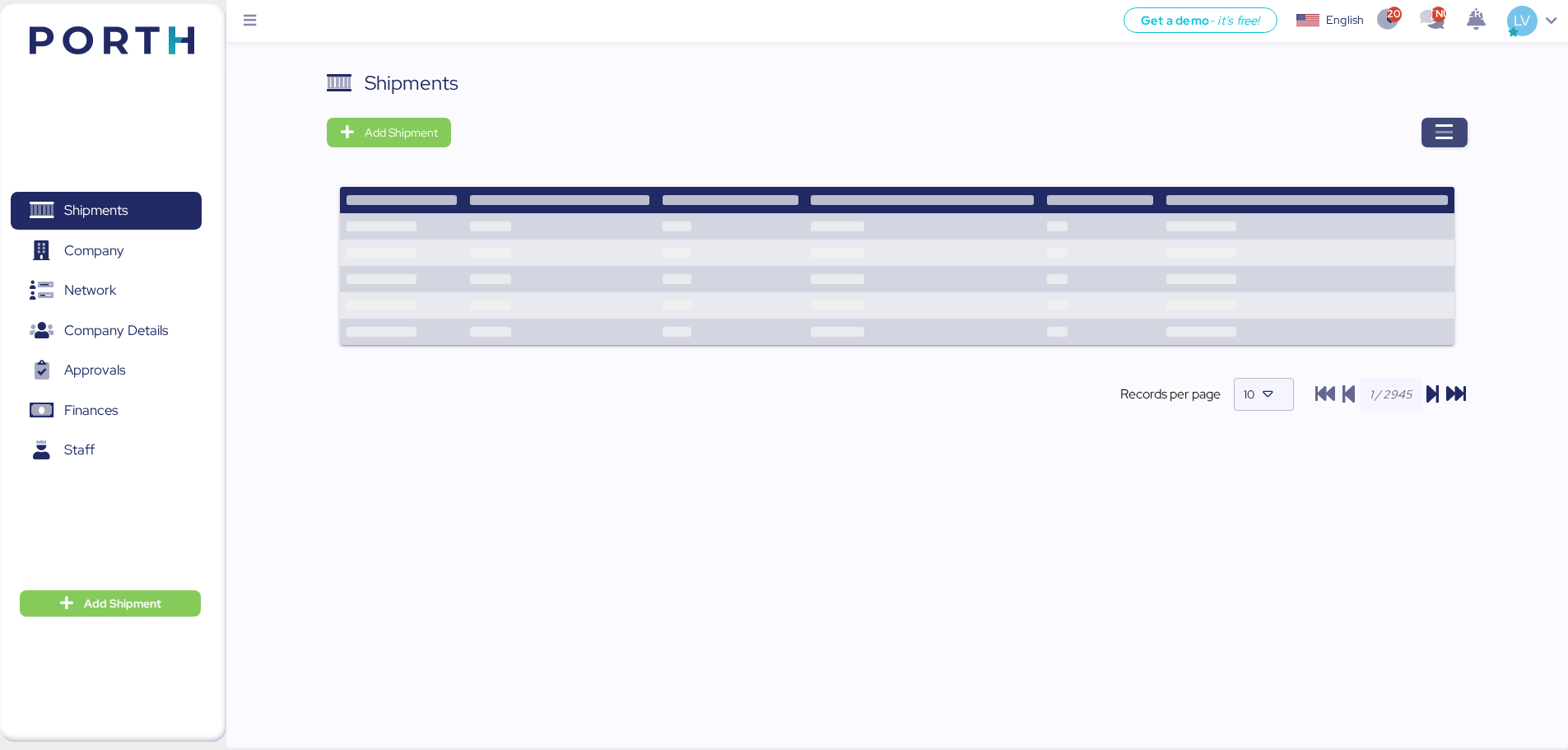 click at bounding box center (1445, 133) 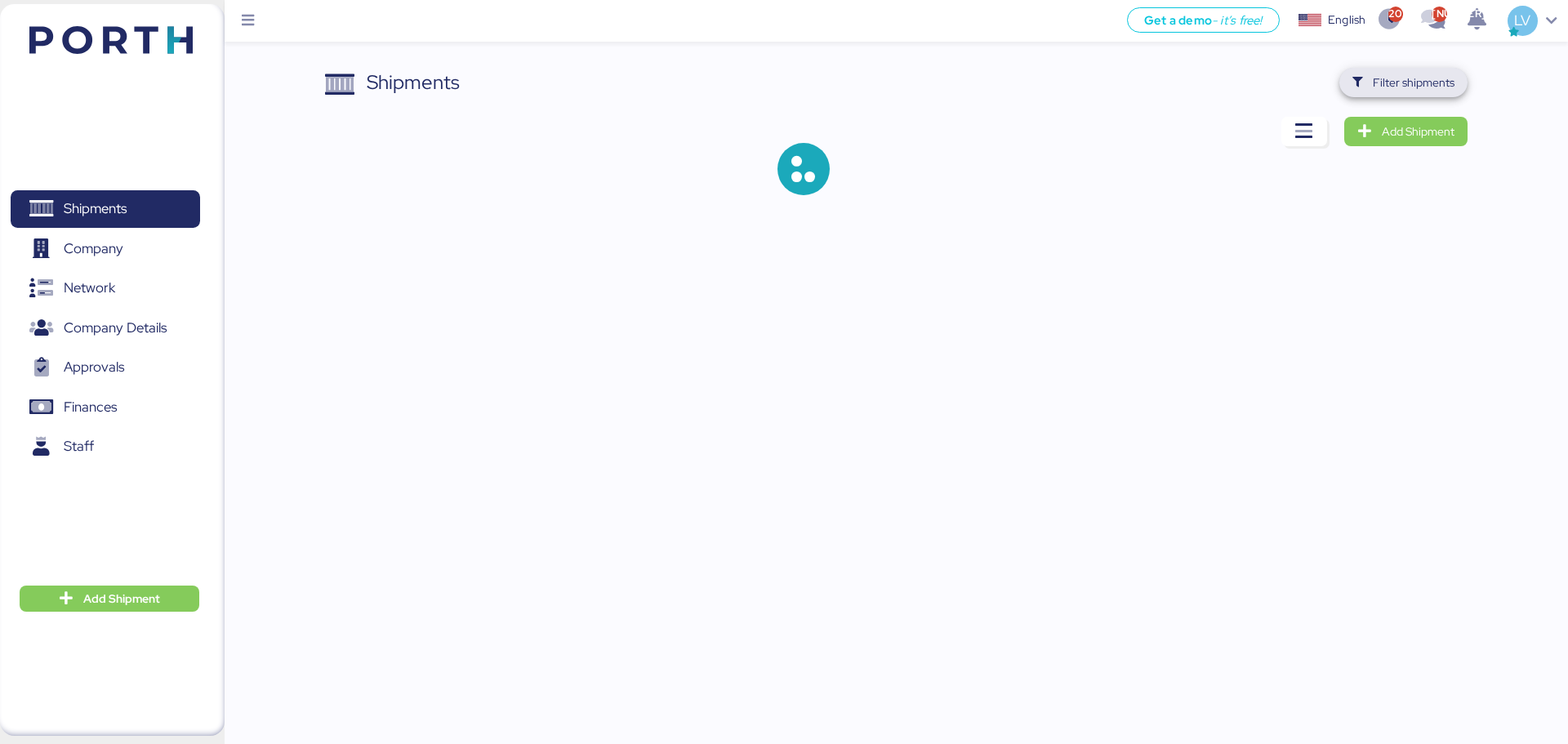 click on "Filter shipments" at bounding box center [1414, 82] 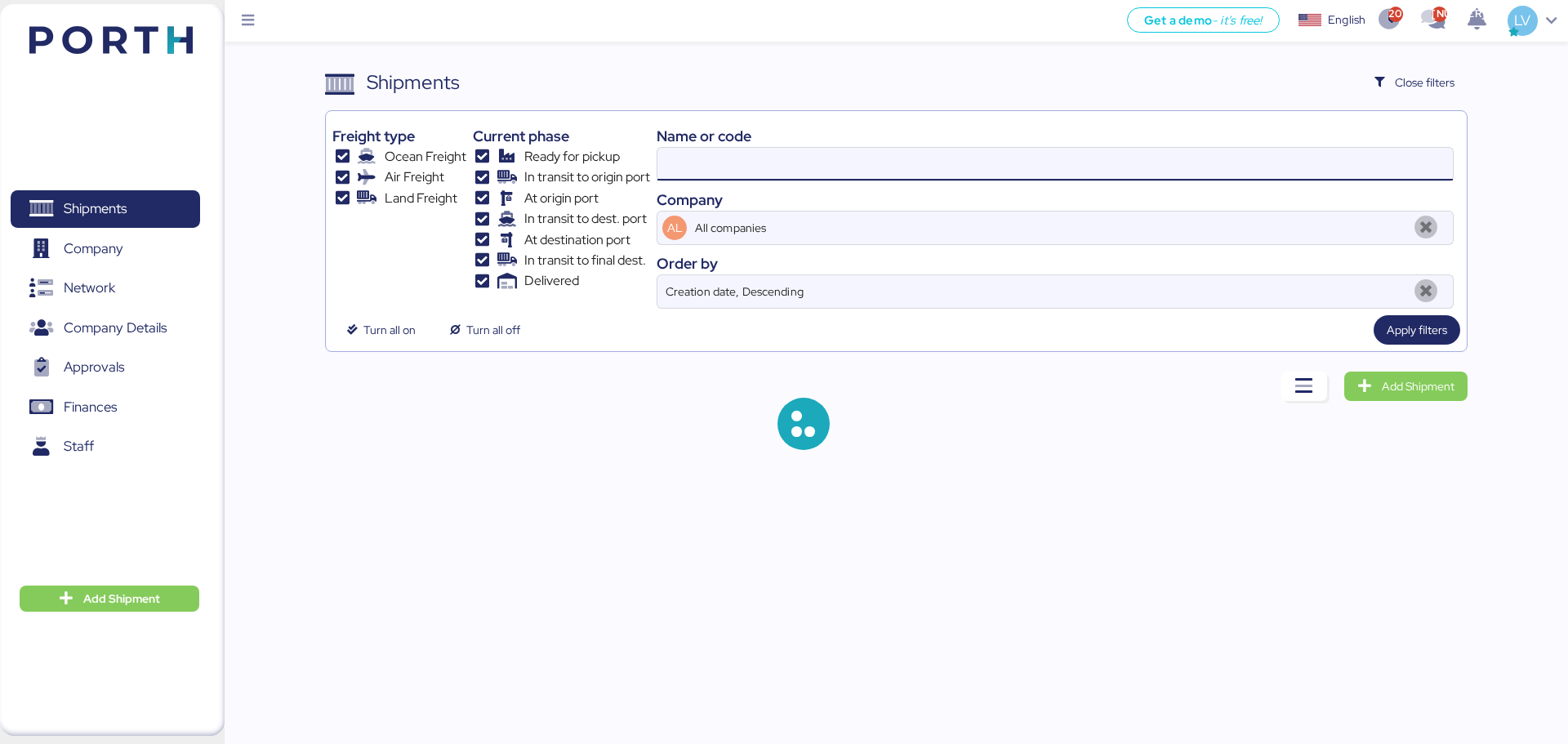 click at bounding box center [1055, 164] 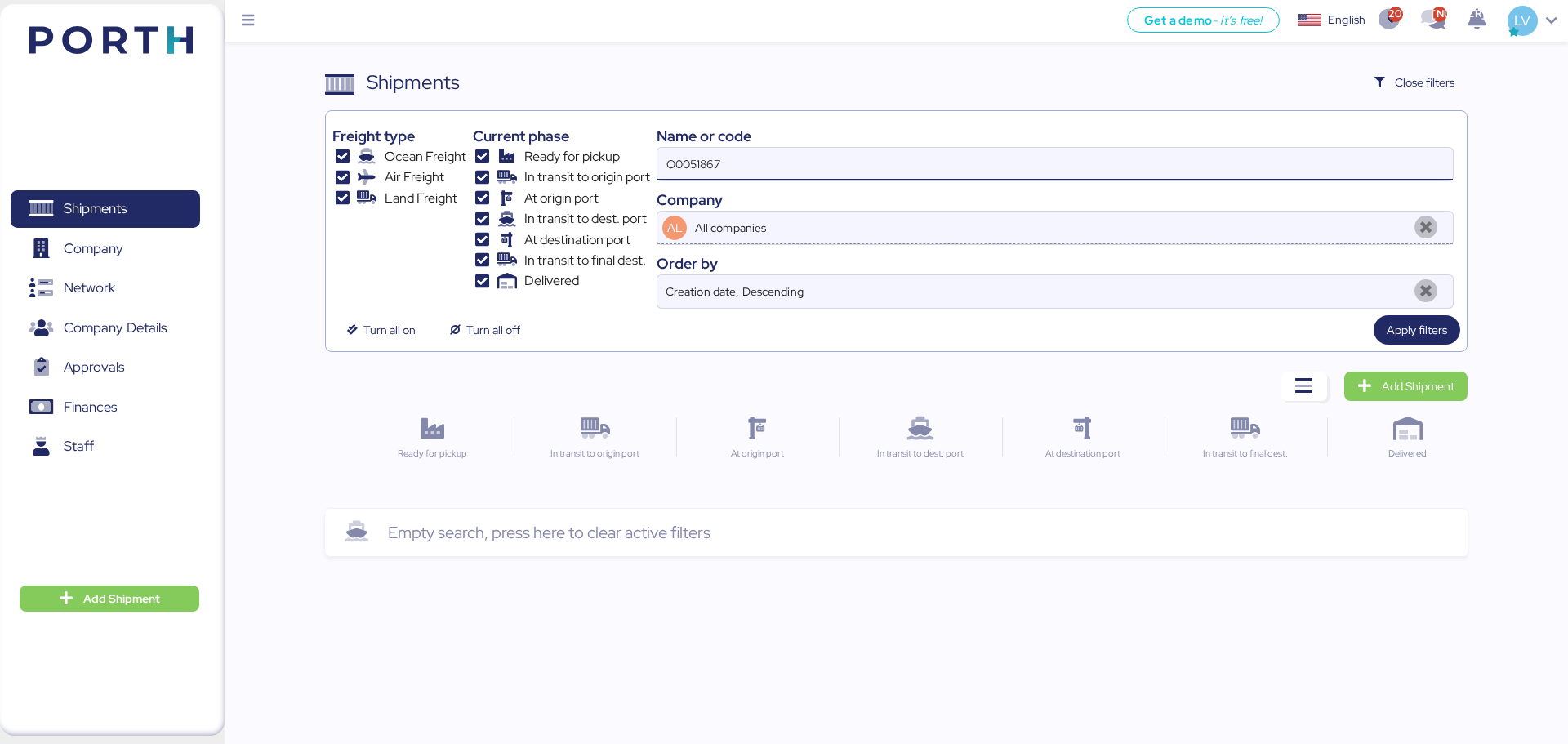 type on "O0051867" 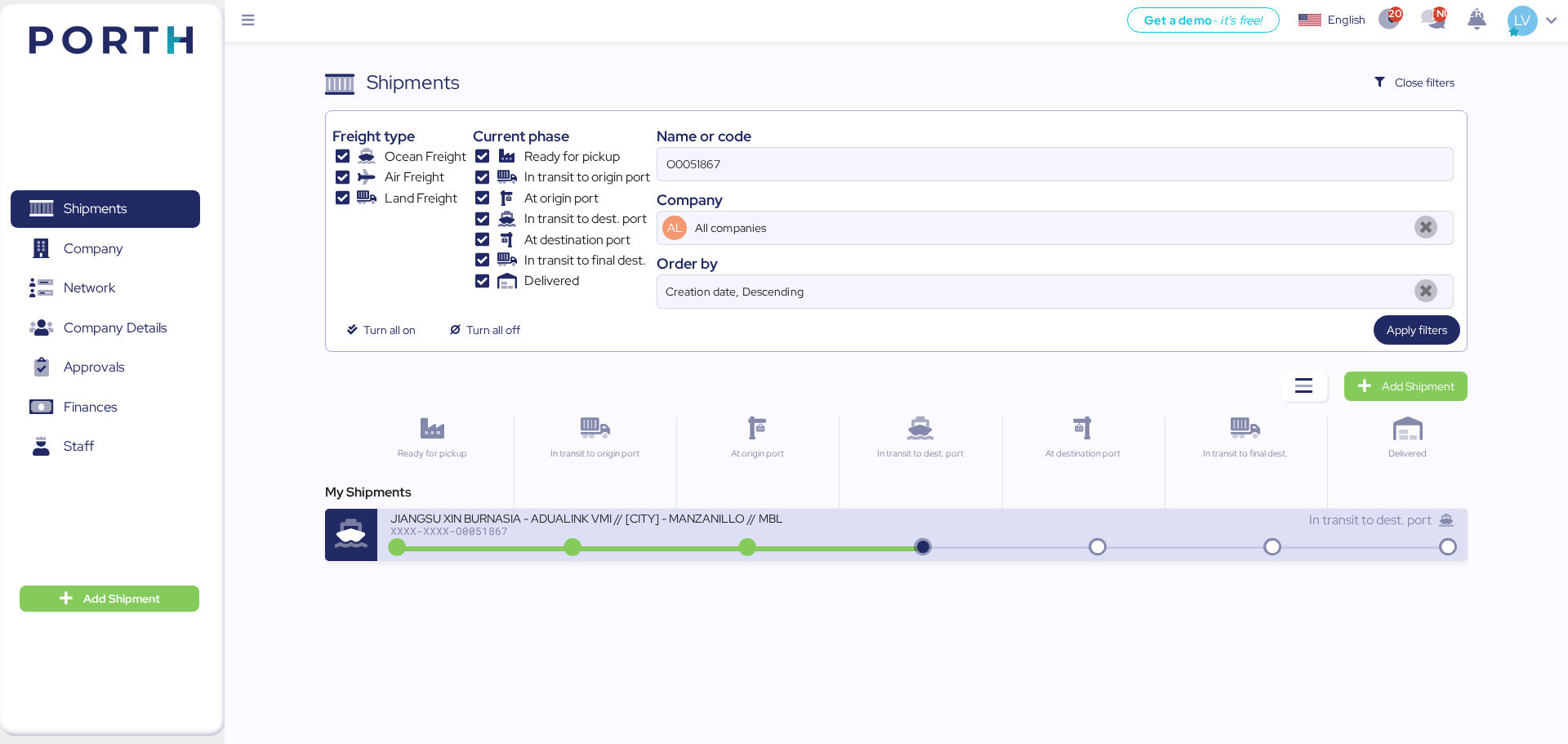 click on "JIANGSU XIN BURNASIA - ADUALINK VMI // [CITY] - MANZANILLO // MBL: 142501994443 - HBL: BYKS25061837SE" at bounding box center [586, 517] 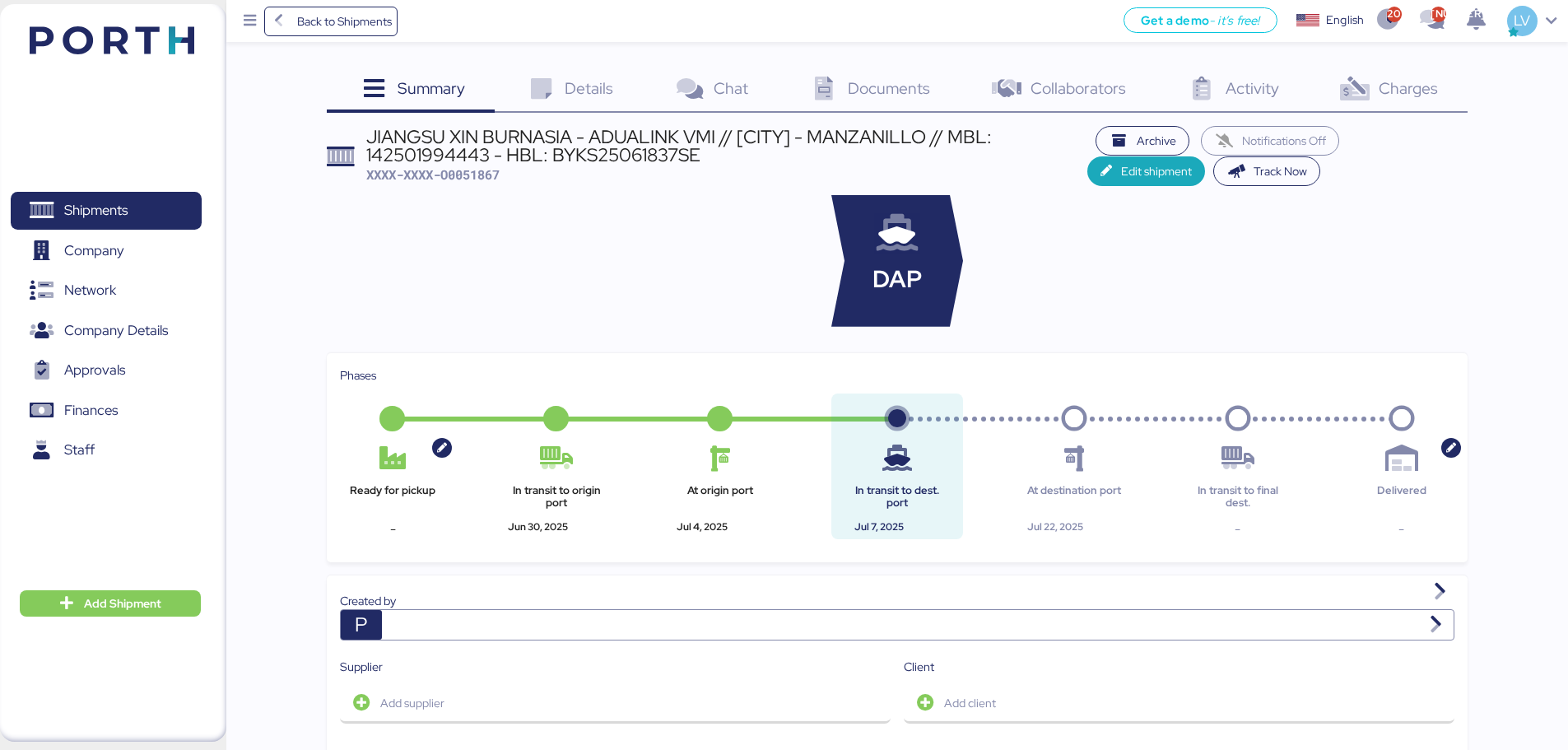click on "Charges 0" at bounding box center [1387, 91] 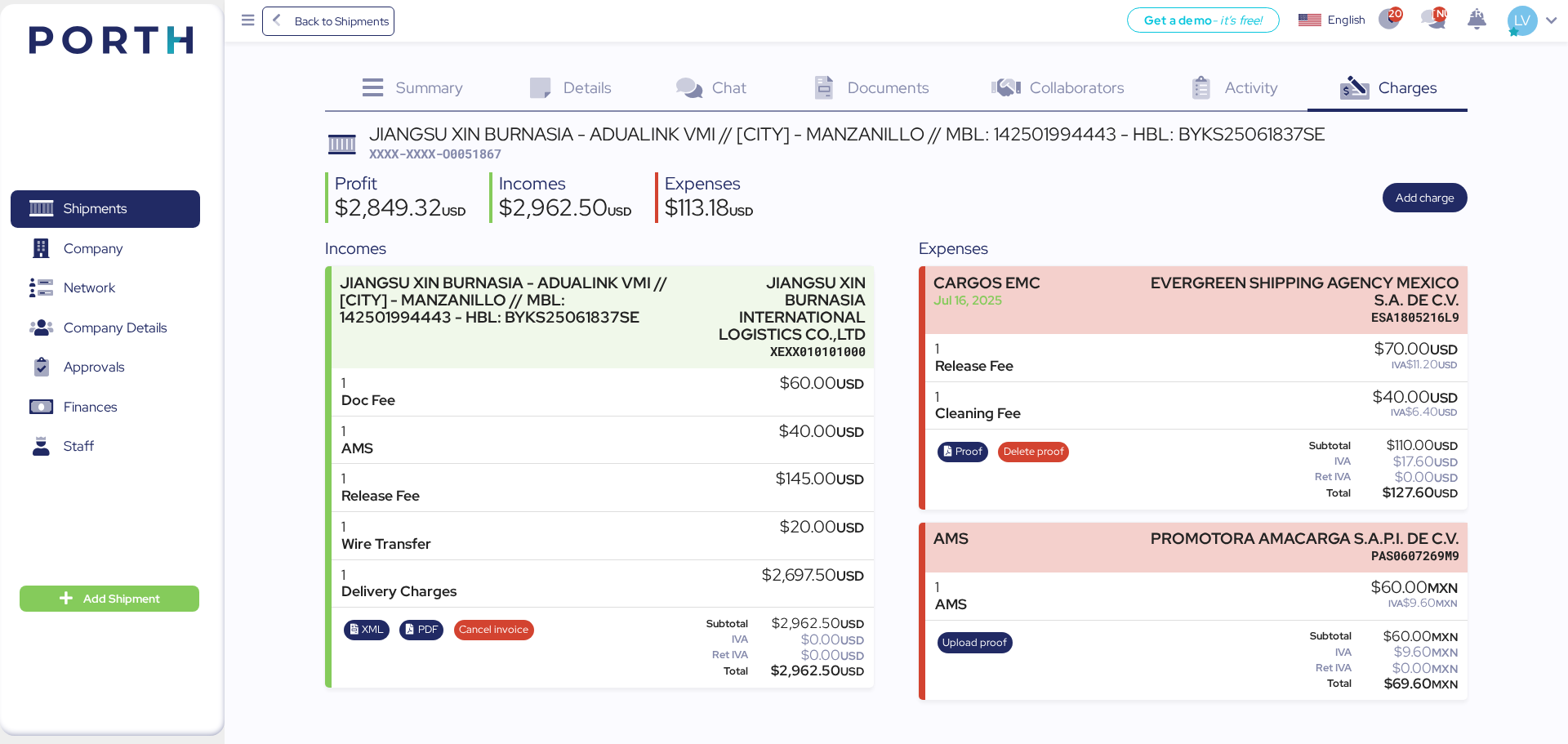 click on "Profit $2,849.32  USD Incomes $2,962.50  USD Expenses $113.18  USD Add charge" at bounding box center (896, 198) 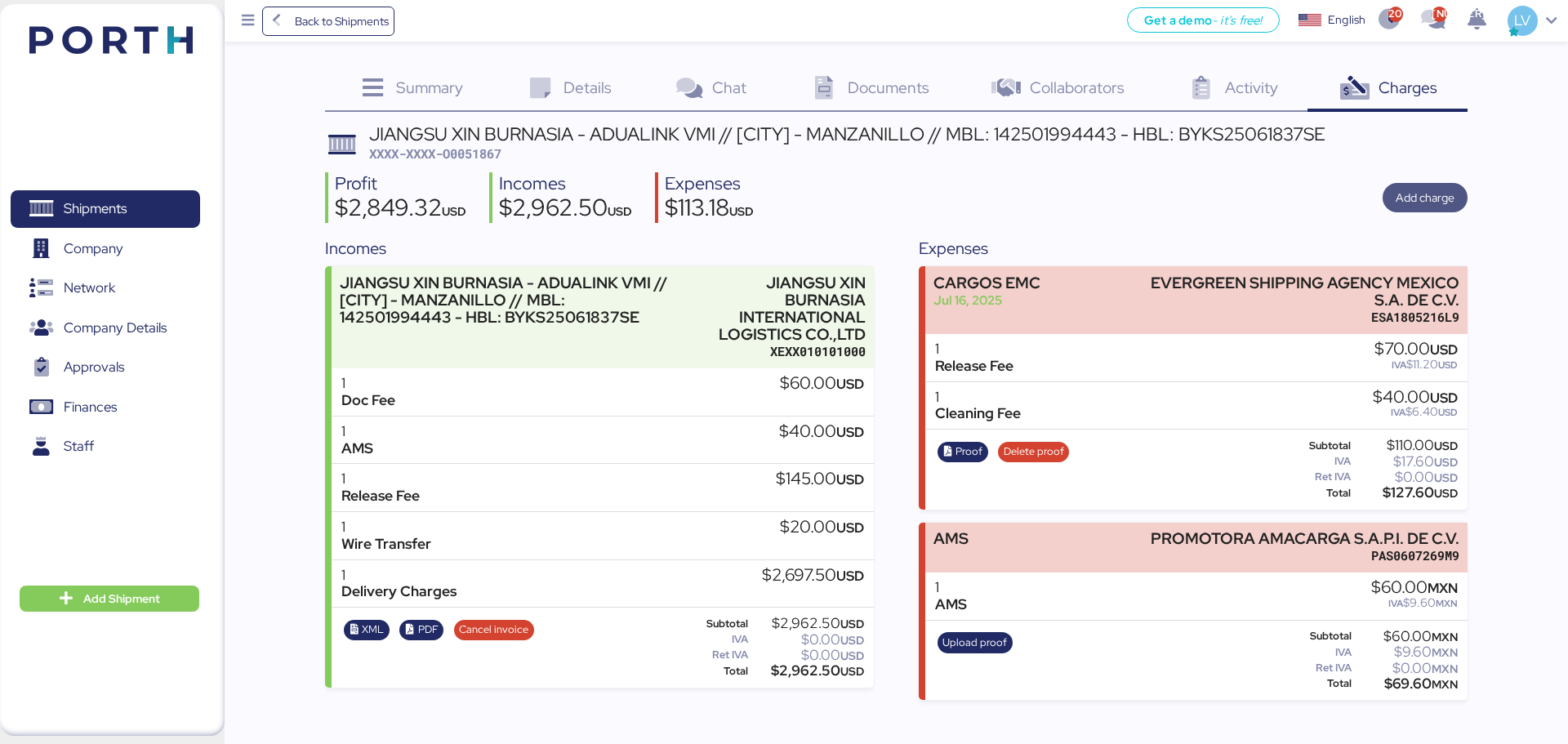 click on "Add charge" at bounding box center [1425, 198] 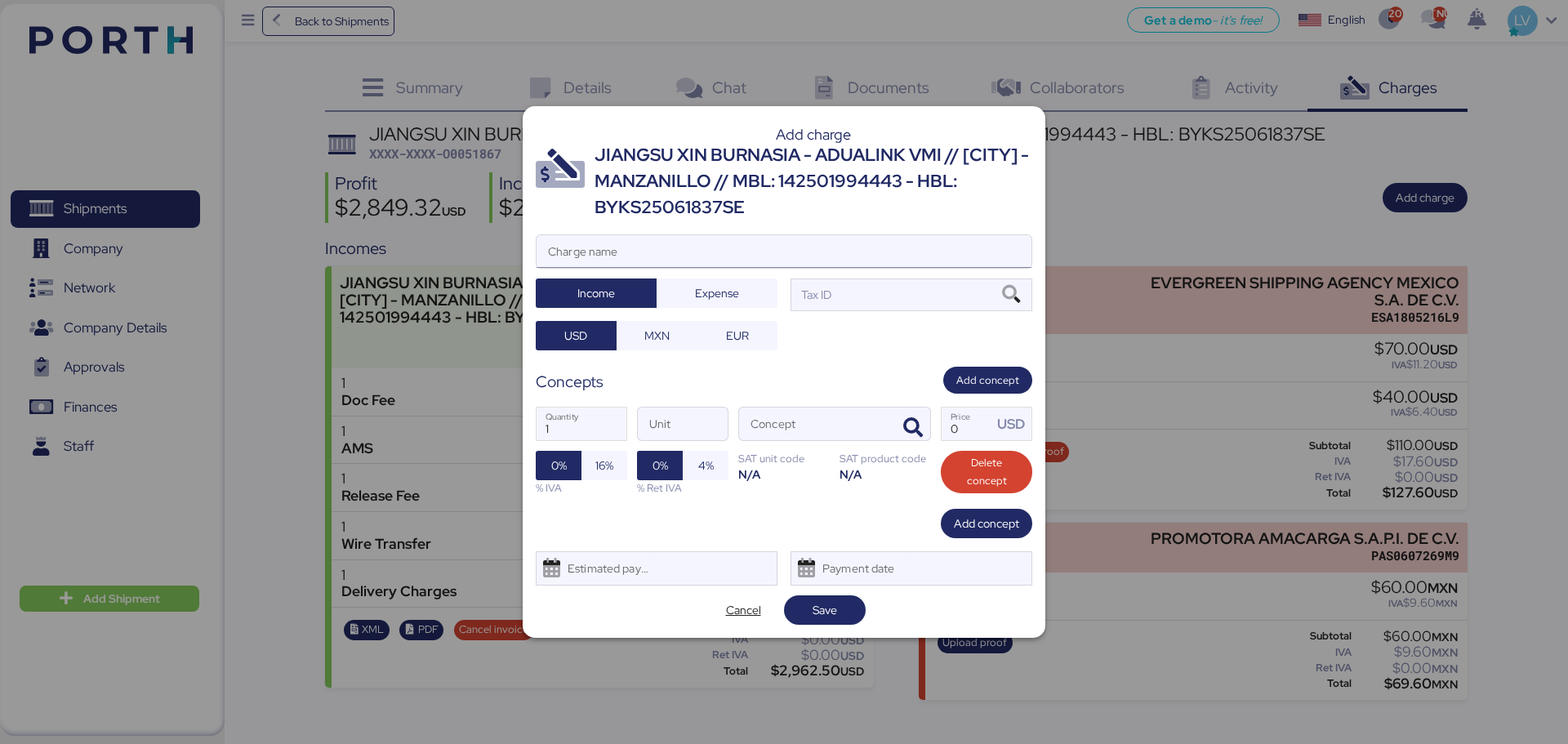 click on "Charge name" at bounding box center [784, 252] 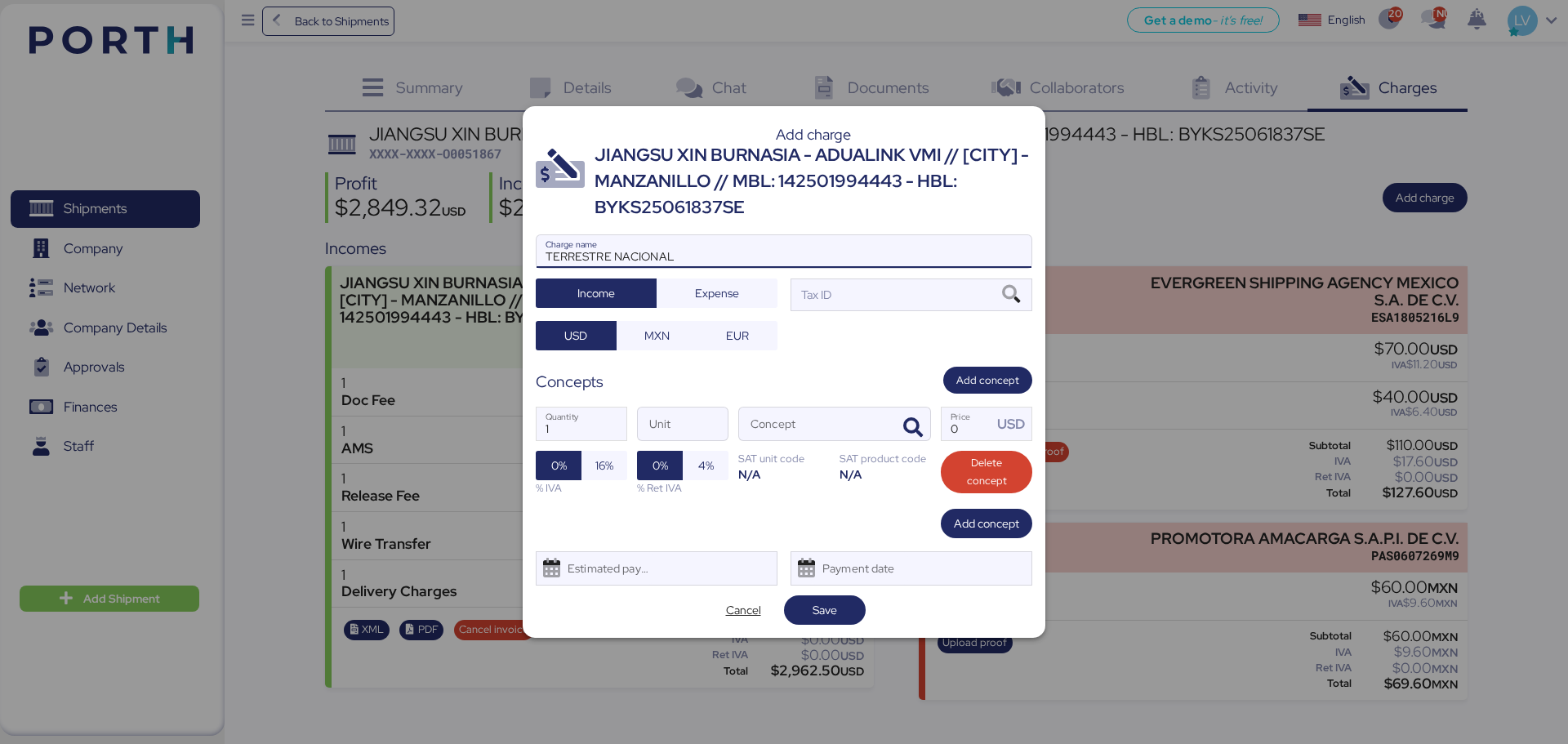 type on "TERRESTRE NACIONAL" 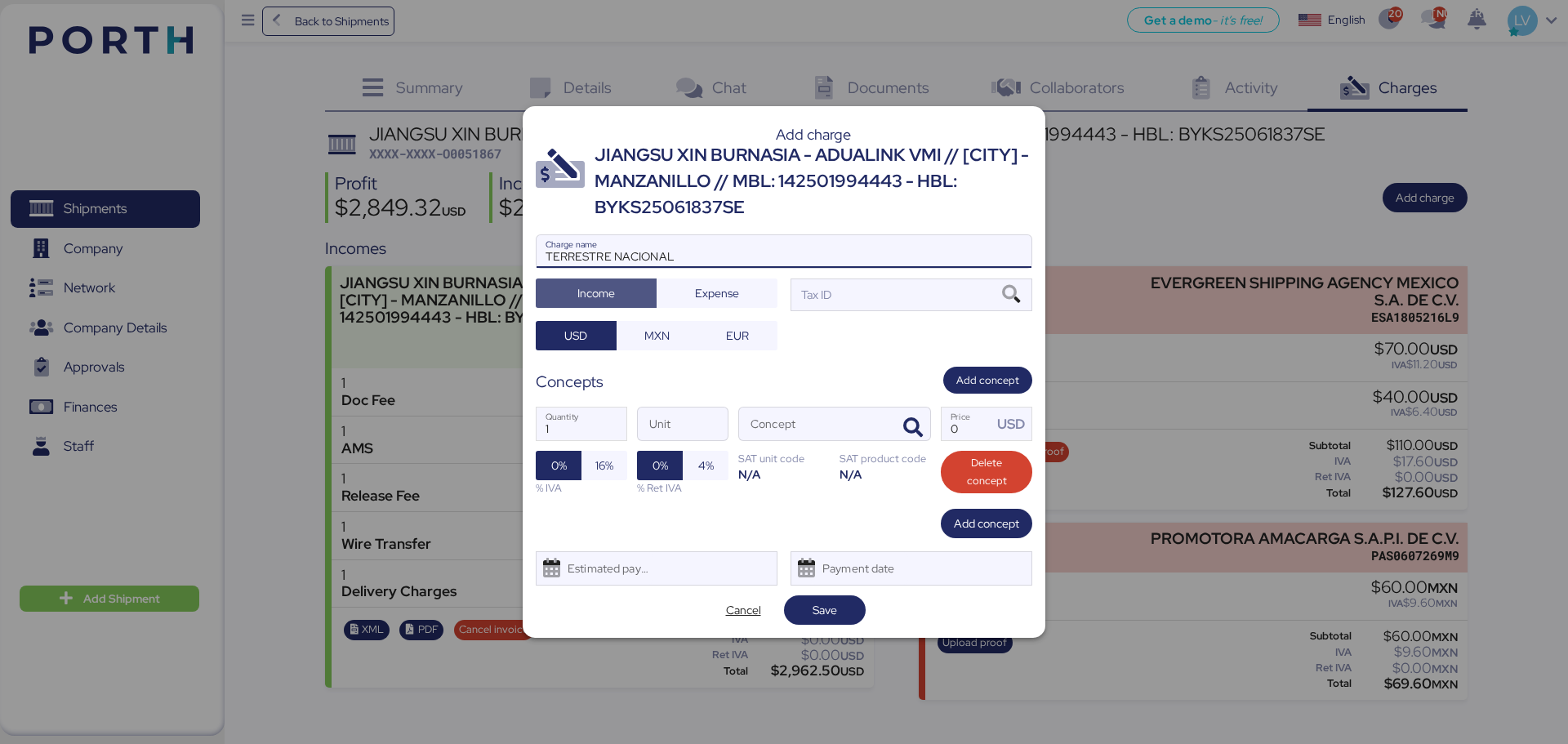 type 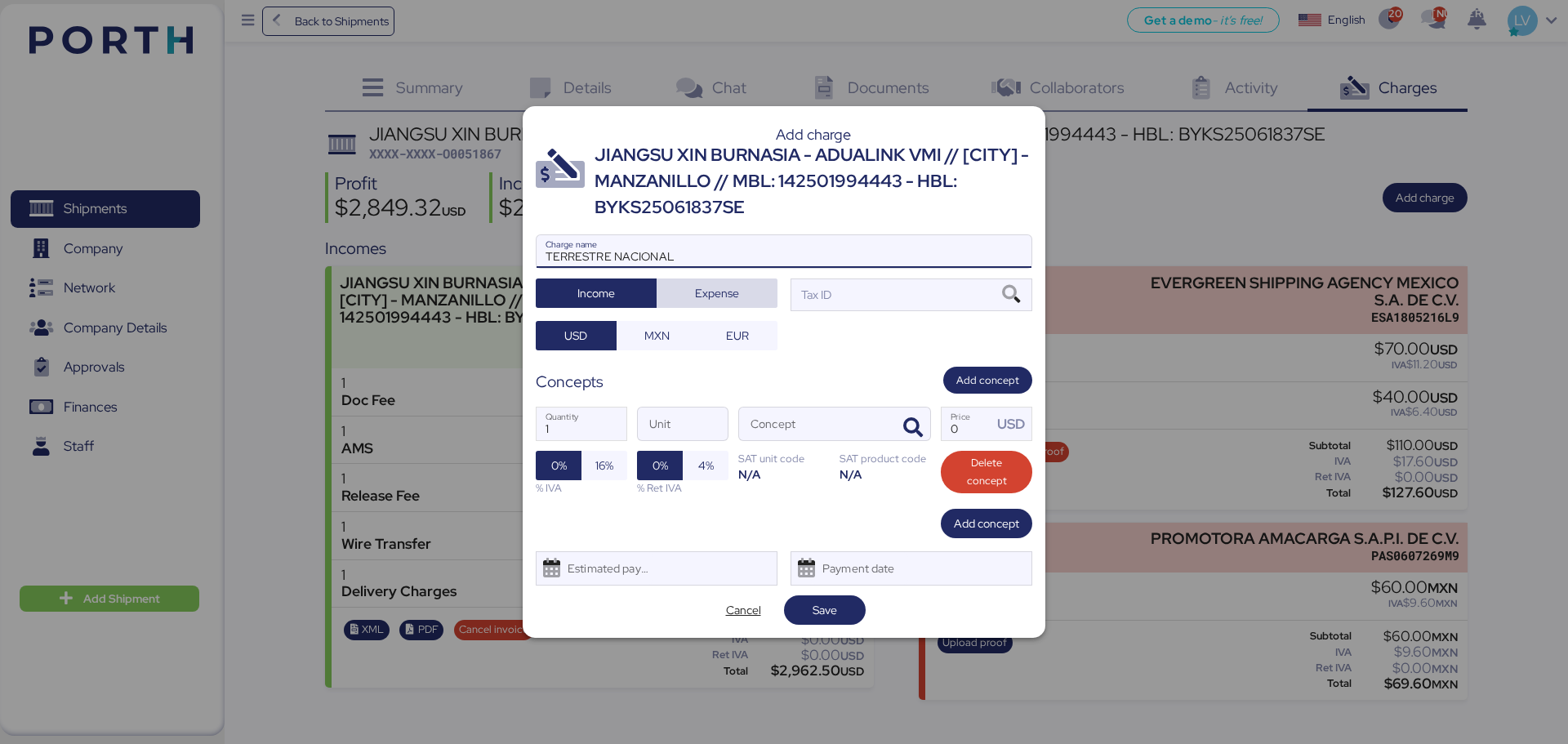 type 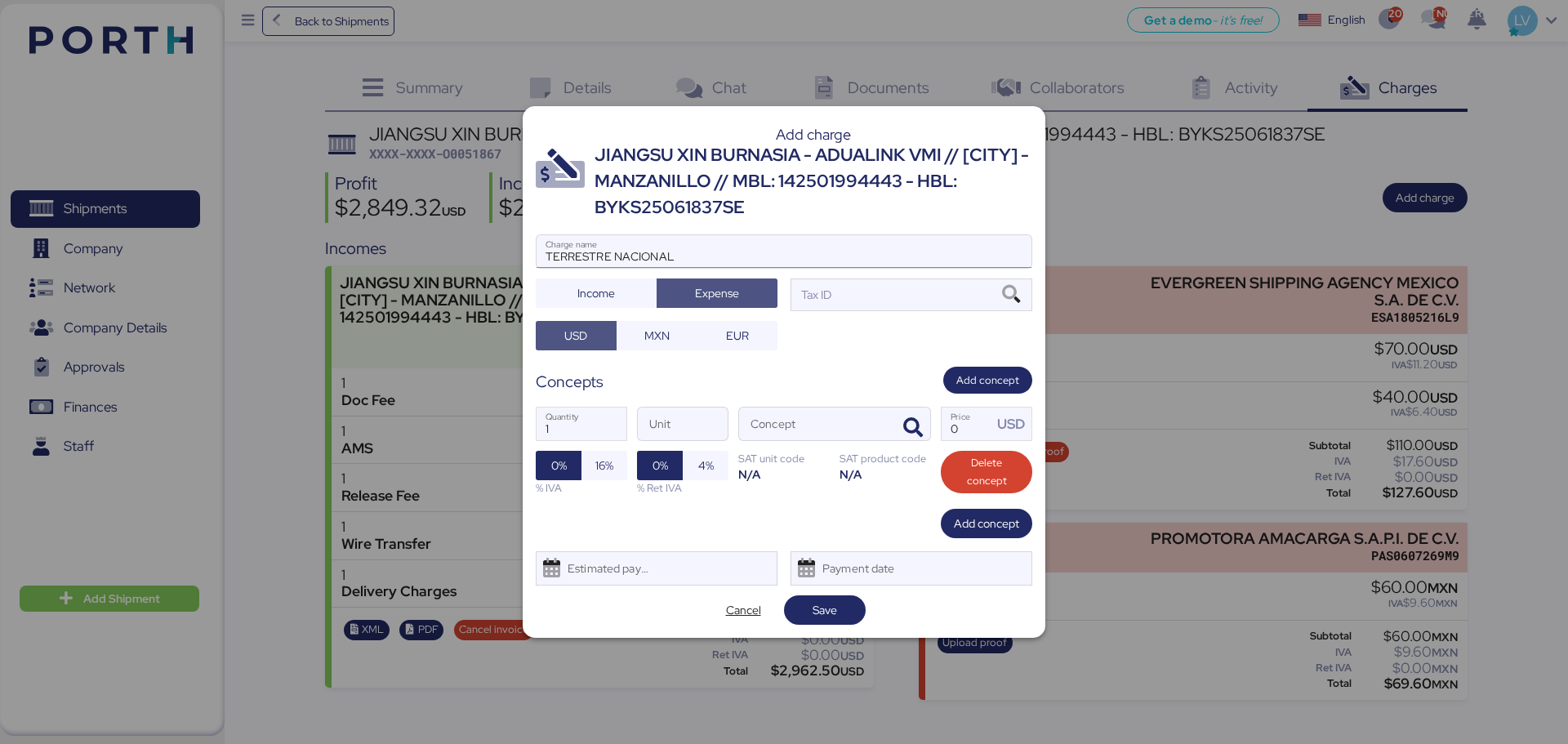 type 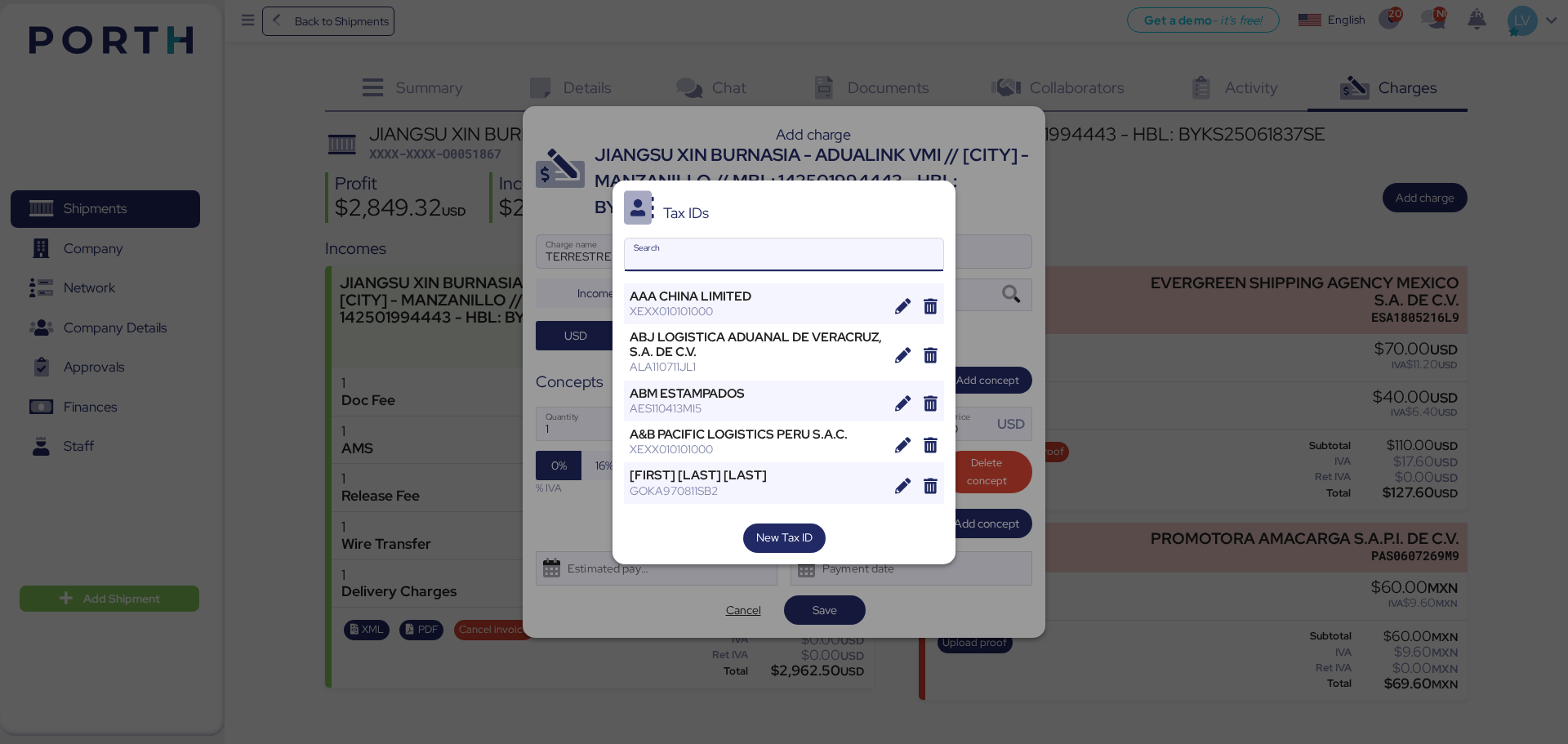 click on "Search" at bounding box center (784, 255) 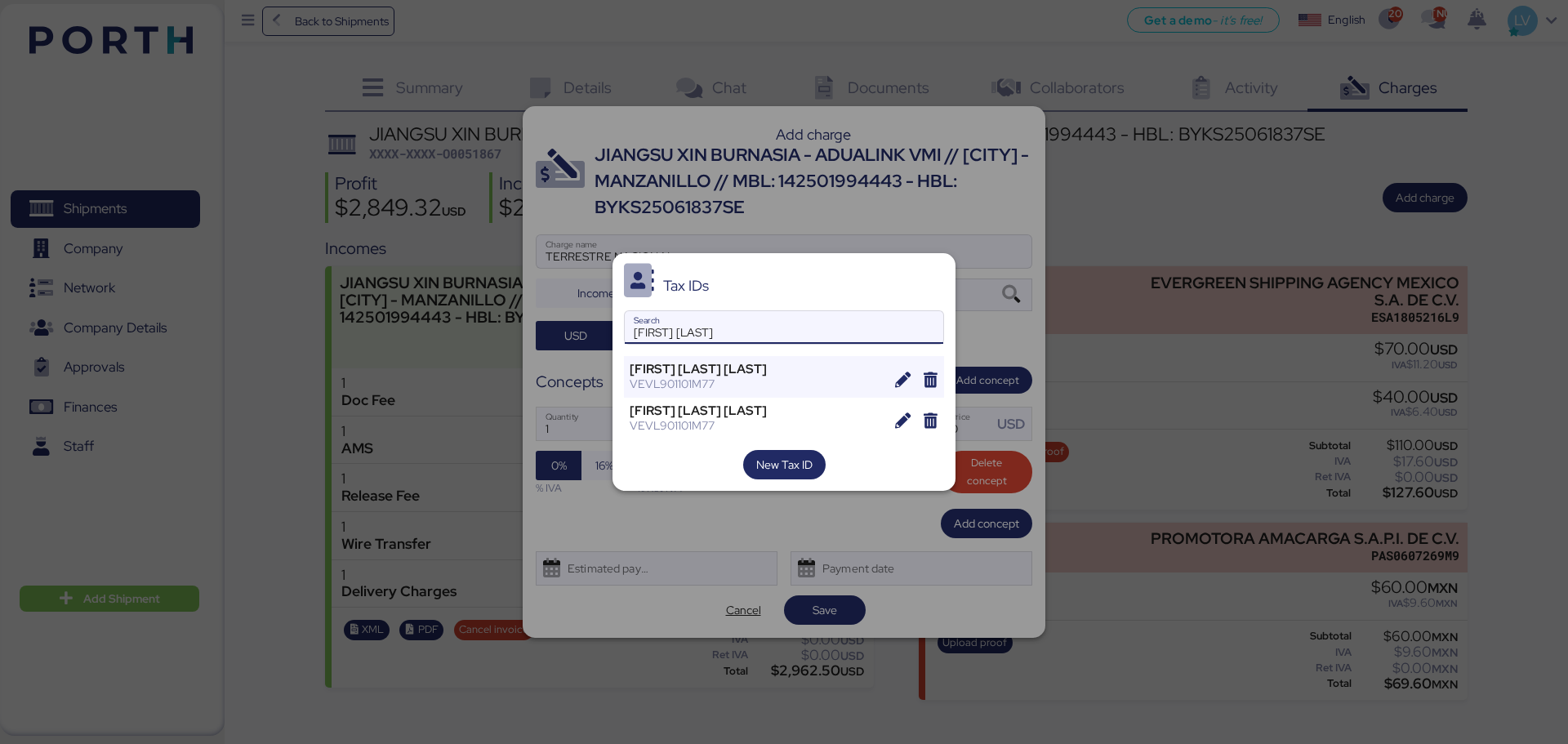 type on "[FIRST] [LAST]" 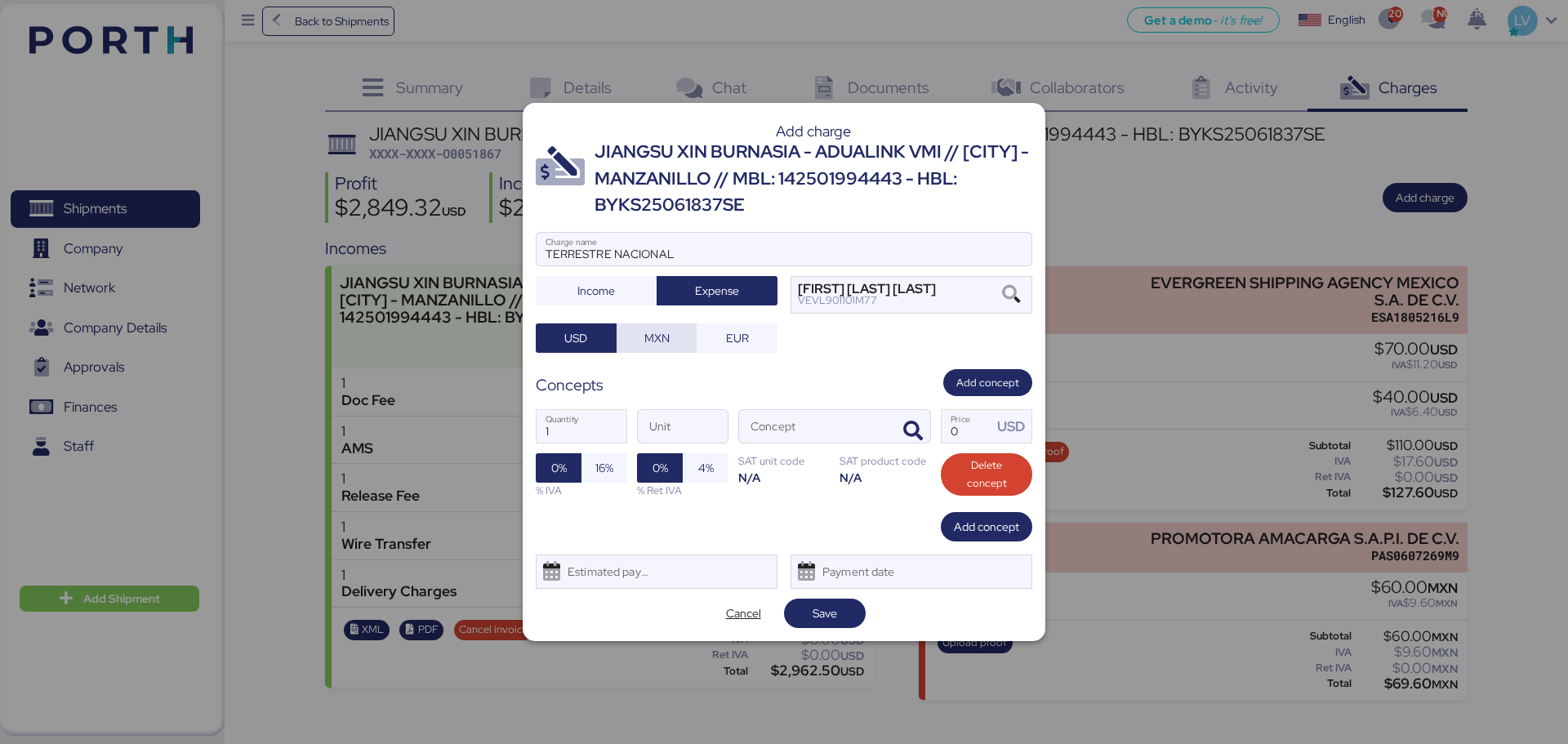click on "MXN" at bounding box center (657, 338) 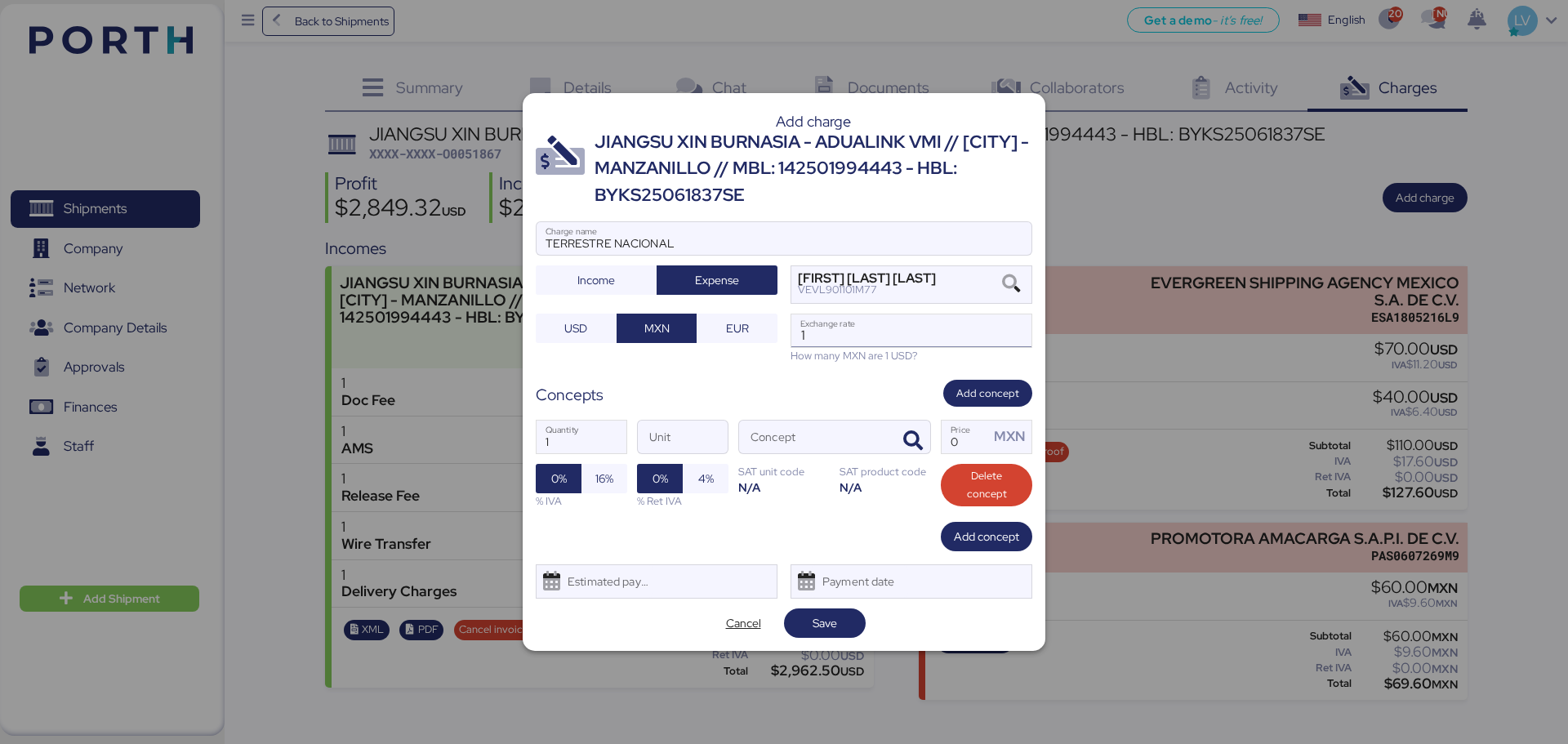 click on "1" at bounding box center [911, 331] 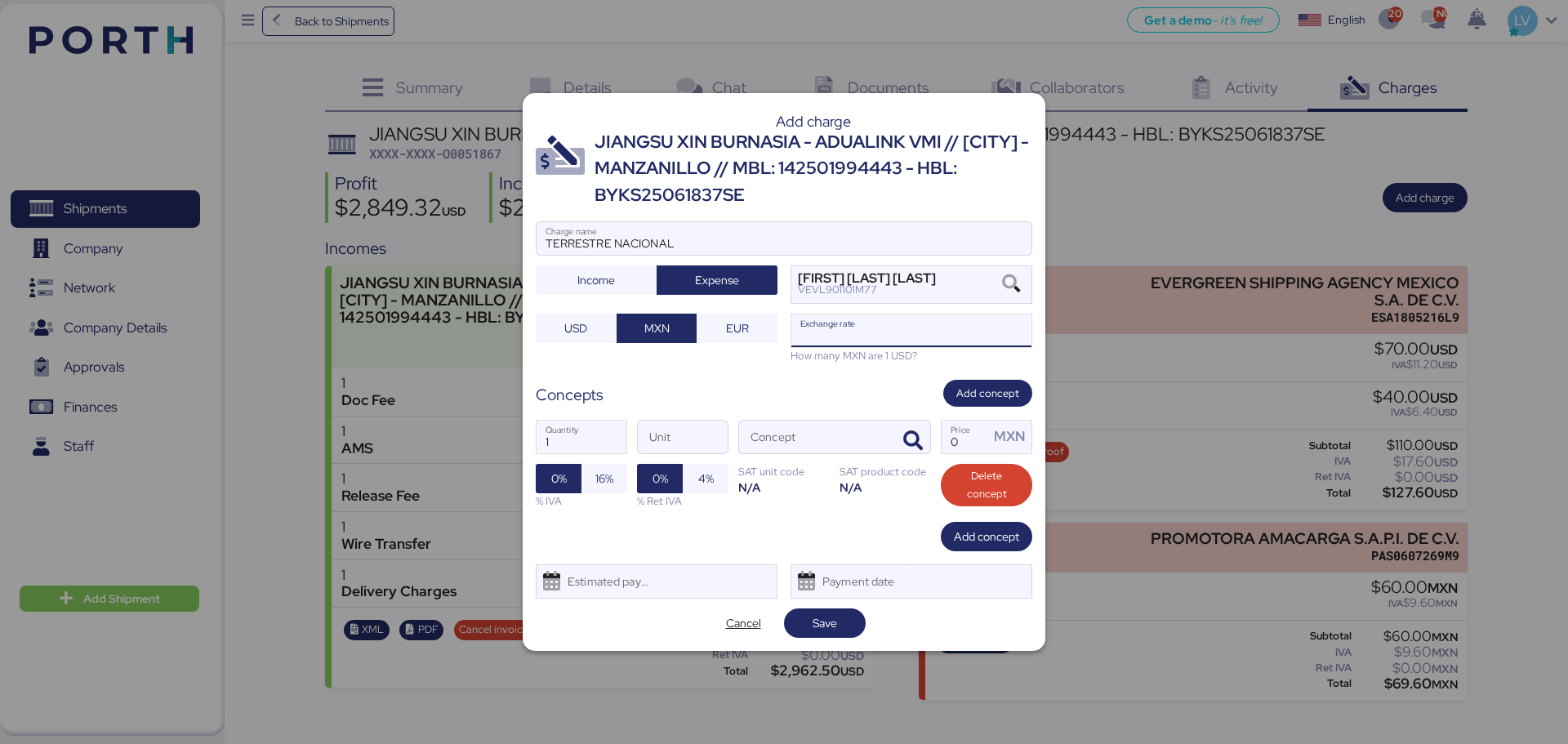 paste on "18.7378" 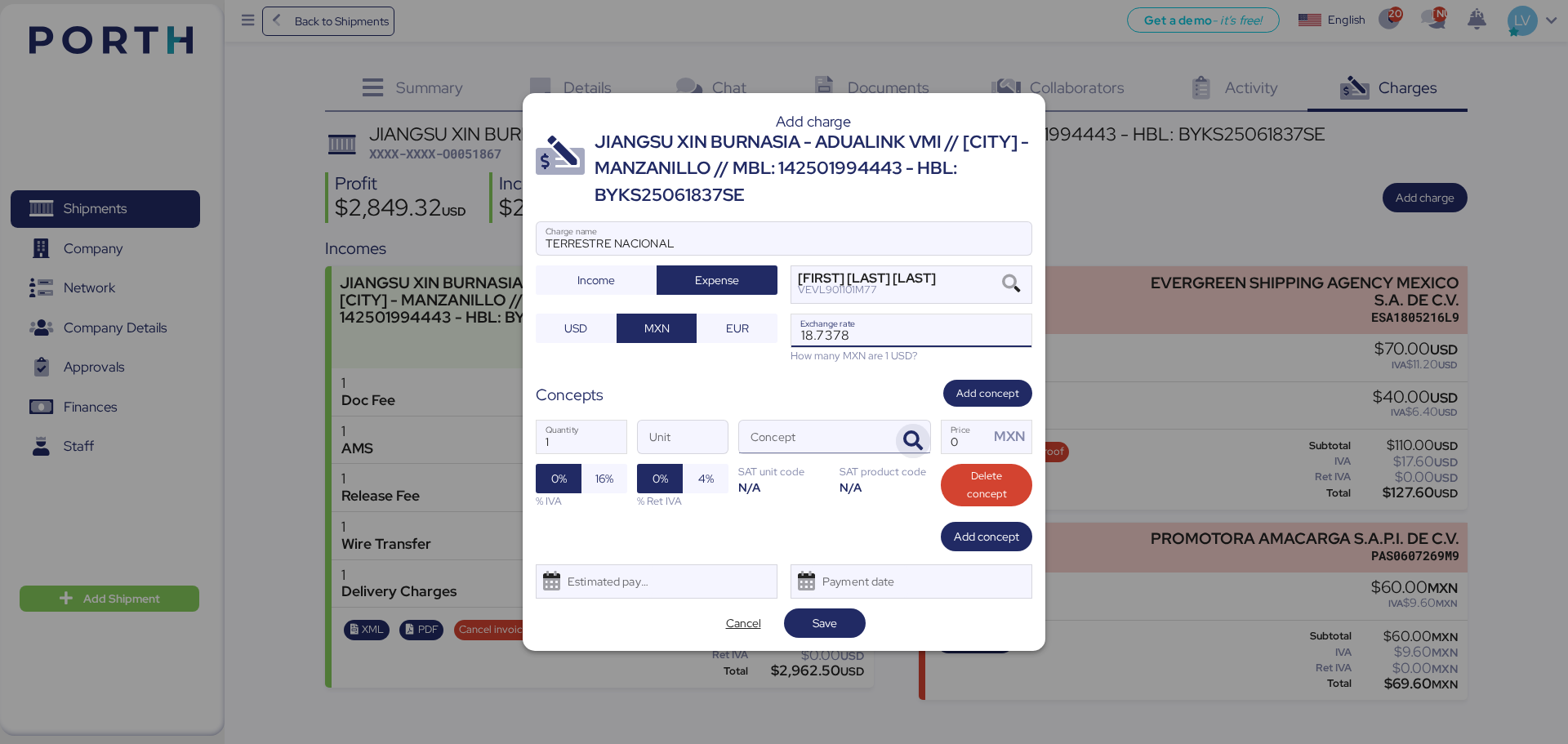 type on "18.7378" 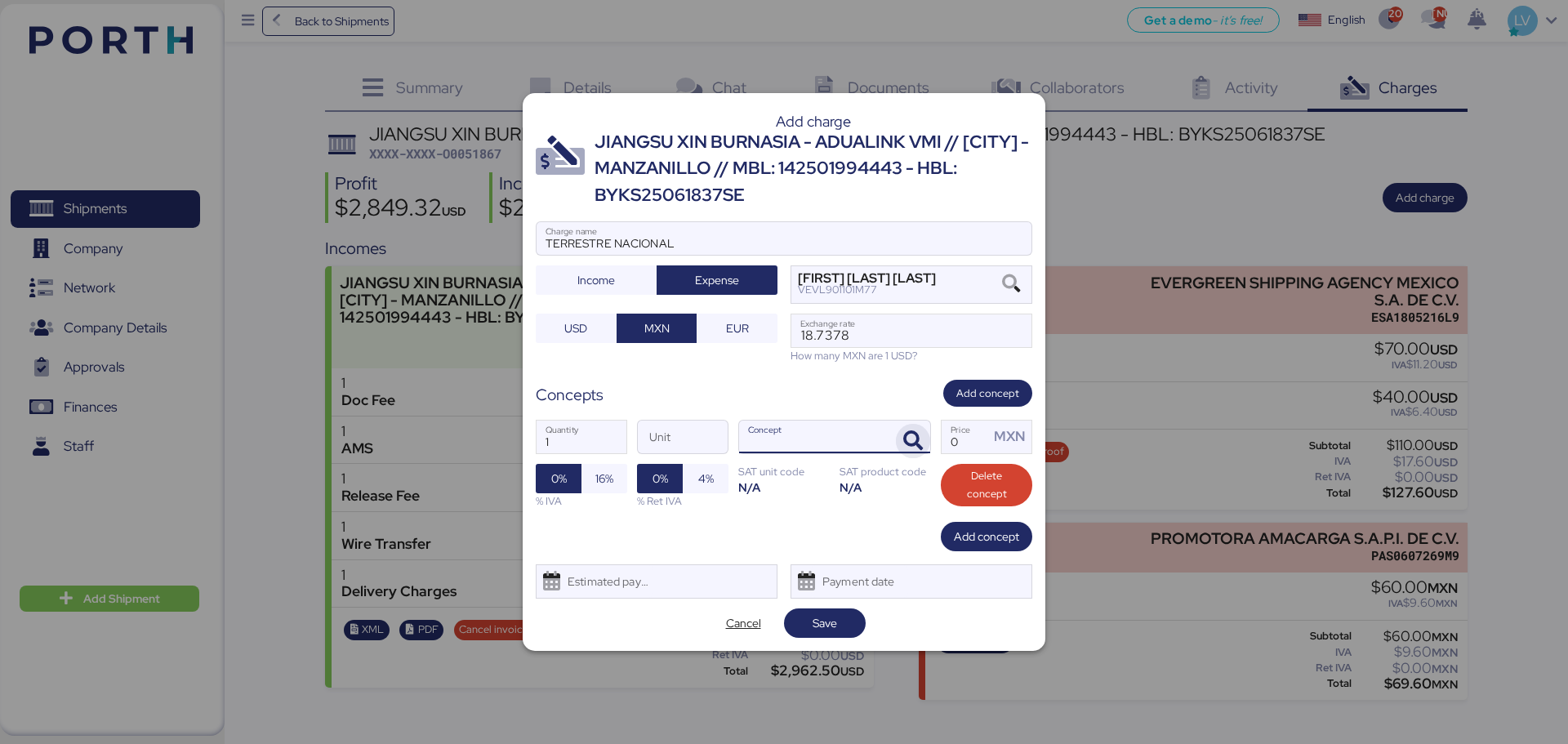 click at bounding box center (913, 441) 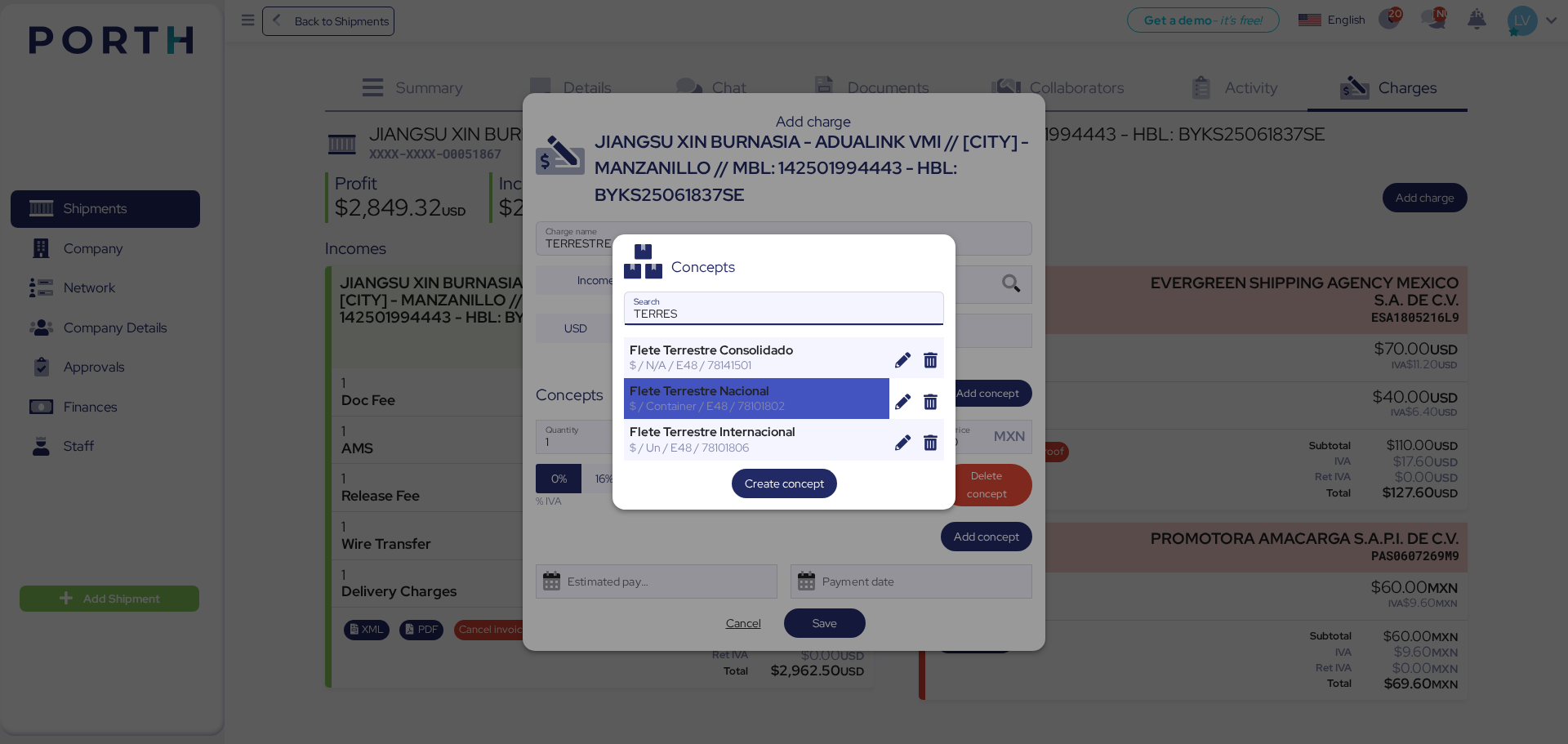 type on "TERRES" 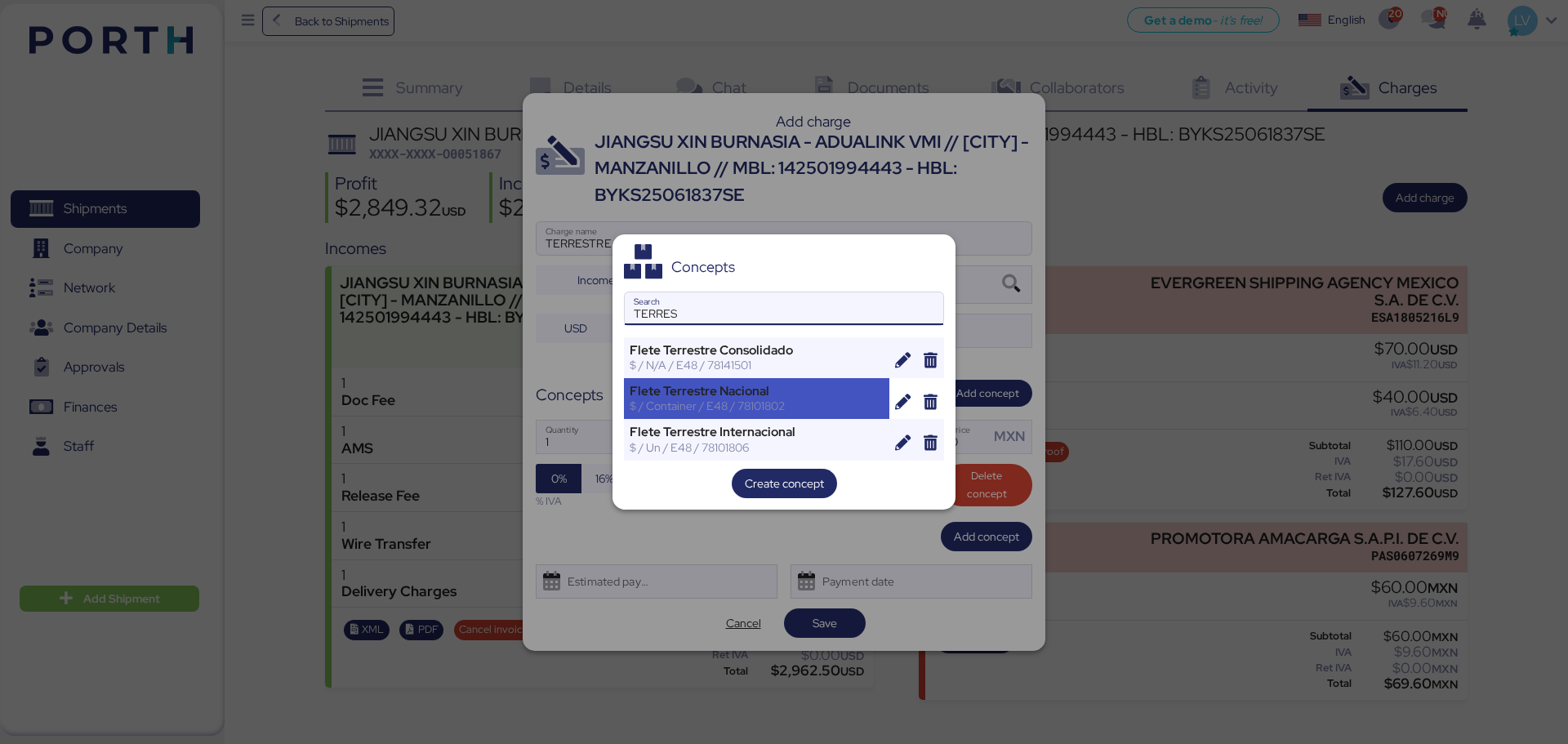 click on "Flete Terrestre Nacional" at bounding box center (756, 391) 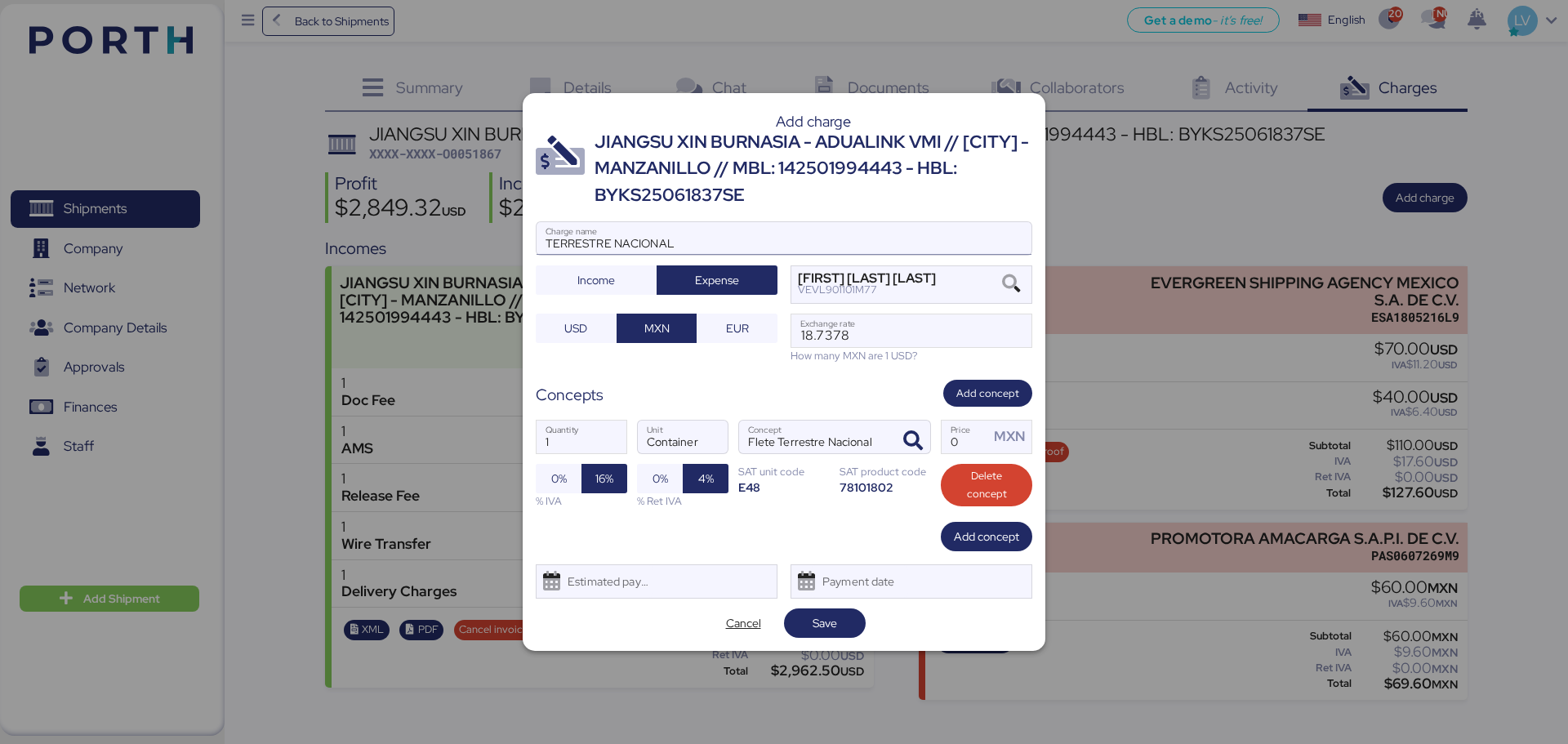 click on "TERRESTRE NACIONAL" at bounding box center (784, 238) 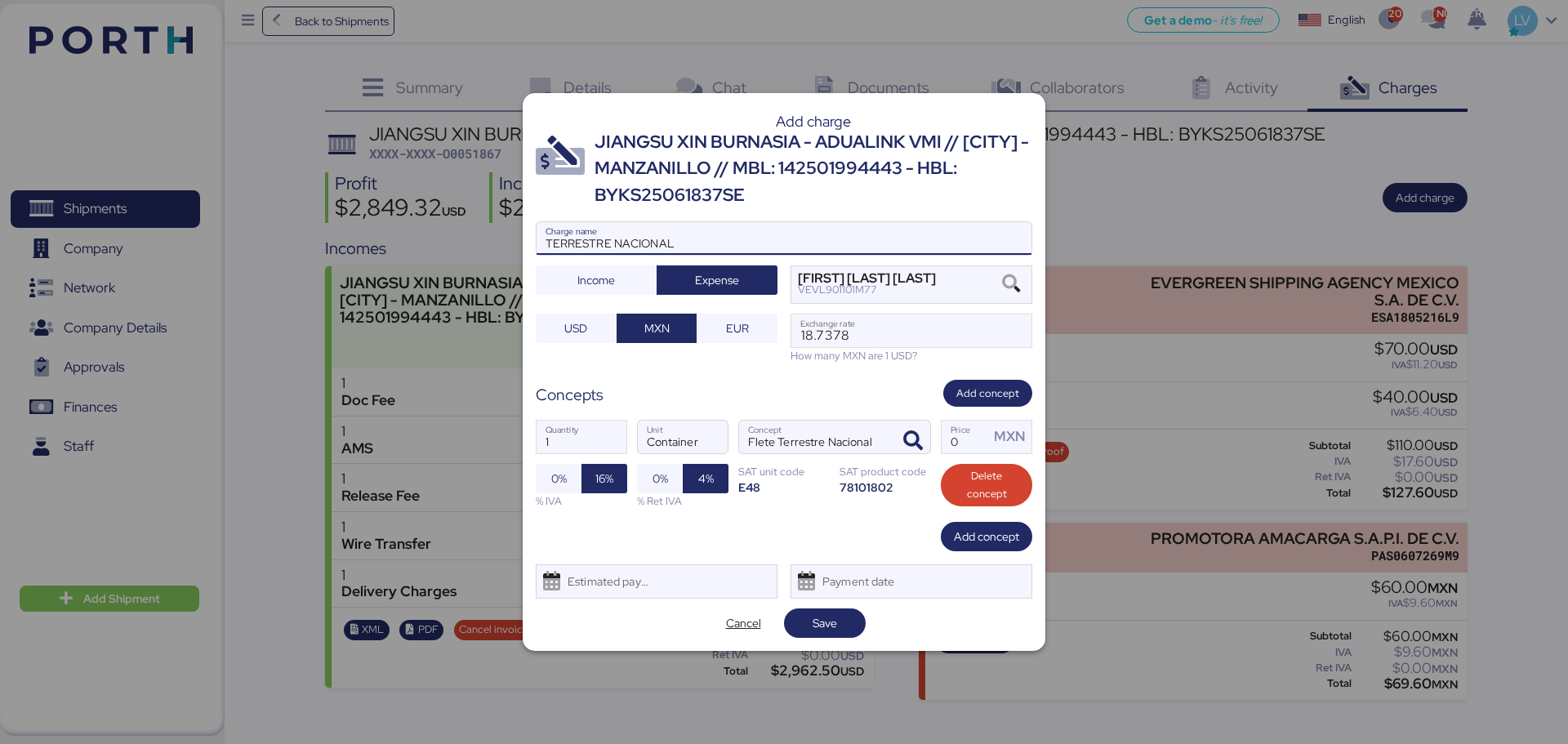paste on "O0051867 - O0051869," 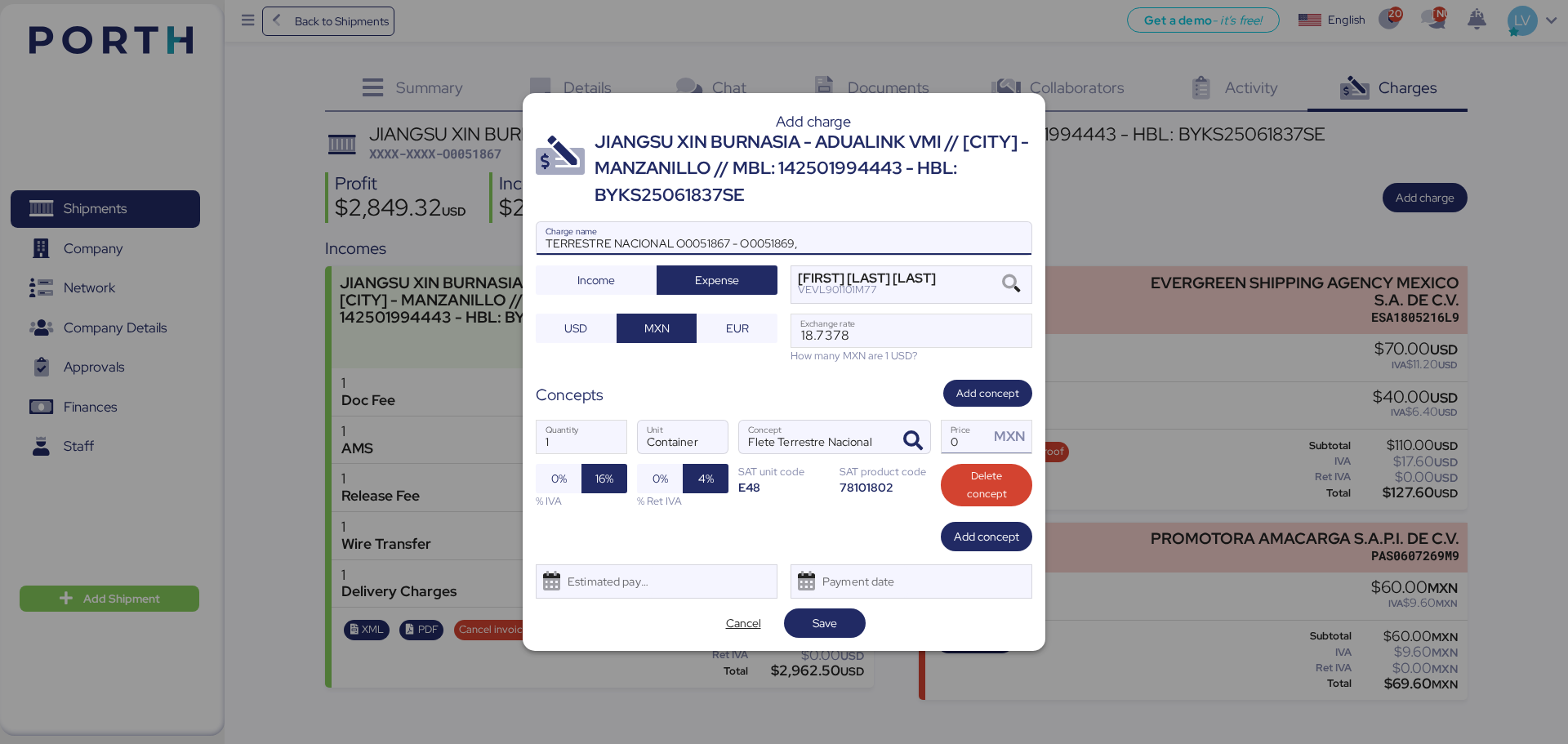 type on "TERRESTRE NACIONAL O0051867 - O0051869," 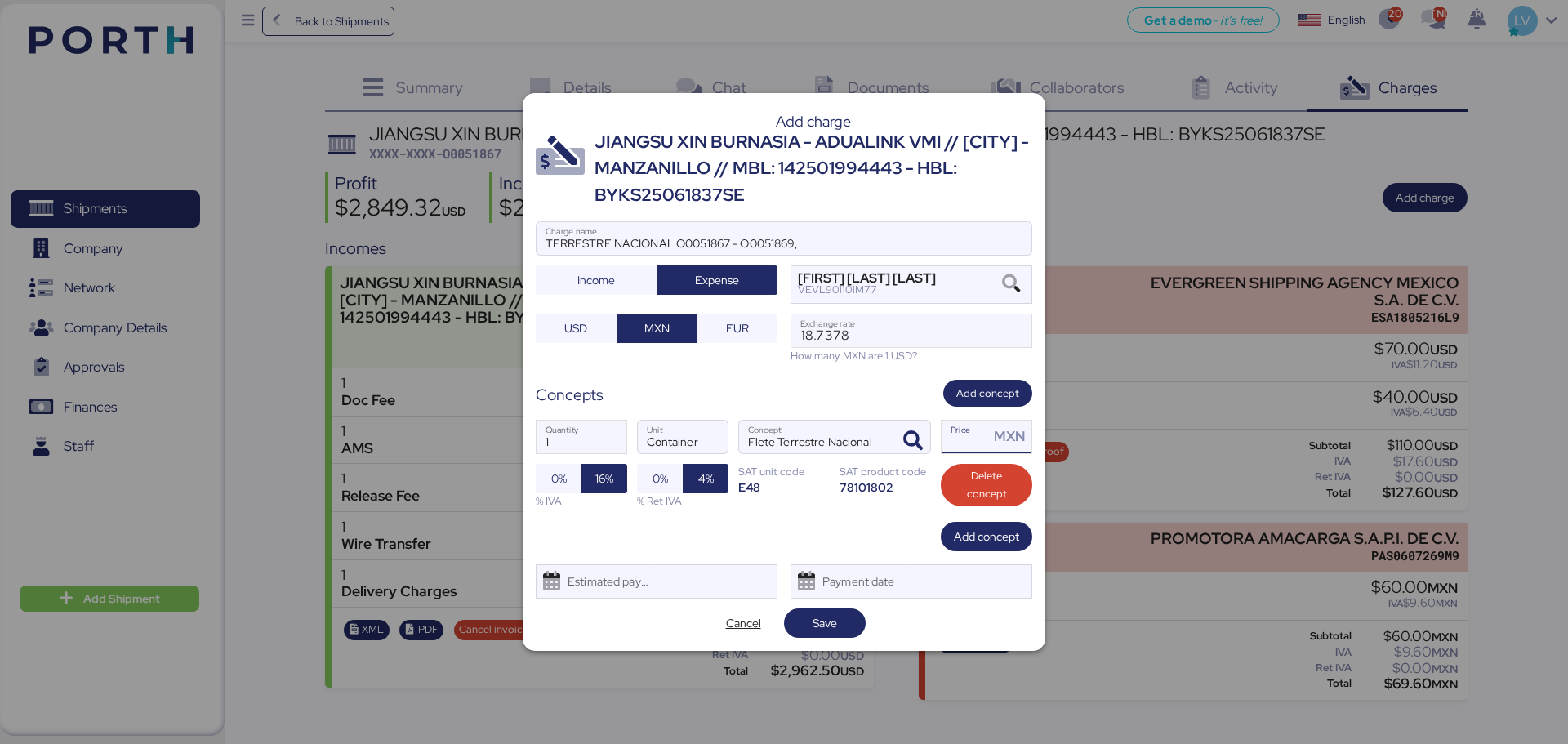 click on "Price MXN" at bounding box center [965, 437] 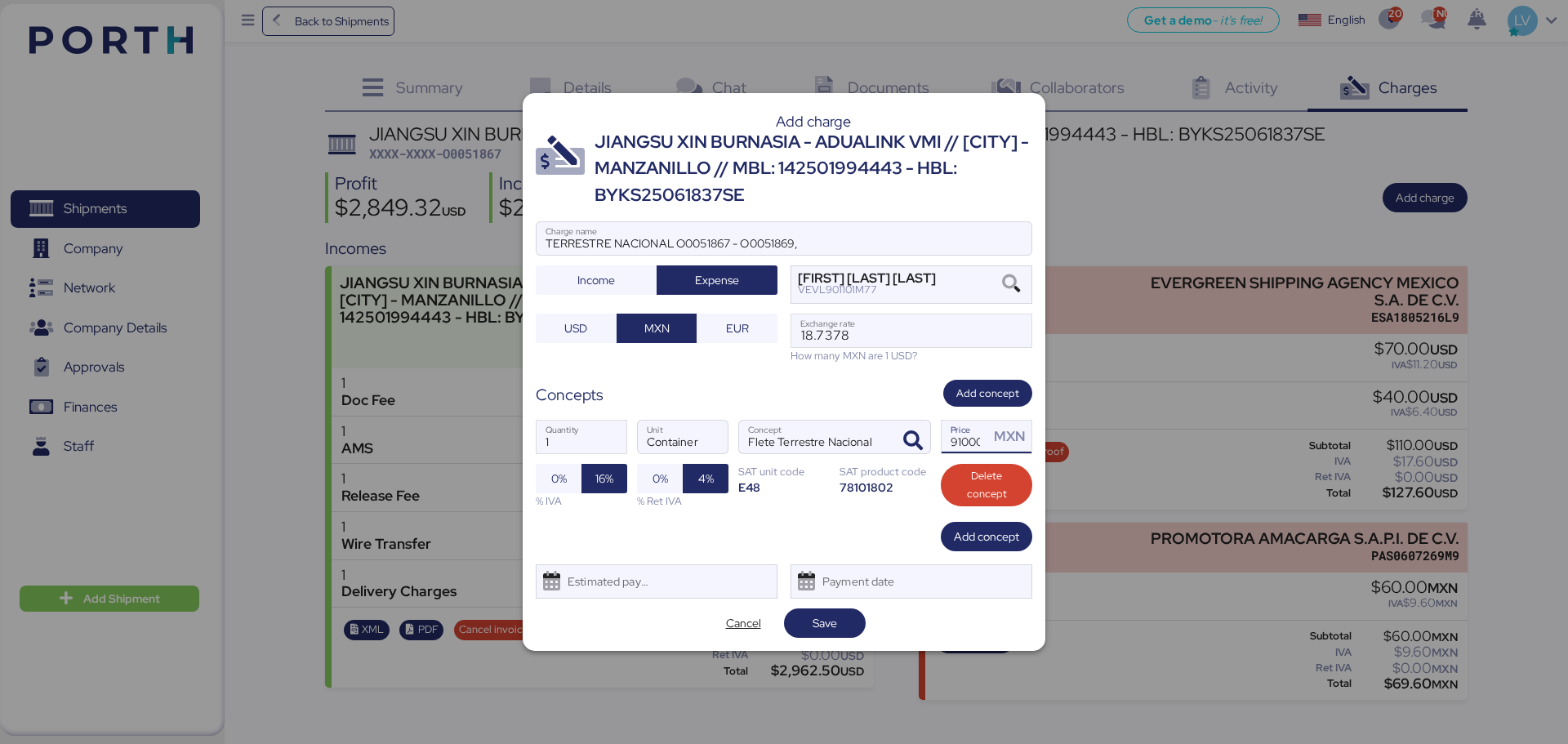 scroll, scrollTop: 0, scrollLeft: 3, axis: horizontal 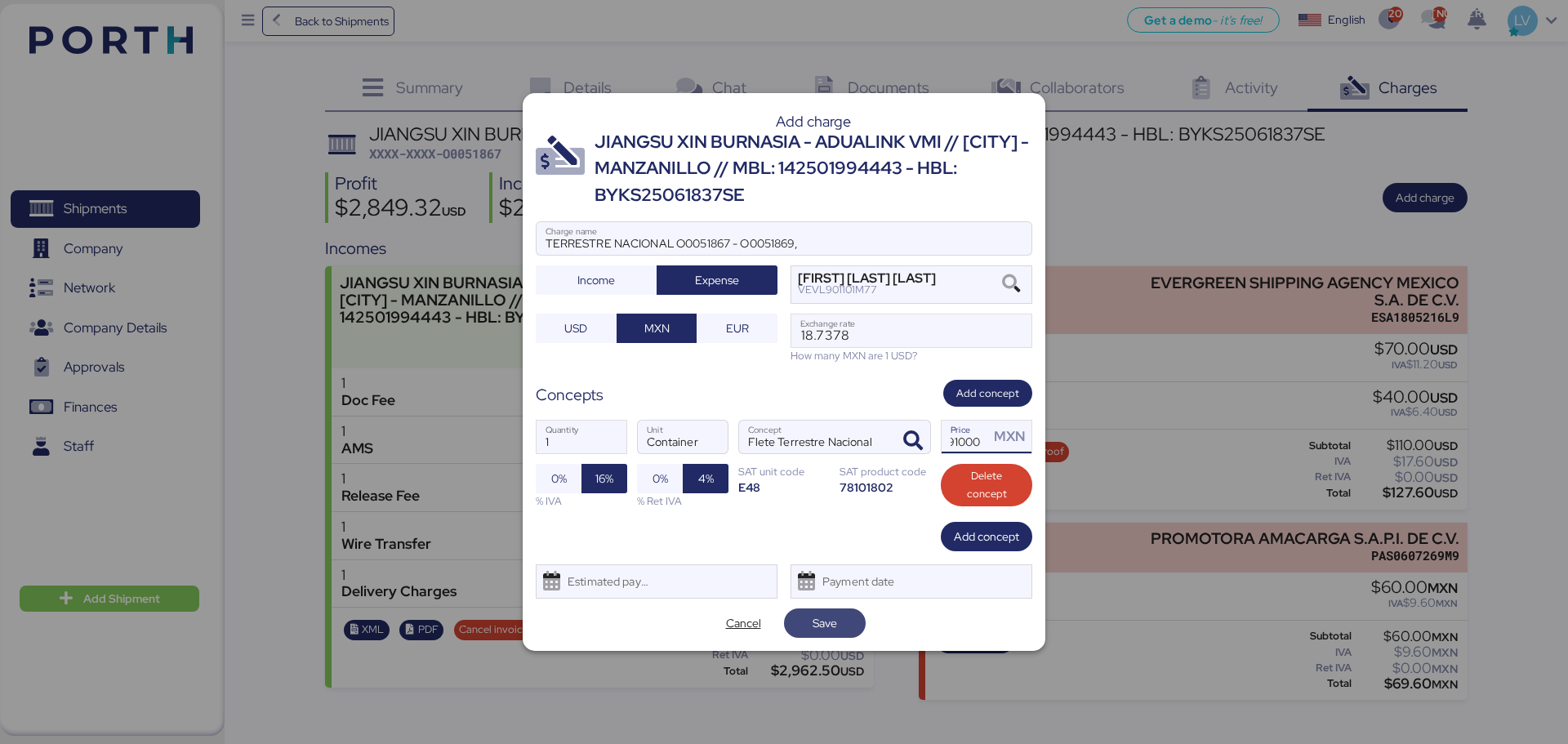 type on "91000" 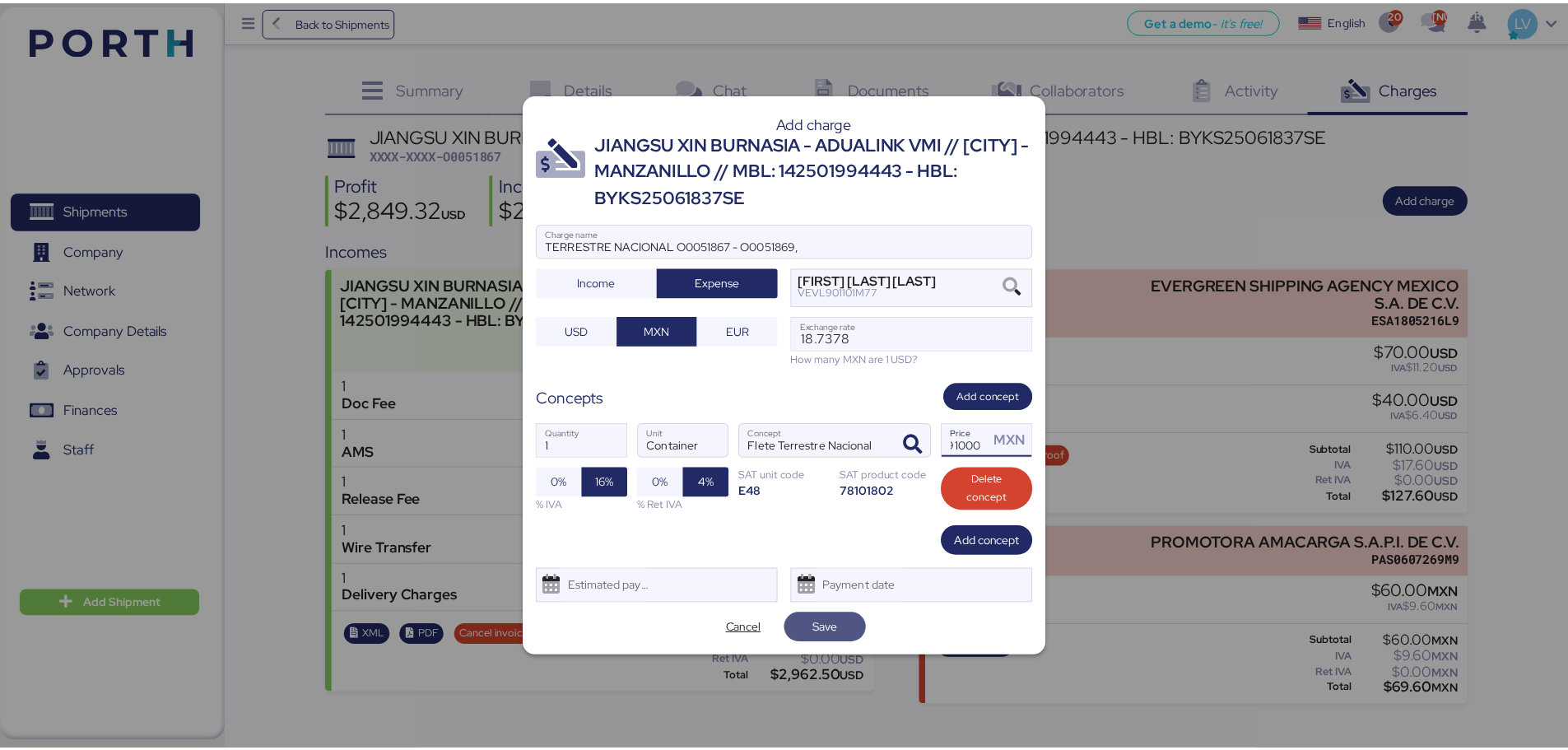 scroll, scrollTop: 0, scrollLeft: 0, axis: both 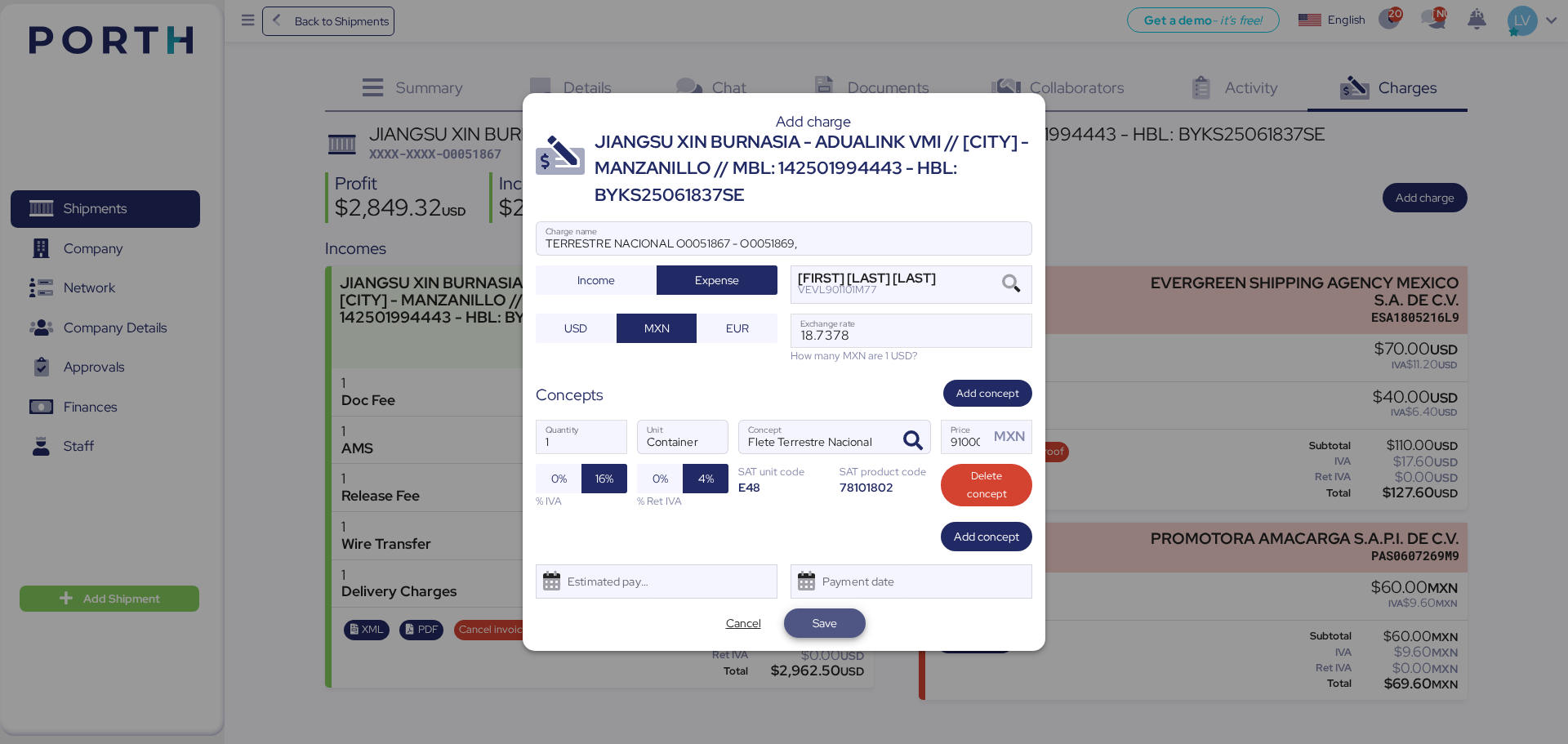 click on "Save" at bounding box center [825, 623] 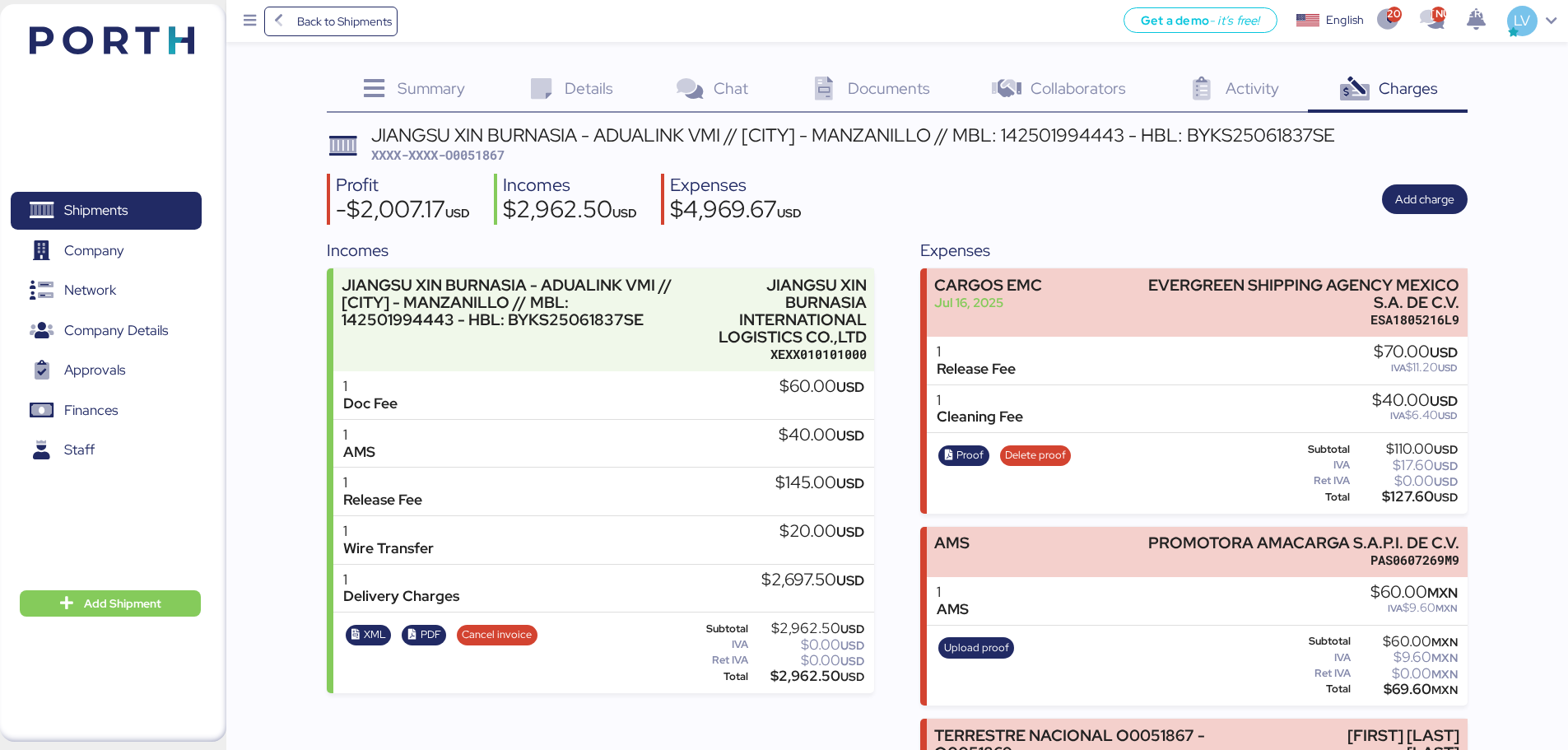 scroll, scrollTop: 188, scrollLeft: 0, axis: vertical 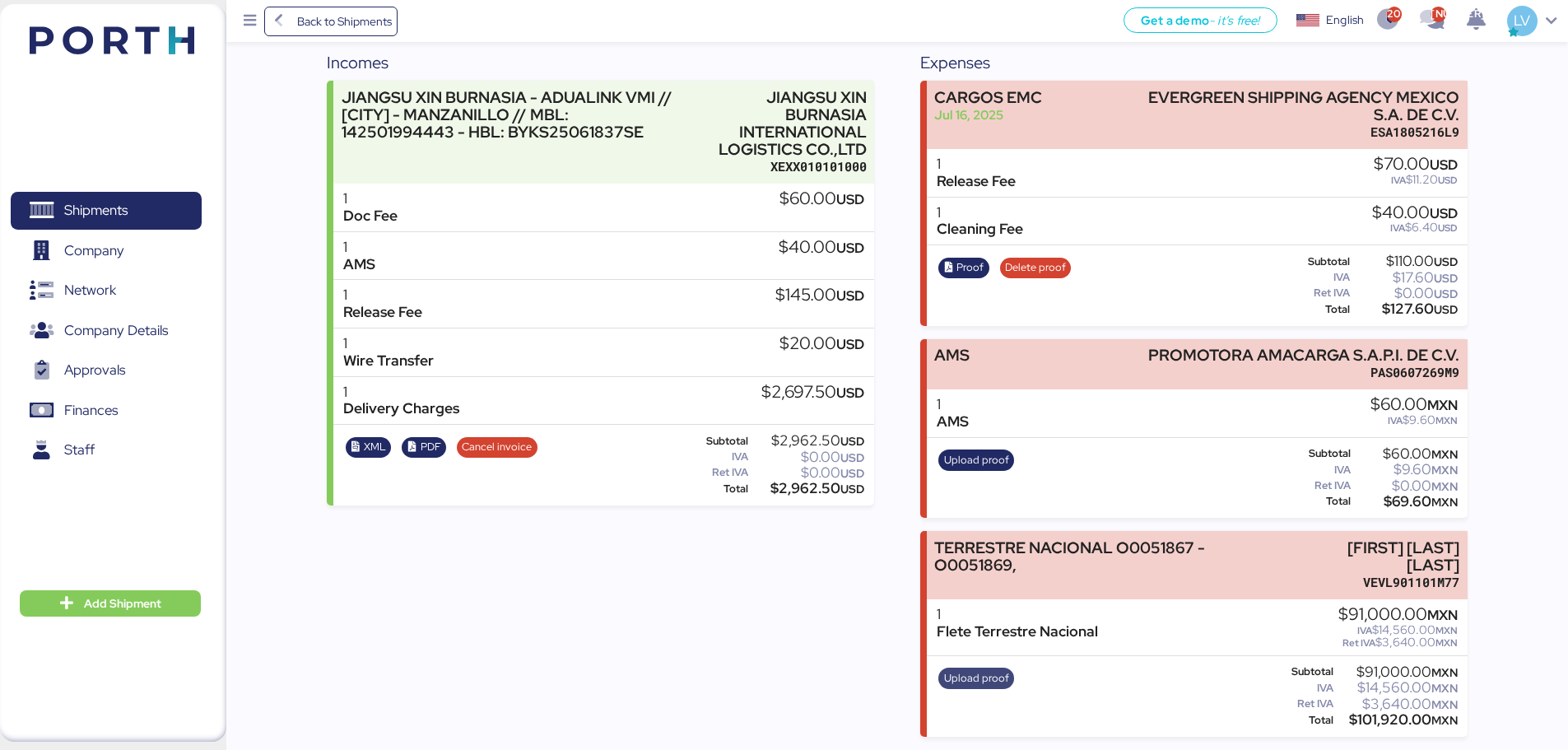 click on "Upload proof" at bounding box center (976, 678) 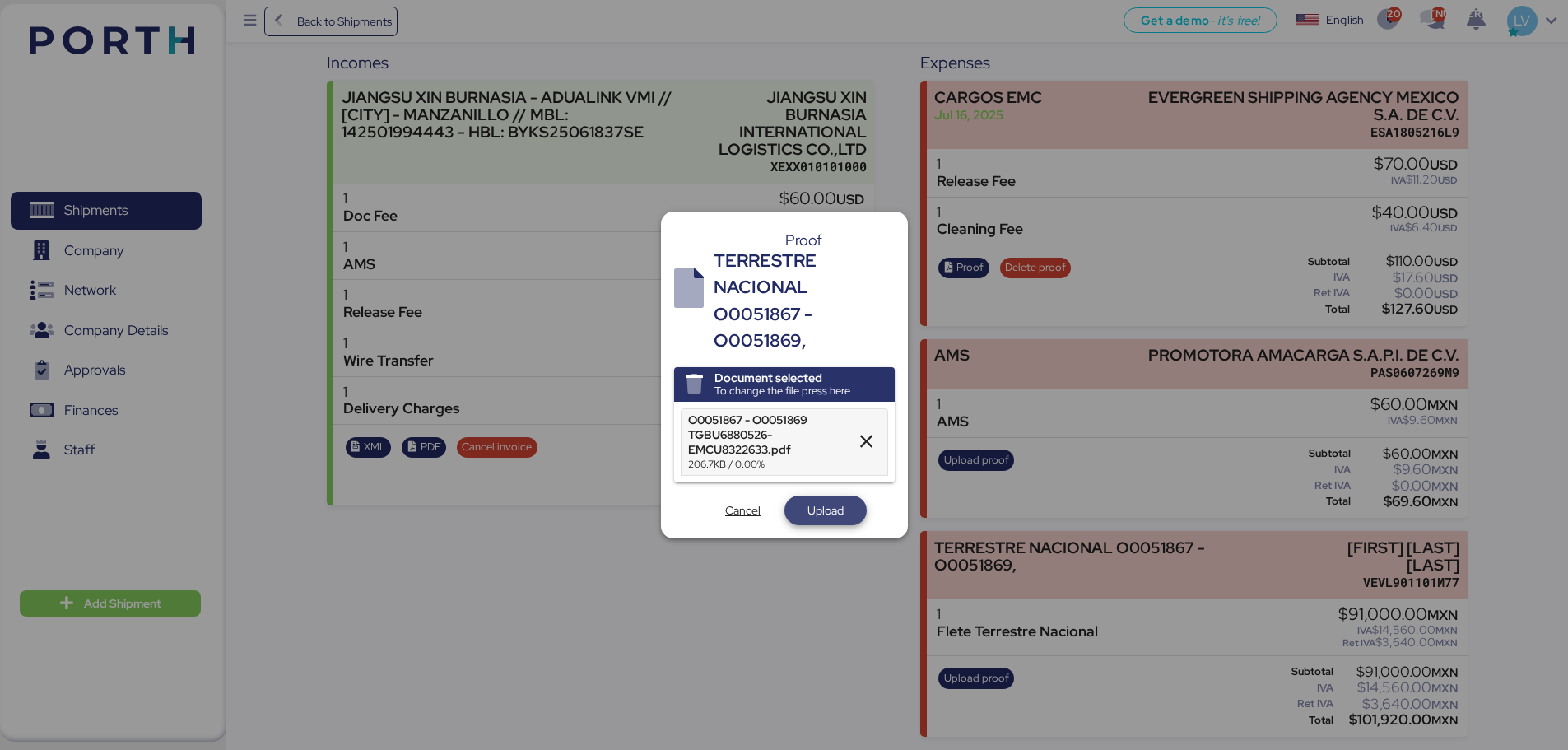 click on "Upload" at bounding box center [826, 510] 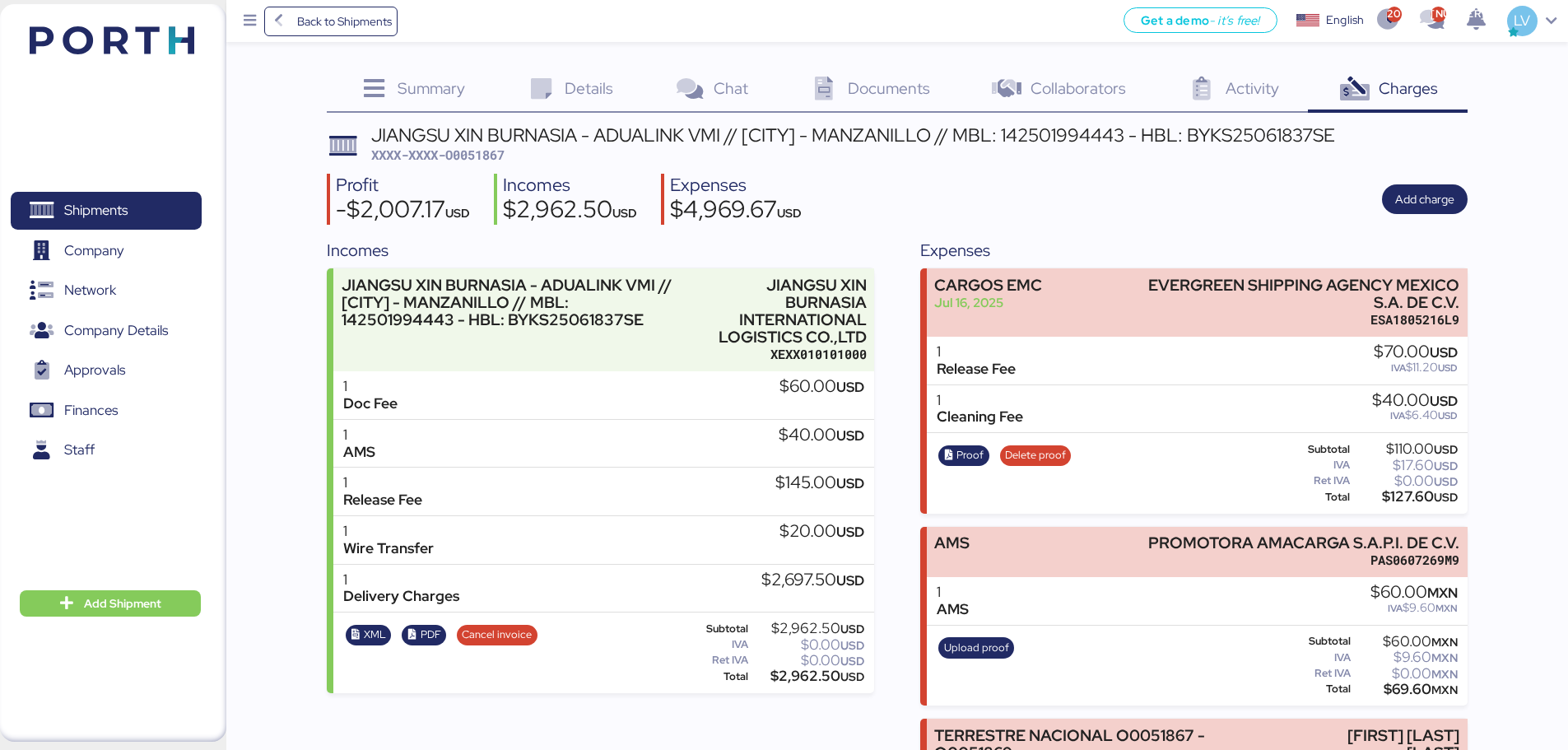 scroll, scrollTop: 188, scrollLeft: 0, axis: vertical 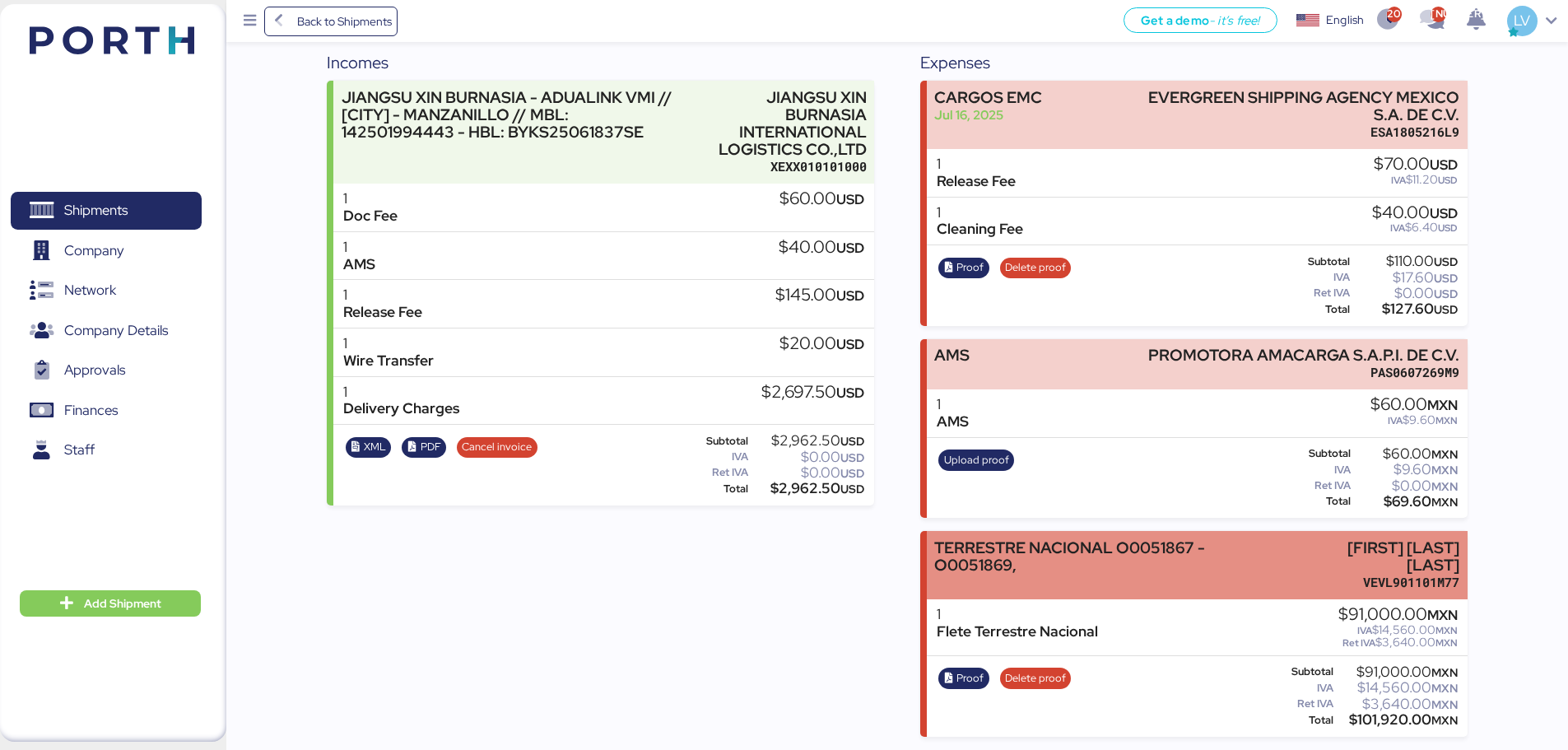click on "TERRESTRE NACIONAL O0051867 - O0051869," at bounding box center [1110, 565] 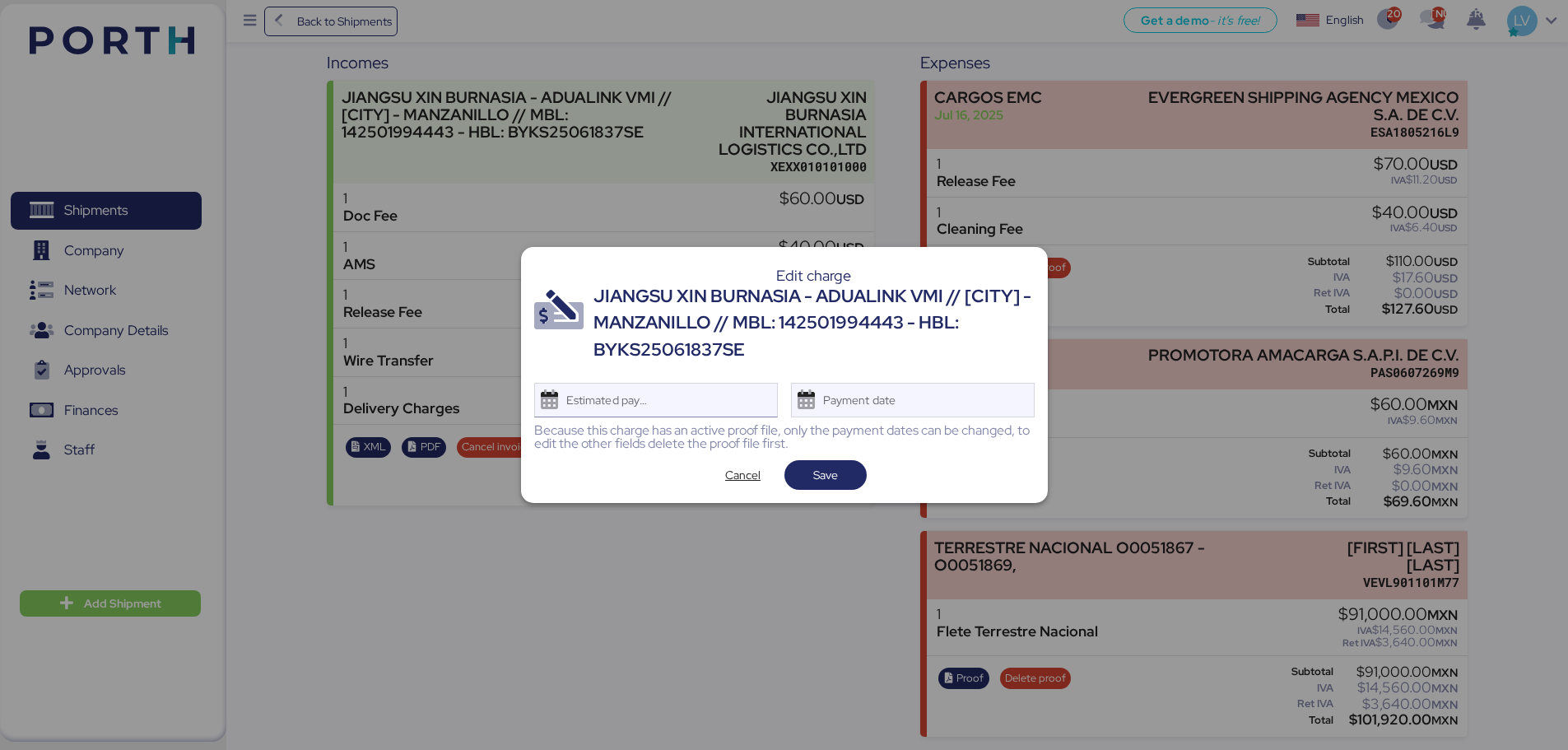 click on "Estimated payment date" at bounding box center [656, 400] 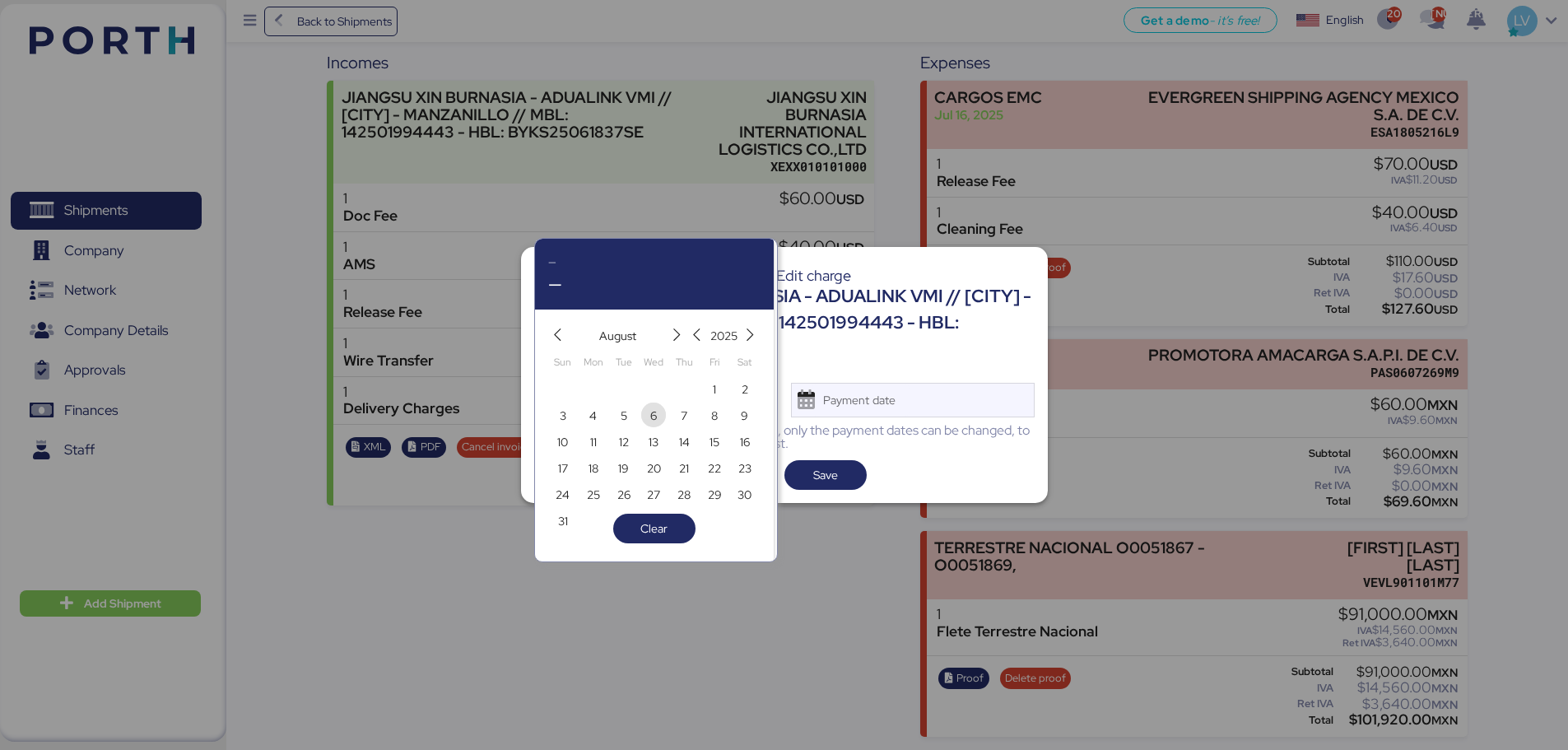 click on "6" at bounding box center (654, 416) 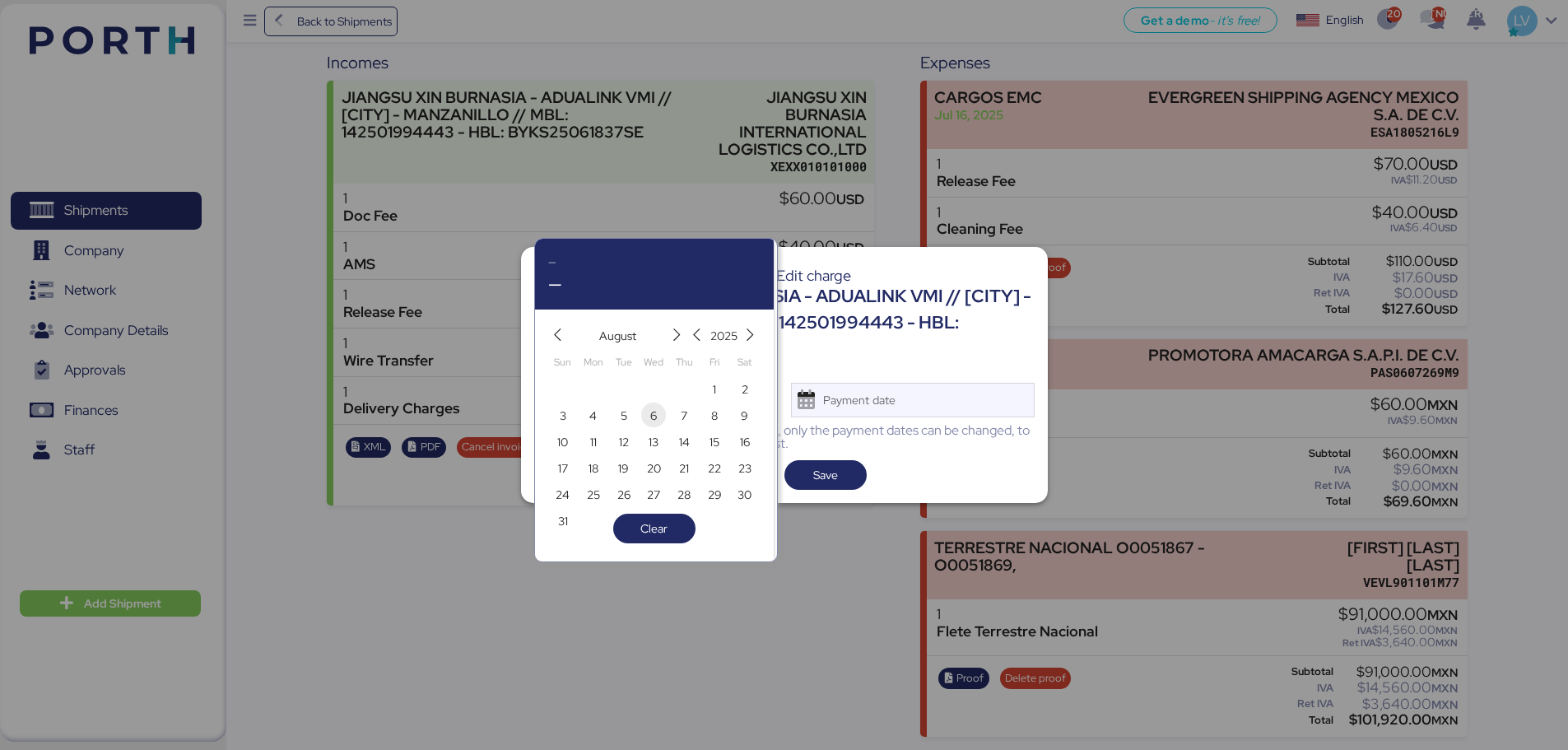 type on "[MONTH] [DAY], [YEAR]" 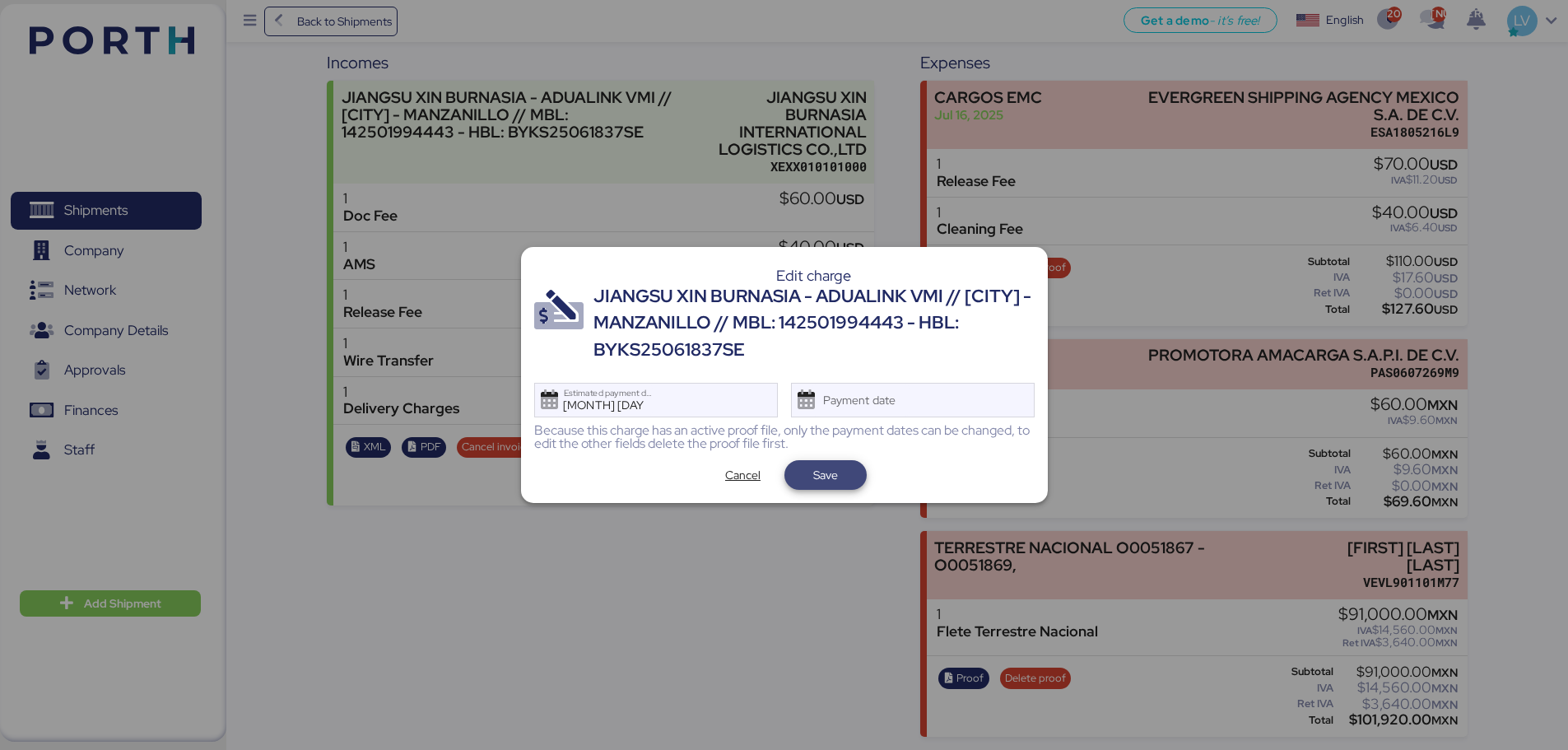 click on "Save" at bounding box center [826, 475] 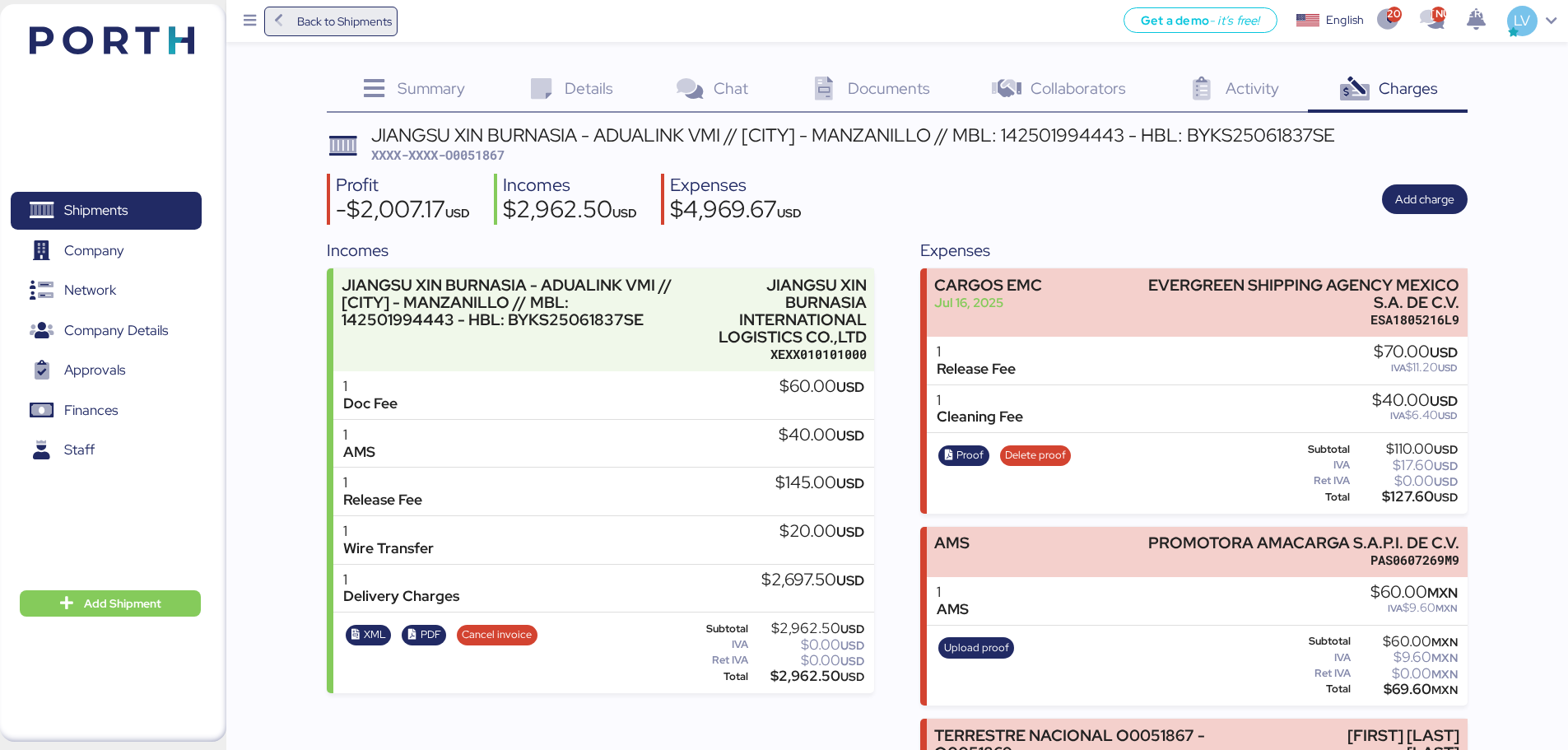 click on "Back to Shipments" at bounding box center [344, 21] 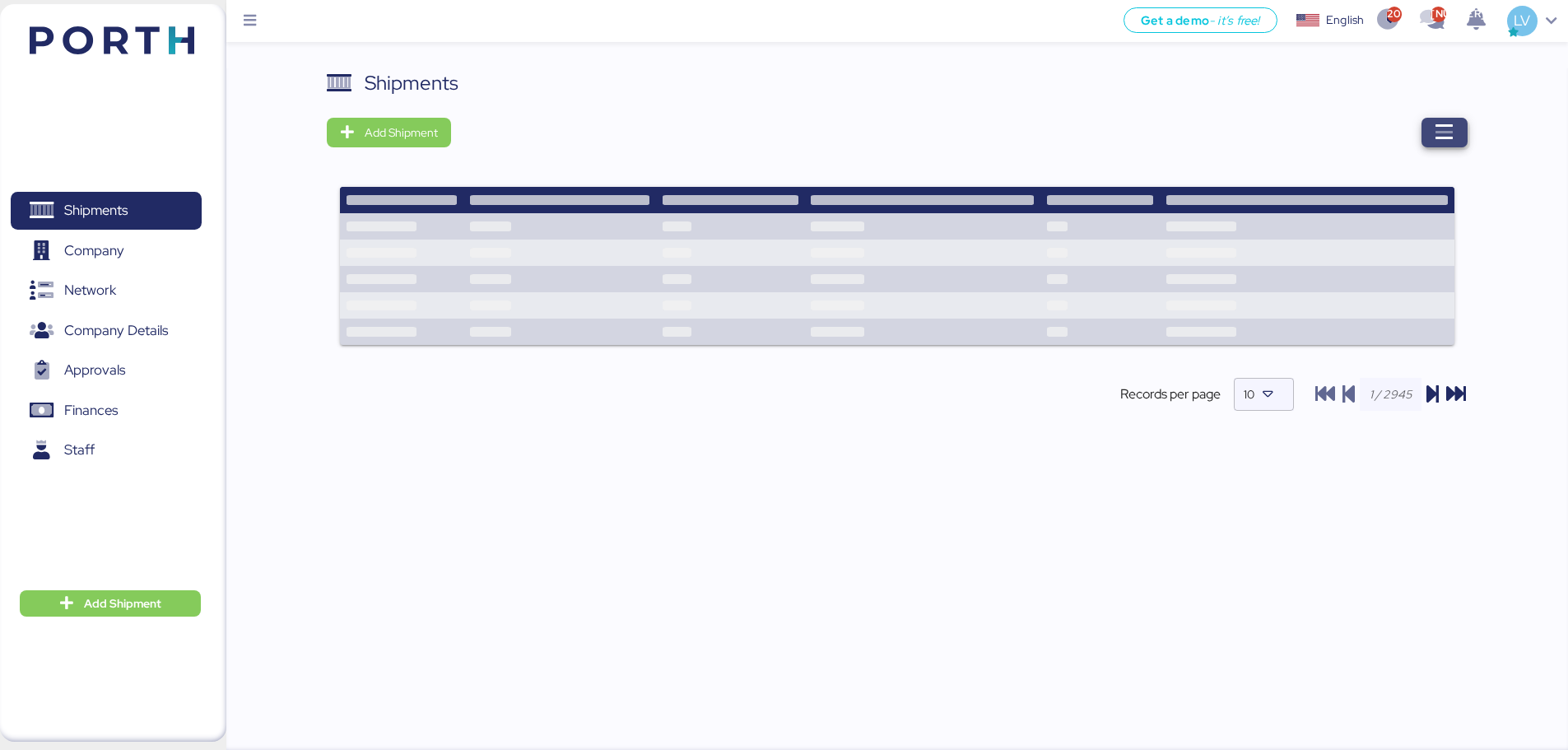 click at bounding box center (1445, 133) 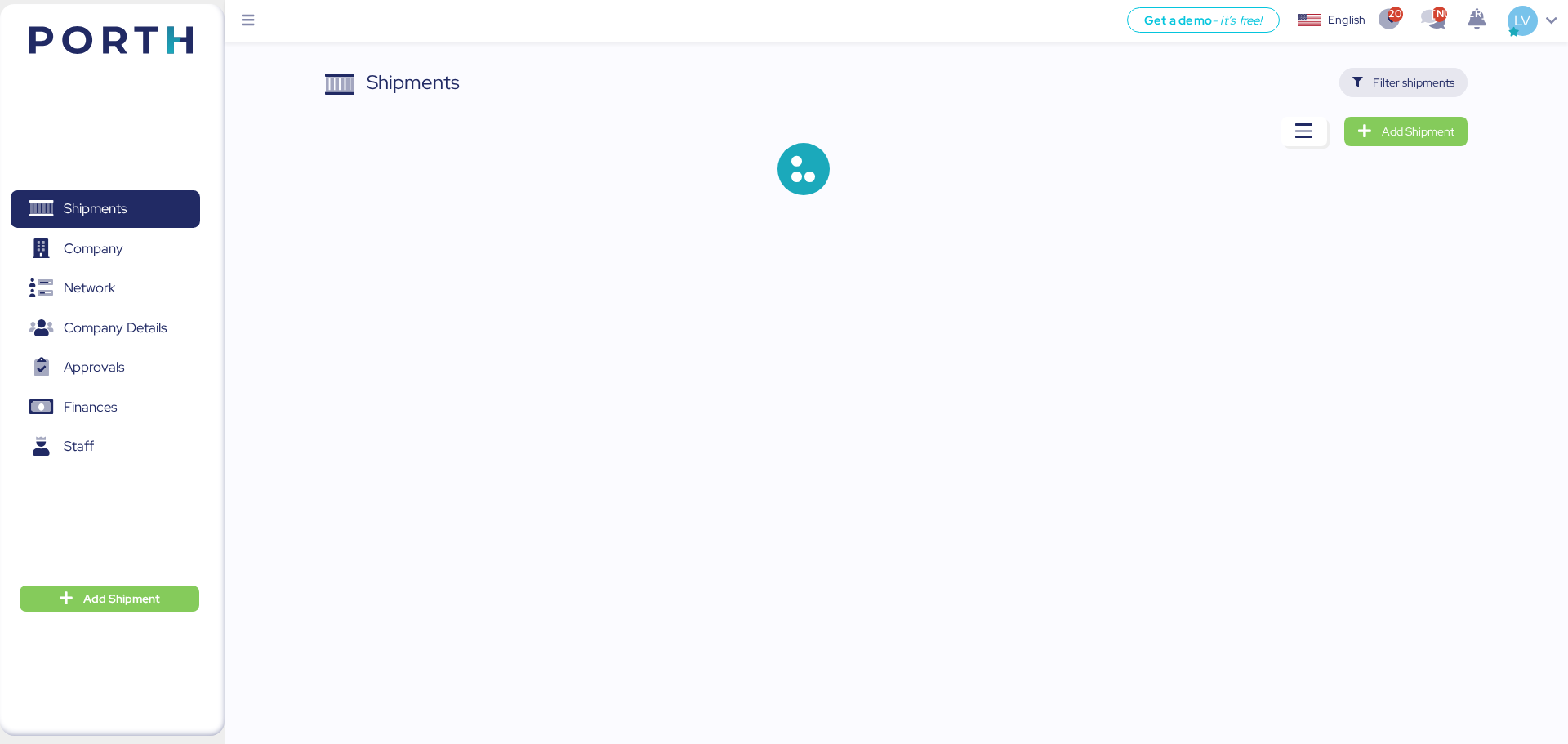 click on "Filter shipments" at bounding box center (1414, 82) 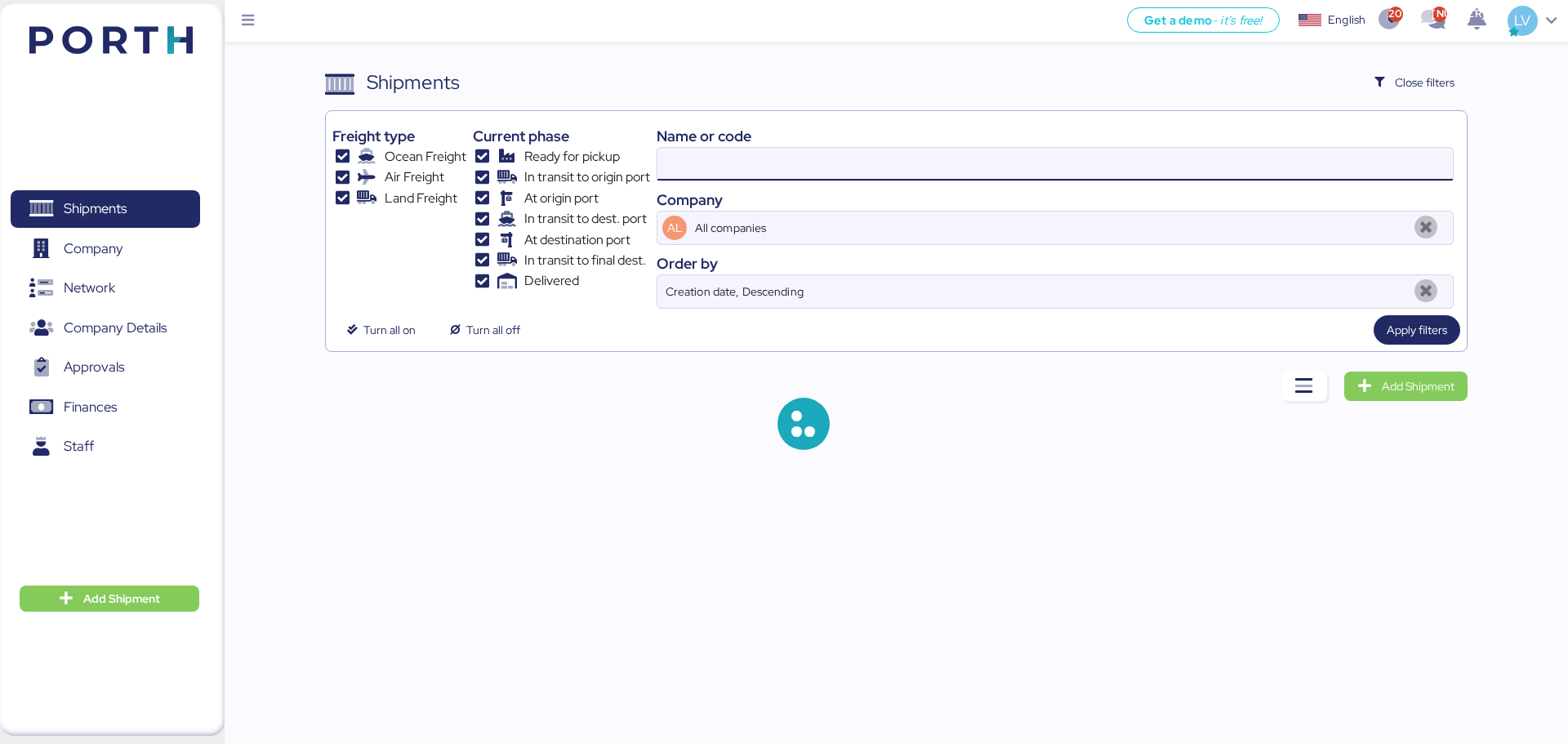 click at bounding box center (1055, 164) 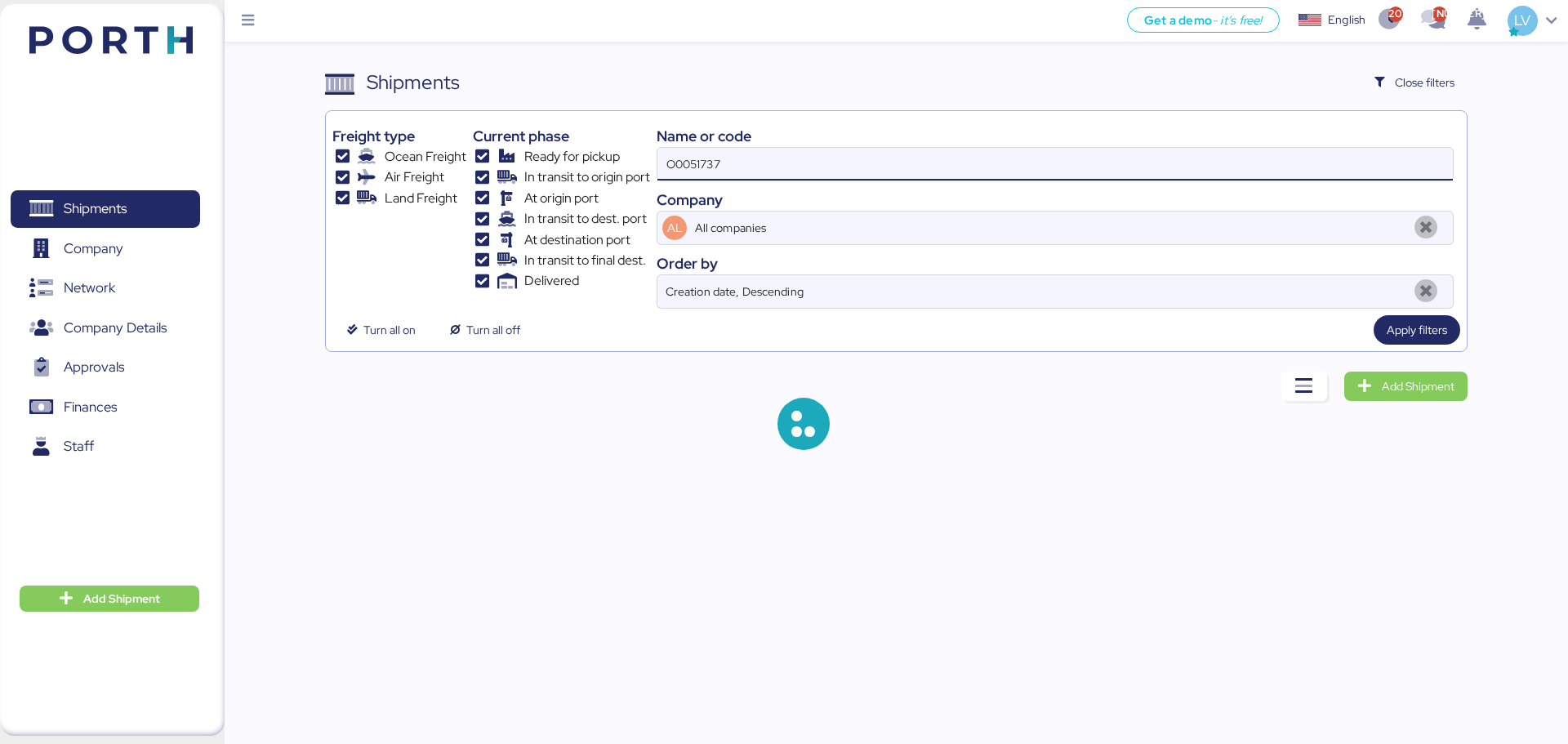 type on "O0051737" 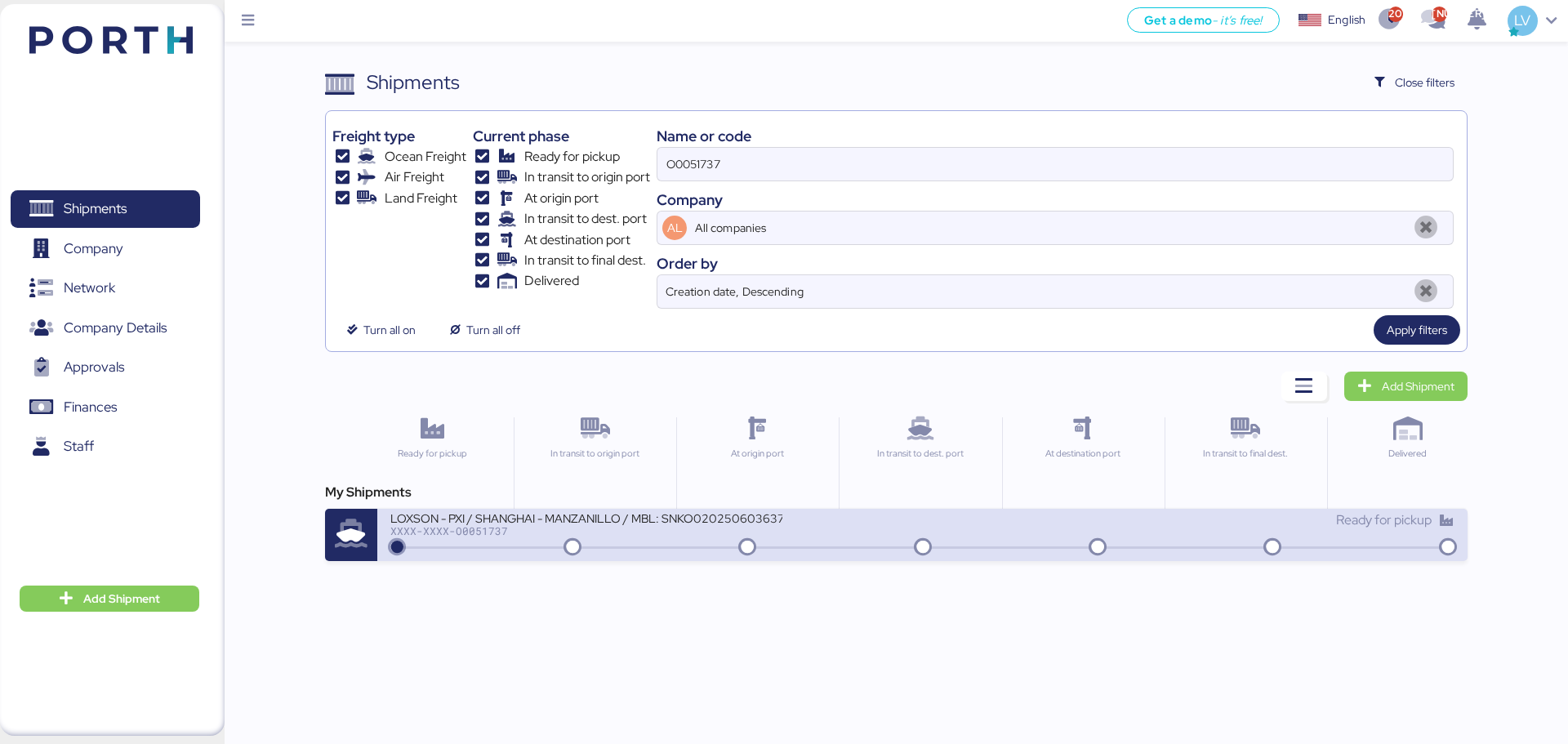 click on "LOXSON - PXI / SHANGHAI - MANZANILLO / MBL: SNKO020250603637 - HBL: CSSE250602664 / 1X20GP & 1X40HQ XXXX-XXXX-O0051737" at bounding box center (656, 528) 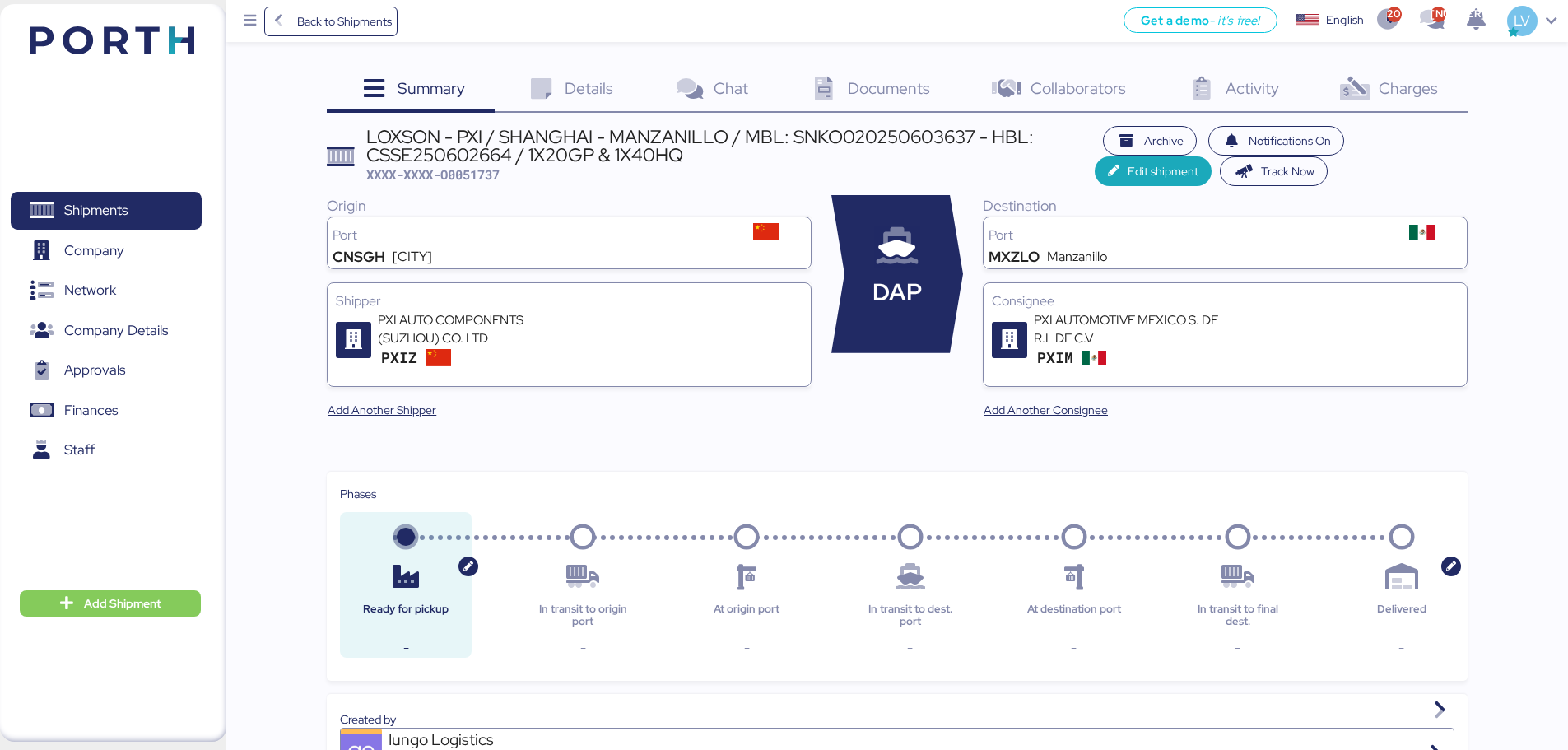 click on "Charges" at bounding box center (1408, 88) 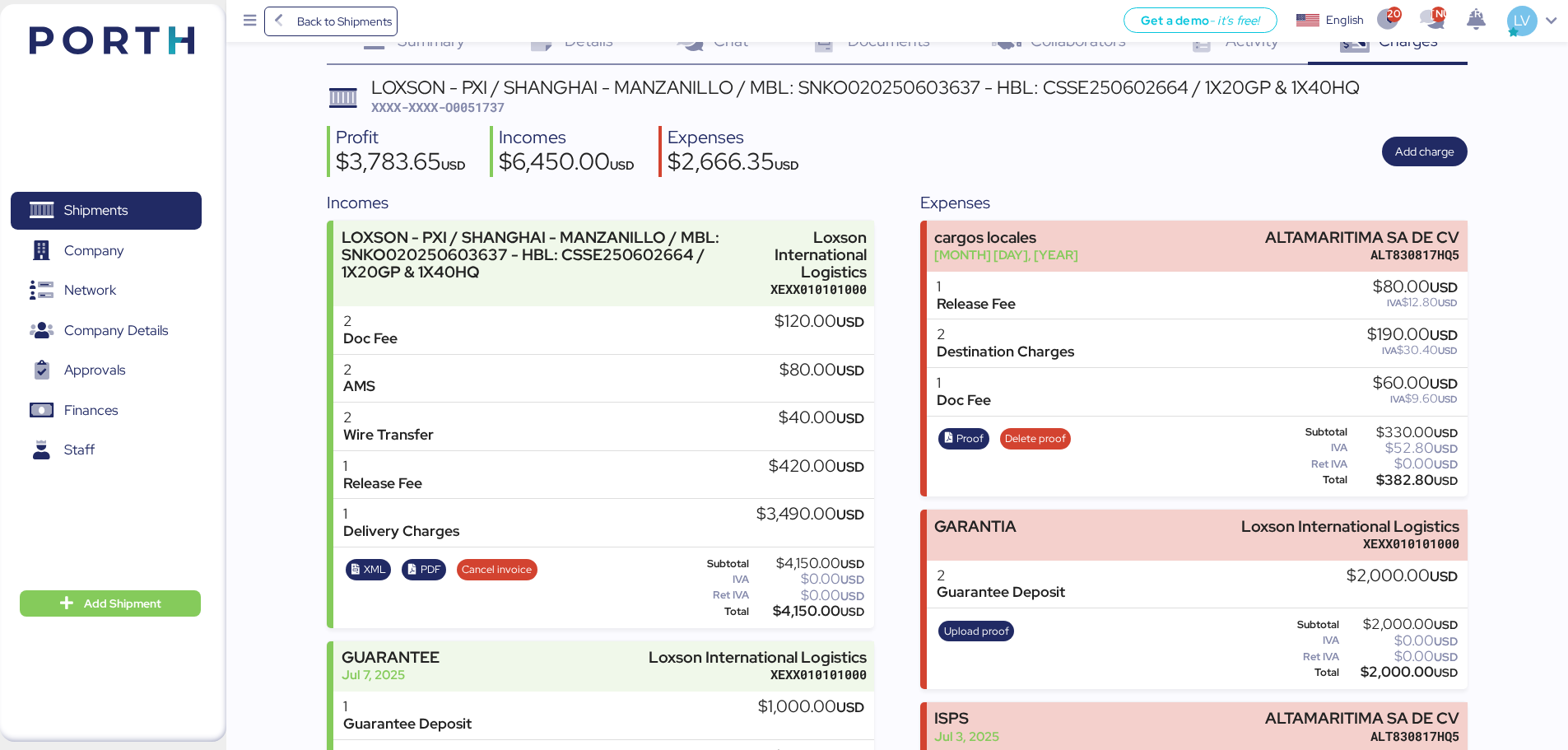 scroll, scrollTop: 0, scrollLeft: 0, axis: both 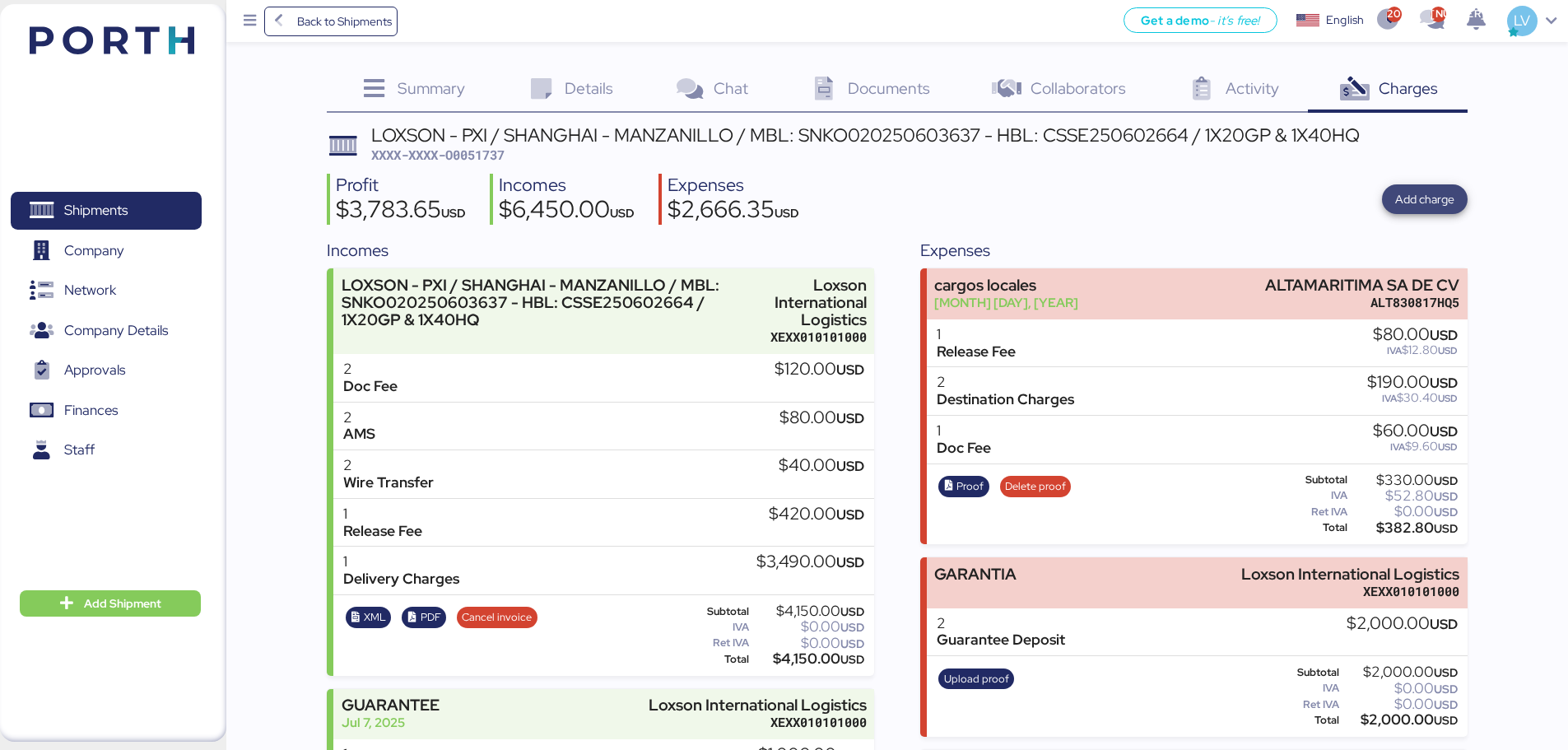 click on "Add charge" at bounding box center [1425, 199] 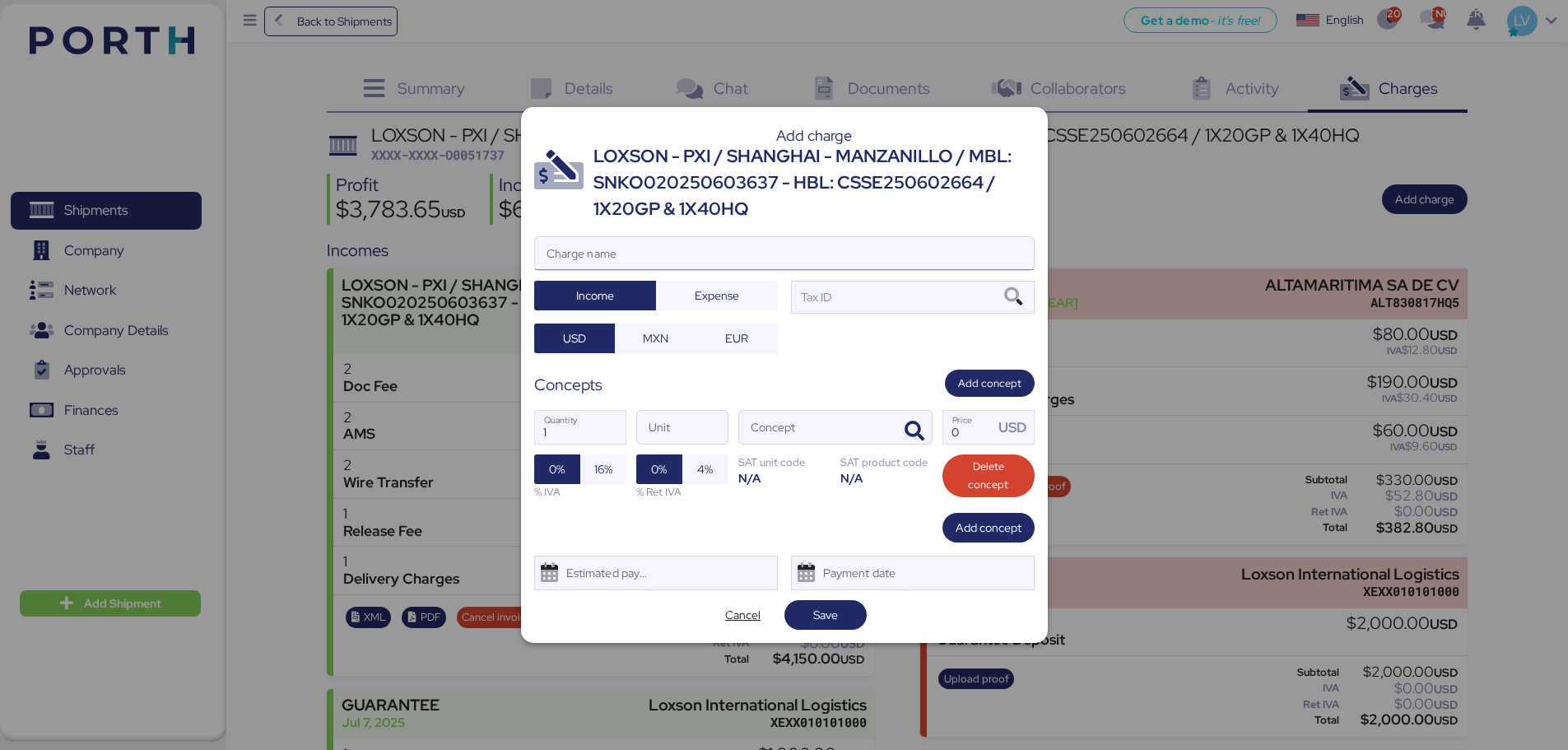click on "Charge name" at bounding box center [784, 254] 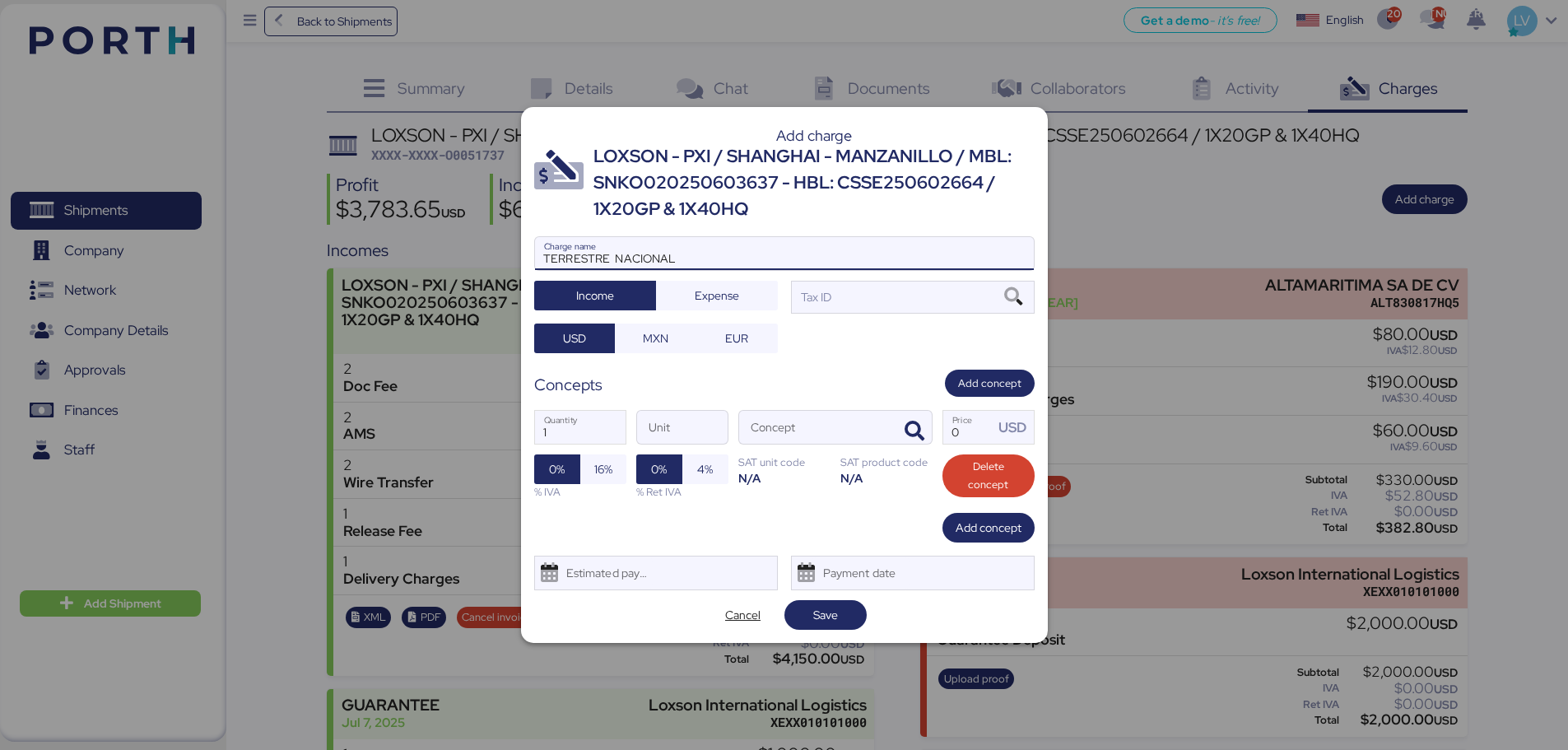 type on "TERRESTRE  NACIONAL" 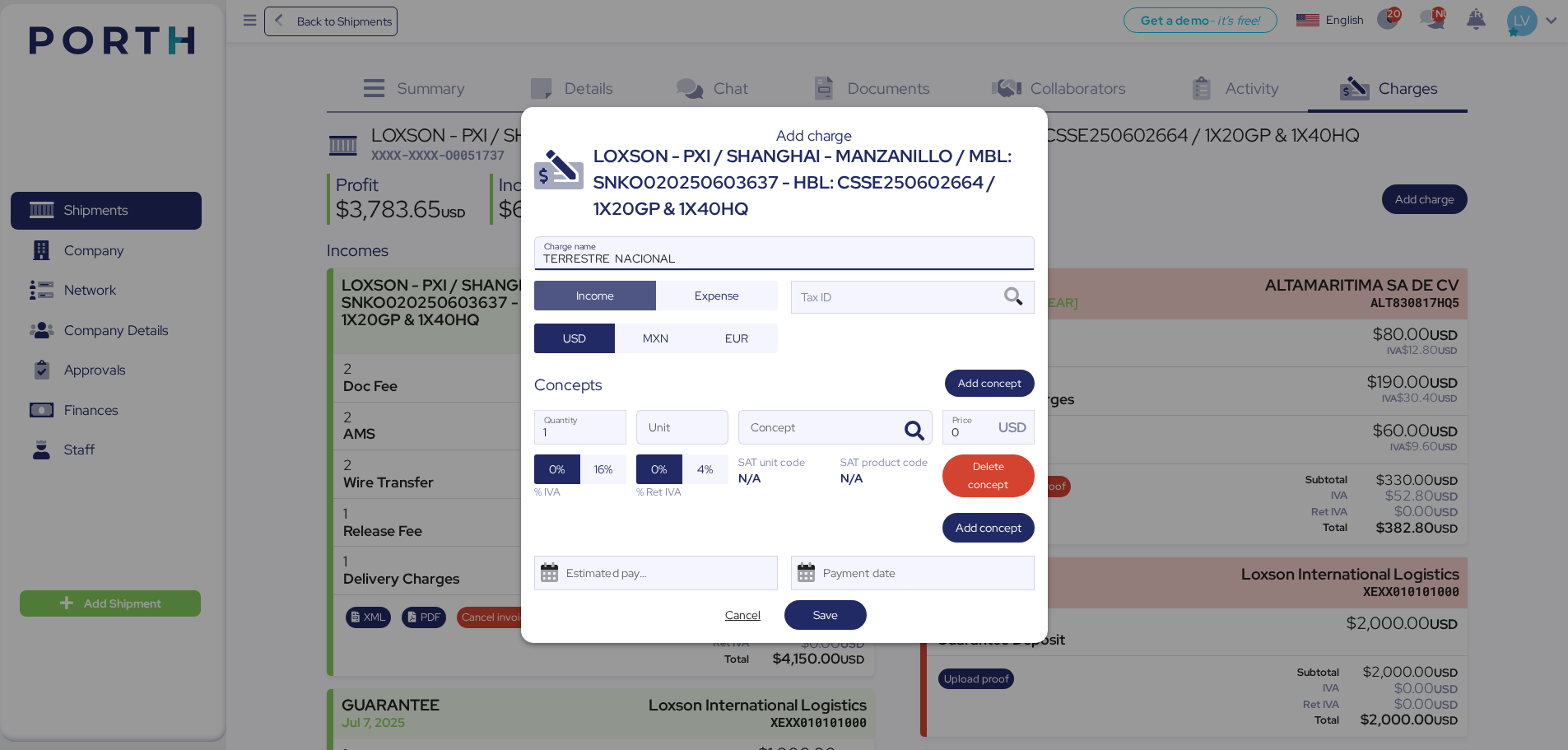 type 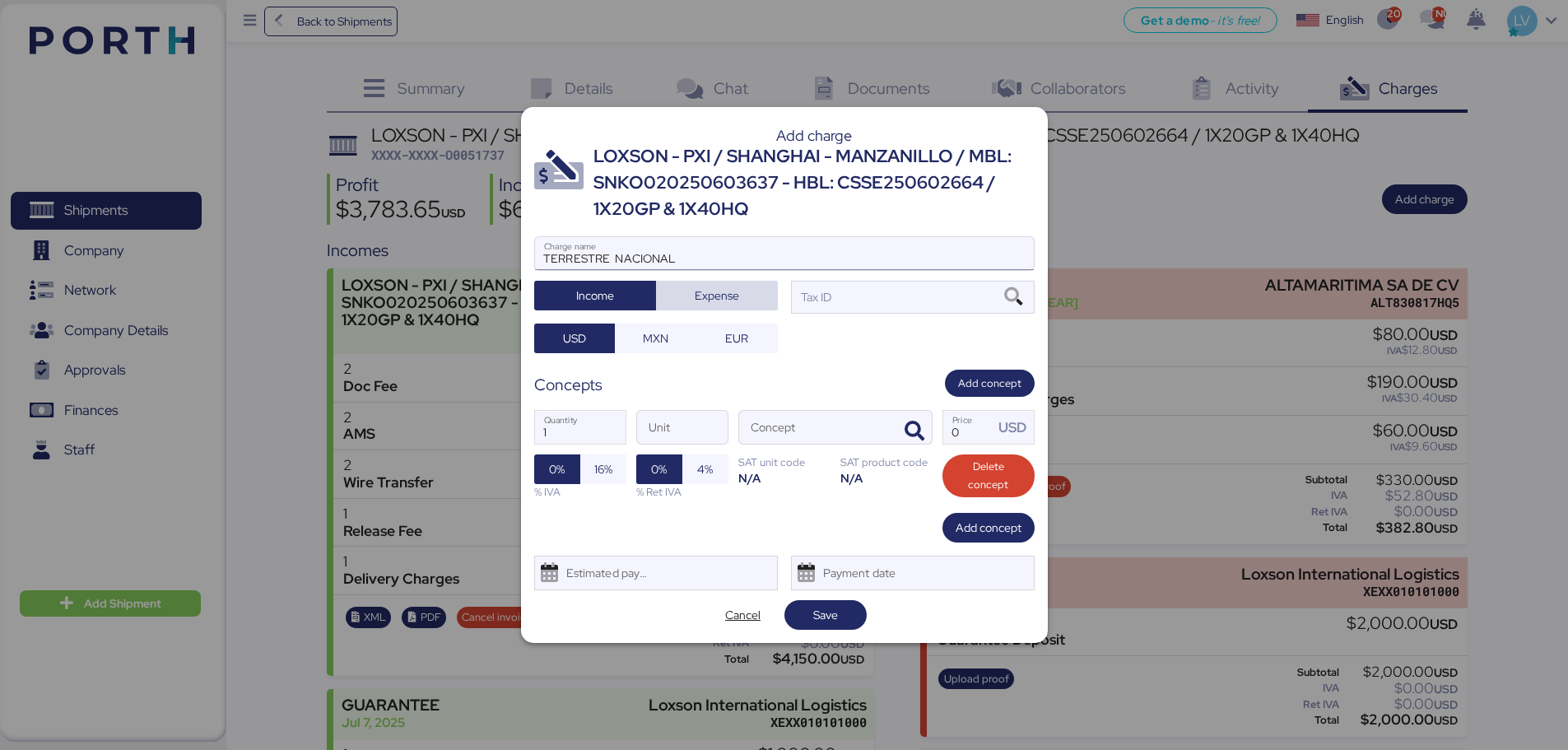 type 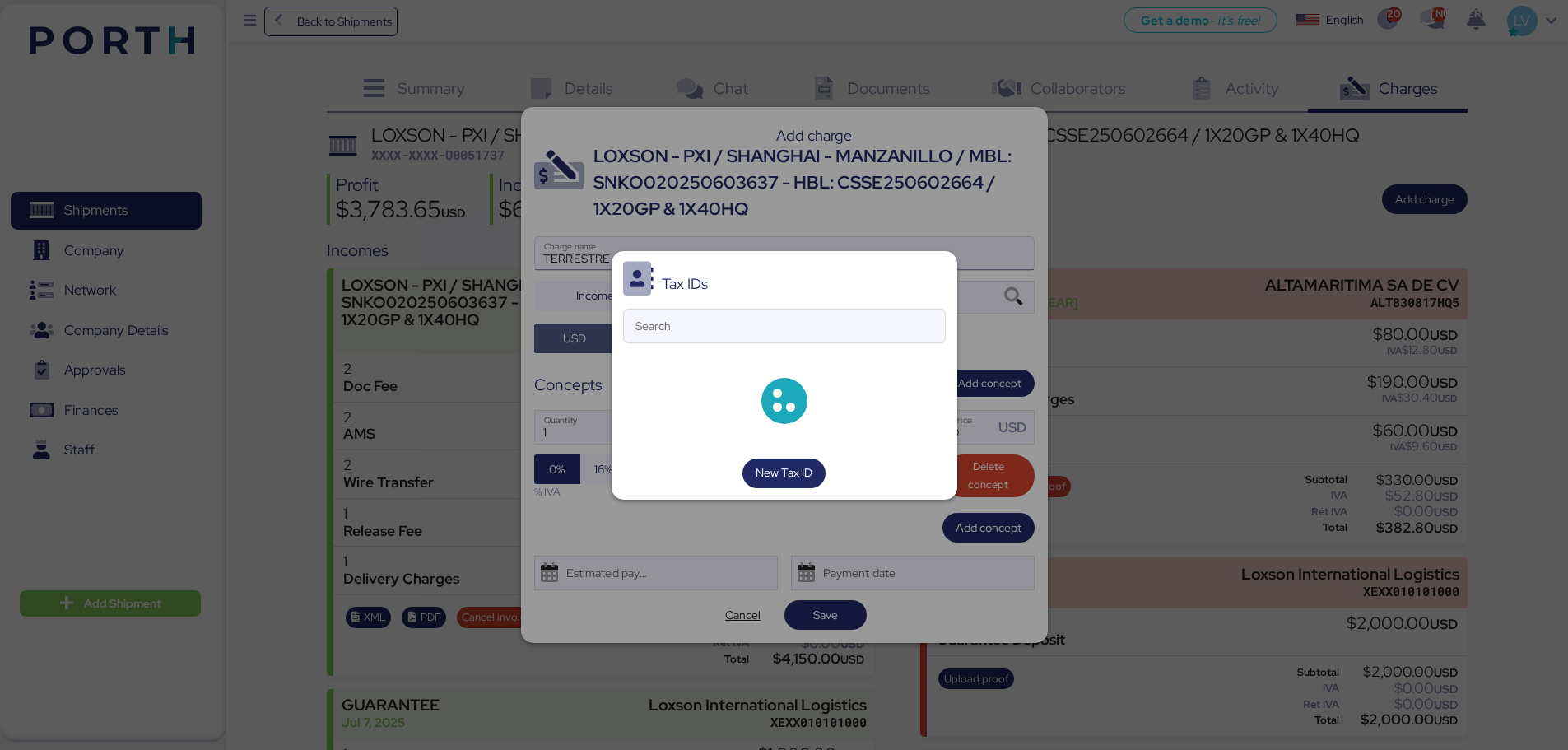 type 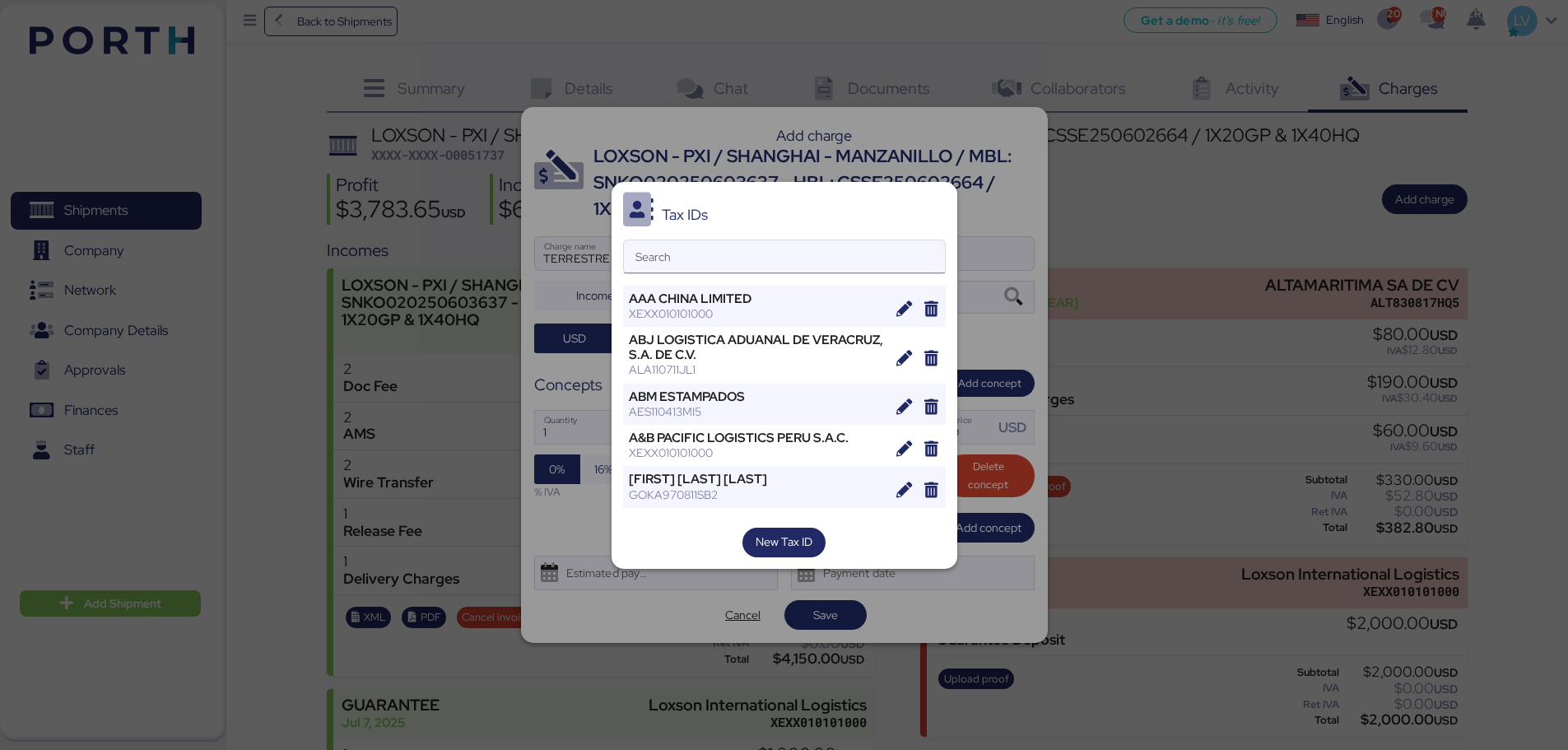 click on "Search" at bounding box center [784, 257] 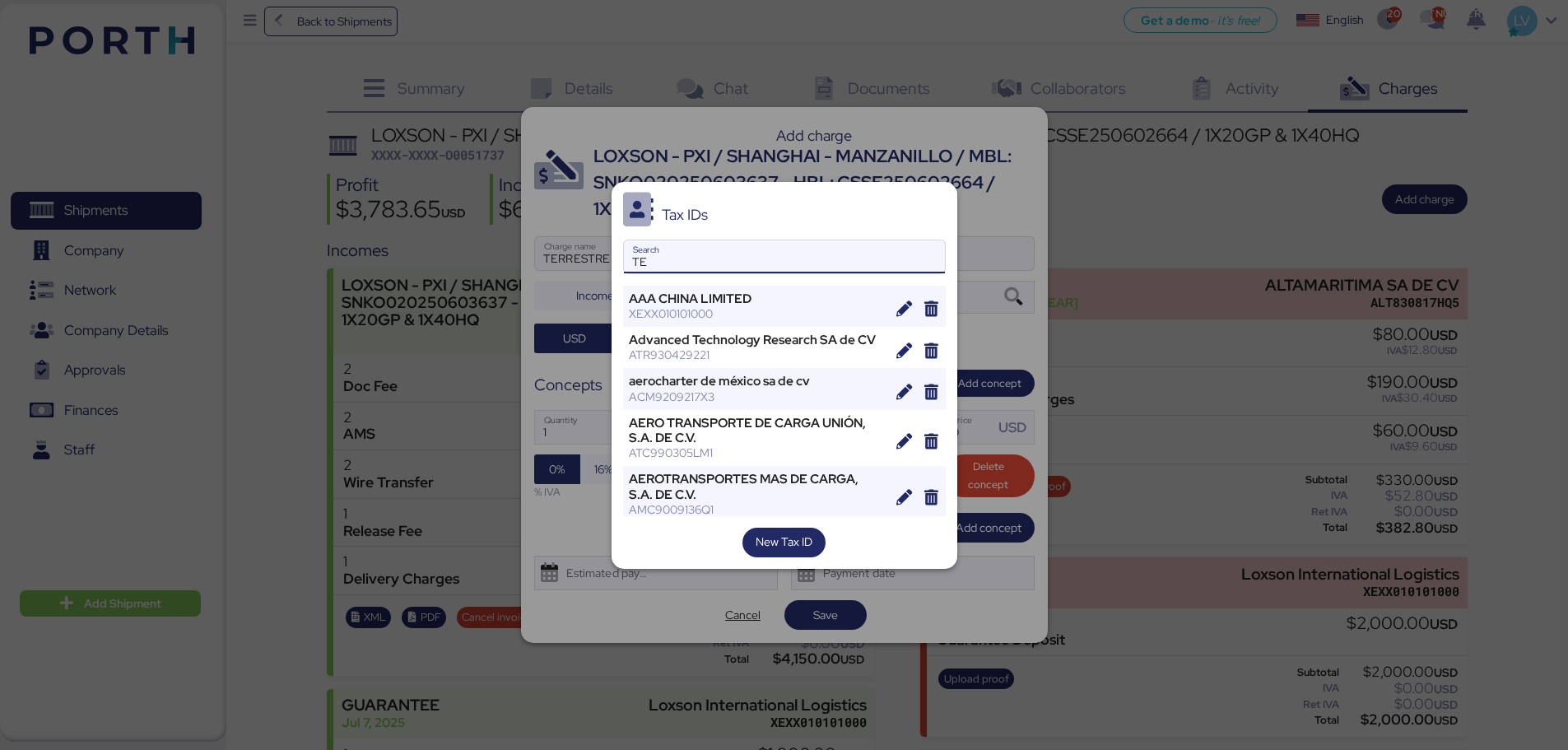 type on "T" 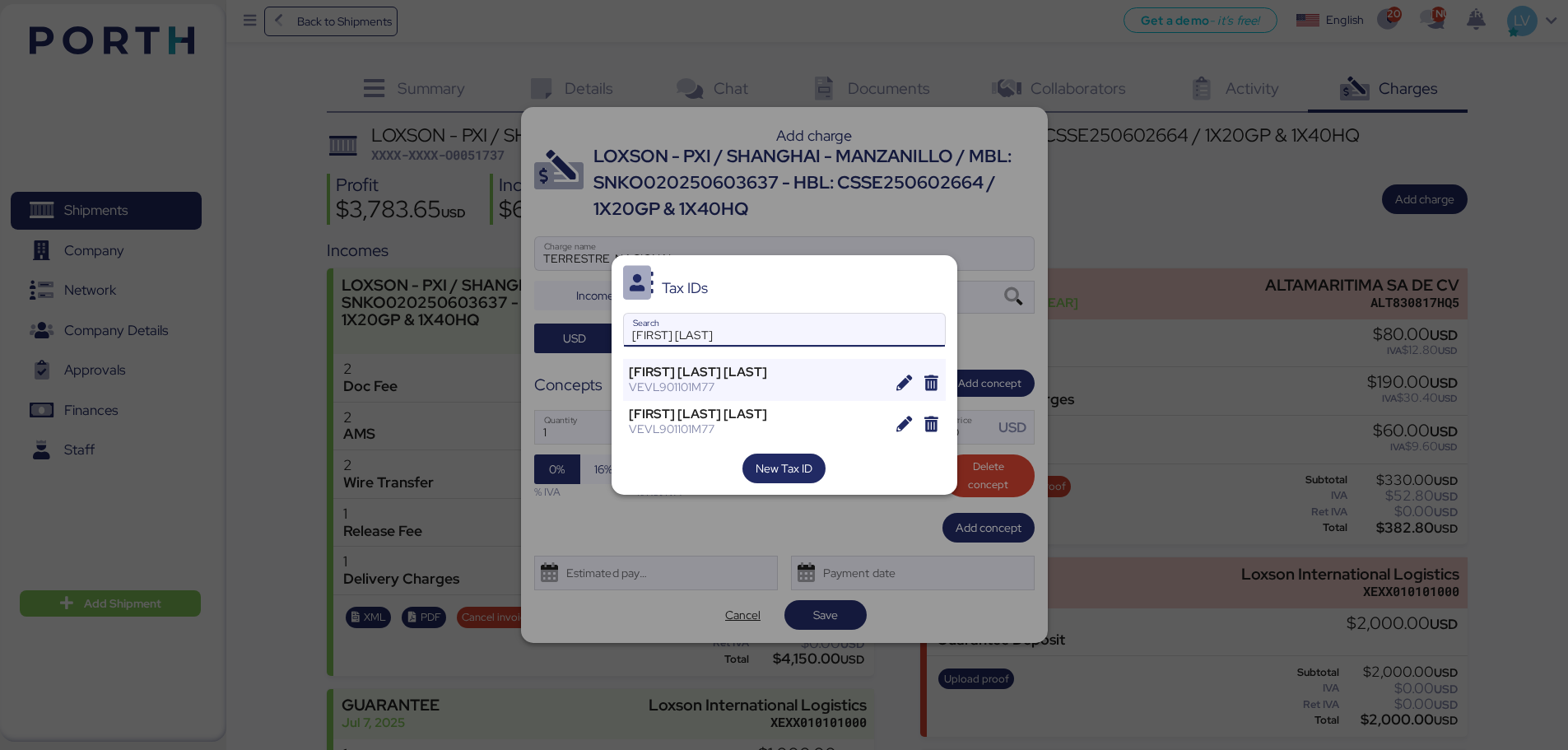 type on "[FIRST] [LAST]" 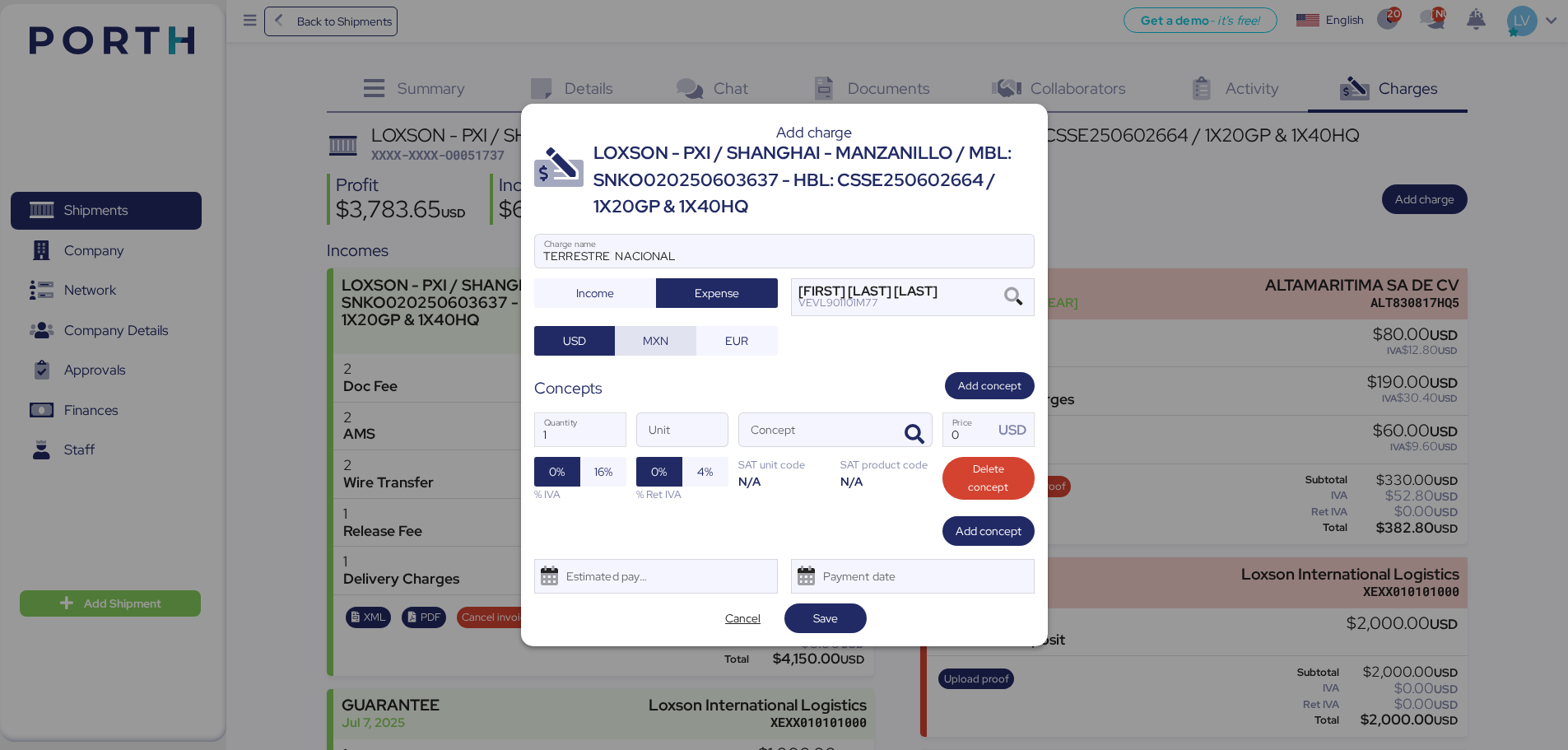 click on "MXN" at bounding box center (655, 341) 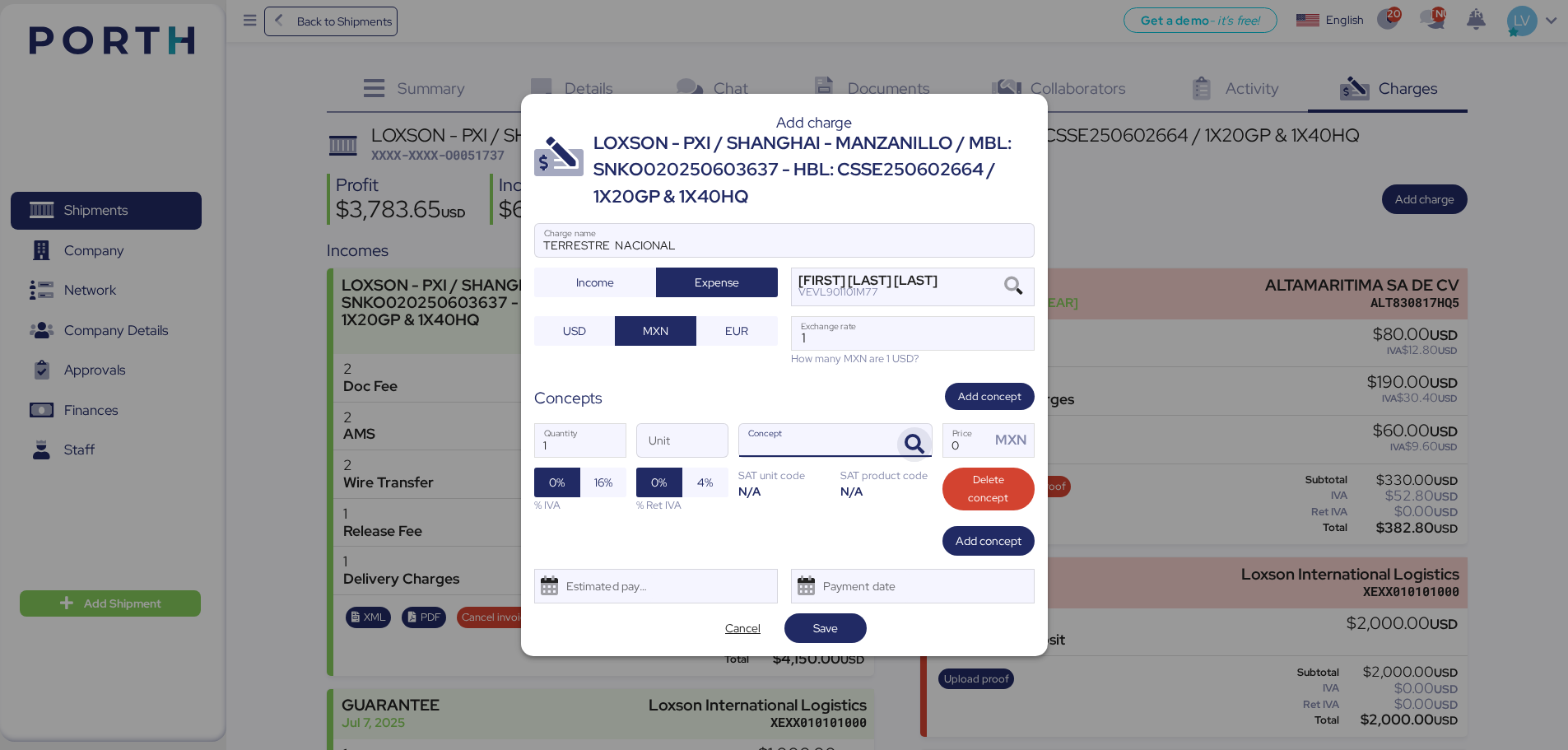 click at bounding box center (914, 445) 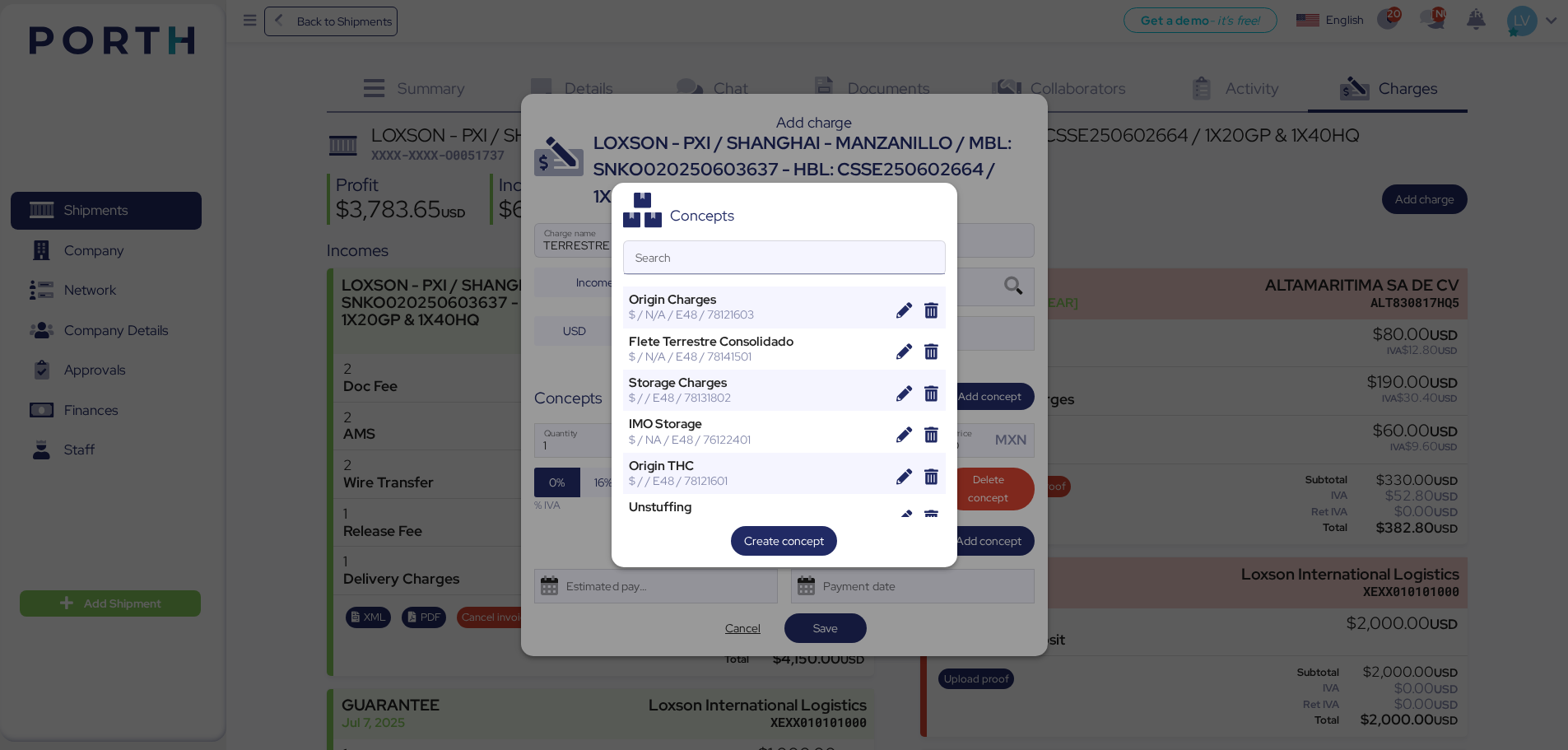 click on "Search" at bounding box center [784, 258] 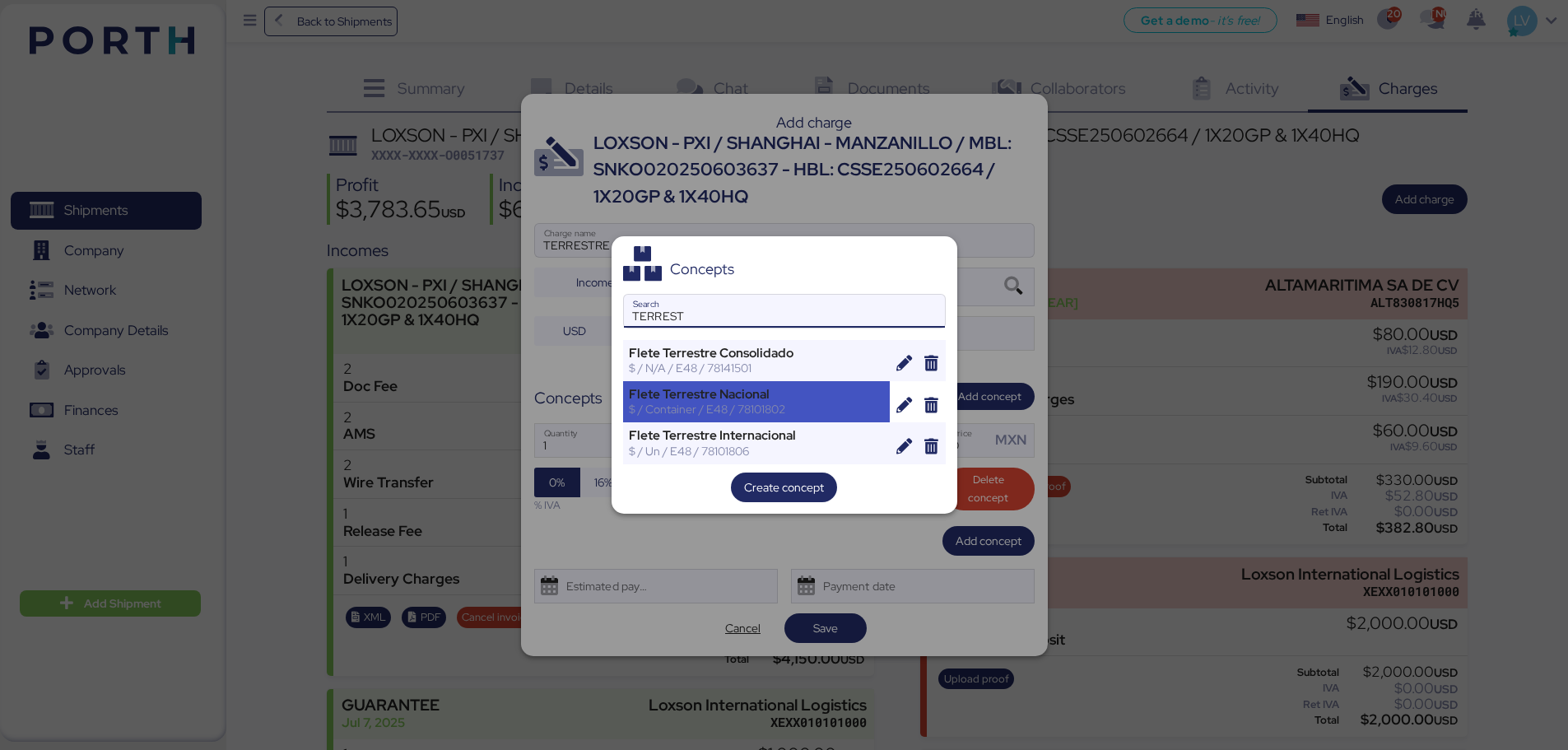 type on "TERREST" 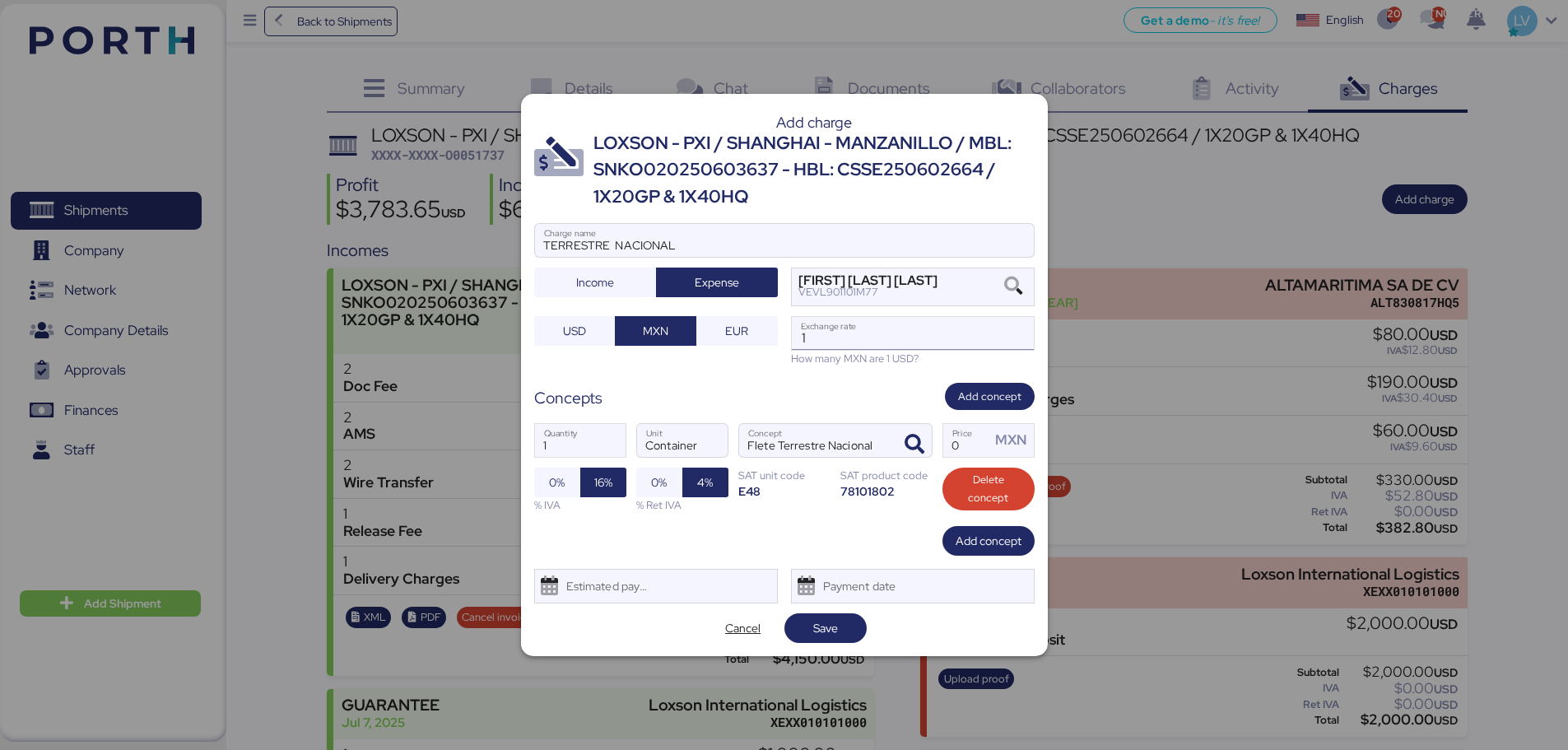 click on "1" at bounding box center (913, 333) 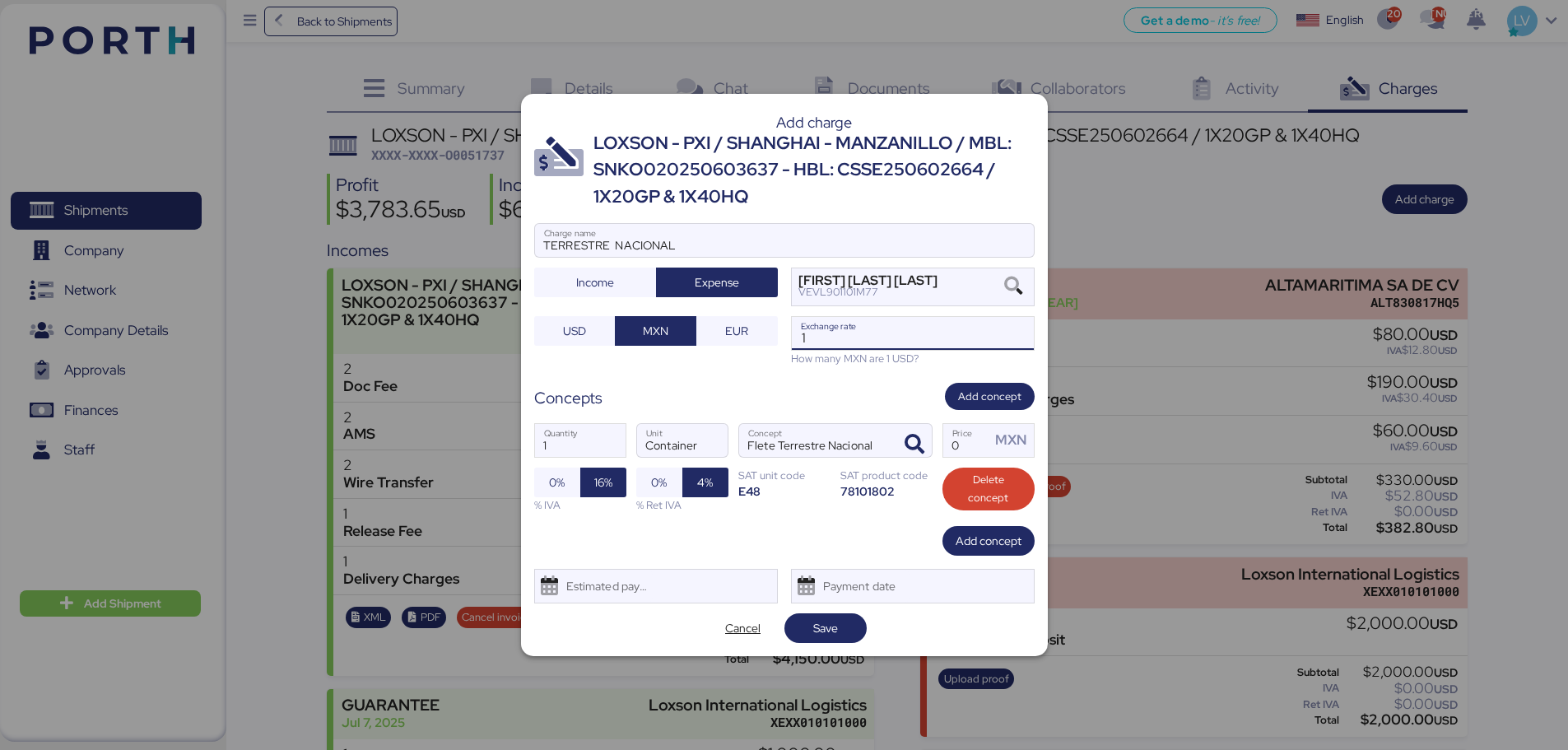 click on "1" at bounding box center [913, 333] 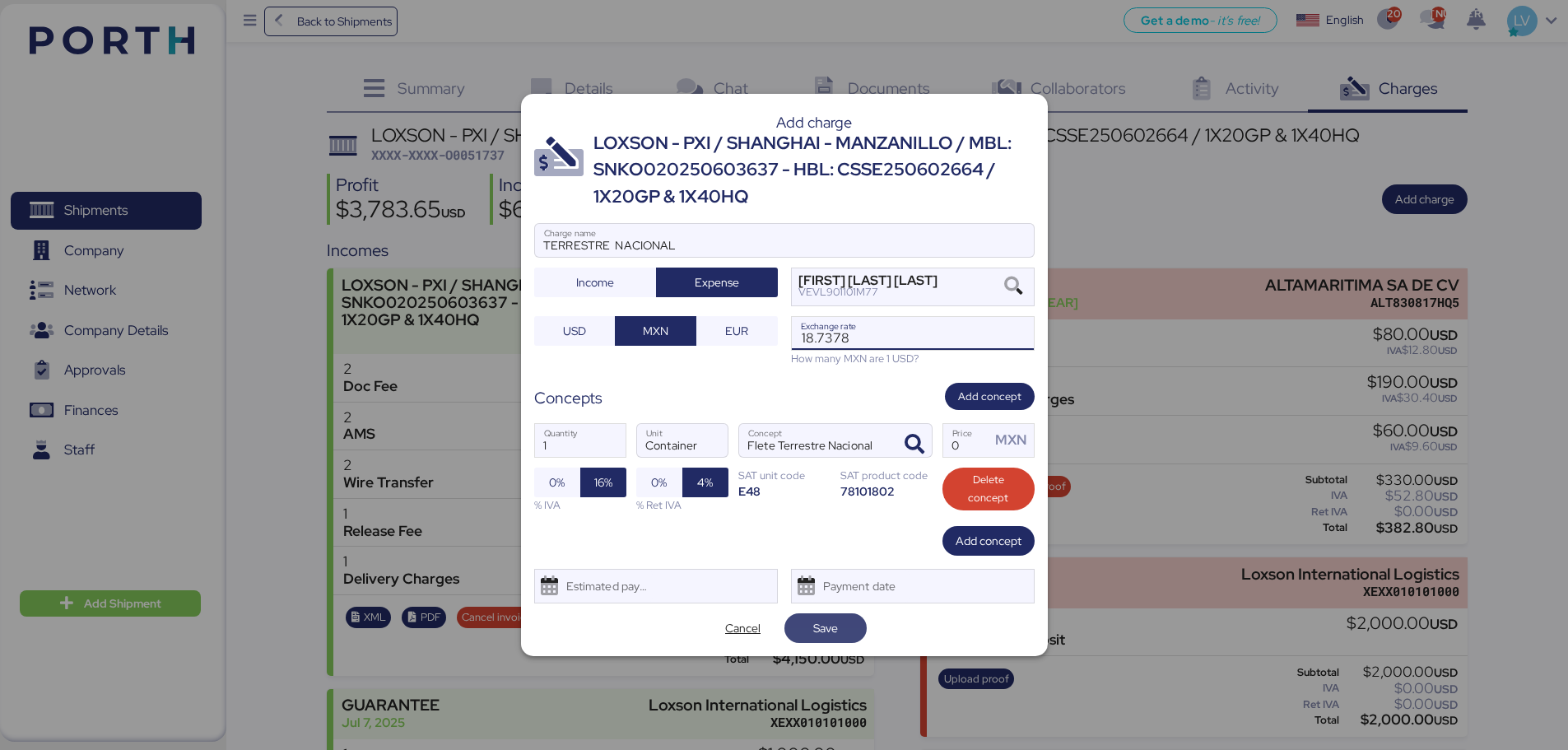 type on "18.7378" 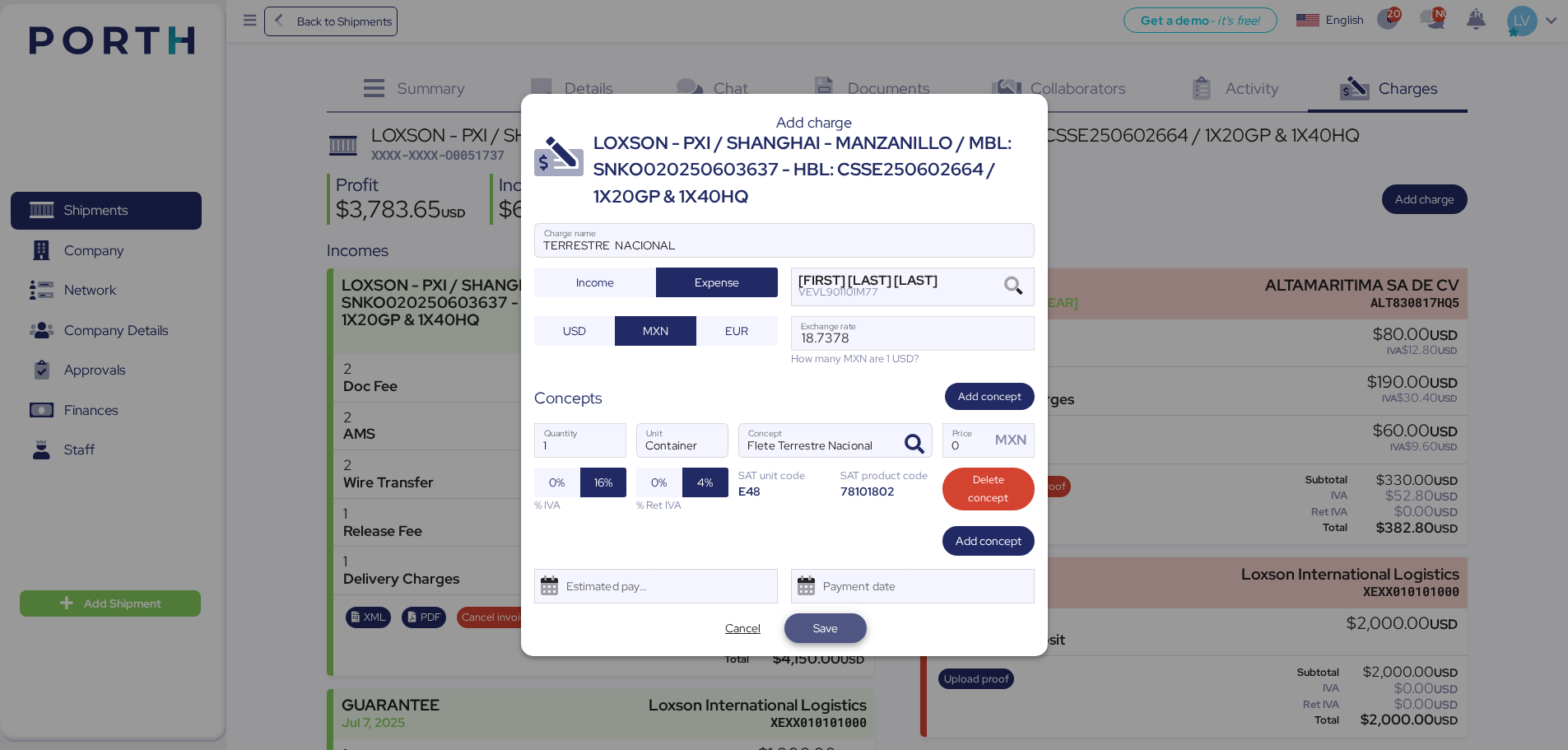 click on "Save" at bounding box center (826, 628) 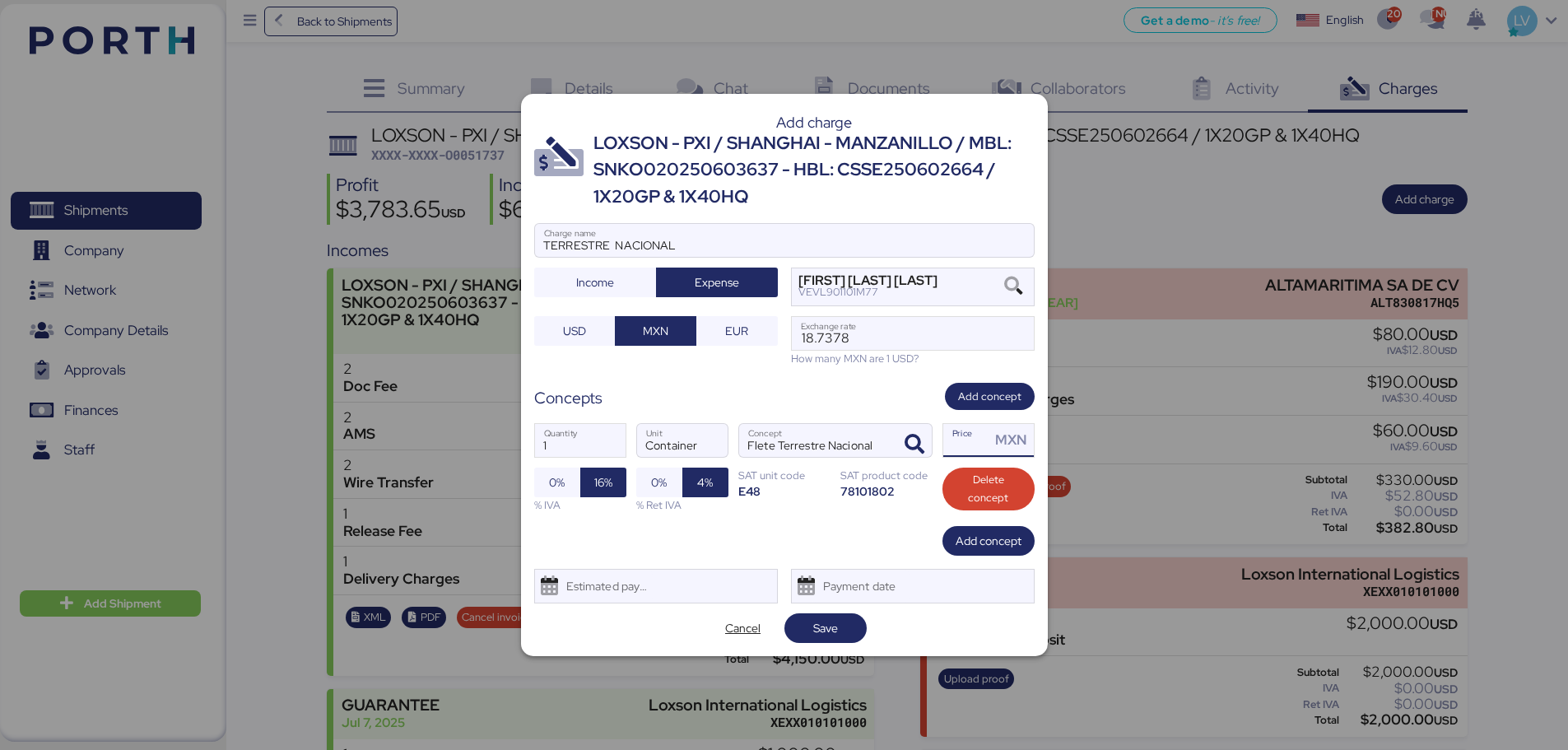 click on "Price MXN" at bounding box center (967, 440) 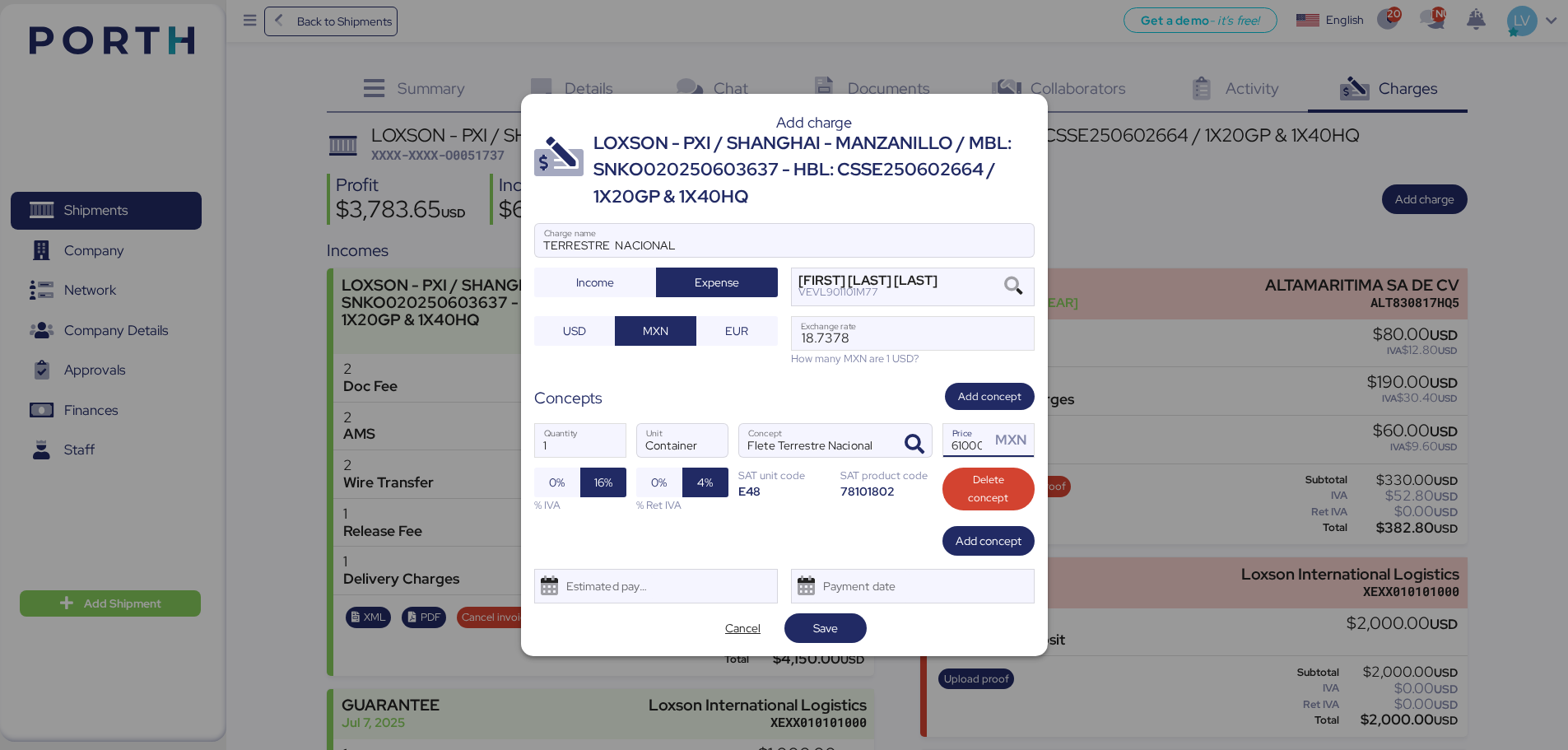 scroll, scrollTop: 0, scrollLeft: 3, axis: horizontal 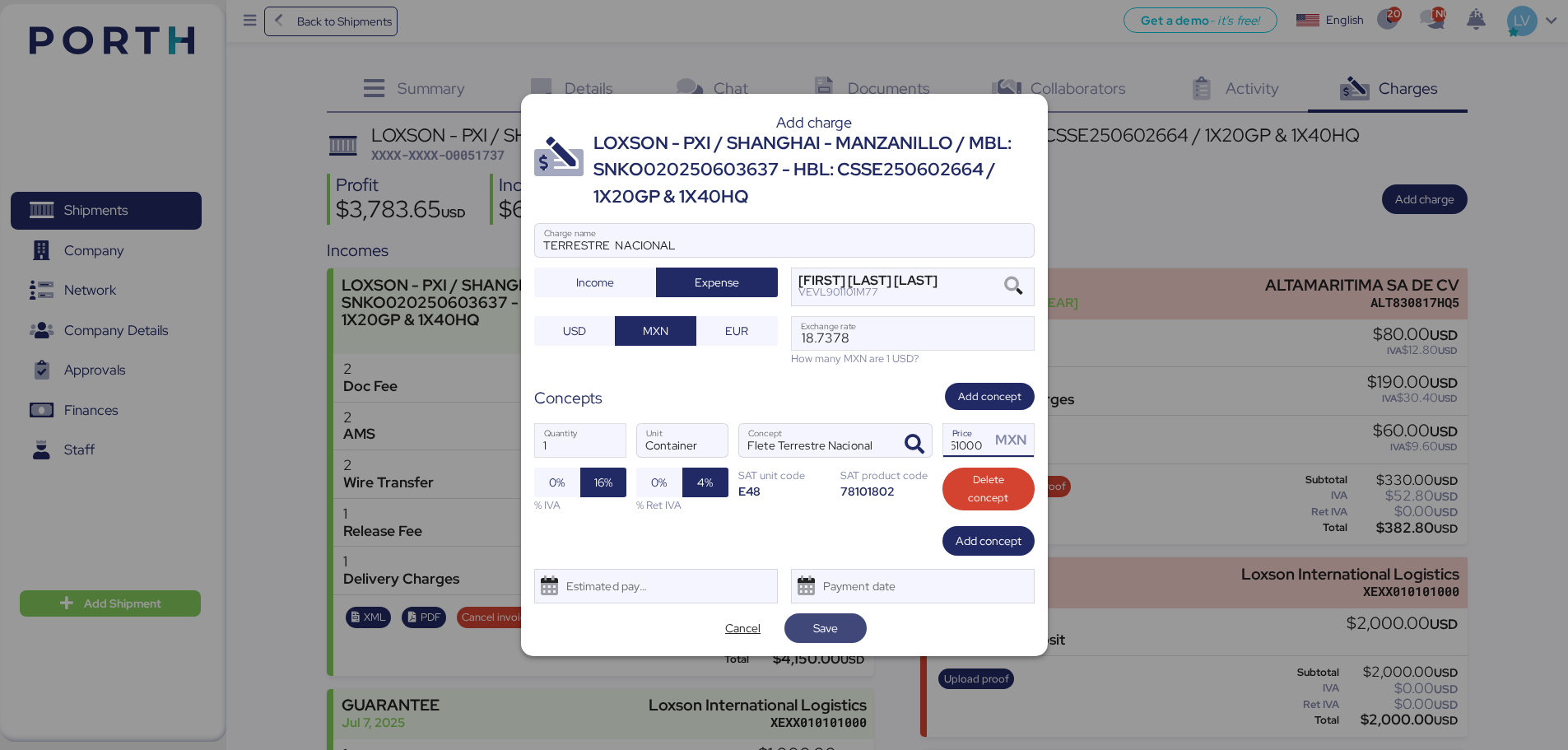 type on "61000" 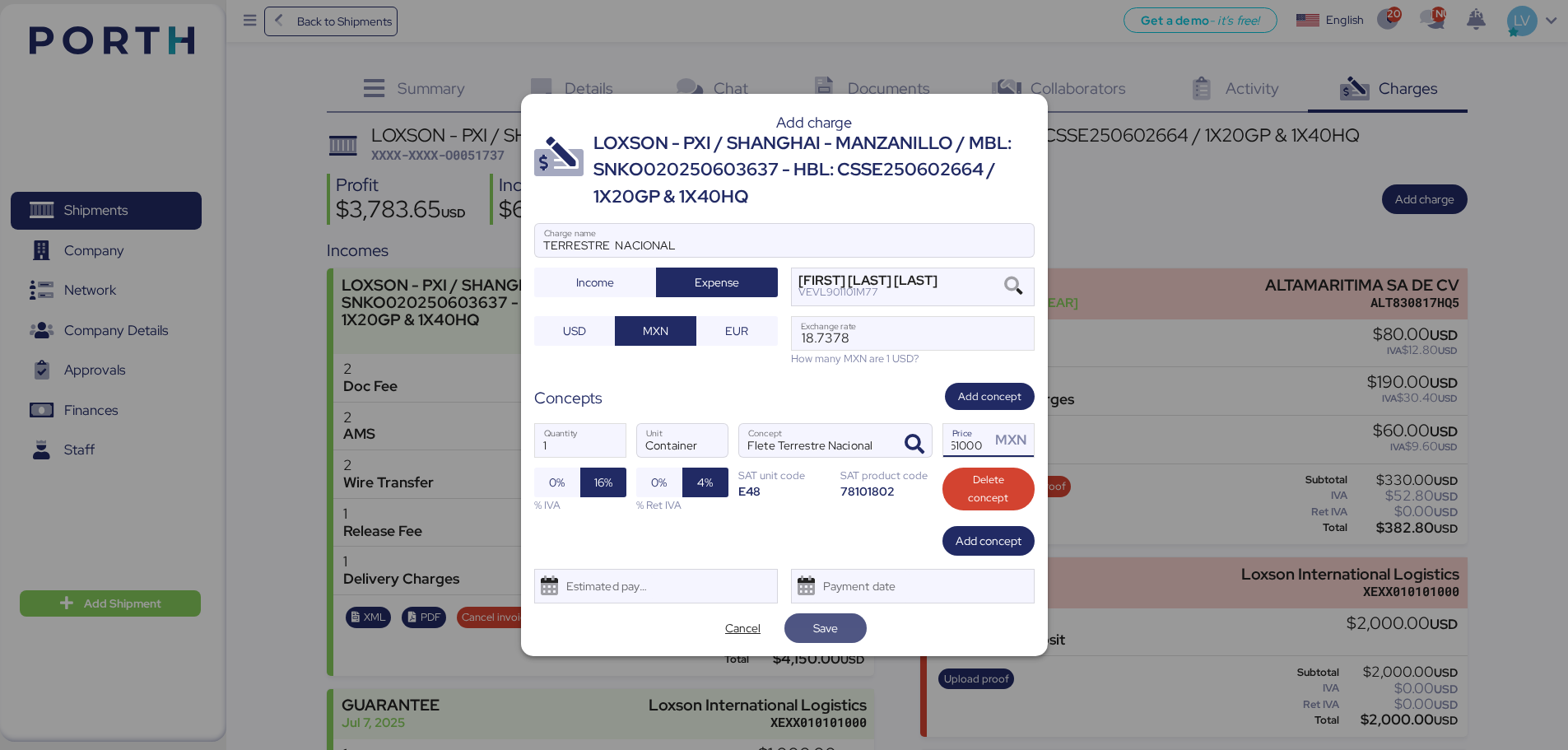 click on "Save" at bounding box center [826, 628] 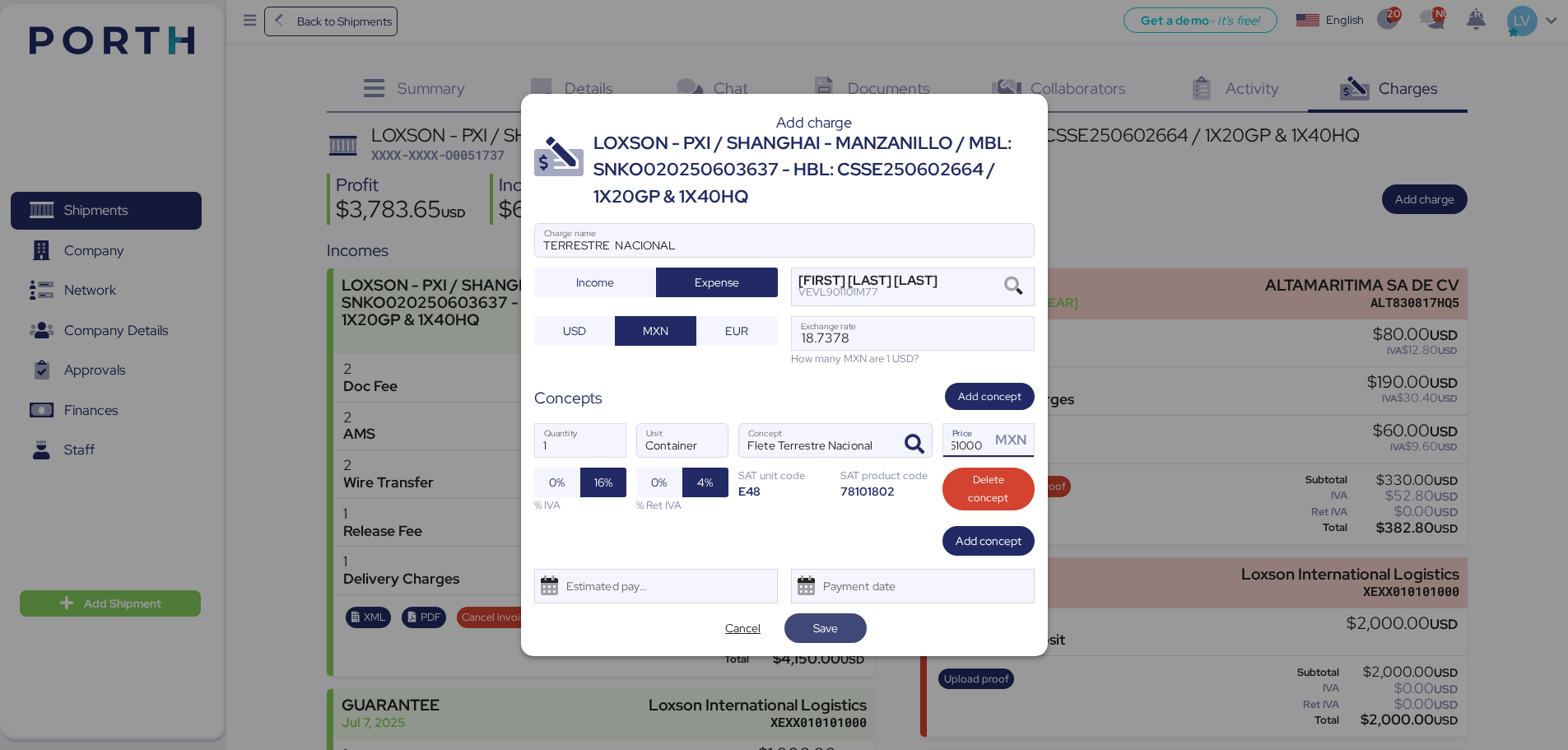 scroll, scrollTop: 0, scrollLeft: 0, axis: both 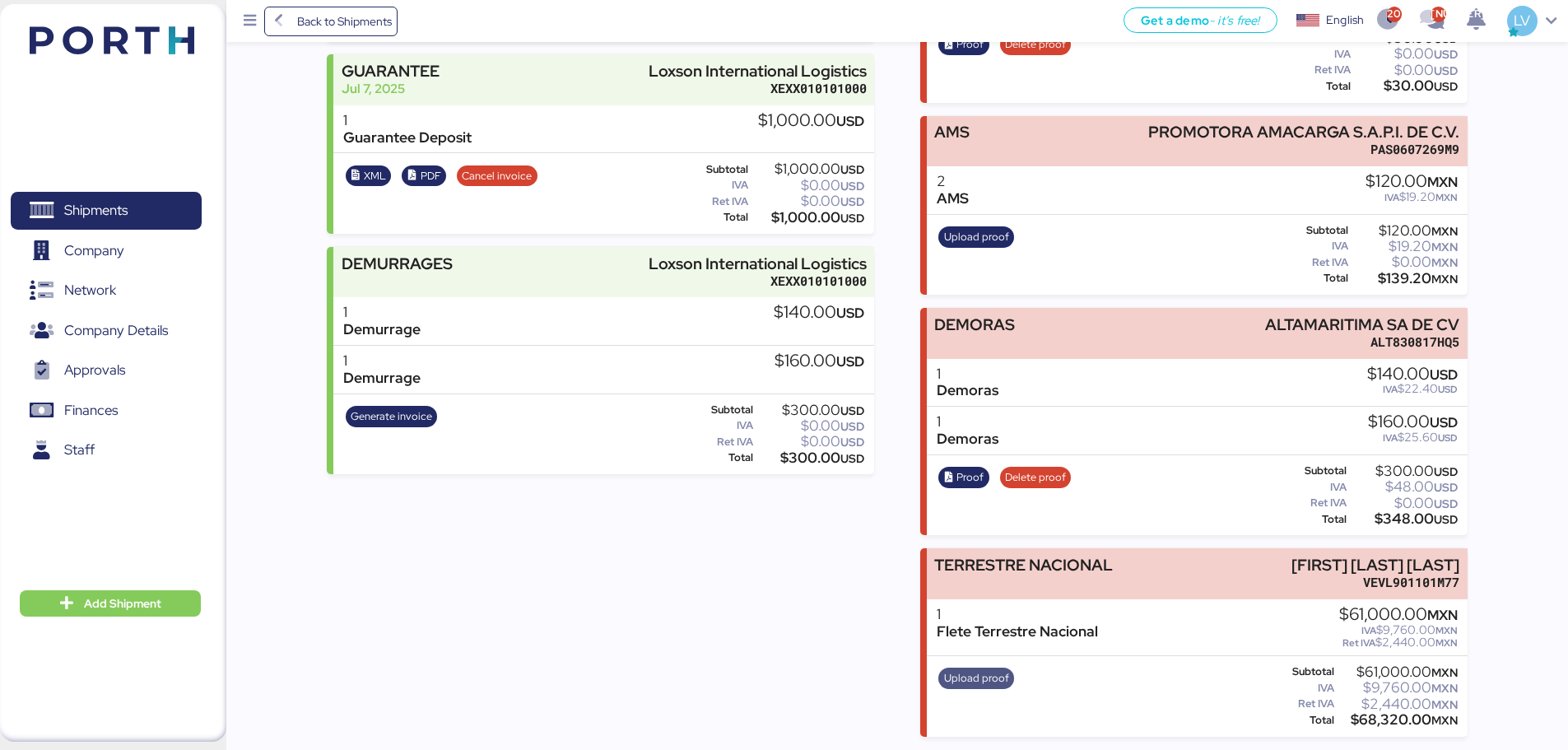 click on "Upload proof" at bounding box center [976, 678] 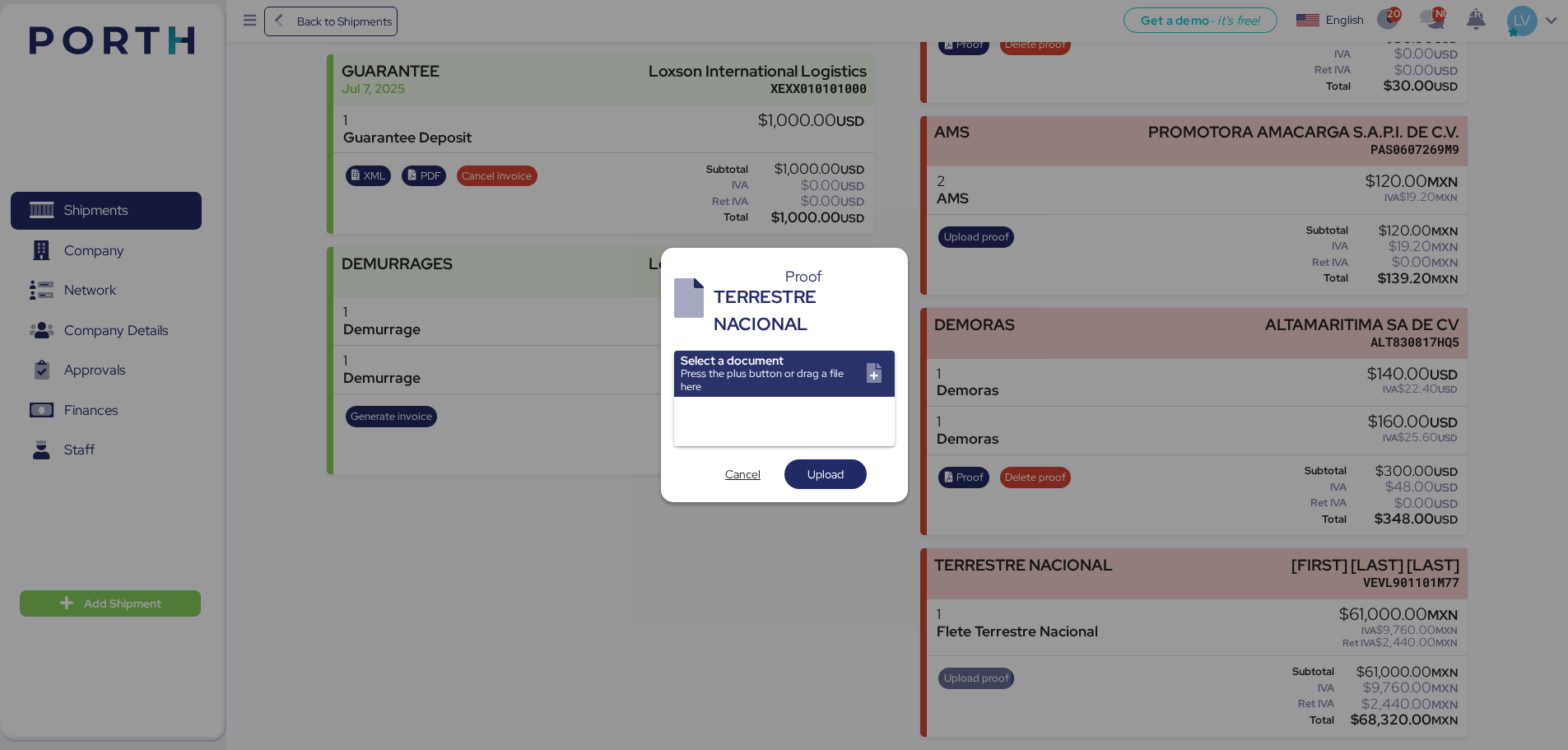 scroll, scrollTop: 0, scrollLeft: 0, axis: both 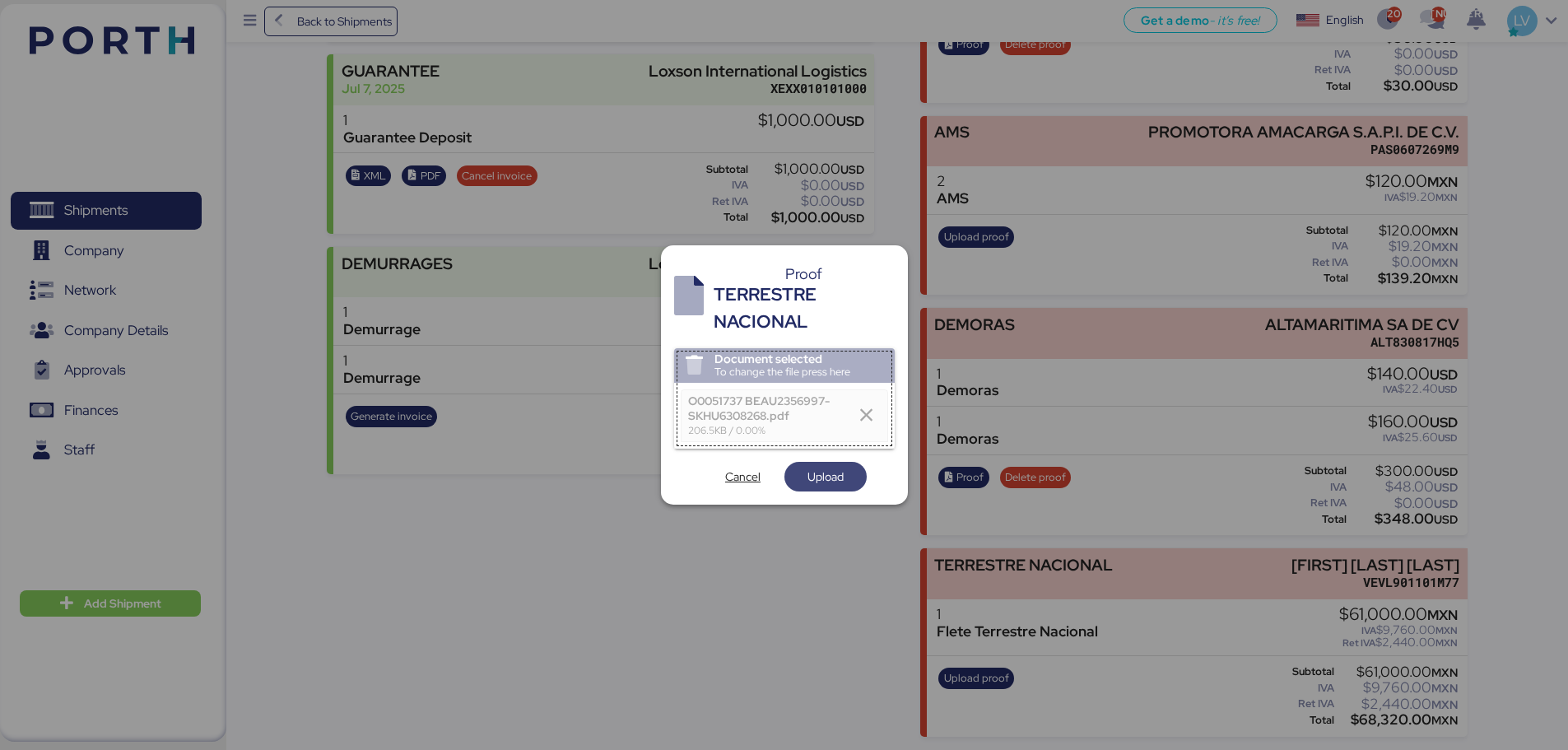 click on "Upload" at bounding box center [826, 477] 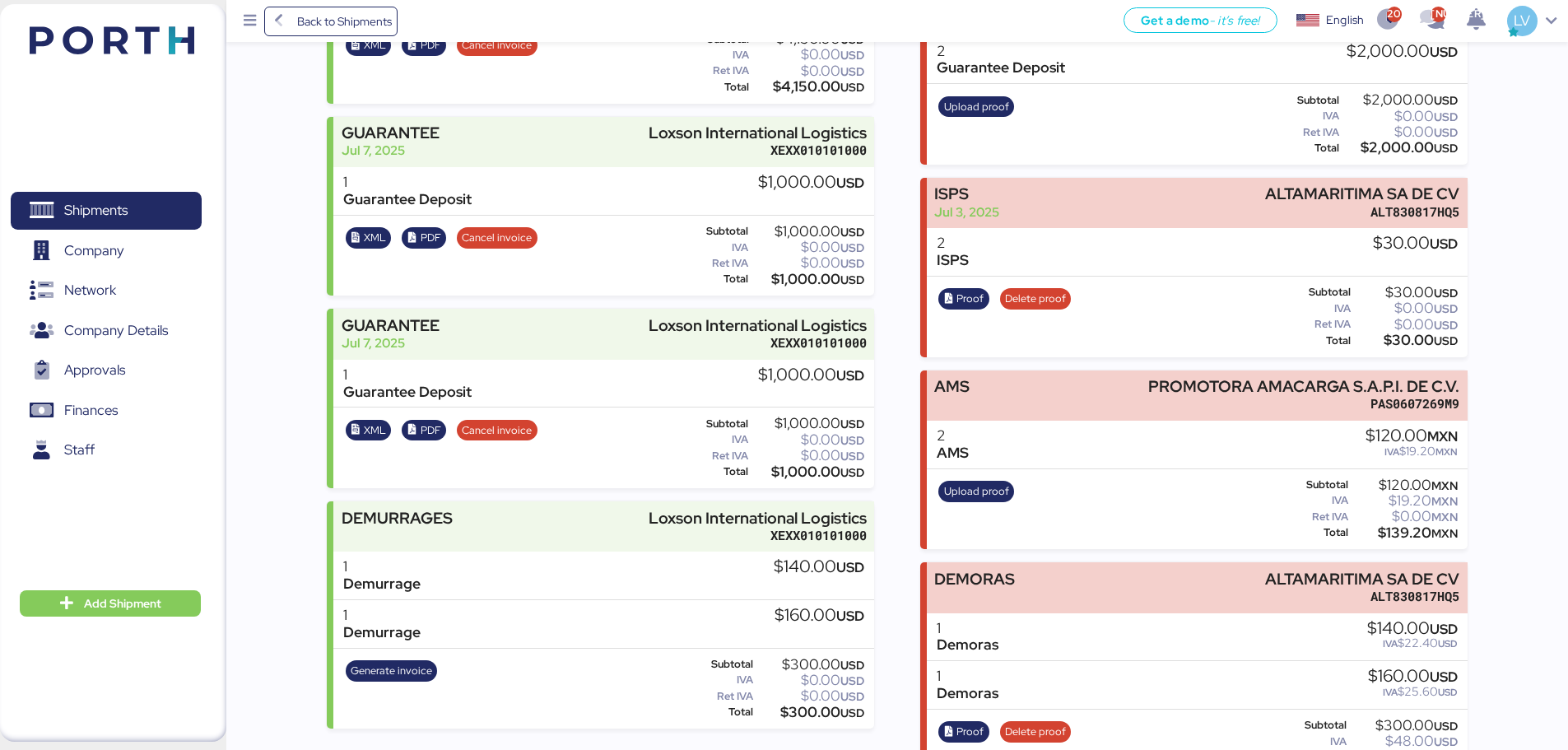 scroll, scrollTop: 827, scrollLeft: 0, axis: vertical 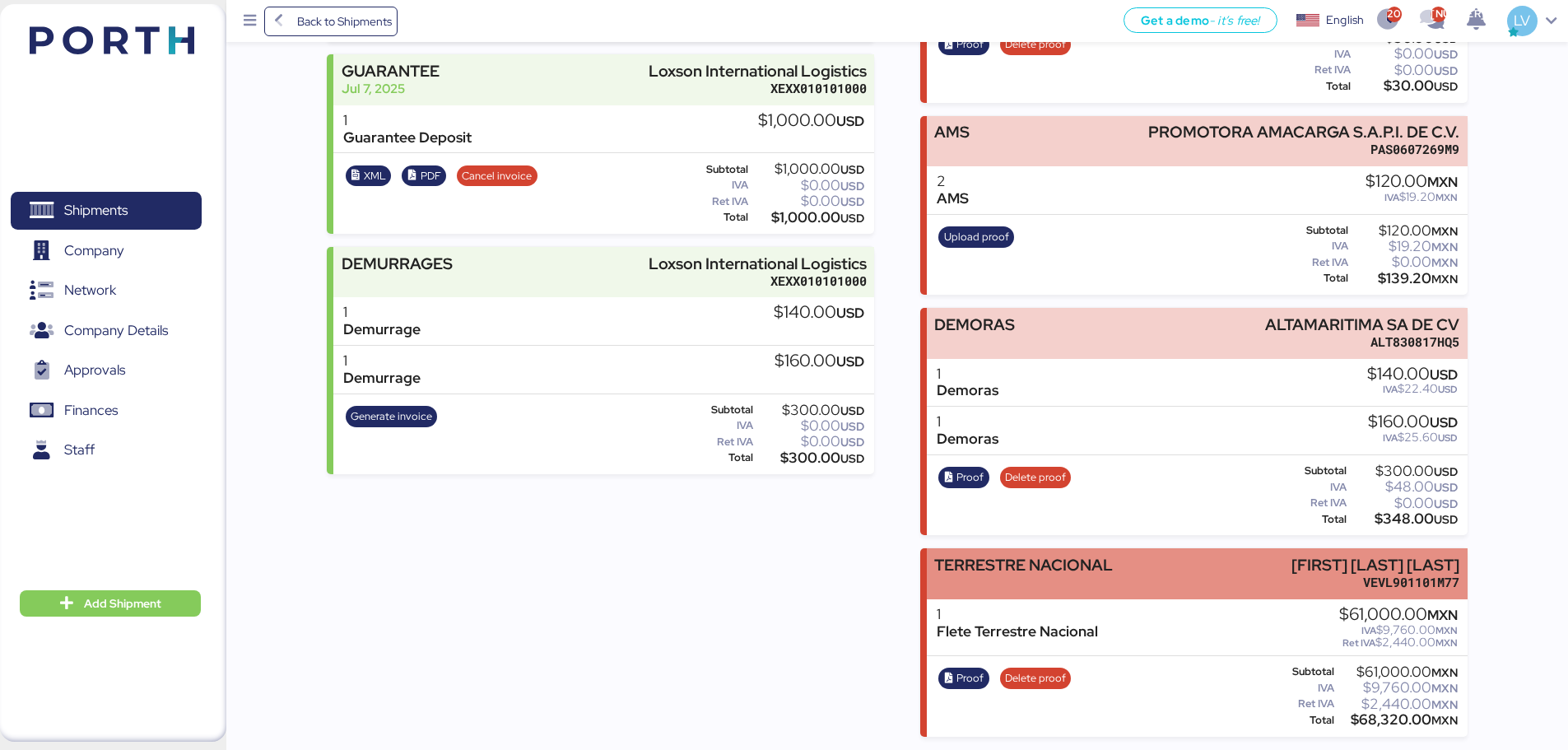 click on "TERRESTRE  NACIONAL" at bounding box center [1023, 574] 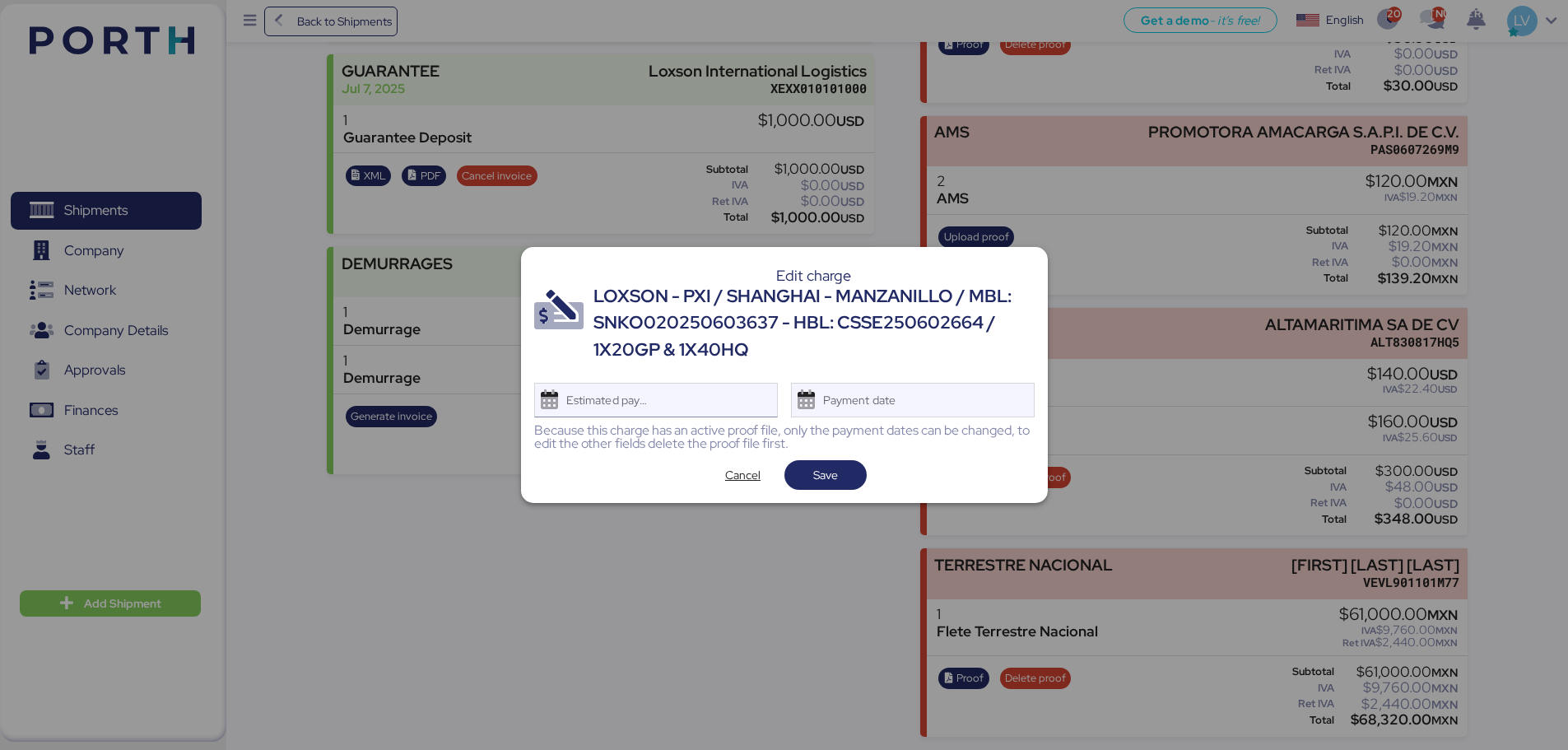 click on "Estimated payment date" at bounding box center (656, 400) 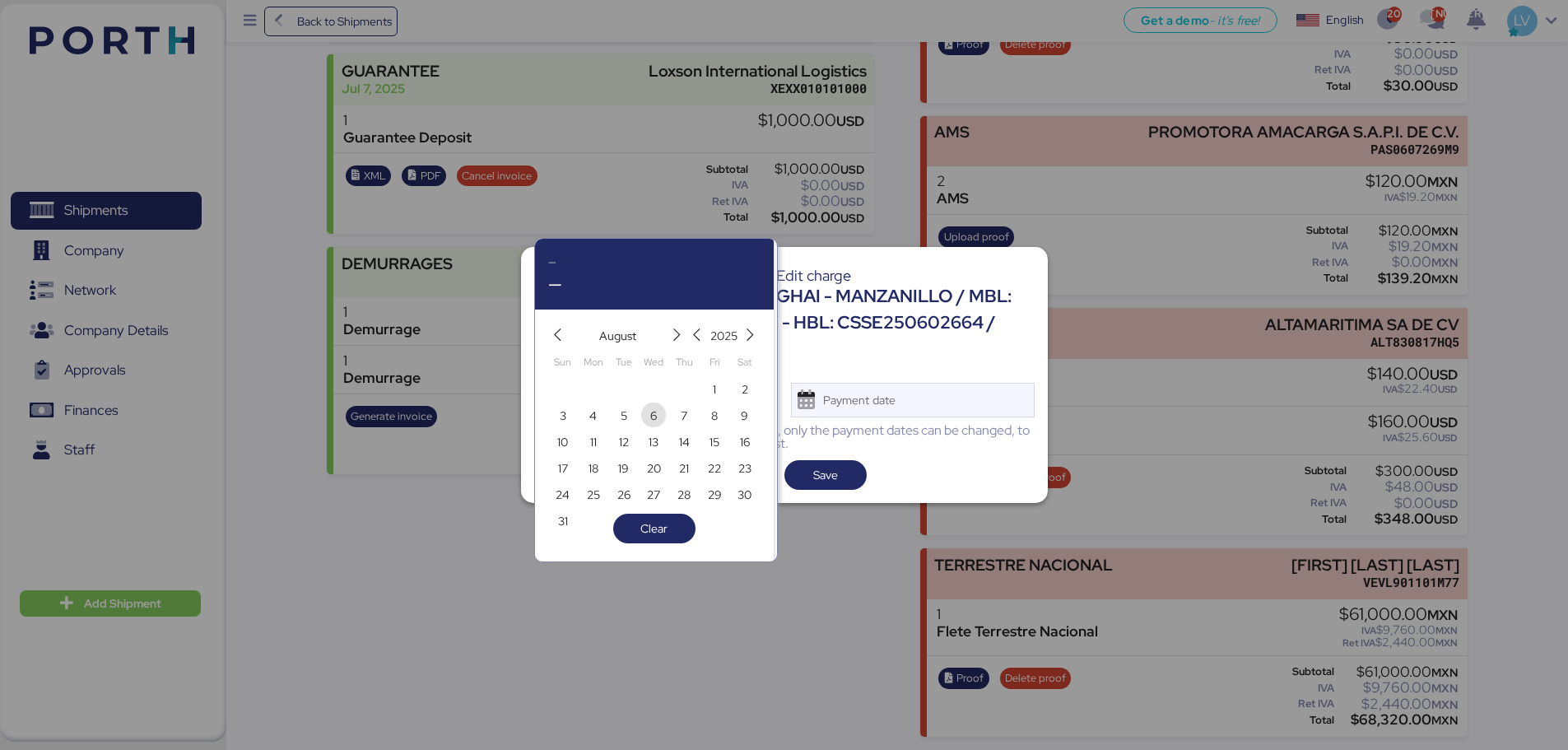 click on "6" at bounding box center [654, 416] 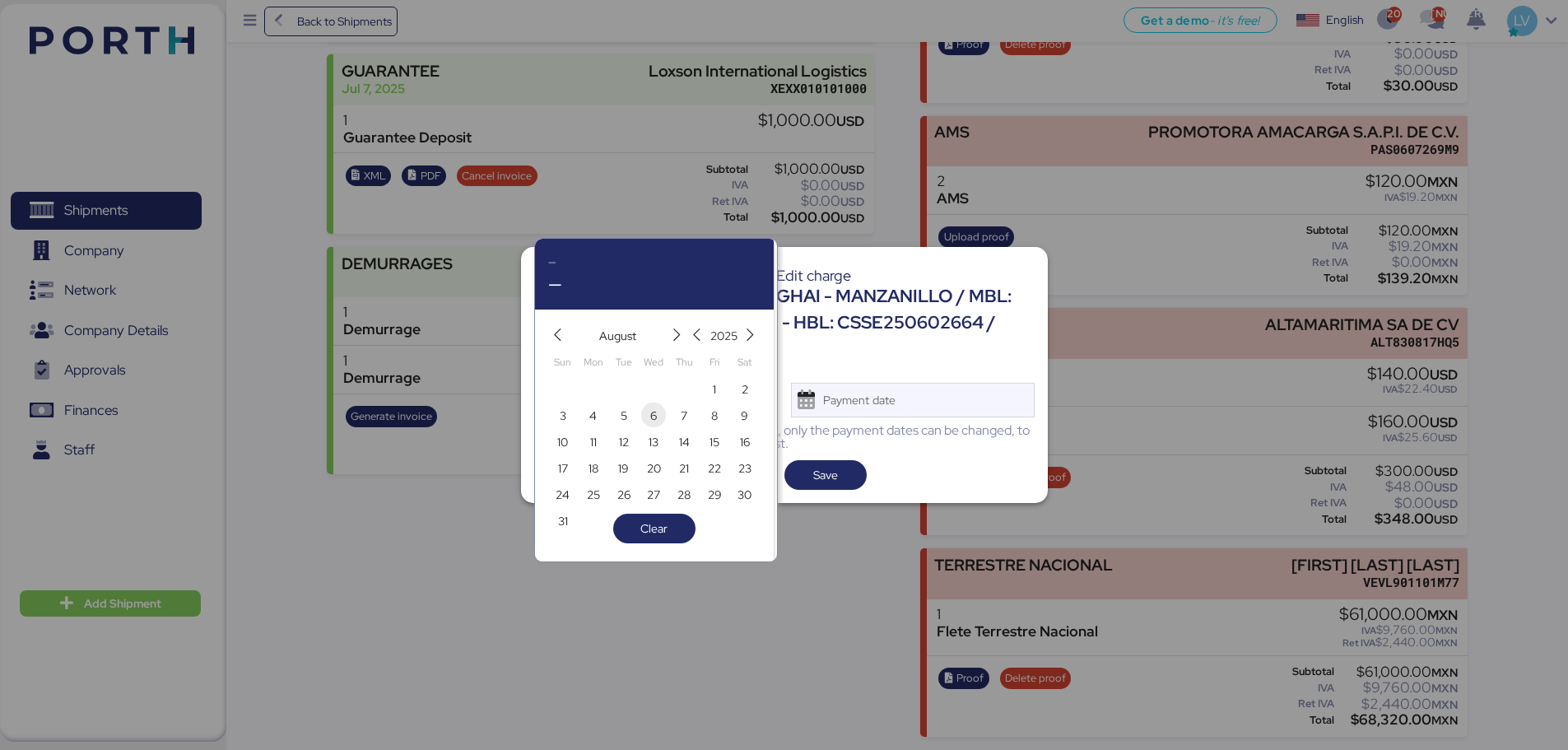 type on "[MONTH] [DAY], [YEAR]" 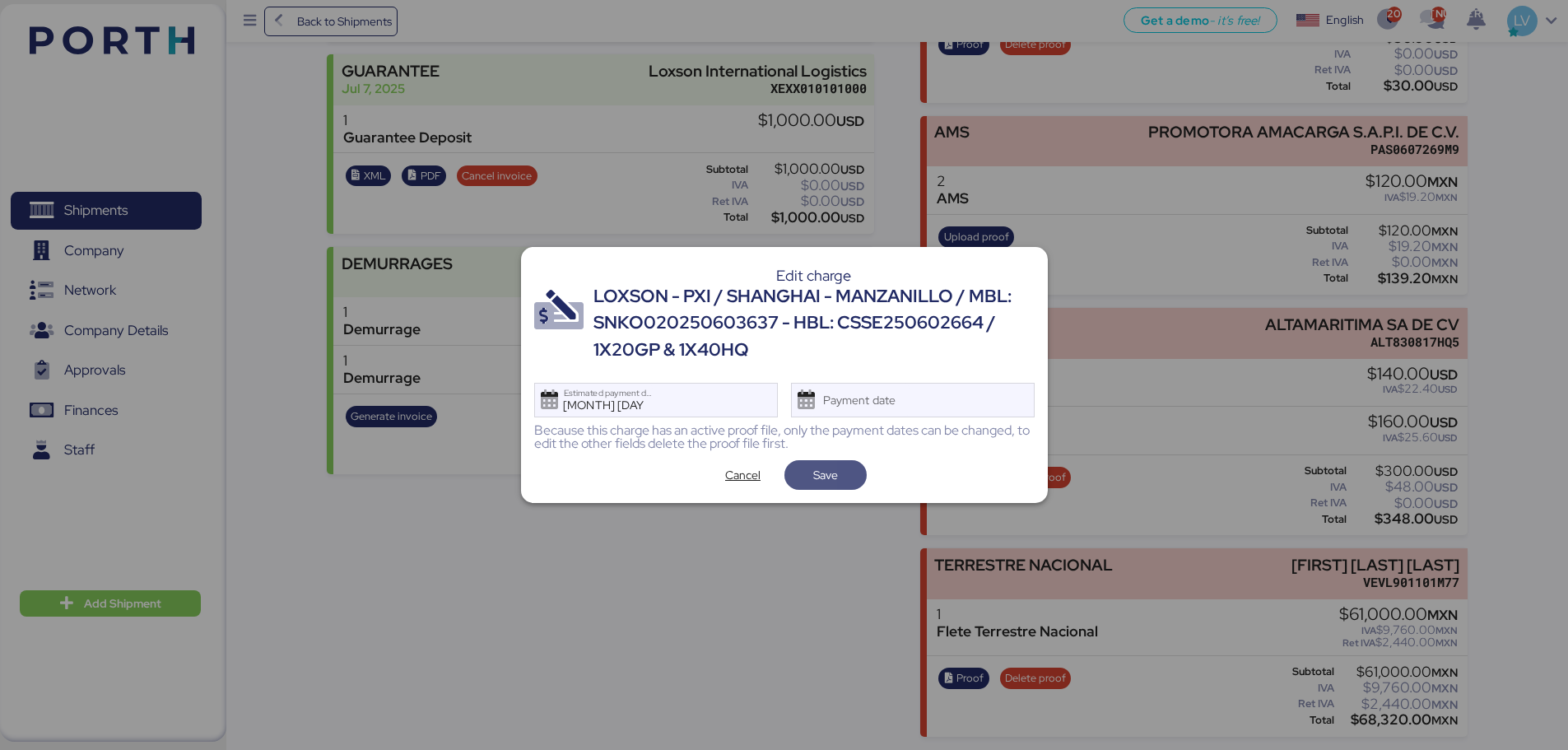 click on "Save" at bounding box center [826, 475] 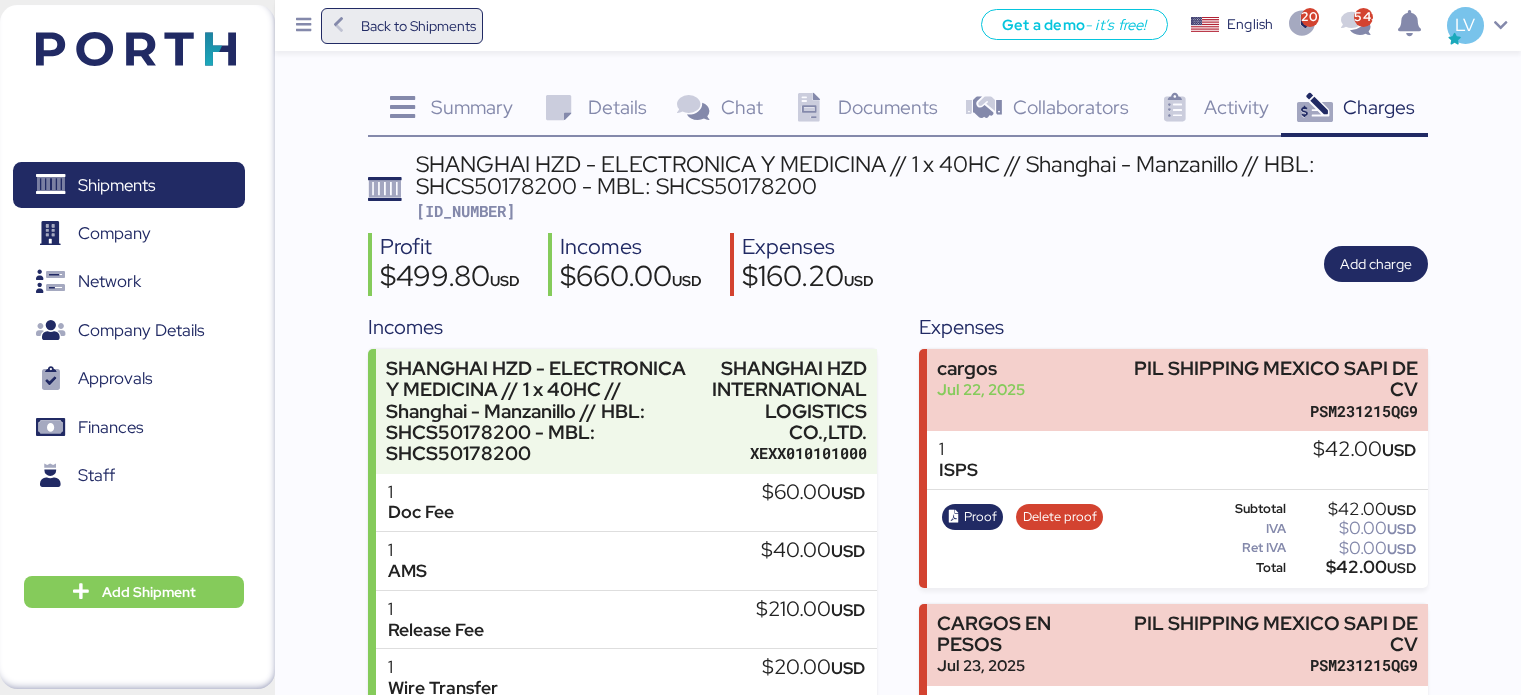 scroll, scrollTop: 0, scrollLeft: 0, axis: both 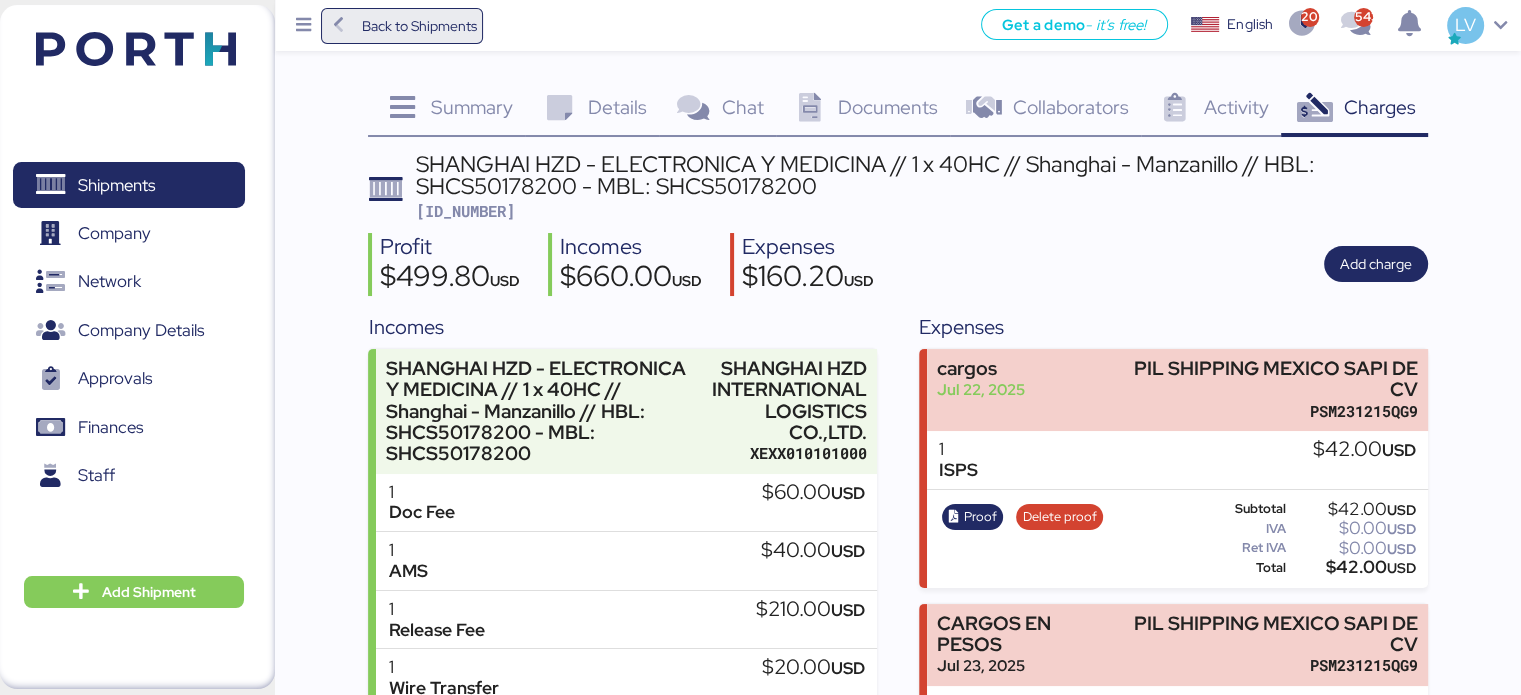 click on "Back to Shipments" at bounding box center [418, 26] 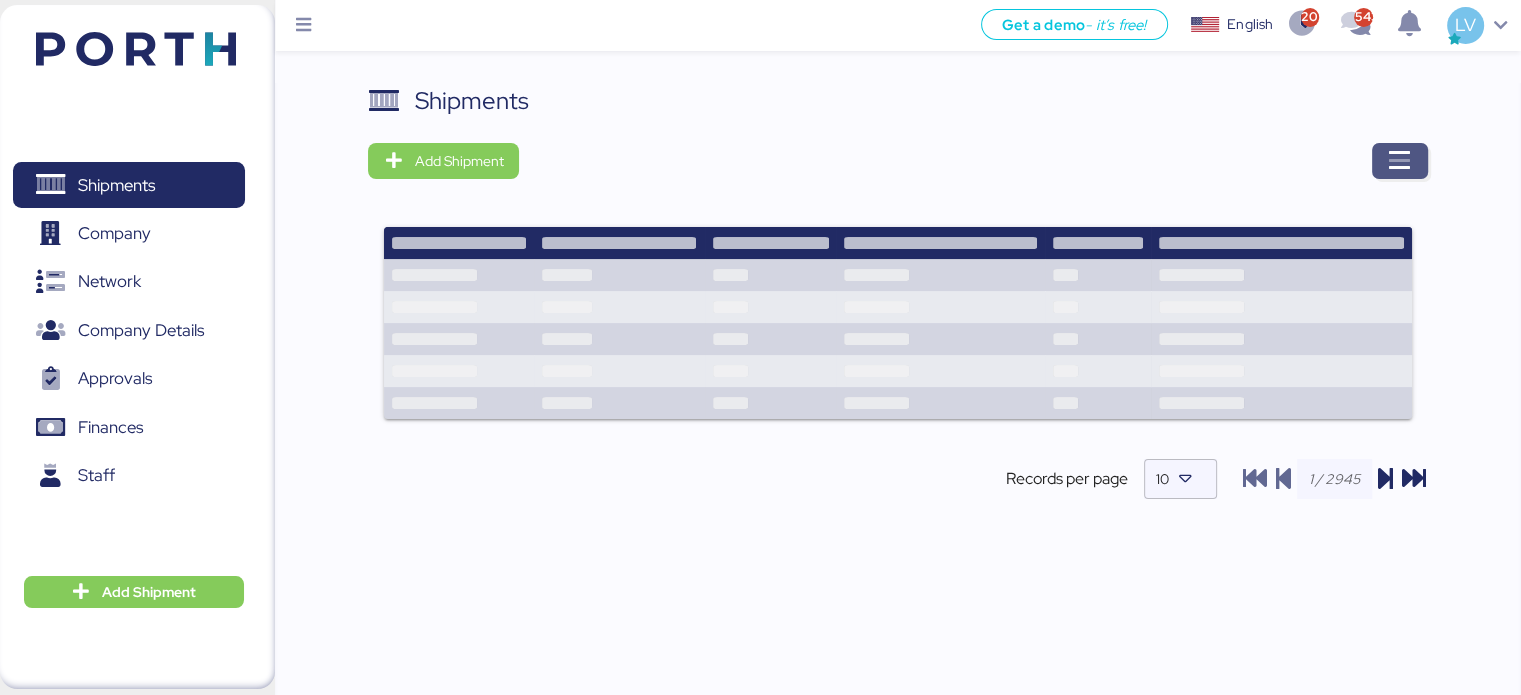 click at bounding box center [1400, 161] 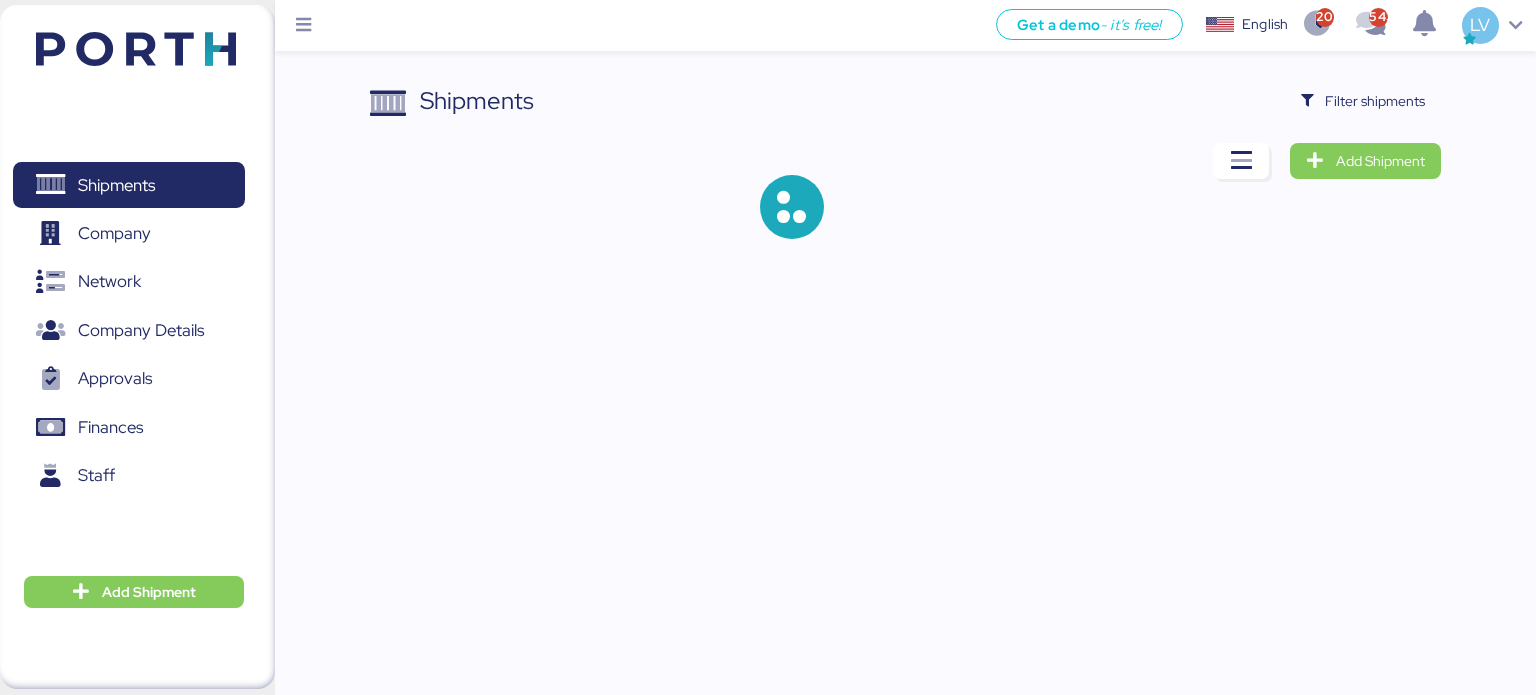 click on "Shipments   Filter shipments     Add Shipment" at bounding box center [768, 135] 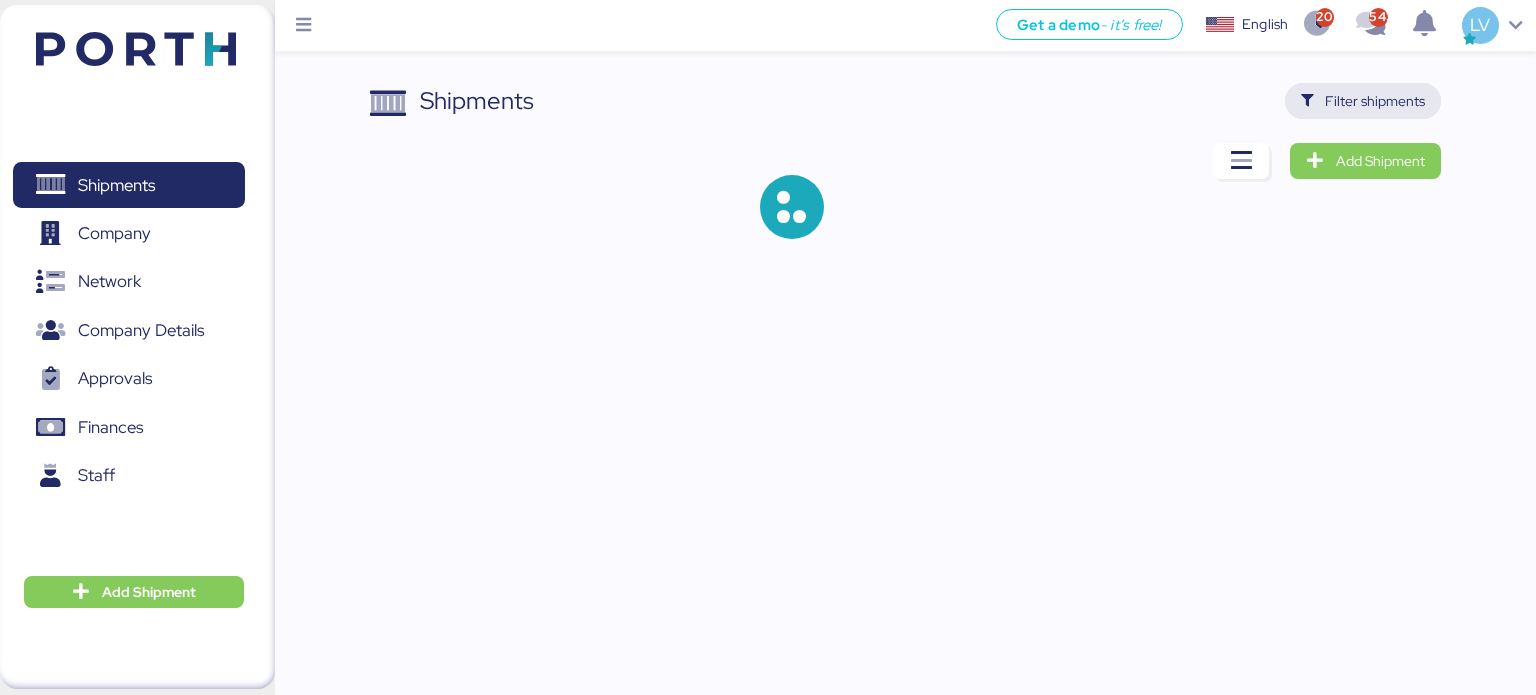 click on "Filter shipments" at bounding box center [1363, 101] 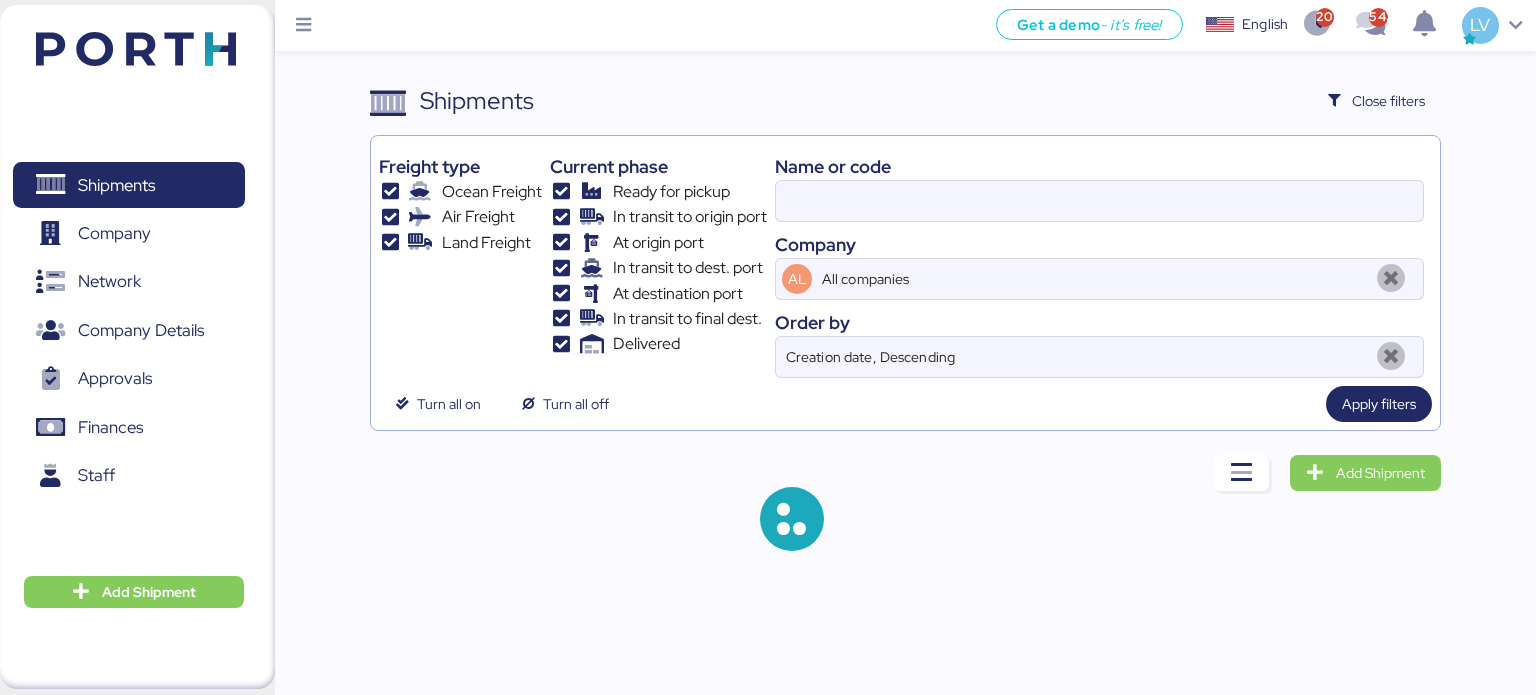 click on "Name or code" at bounding box center (1099, 166) 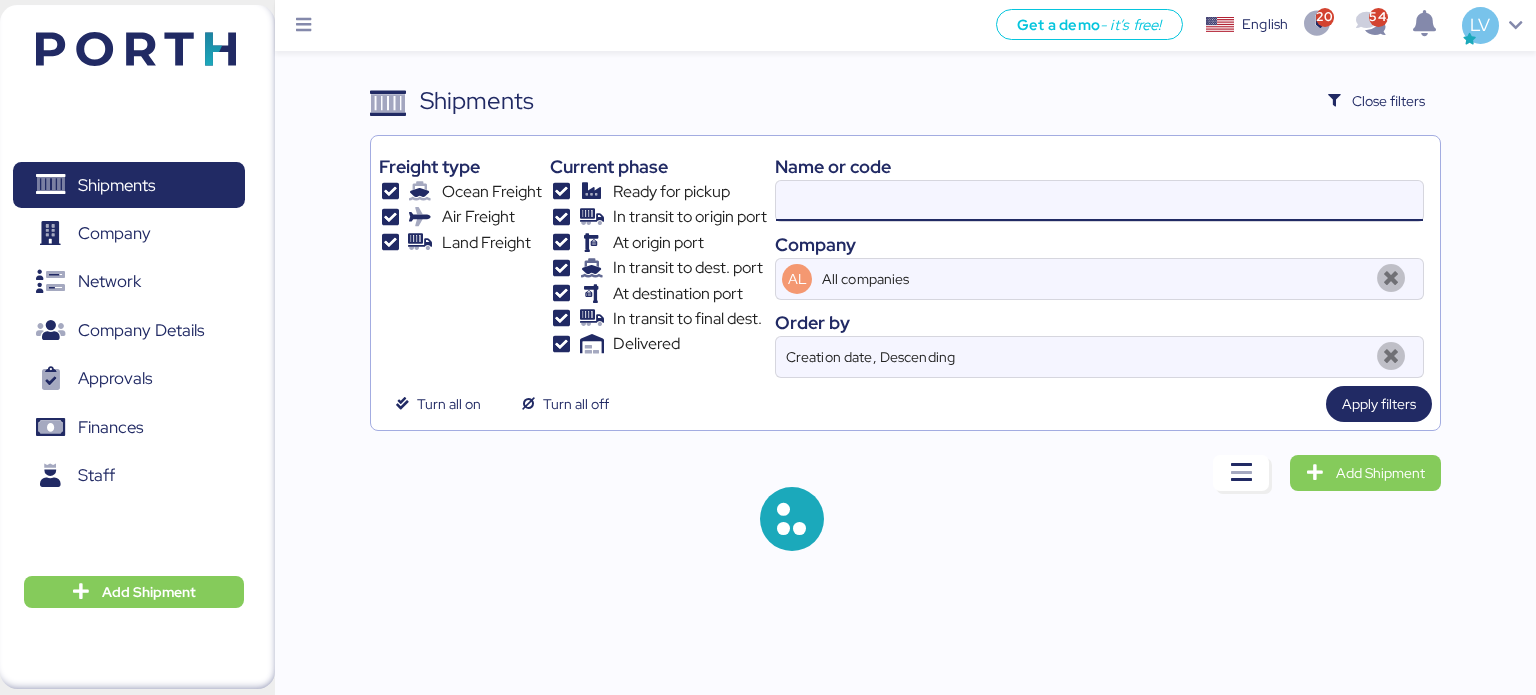 click at bounding box center (1099, 201) 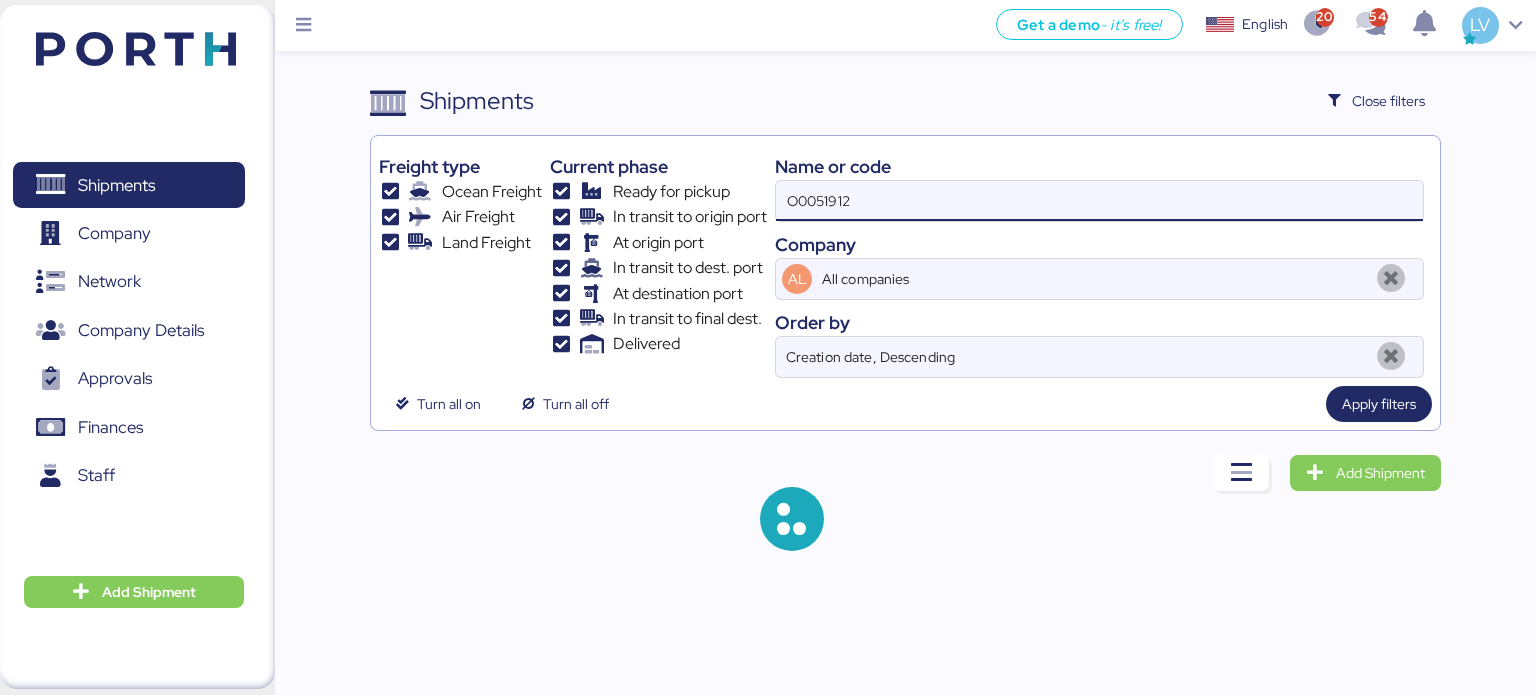 click on "O0051912" at bounding box center [1099, 201] 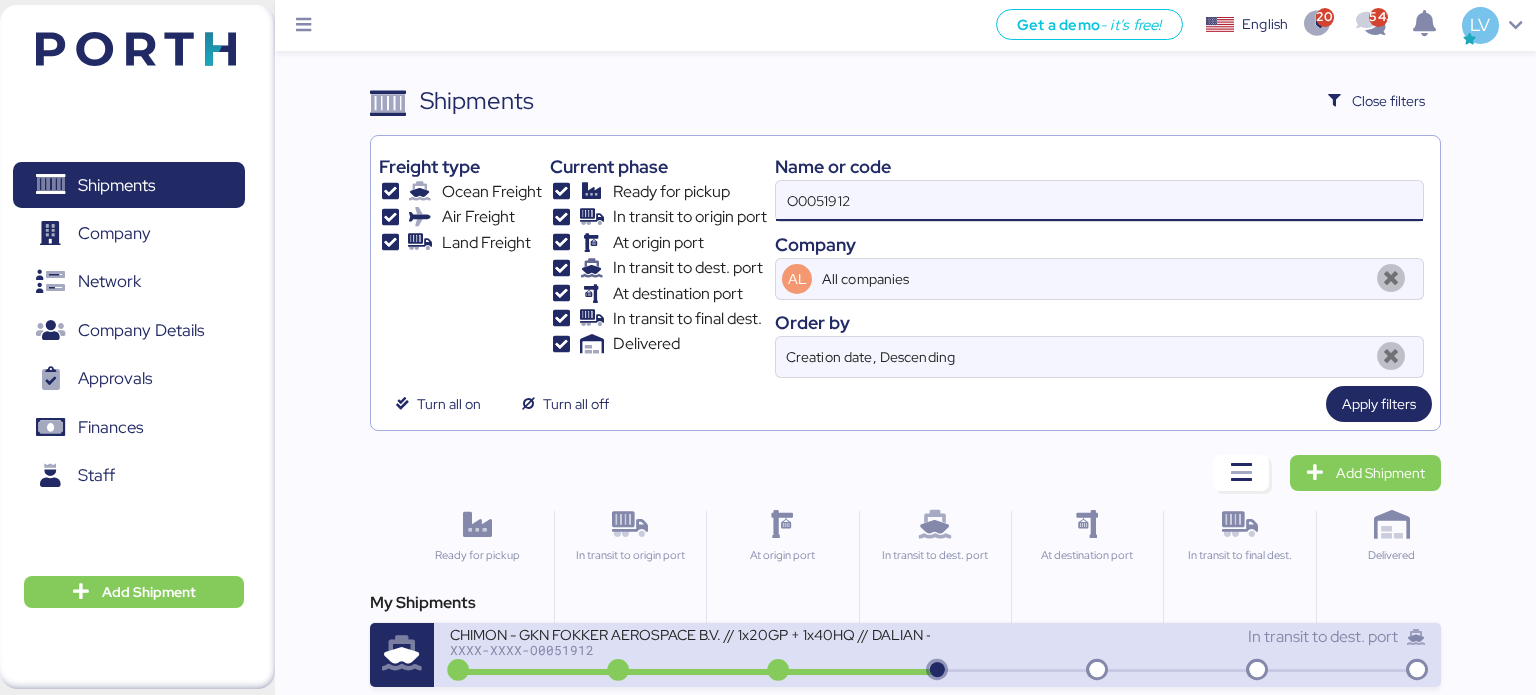click on "CHIMON - GKN FOKKER AEROSPACE B.V. // 1x20GP + 1x40HQ // DALIAN - MANZANILLO // HBL: BJSSE2507002  MBL: 177SPPKLD52845 XXXX-XXXX-O0051912 In transit to dest. port" at bounding box center [938, 655] 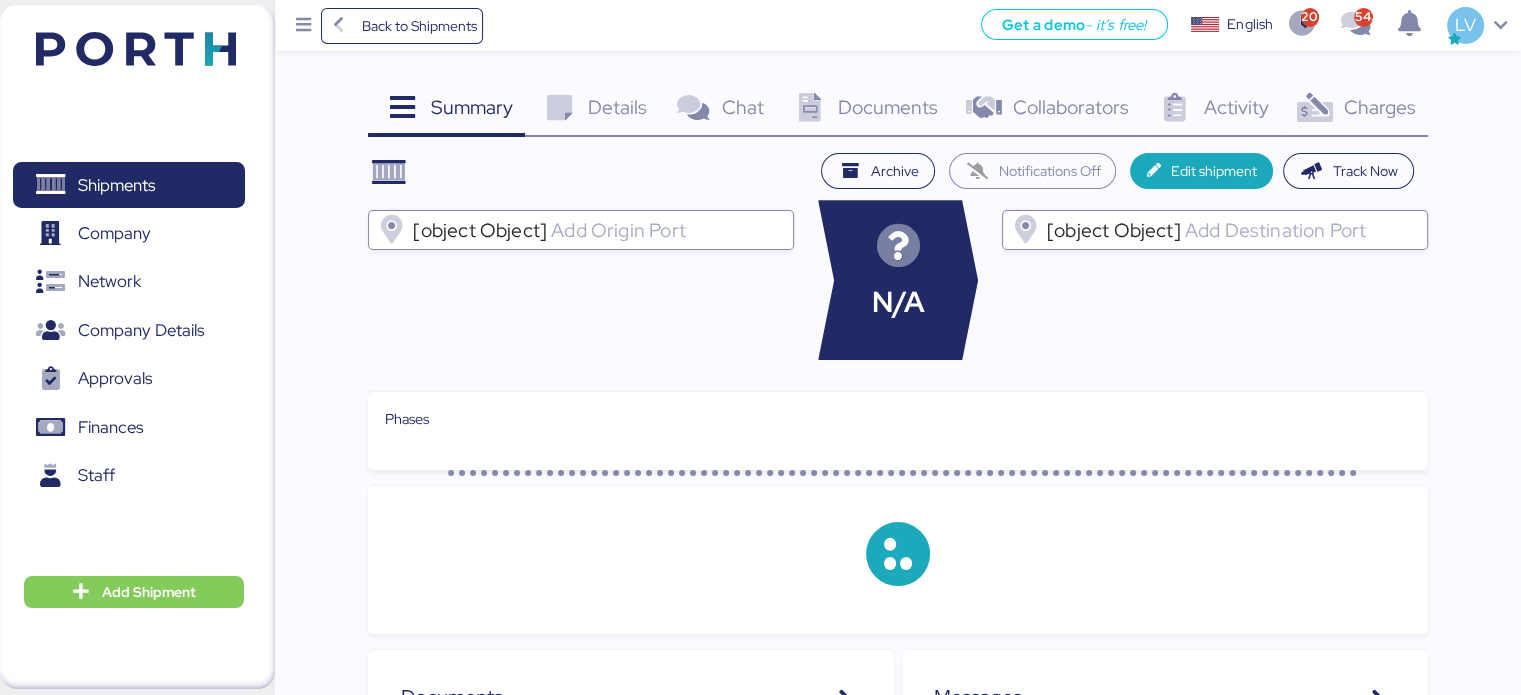 click on "Charges 0" at bounding box center [1354, 110] 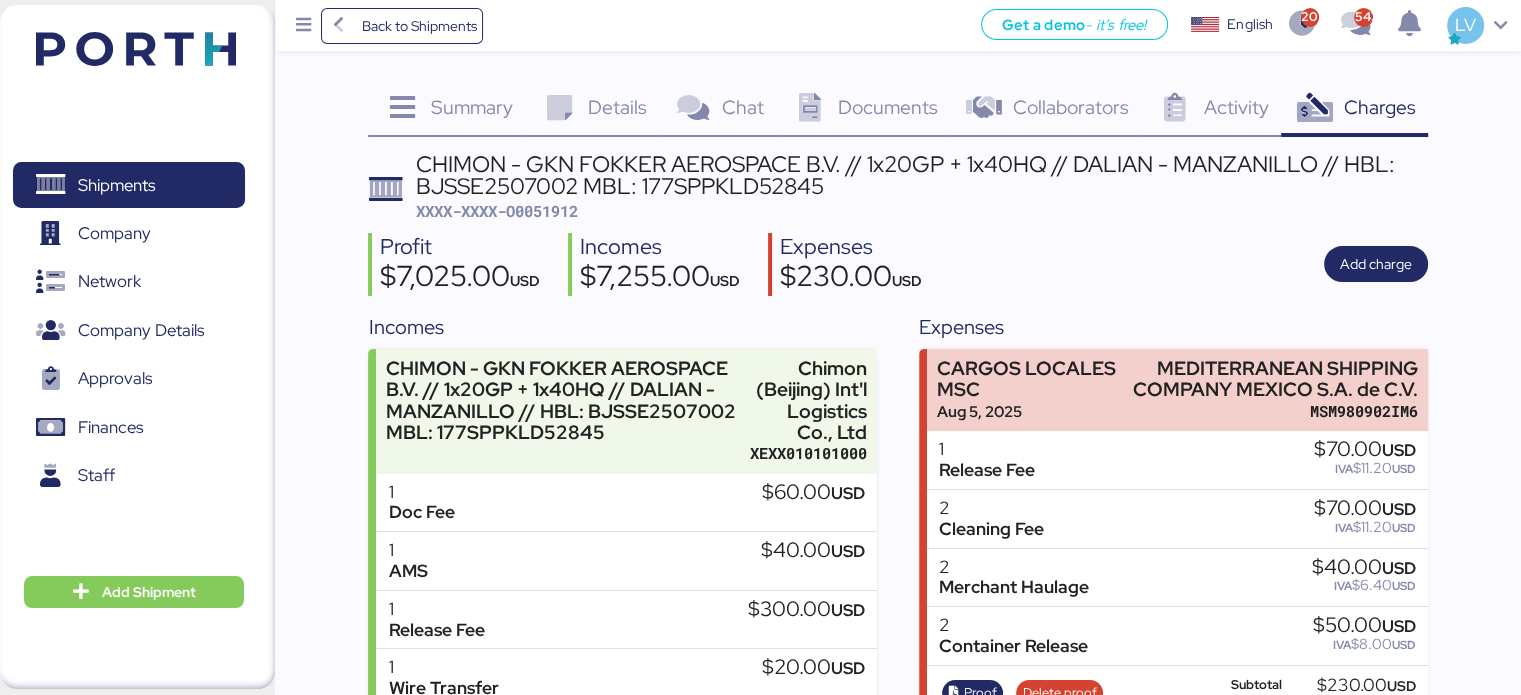 click on "Charges 0" at bounding box center (1354, 110) 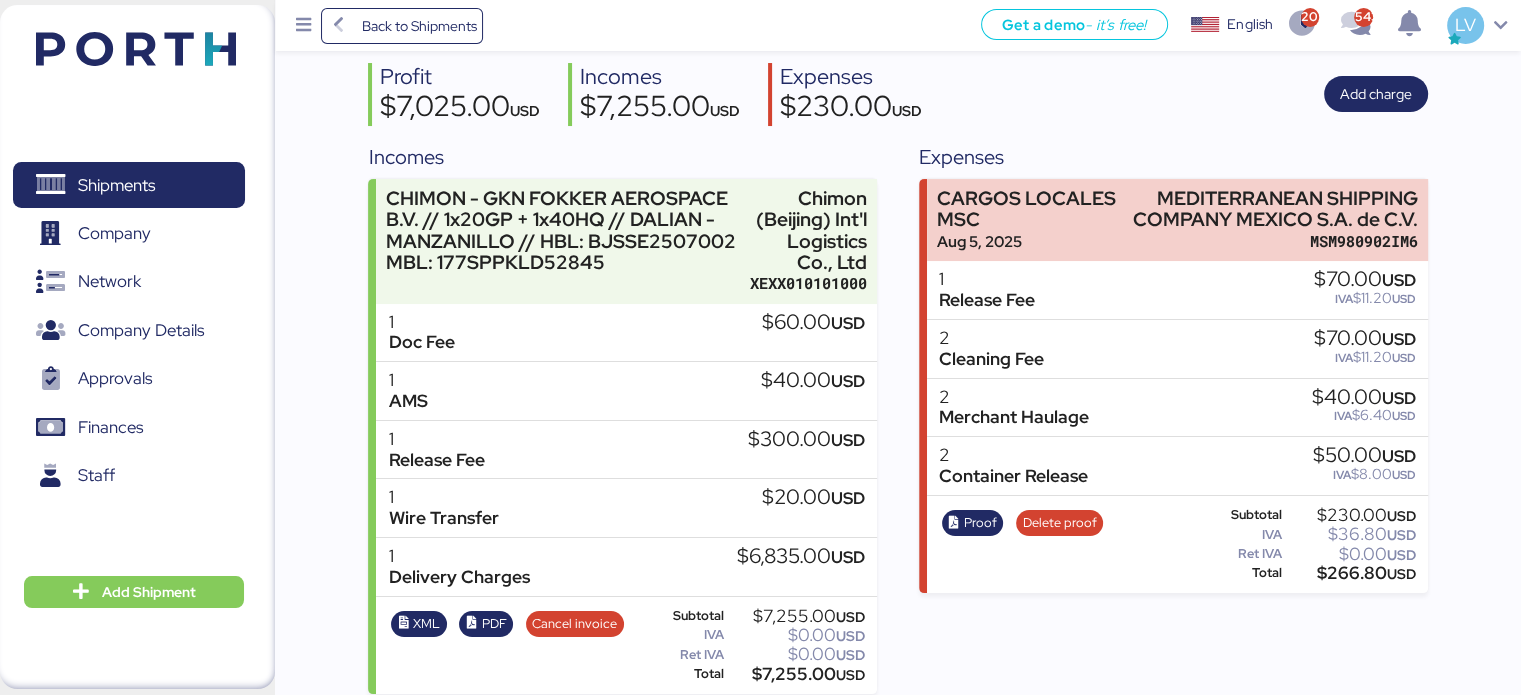 scroll, scrollTop: 183, scrollLeft: 0, axis: vertical 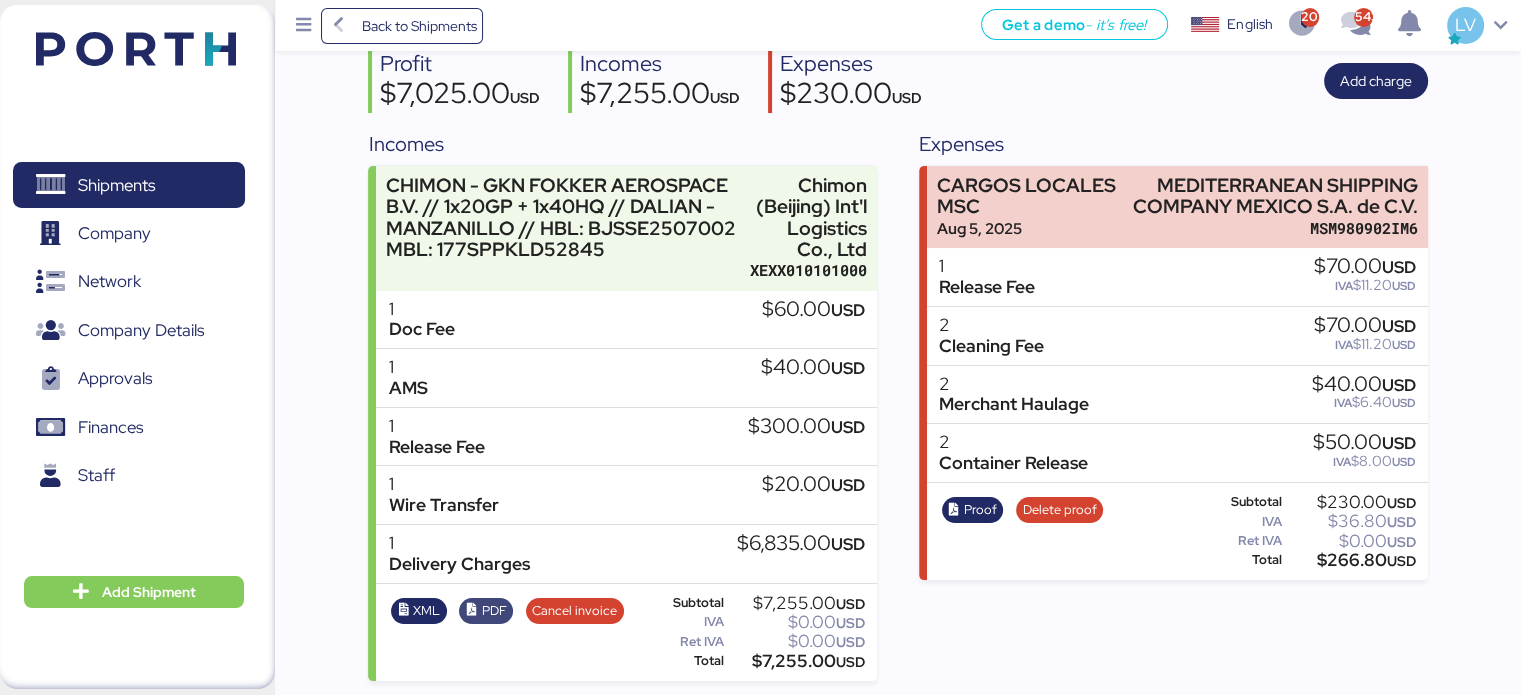 click on "PDF" at bounding box center [494, 611] 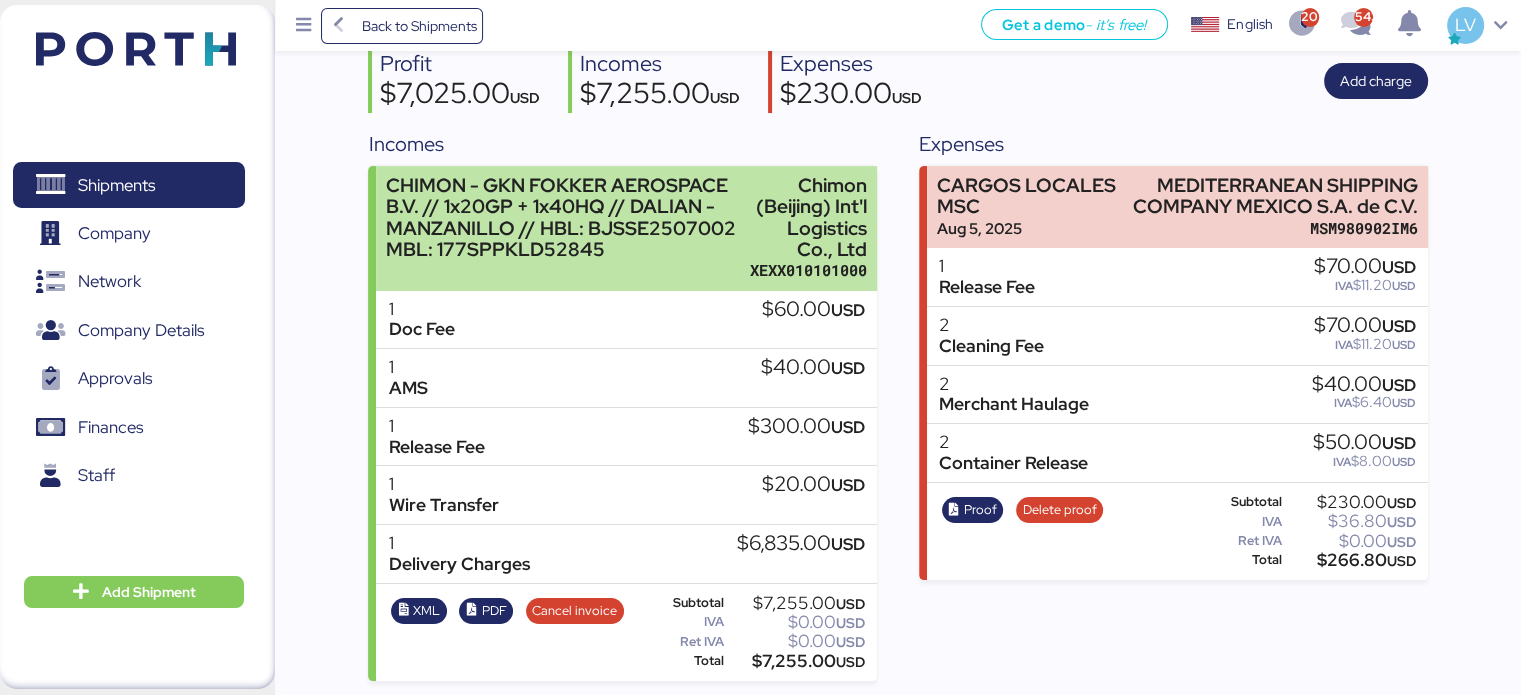 scroll, scrollTop: 8, scrollLeft: 0, axis: vertical 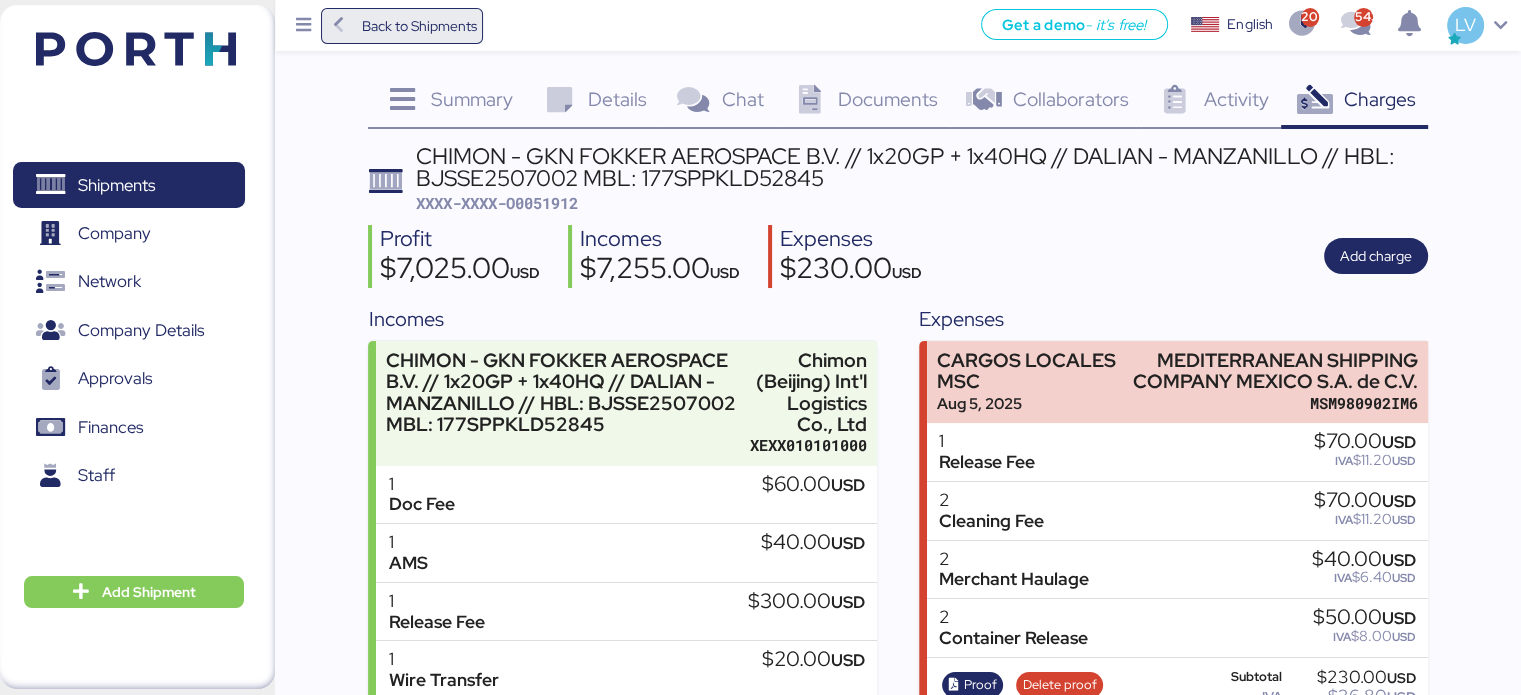 click on "Back to Shipments" at bounding box center [402, 26] 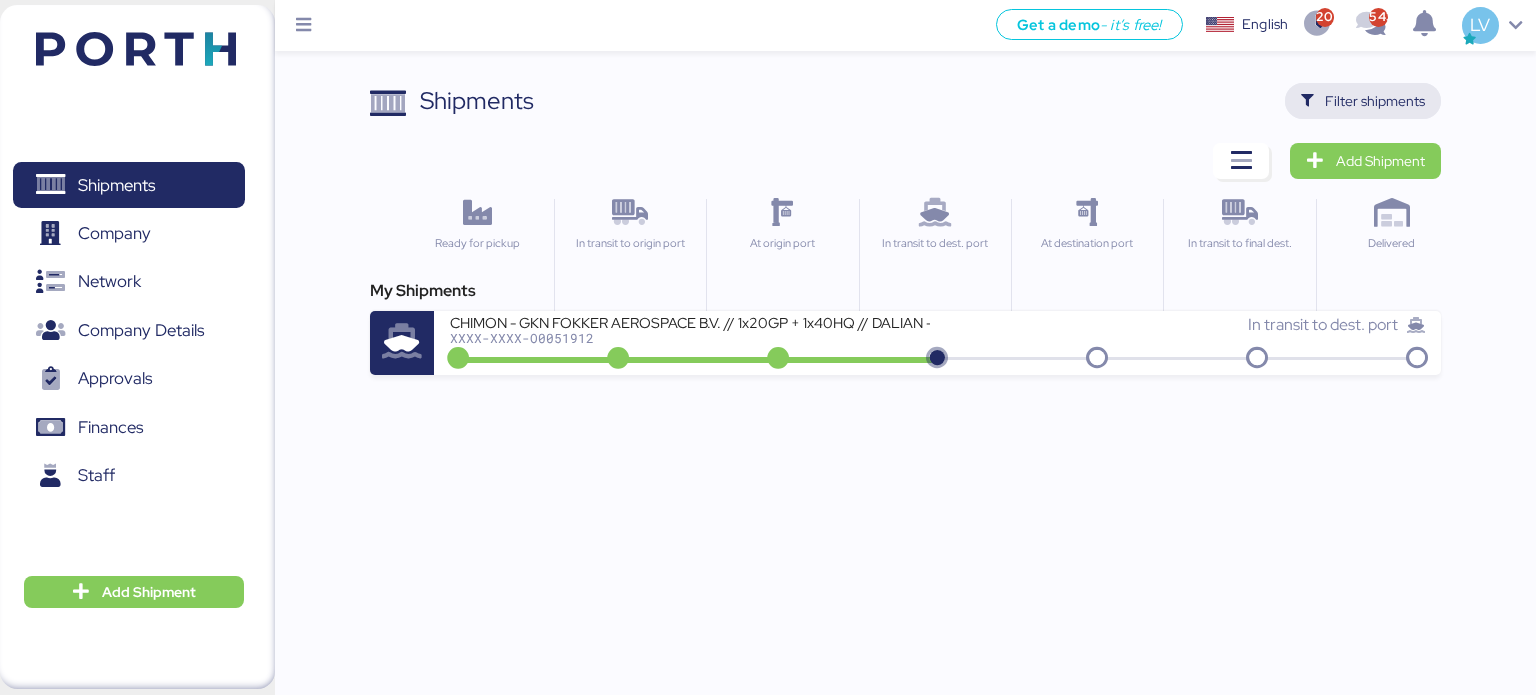 click on "Filter shipments" at bounding box center [1363, 101] 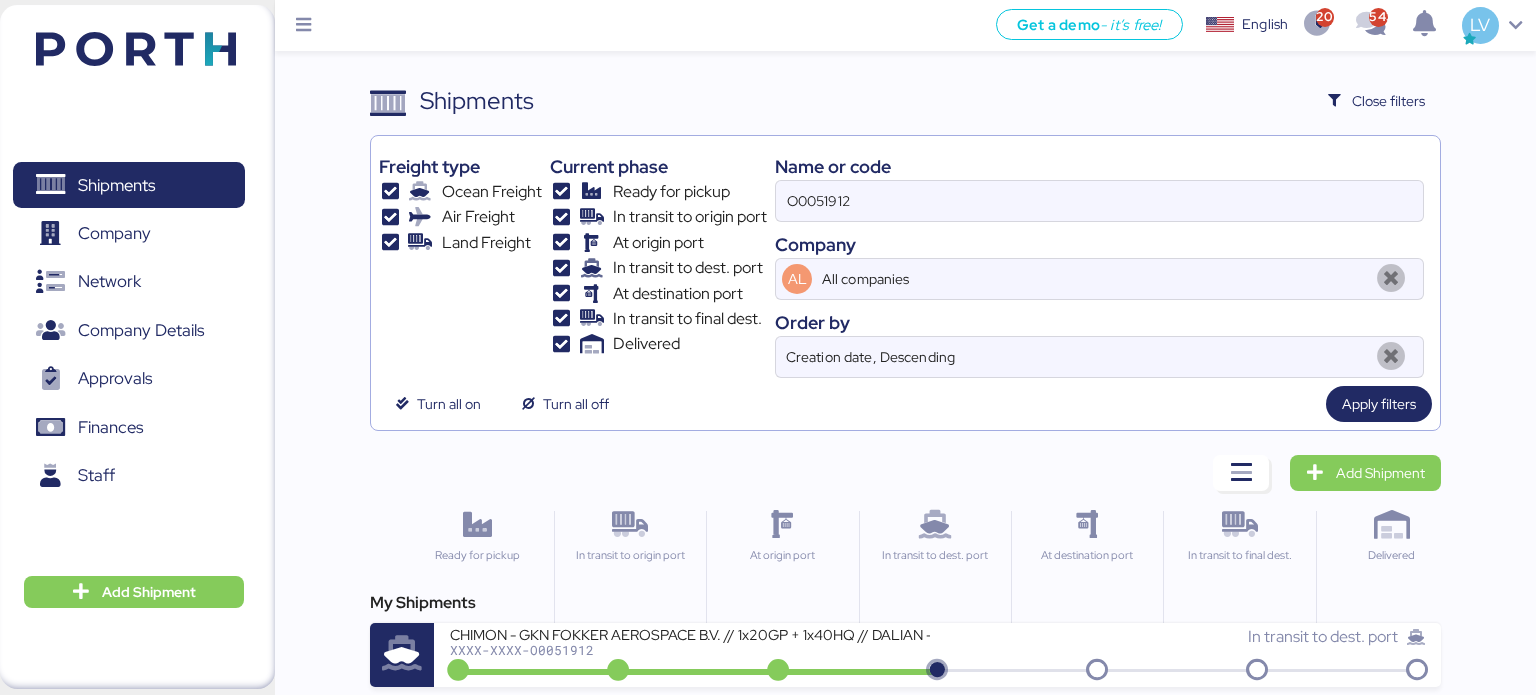 click on "Name or code O0051912 Company AL All companies   Order by Creation date, Descending" at bounding box center [1099, 261] 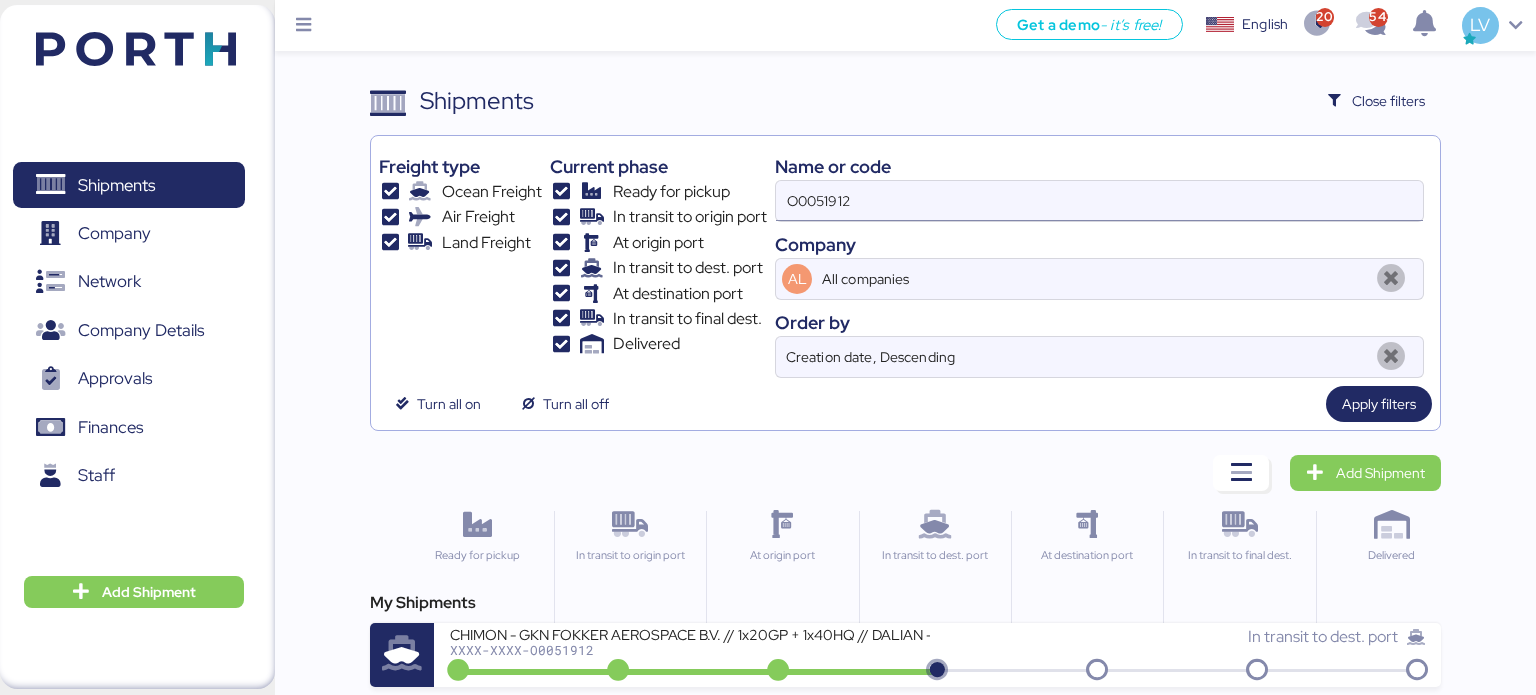 click on "O0051912" at bounding box center (1099, 201) 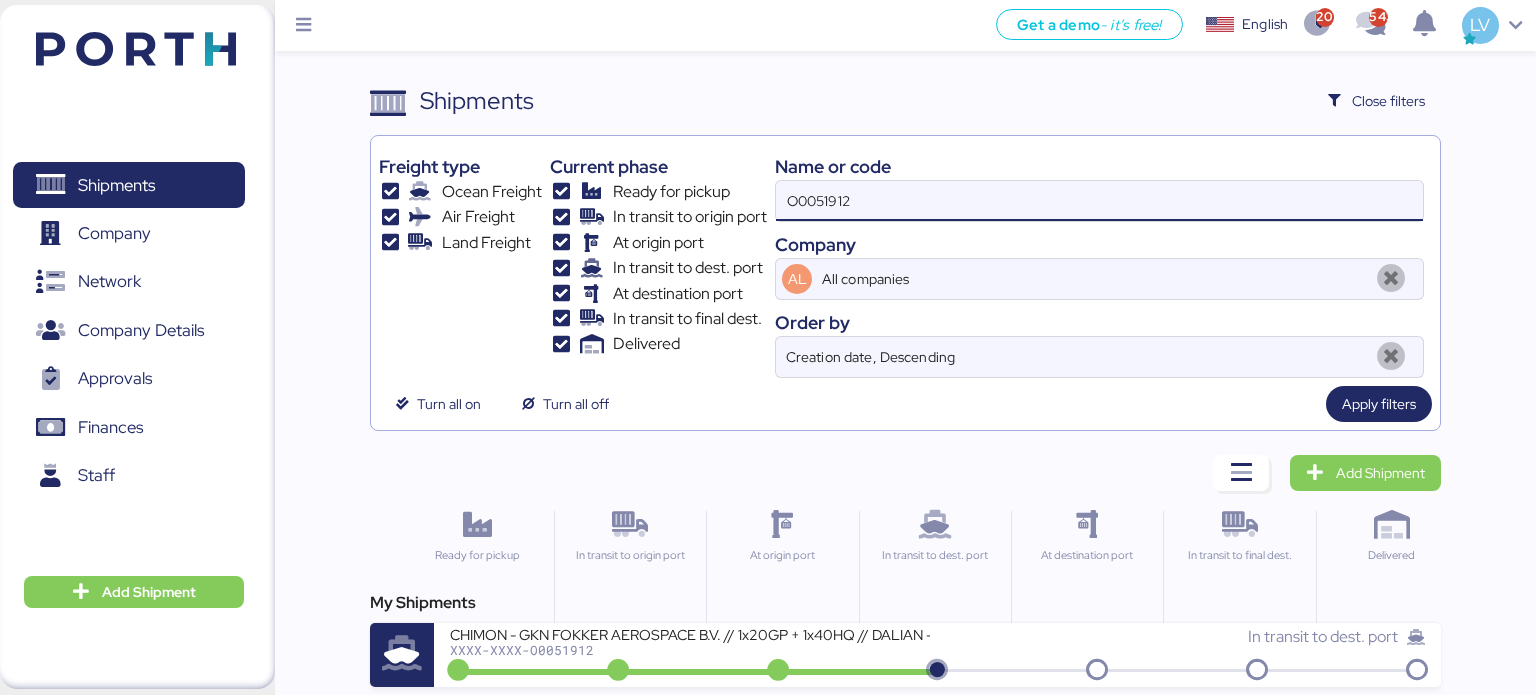 click on "O0051912" at bounding box center [1099, 201] 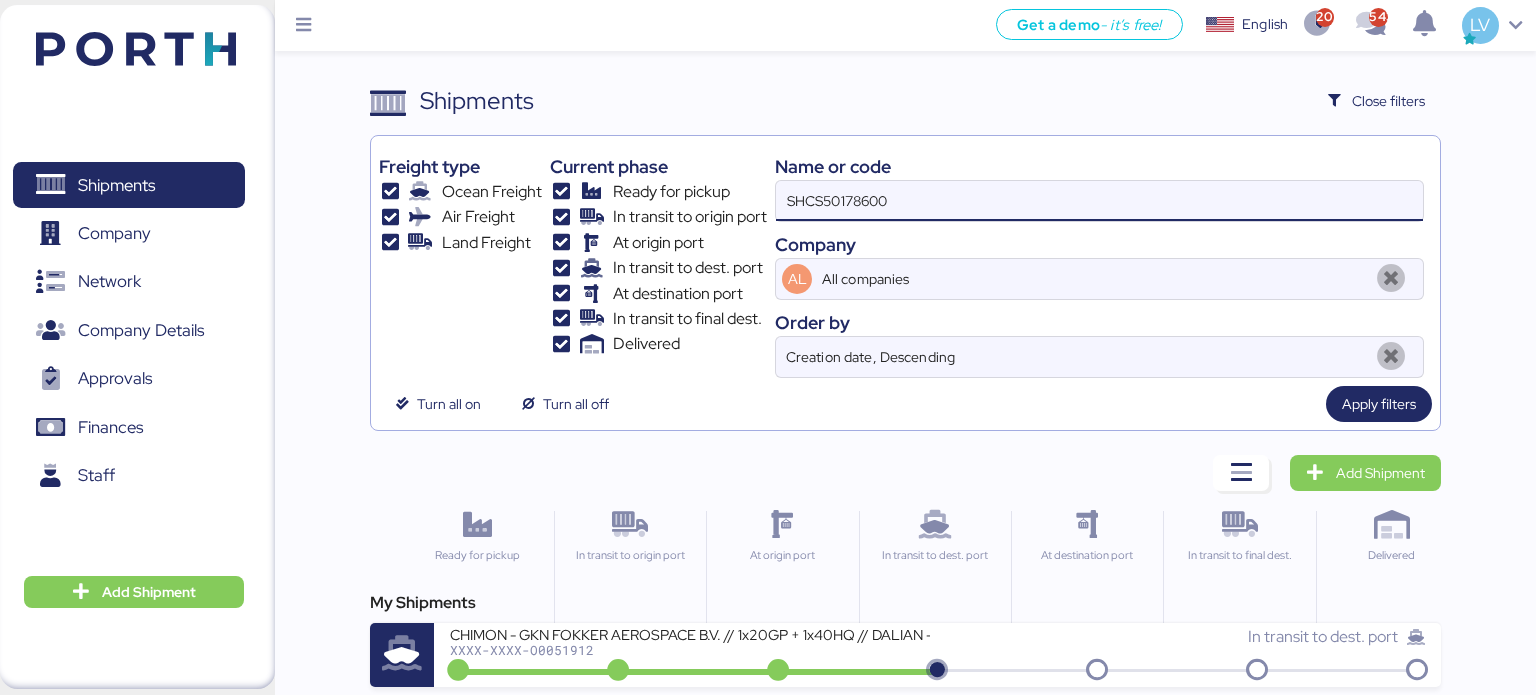 type on "SHCS50178600" 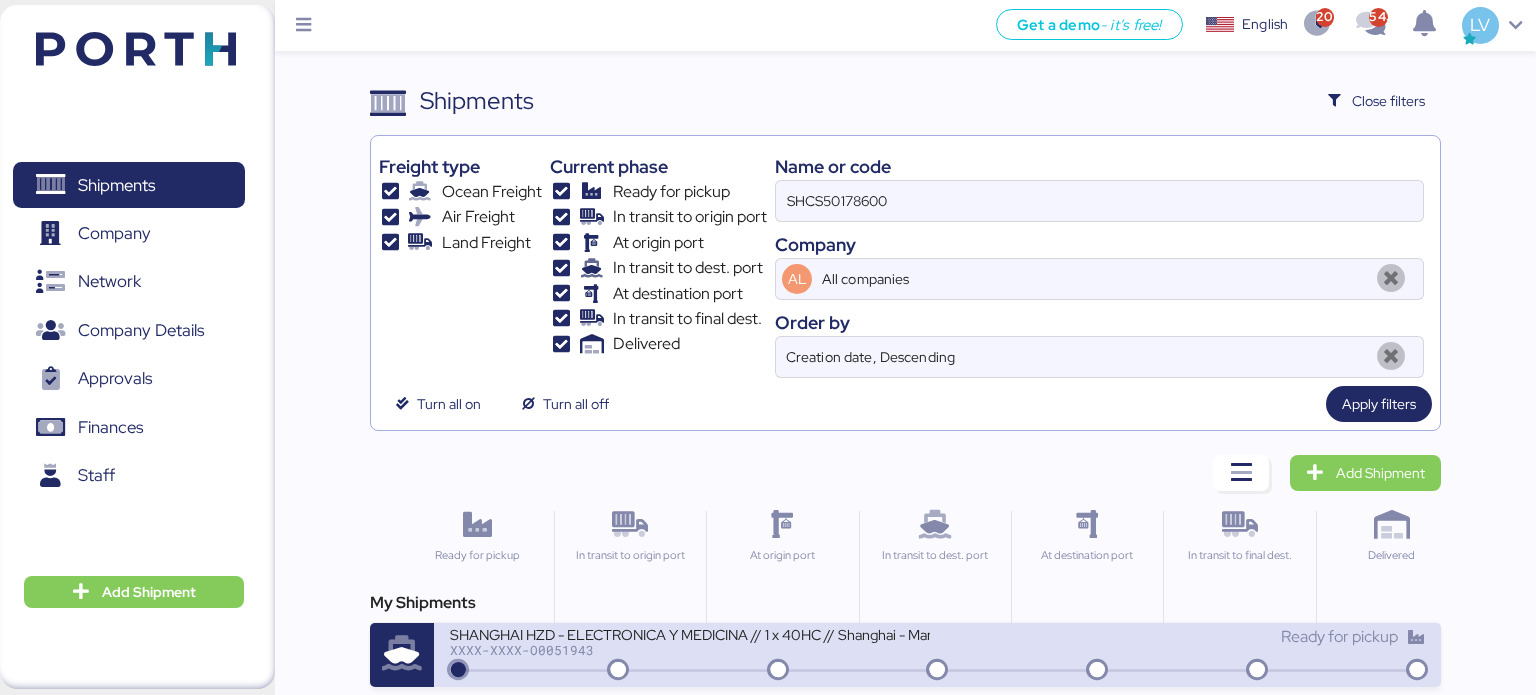 click on "SHANGHAI HZD - ELECTRONICA Y MEDICINA // 1 x 40HC // Shanghai - Manzanillo // HBL: SHCS50178600  - MBL: SHCS50178600 XXXX-XXXX-O0051943 Ready for pickup" at bounding box center [938, 655] 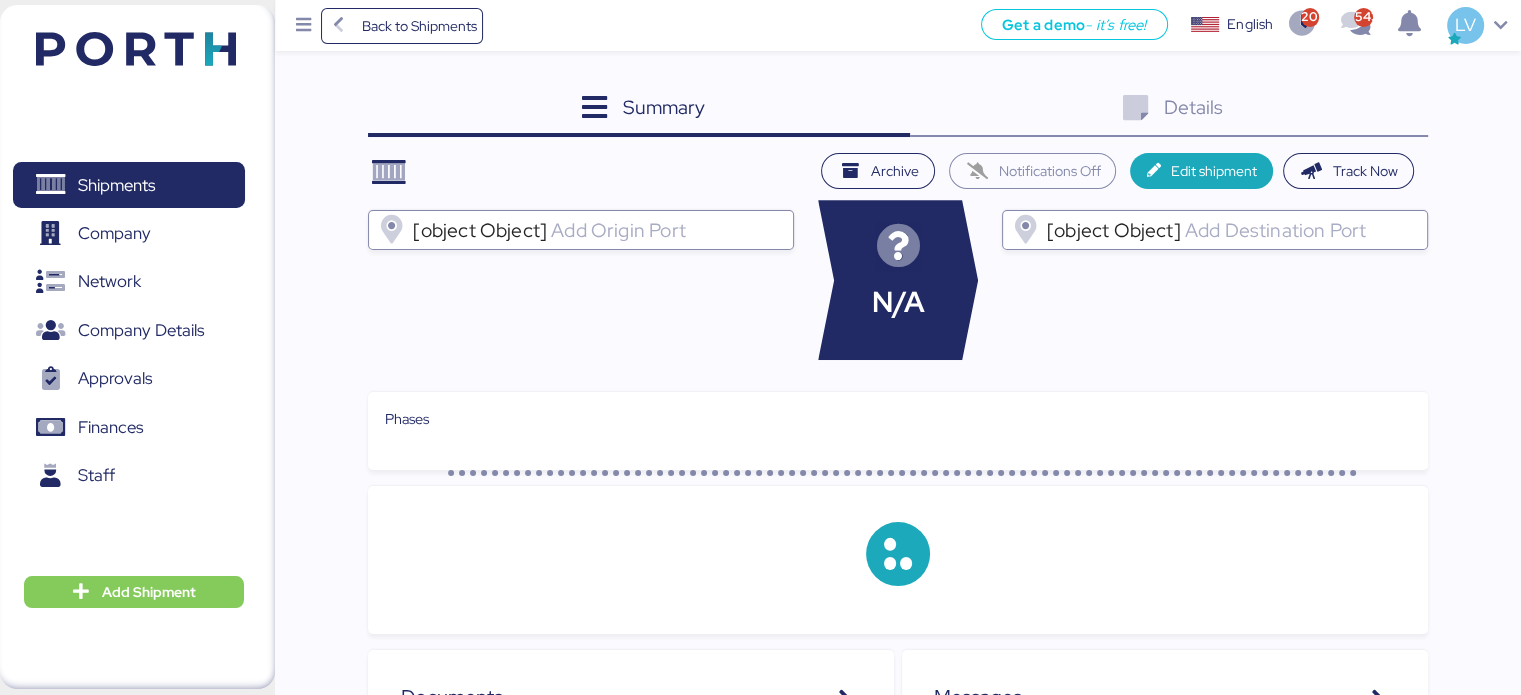 click on "Summary 0   Details 0     Archive   Notifications Off   Edit shipment   Track Now   [object Object]   N/A   [object Object] Phases Documents   Name
SHCS50178600W.pdf
private
HZDSE2506276 HBL电放件.pdf
Activity
The information has not been found
Messages" at bounding box center (760, 584) 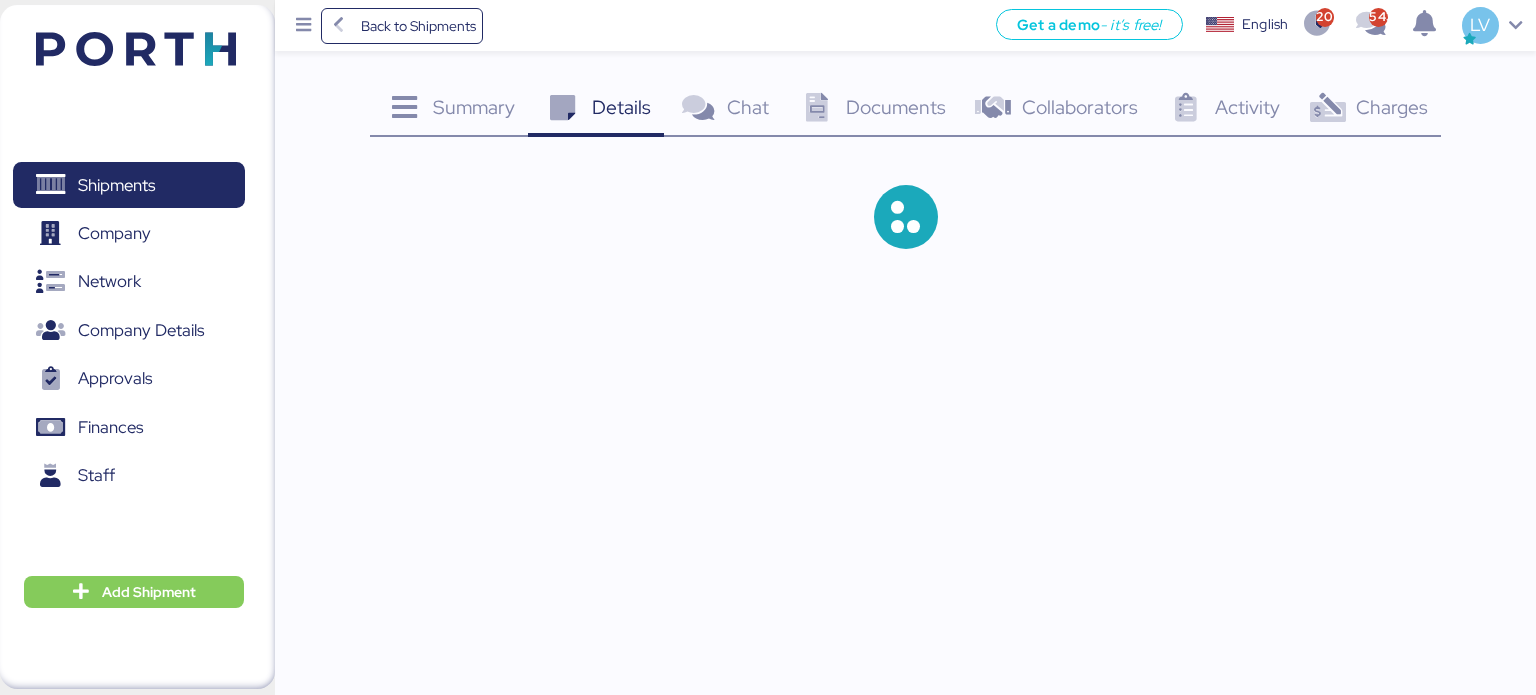 click on "Charges 0" at bounding box center (1367, 110) 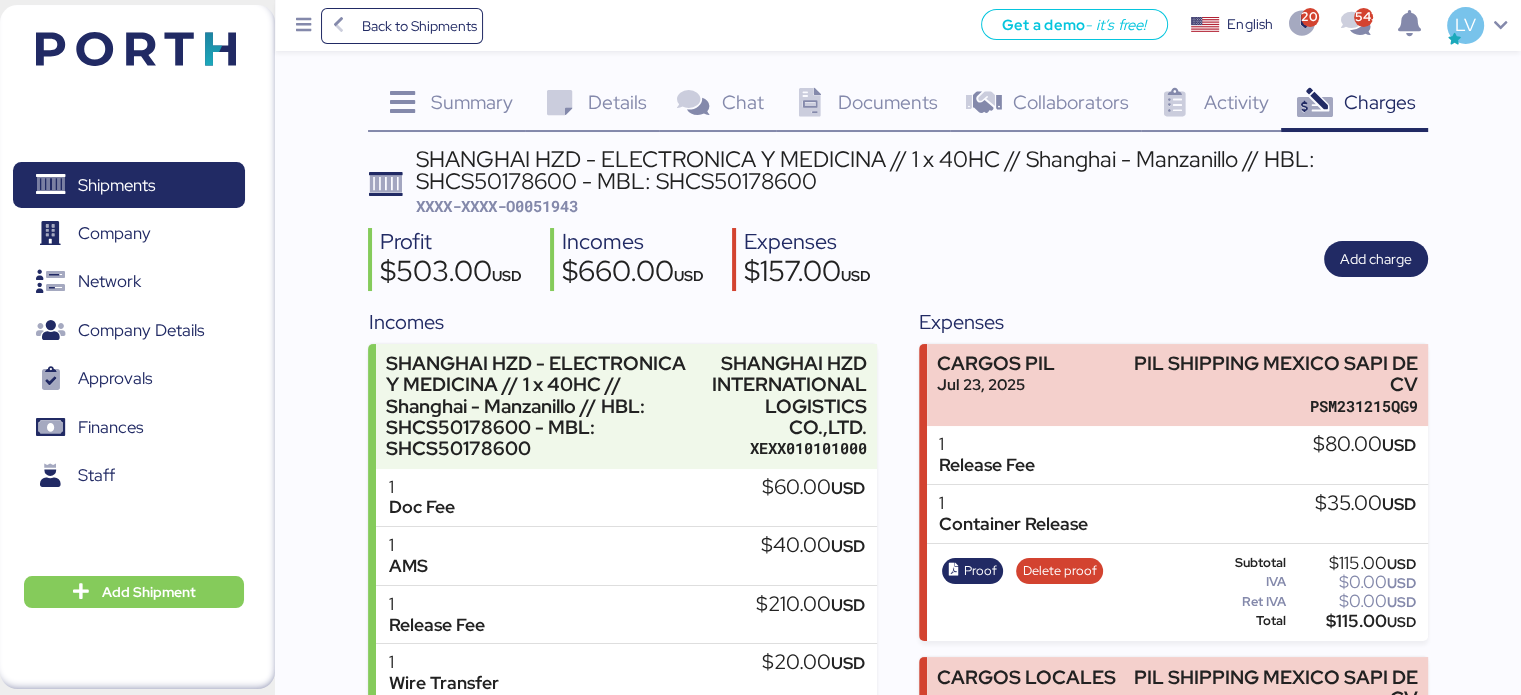 scroll, scrollTop: 0, scrollLeft: 0, axis: both 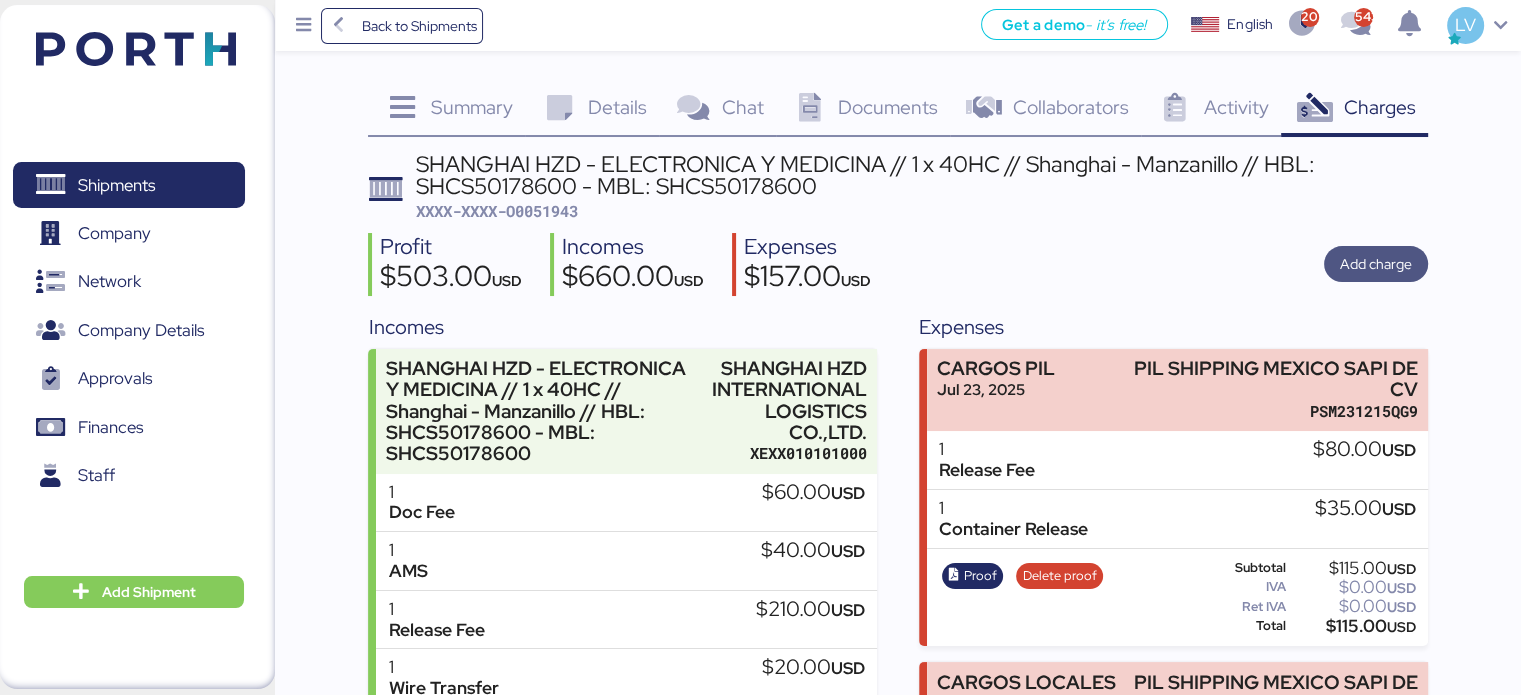 click on "Add charge" at bounding box center [1376, 264] 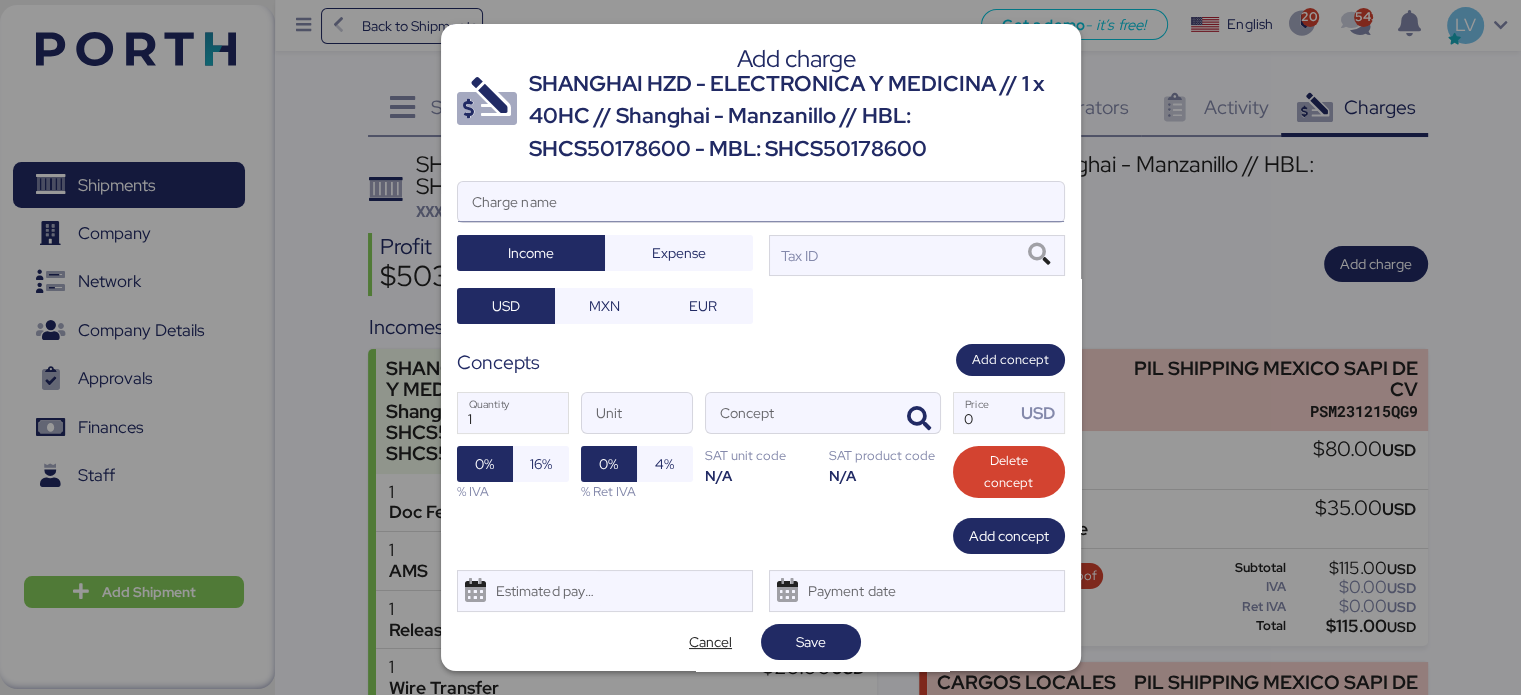click on "Charge name" at bounding box center [761, 202] 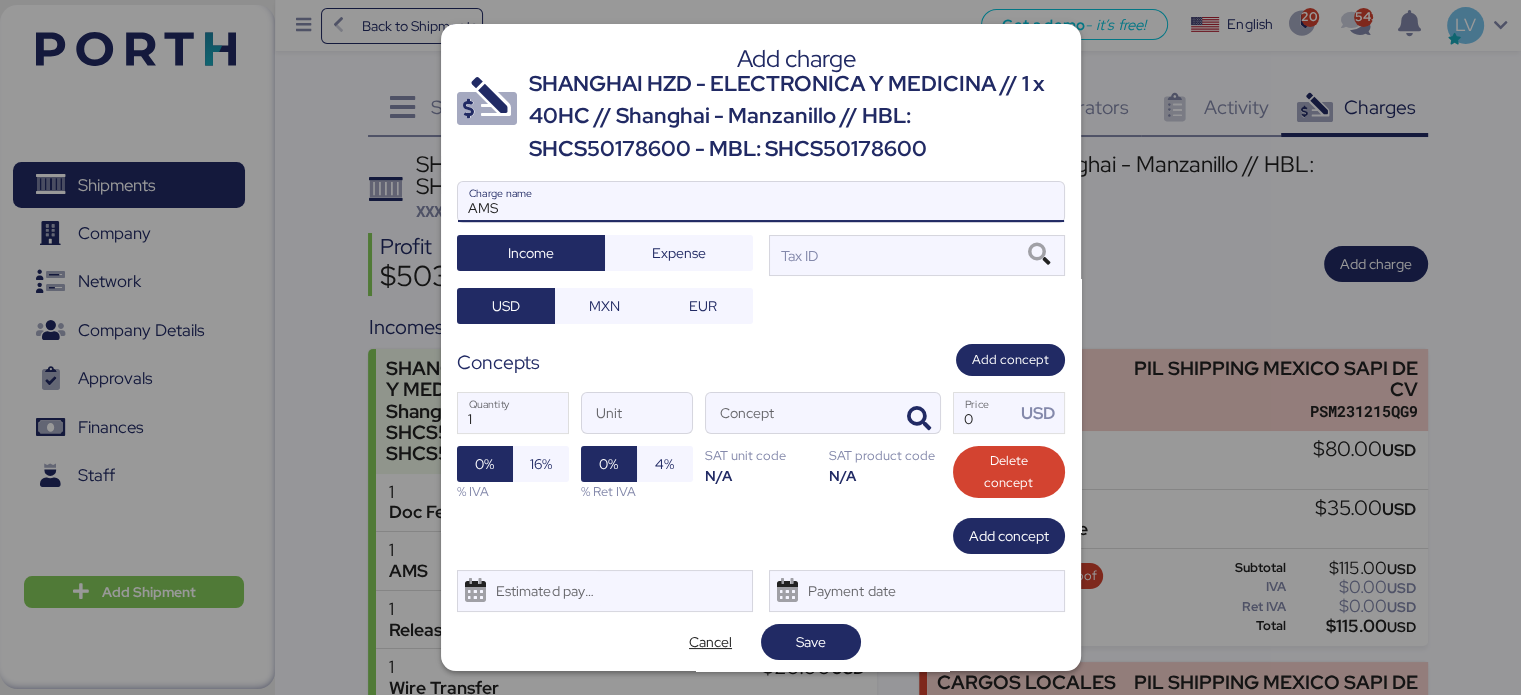 type on "AMS" 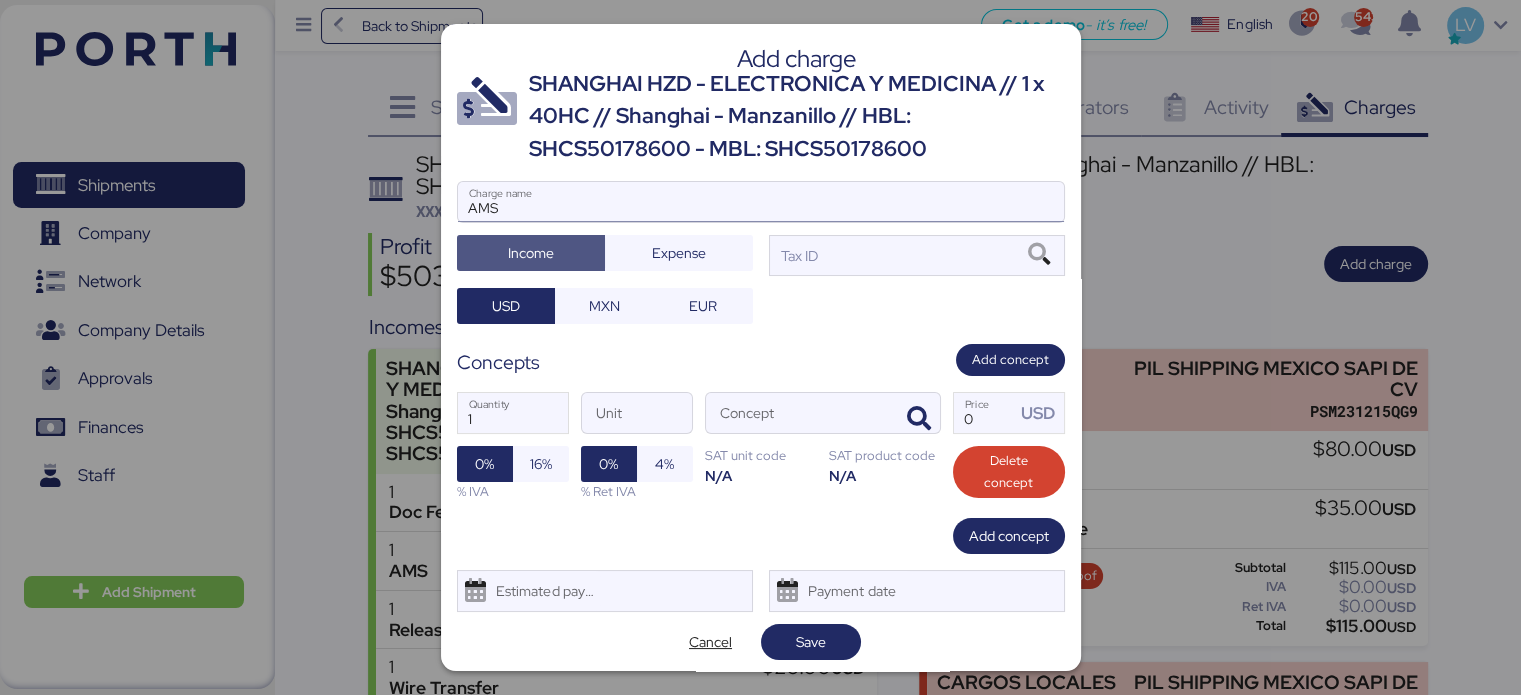 type 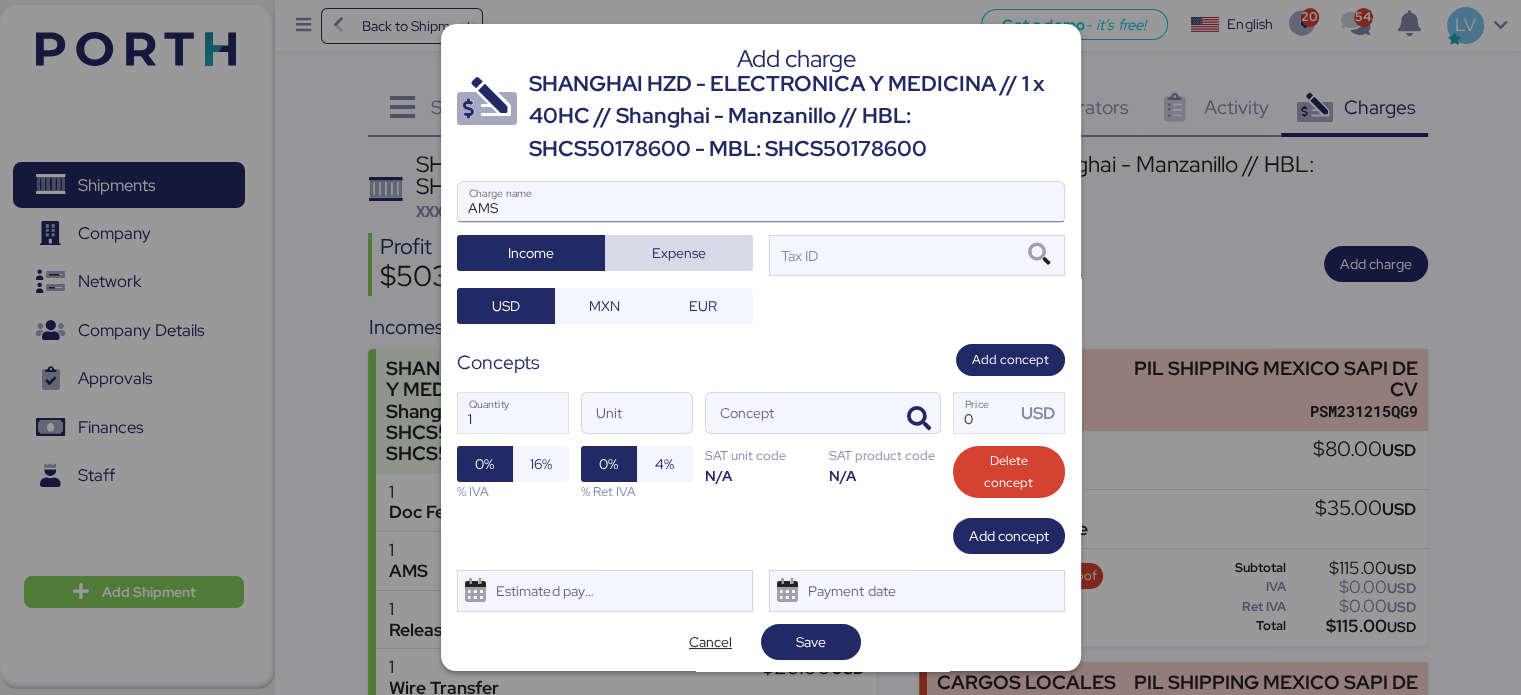 type 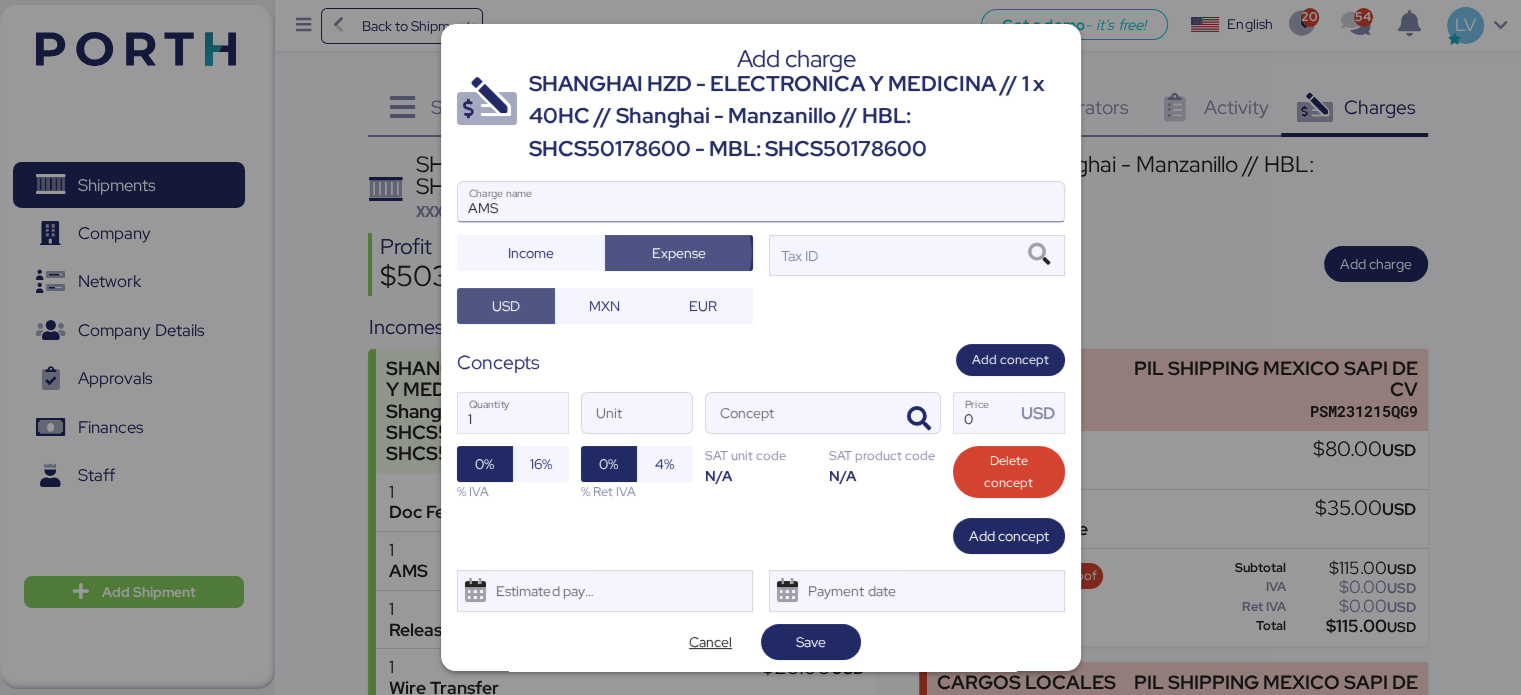 type 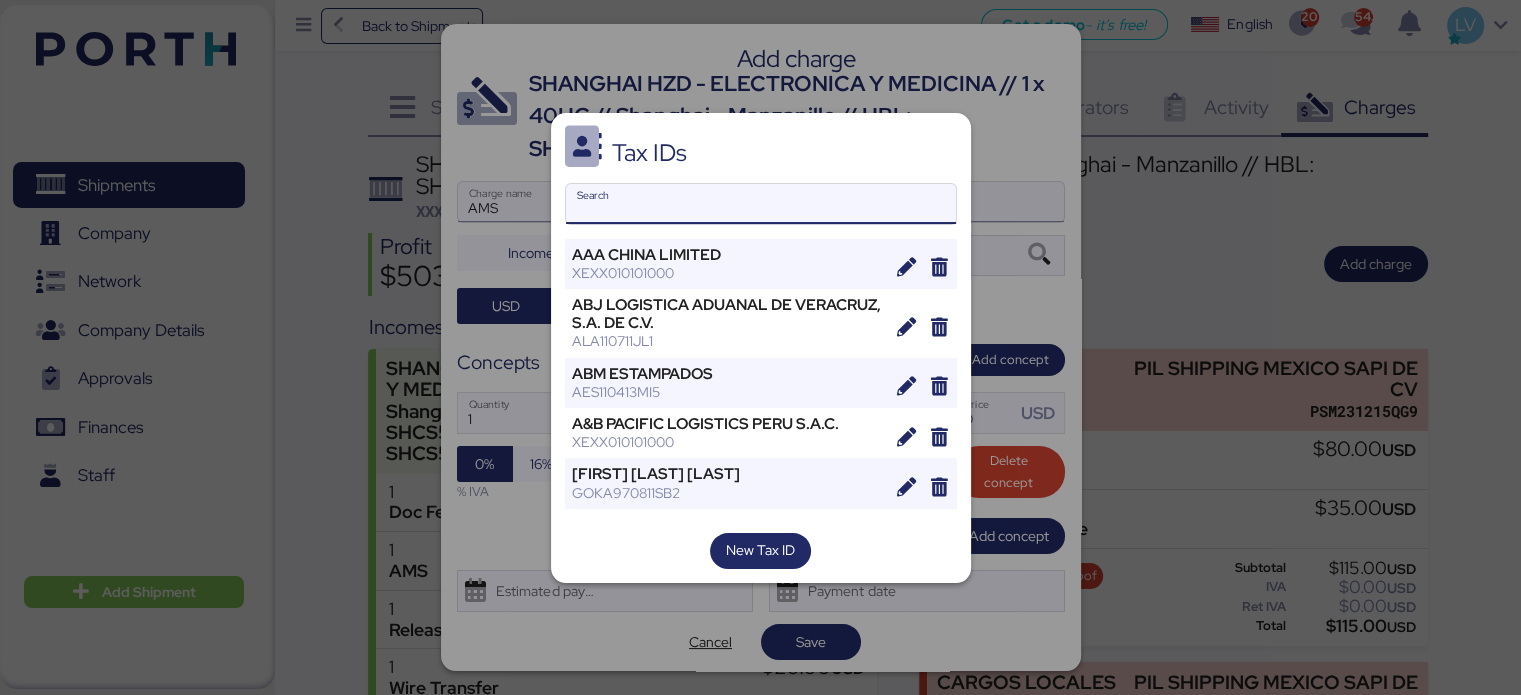 click on "Search" at bounding box center [761, 204] 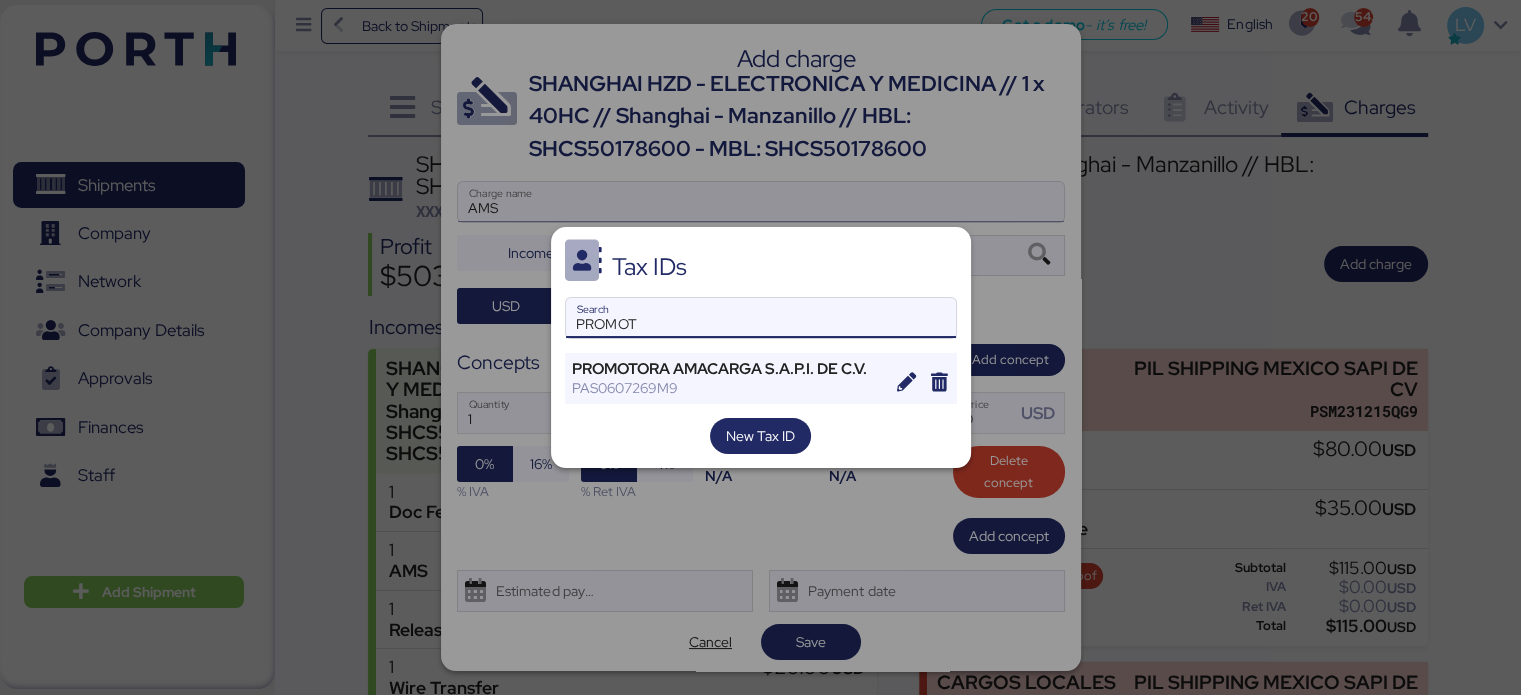 type on "PROMOT" 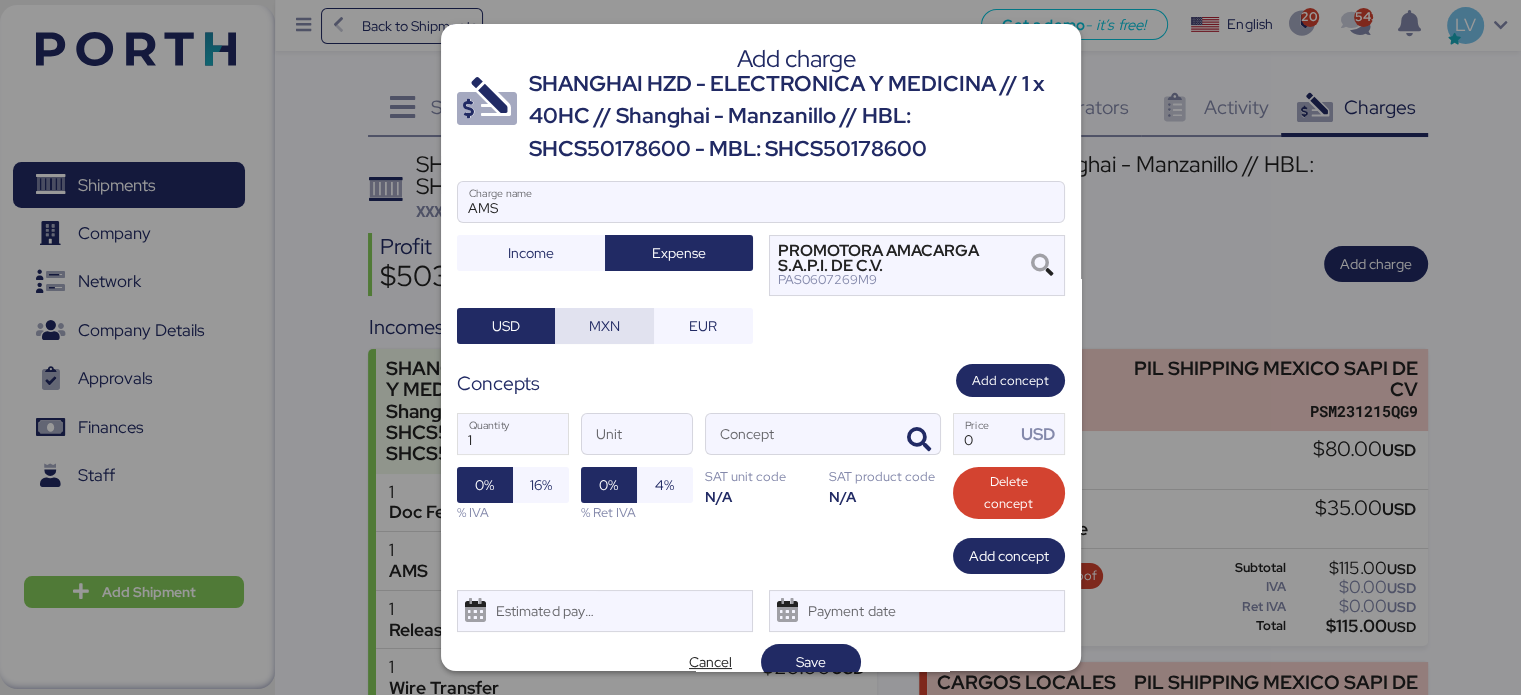 click on "MXN" at bounding box center [604, 326] 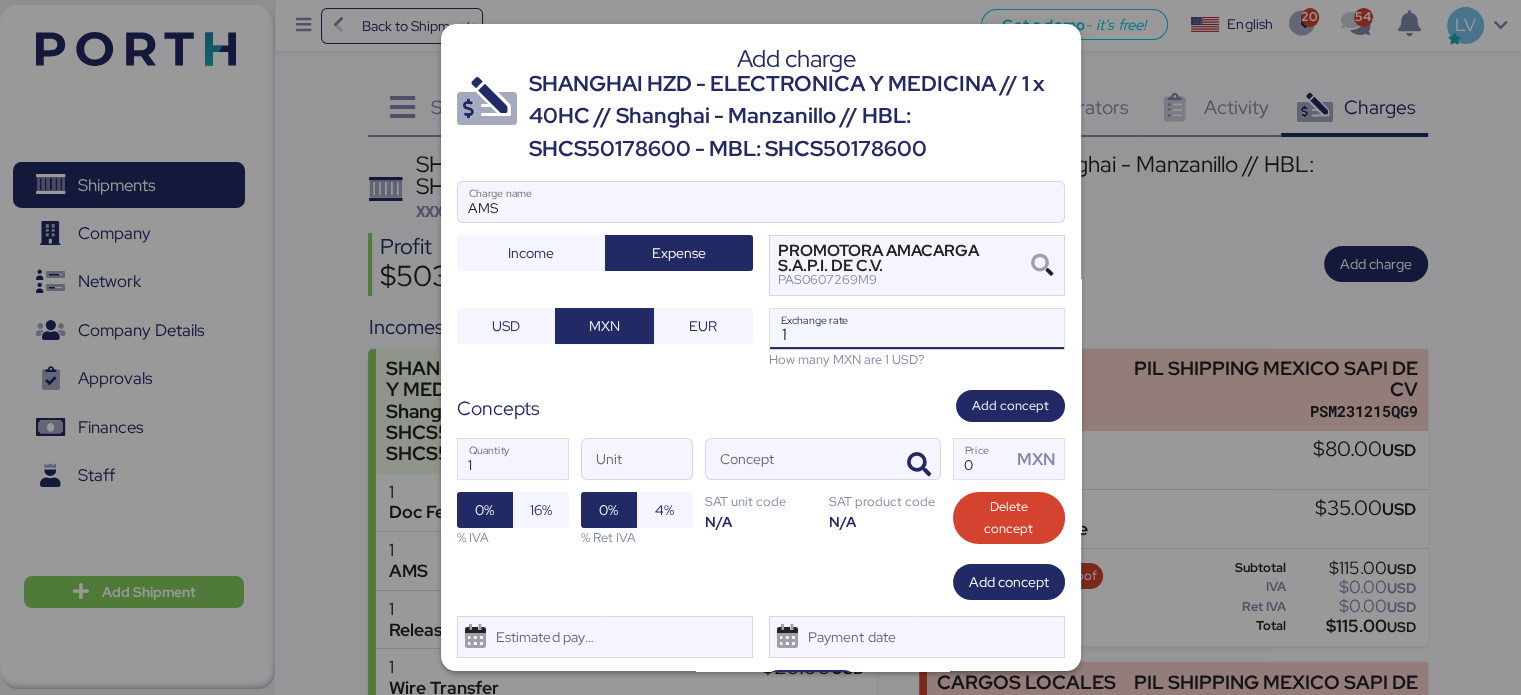 click on "1" at bounding box center [917, 329] 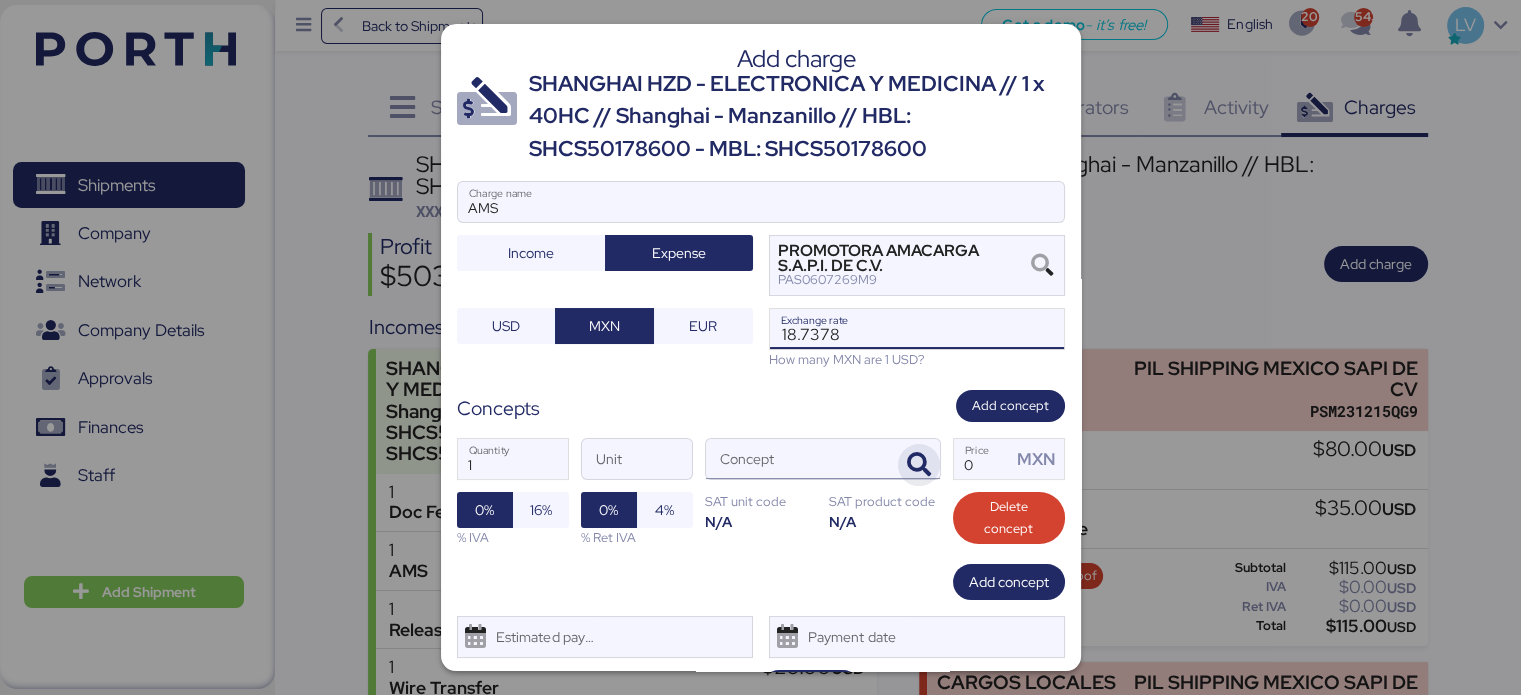 type on "18.7378" 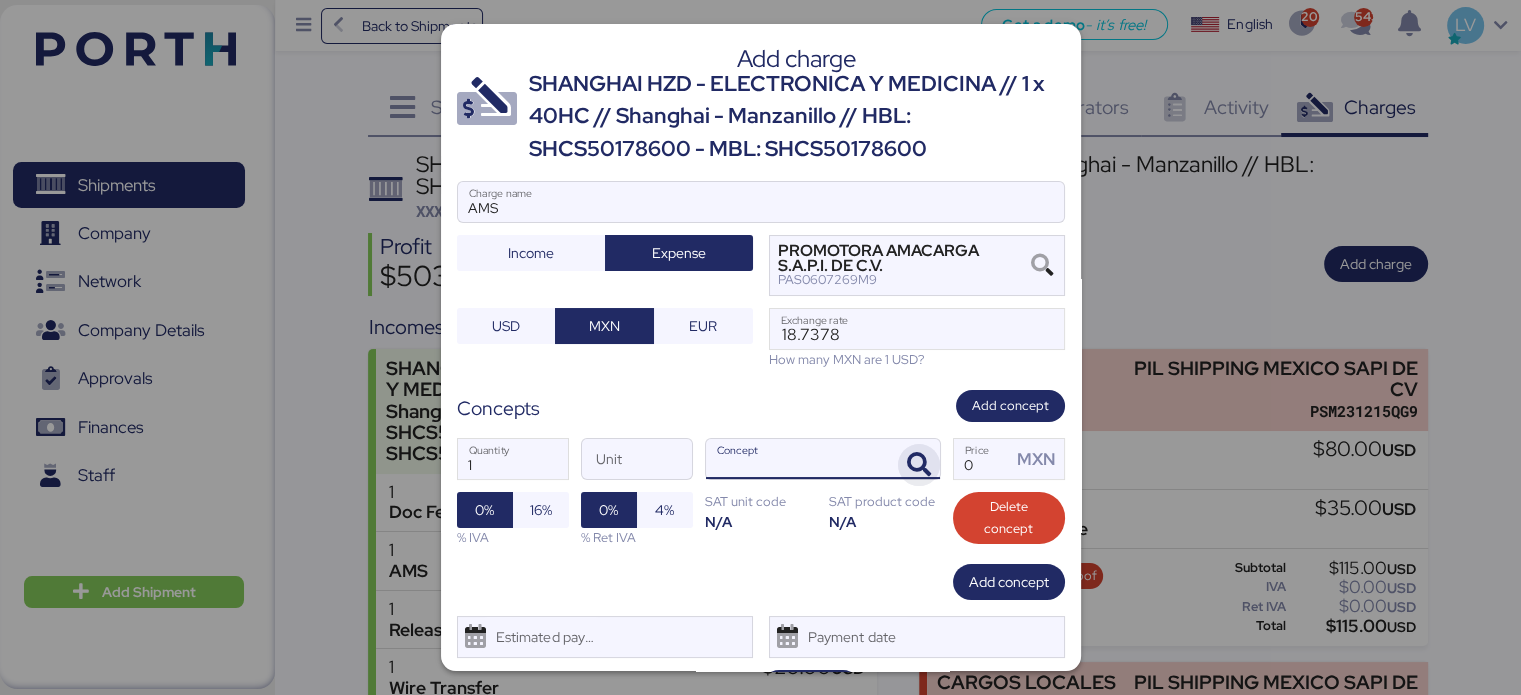 click at bounding box center [919, 465] 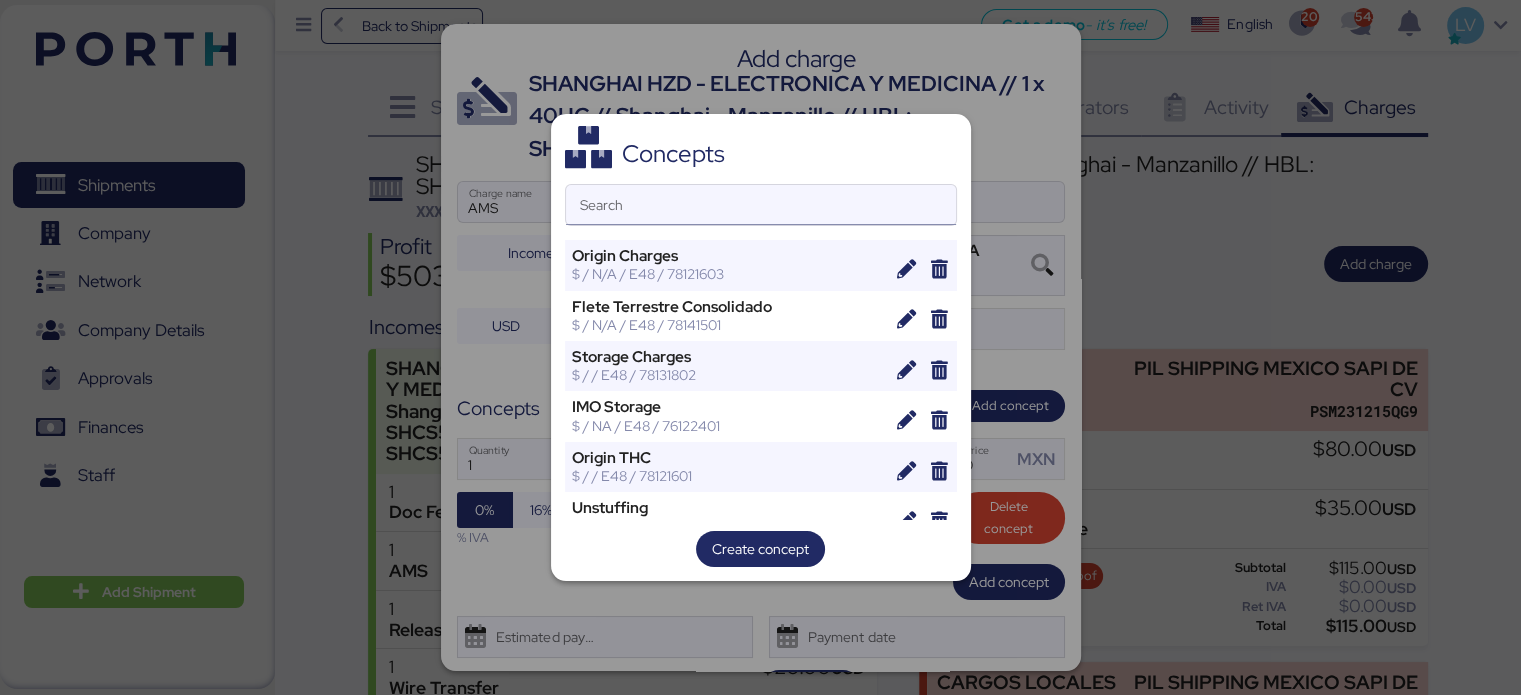 click on "Search" at bounding box center (761, 205) 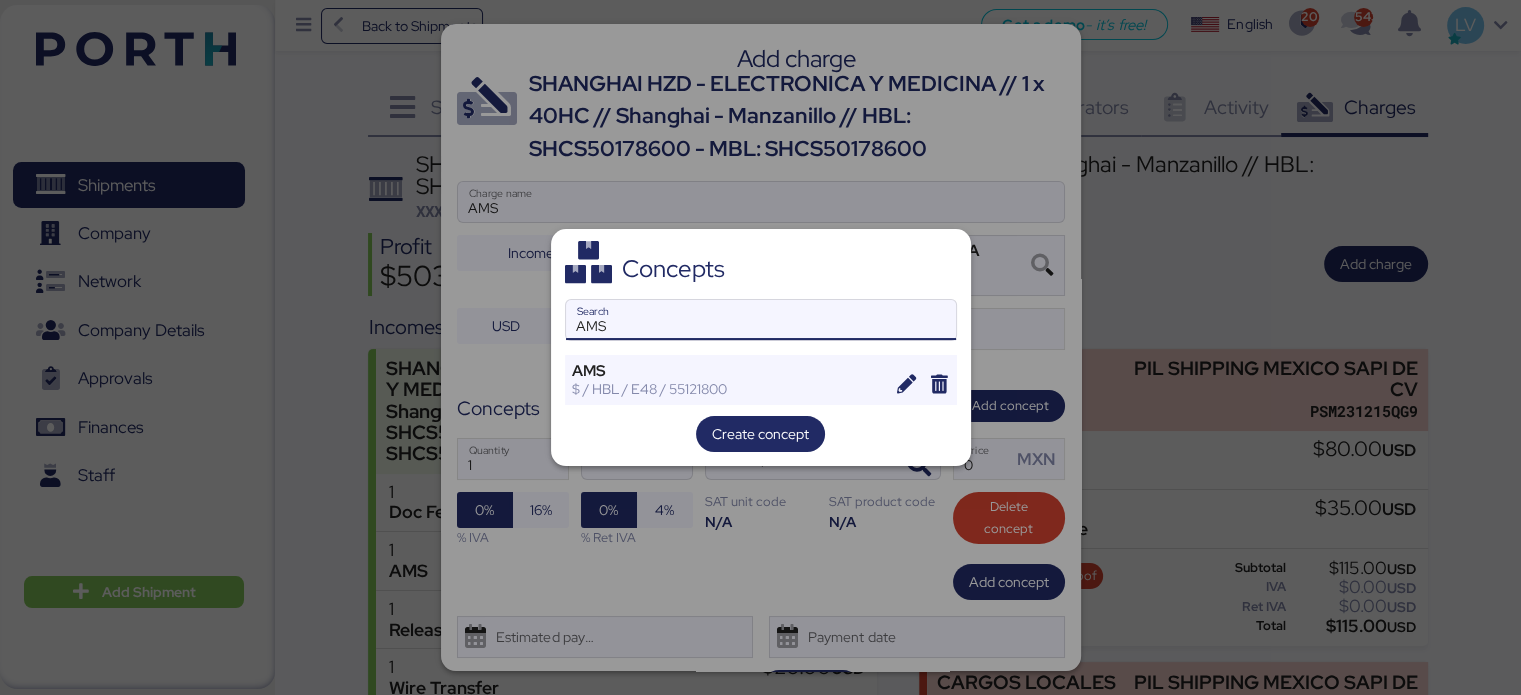 type on "AMS" 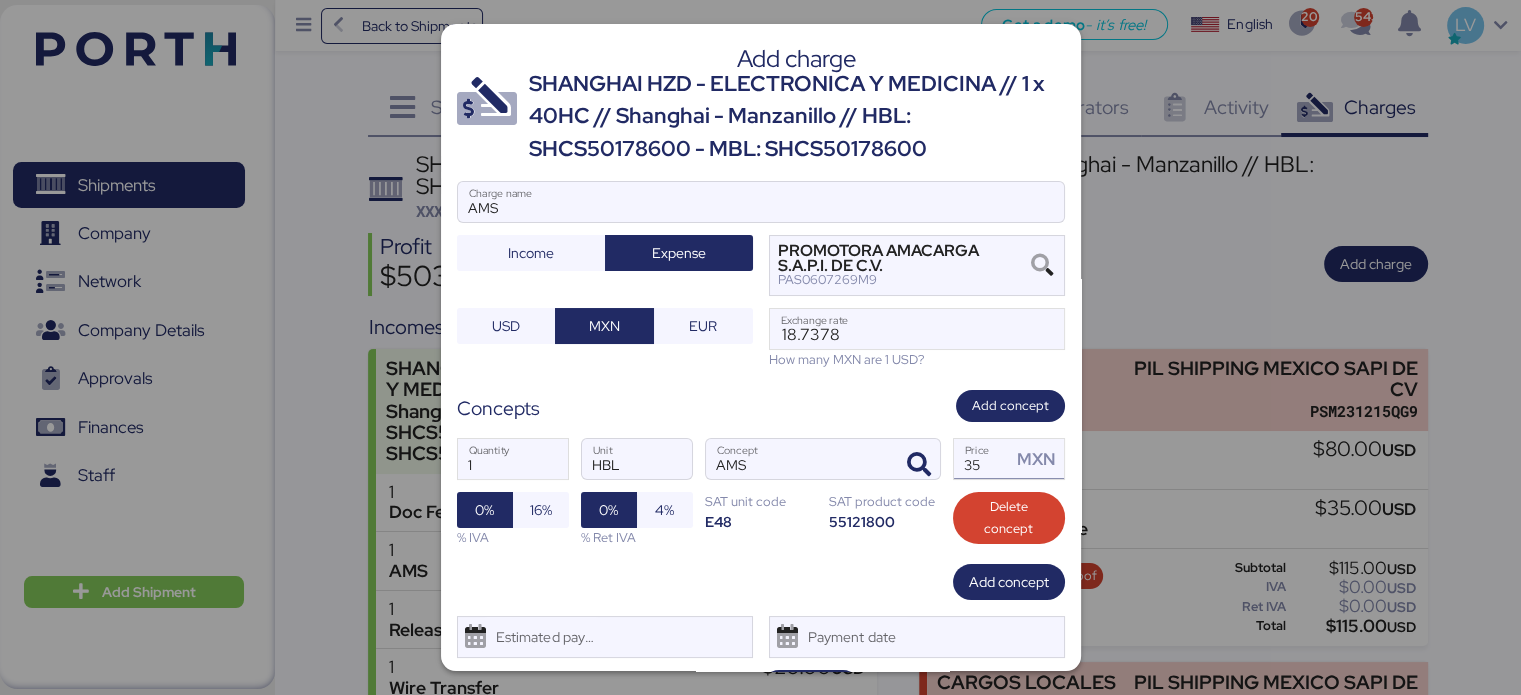 click on "35" at bounding box center [983, 459] 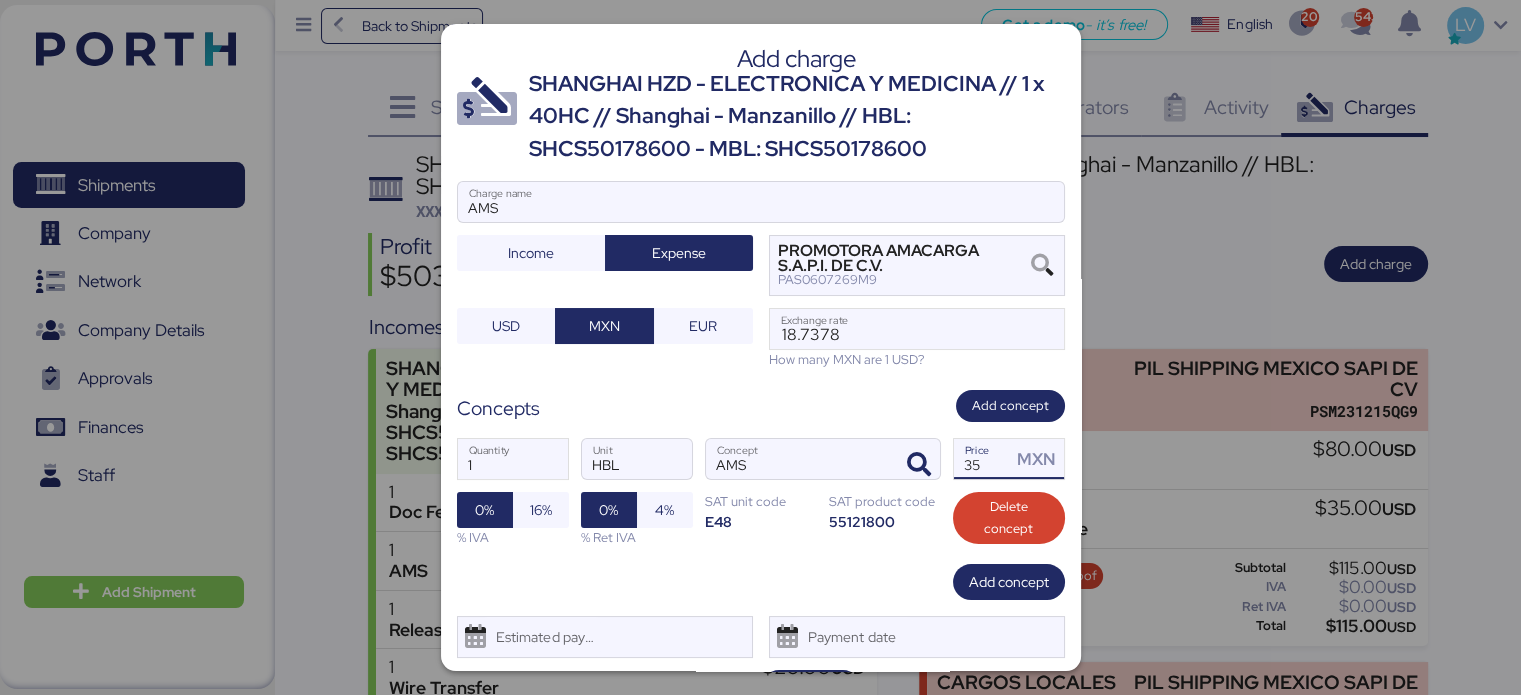 click on "35" at bounding box center [983, 459] 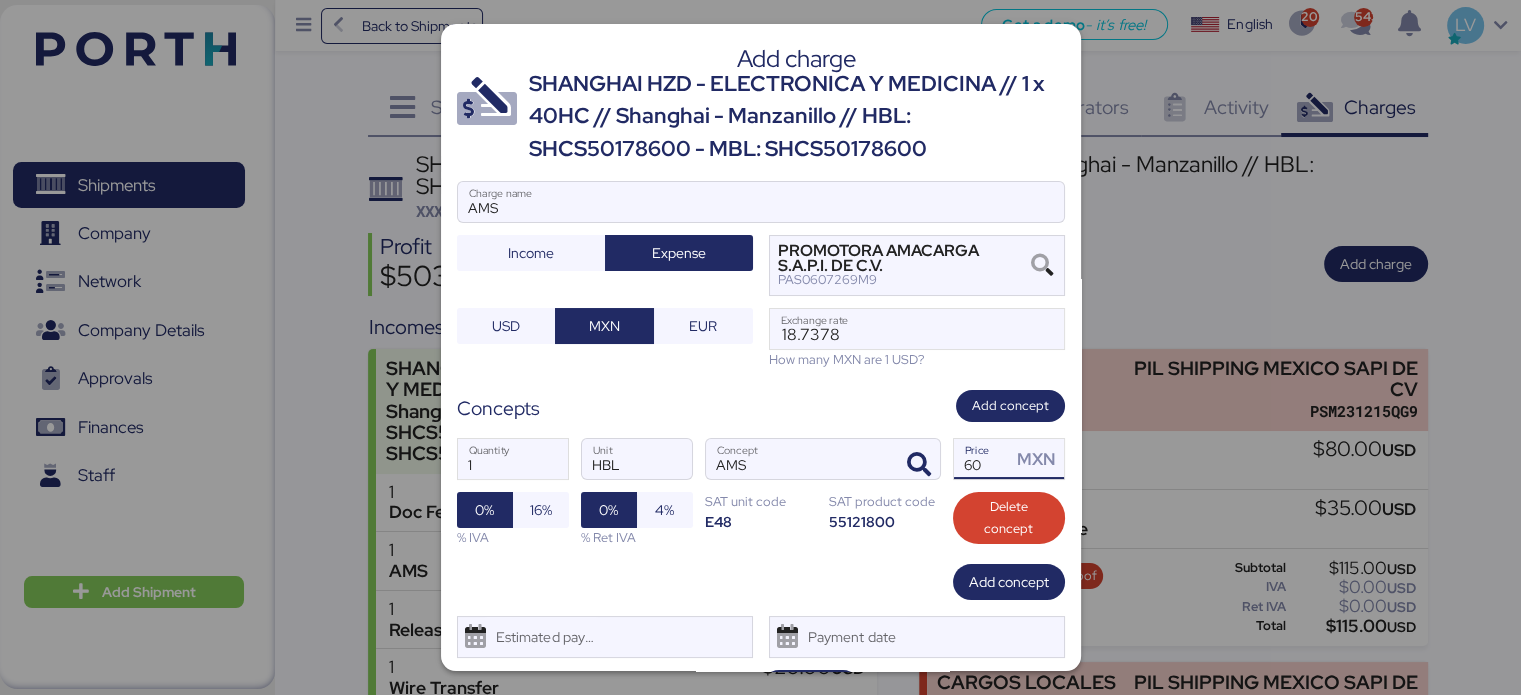 type on "60" 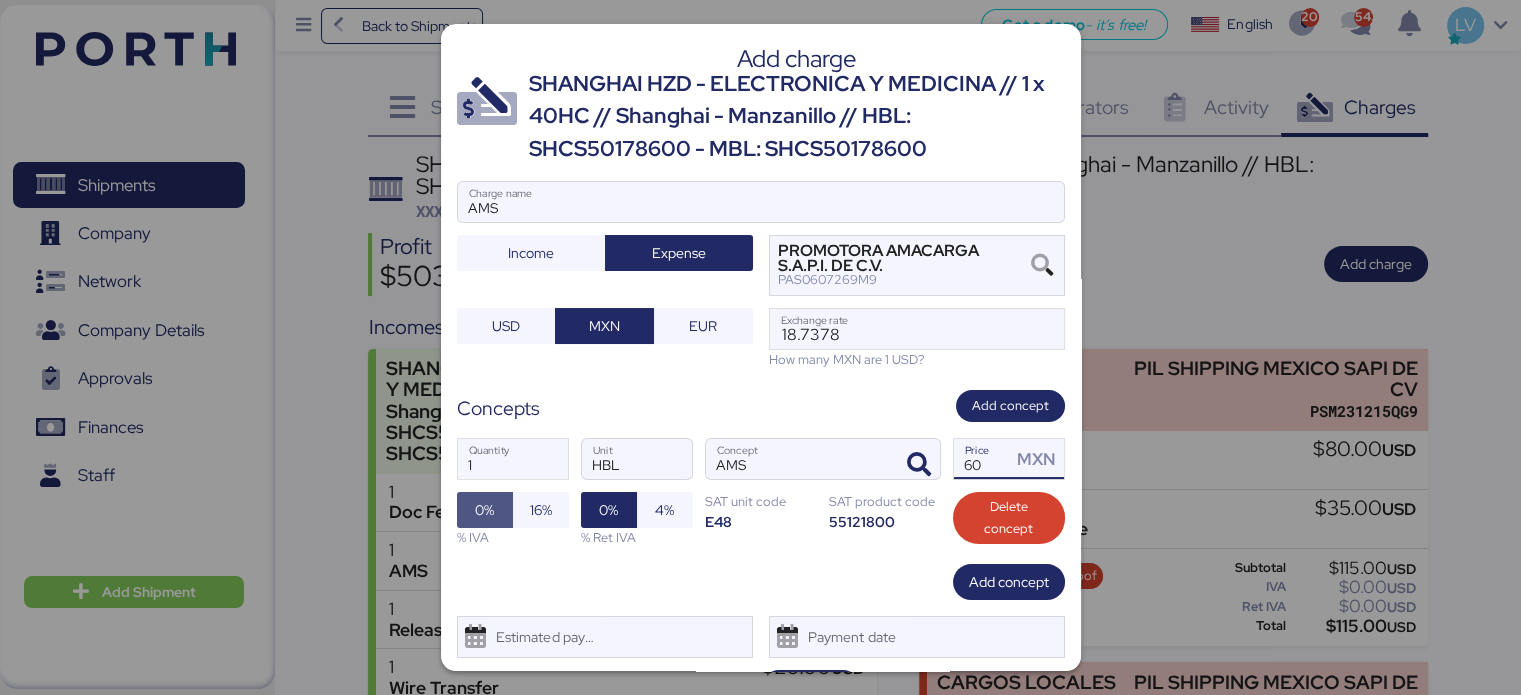 type 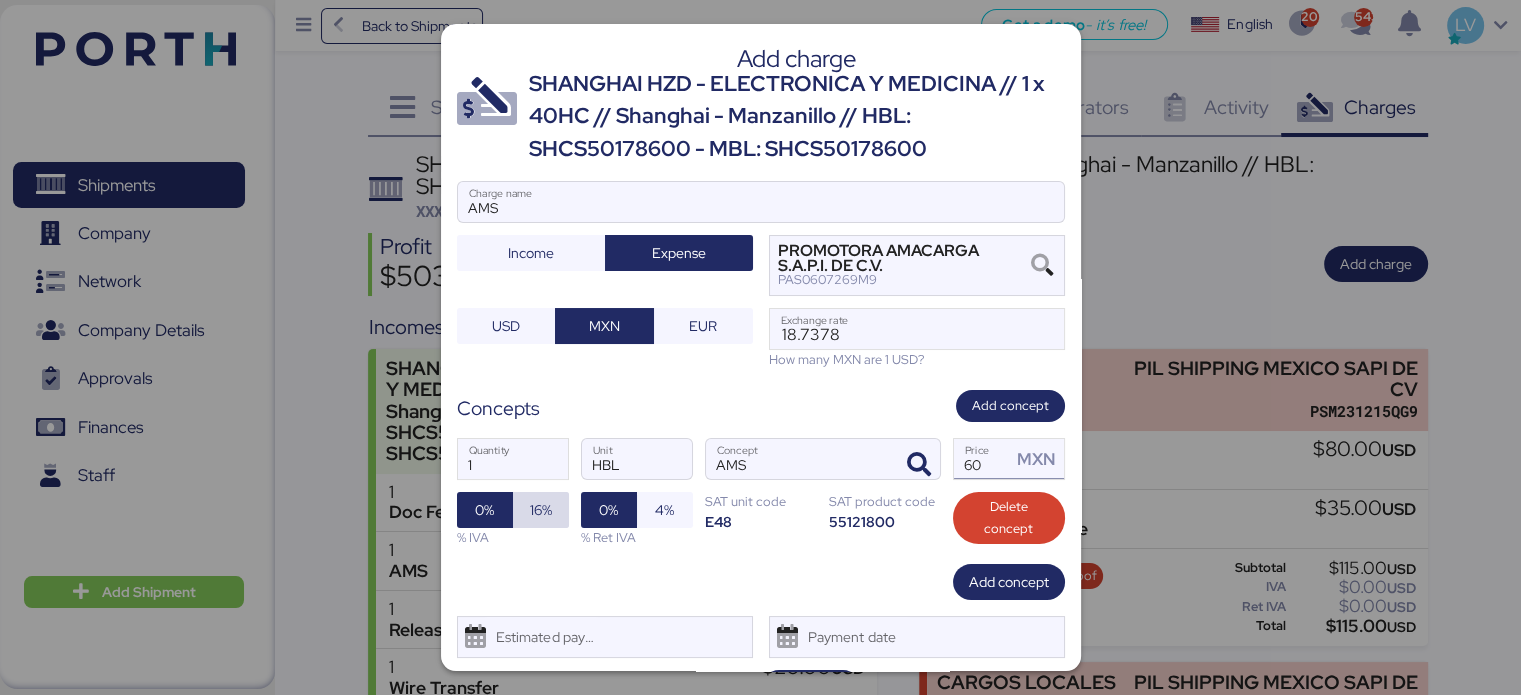 type 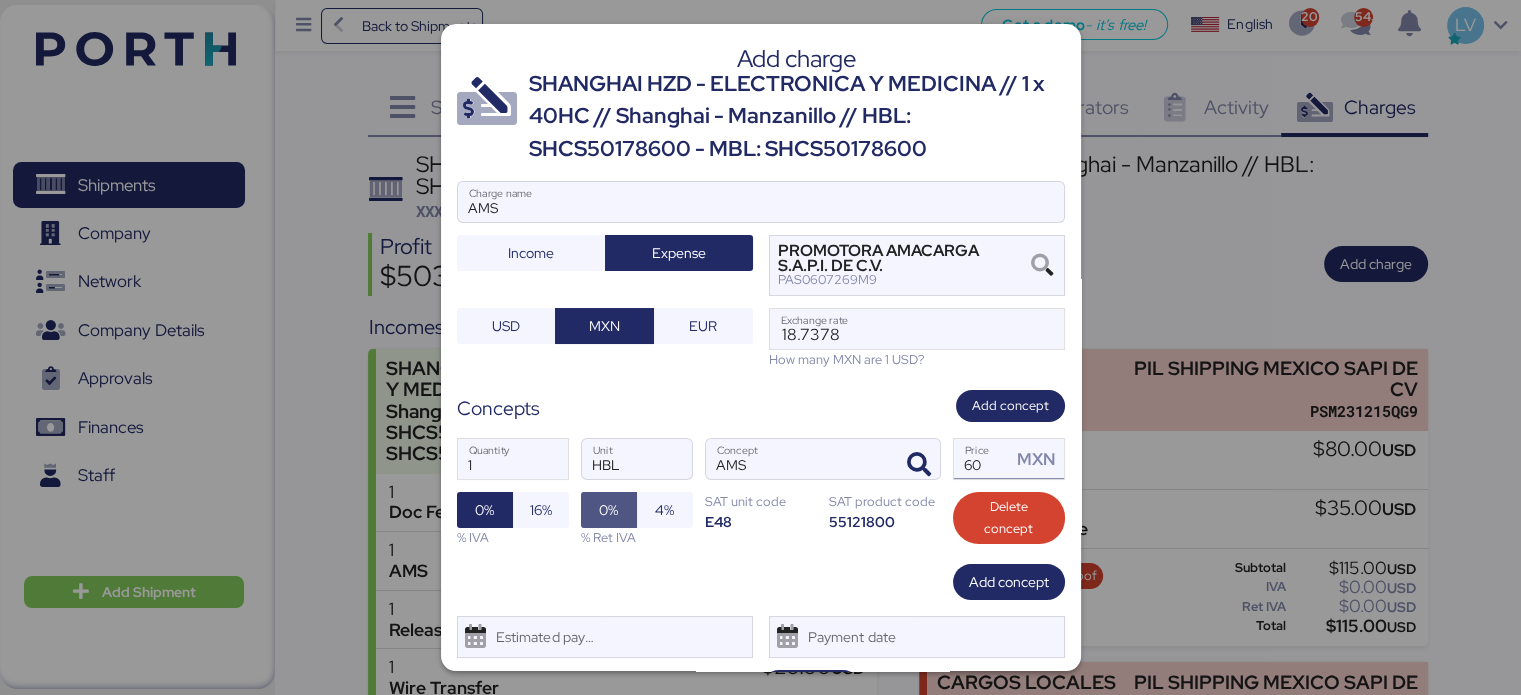 type 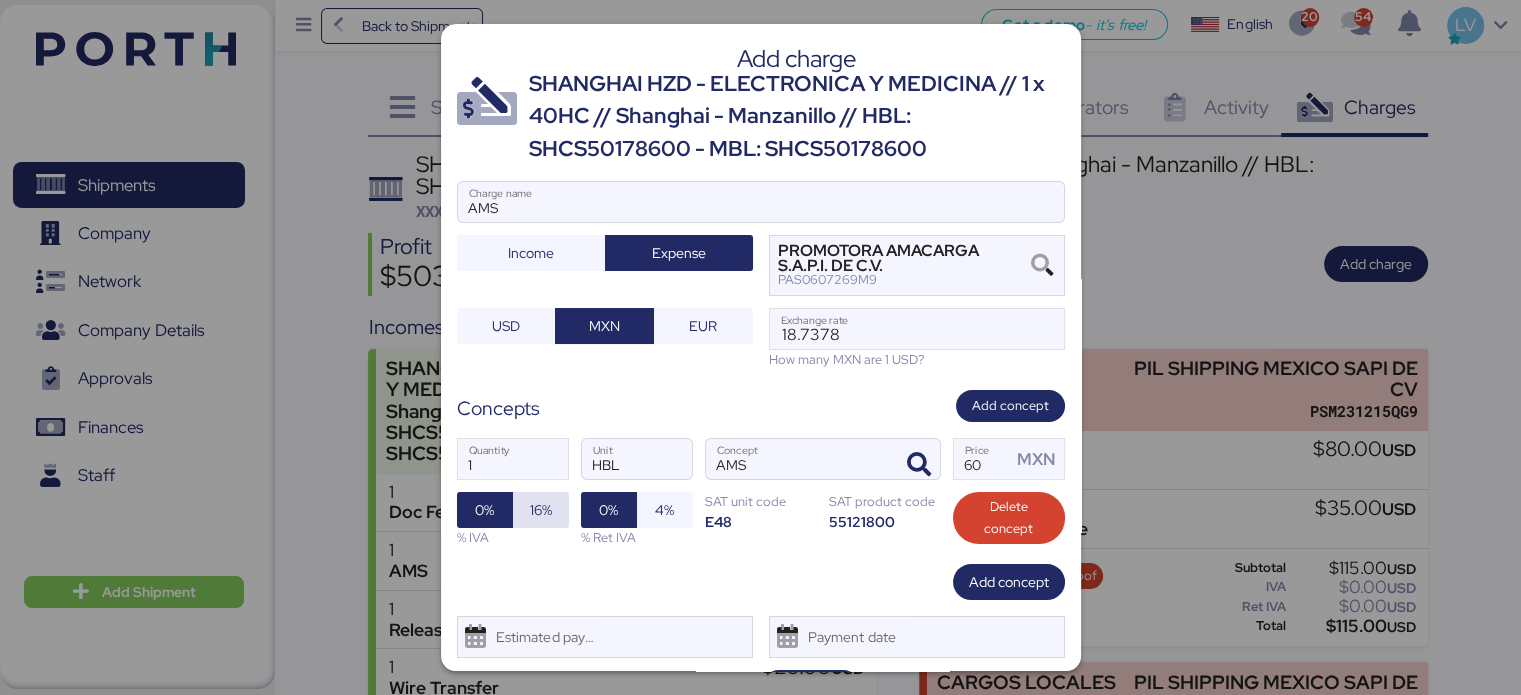 click on "16%" at bounding box center [541, 510] 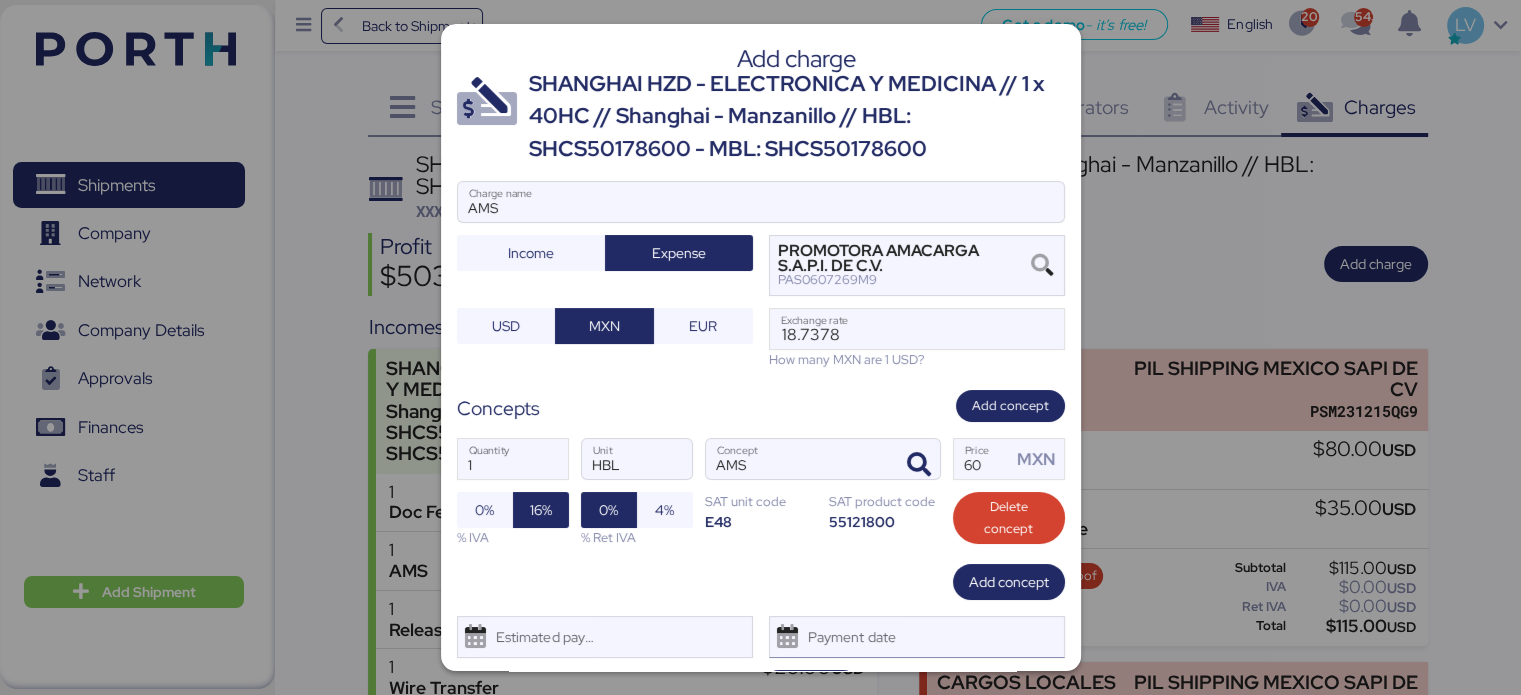 click at bounding box center (788, 637) 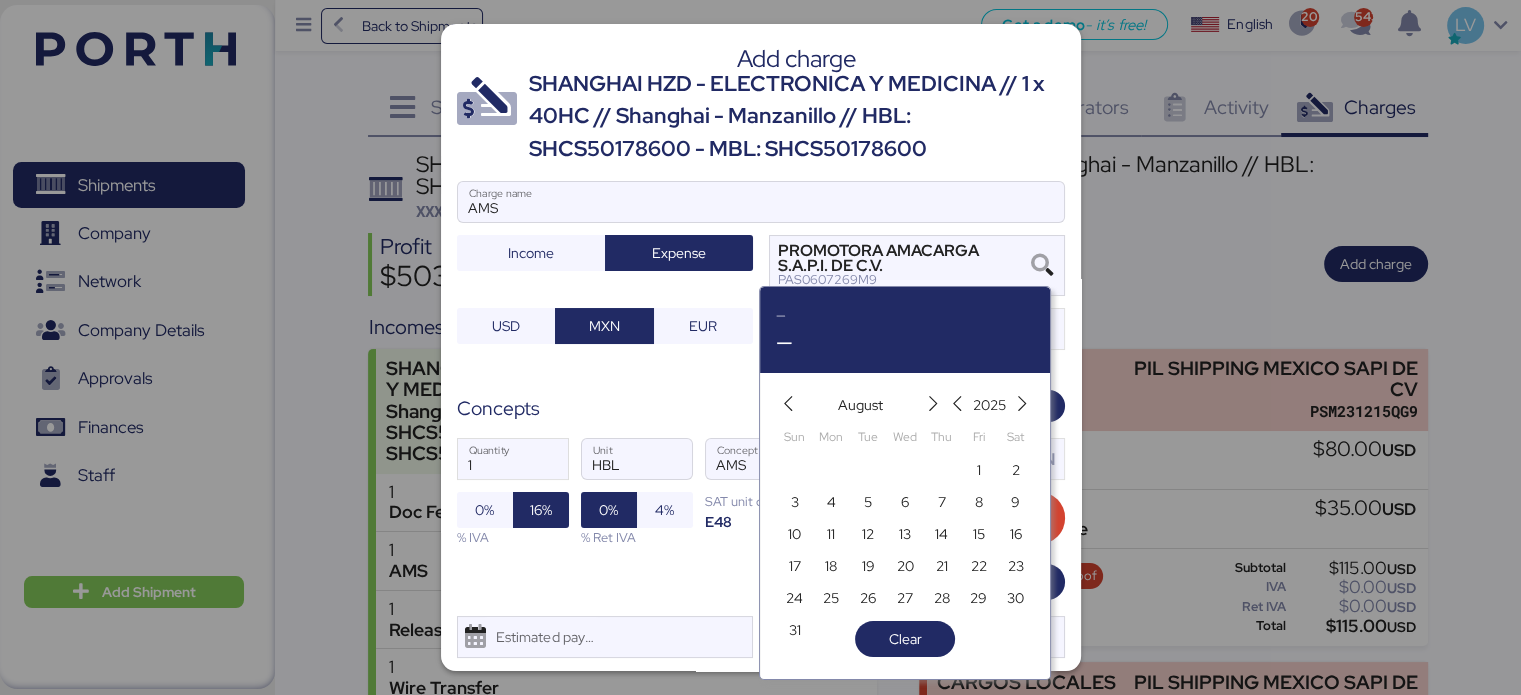 click on "Add charge SHANGHAI HZD - ELECTRONICA Y MEDICINA // 1 x 40HC // Shanghai - Manzanillo // HBL: SHCS50178600  - MBL: SHCS50178600 AMS Charge name Income Expense PROMOTORA AMACARGA S.A.P.I. DE C.V. PAS0607269M9   USD MXN EUR 18.7378 Exchange rate
How many
MXN
are 1 USD?
Concepts Add concept 1 Quantity HBL Unit AMS Concept   60 Price MXN 0% 16% % IVA 0% 4% % Ret IVA SAT unit code E48 SAT product code 55121800 Delete concept Add concept   Estimated payment date   Payment date Cancel Save" at bounding box center [761, 347] 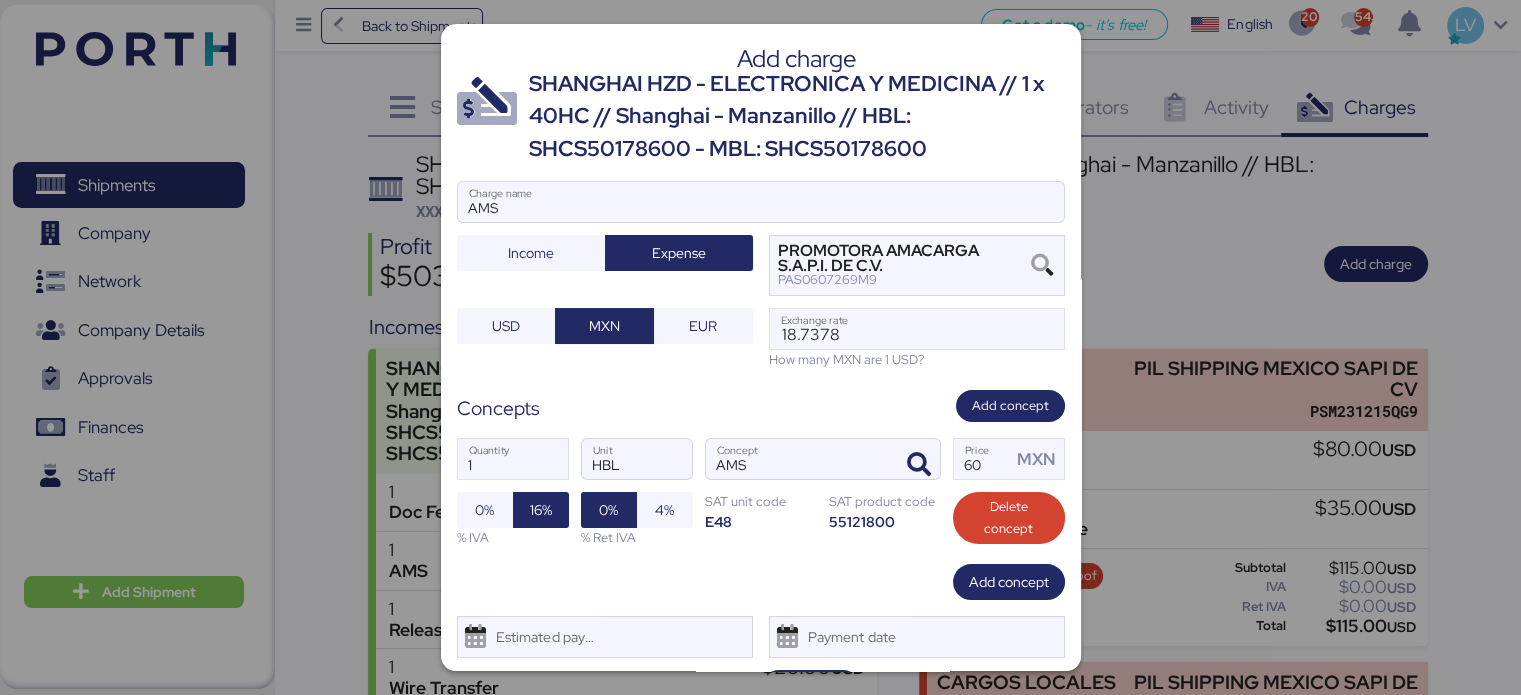 scroll, scrollTop: 48, scrollLeft: 0, axis: vertical 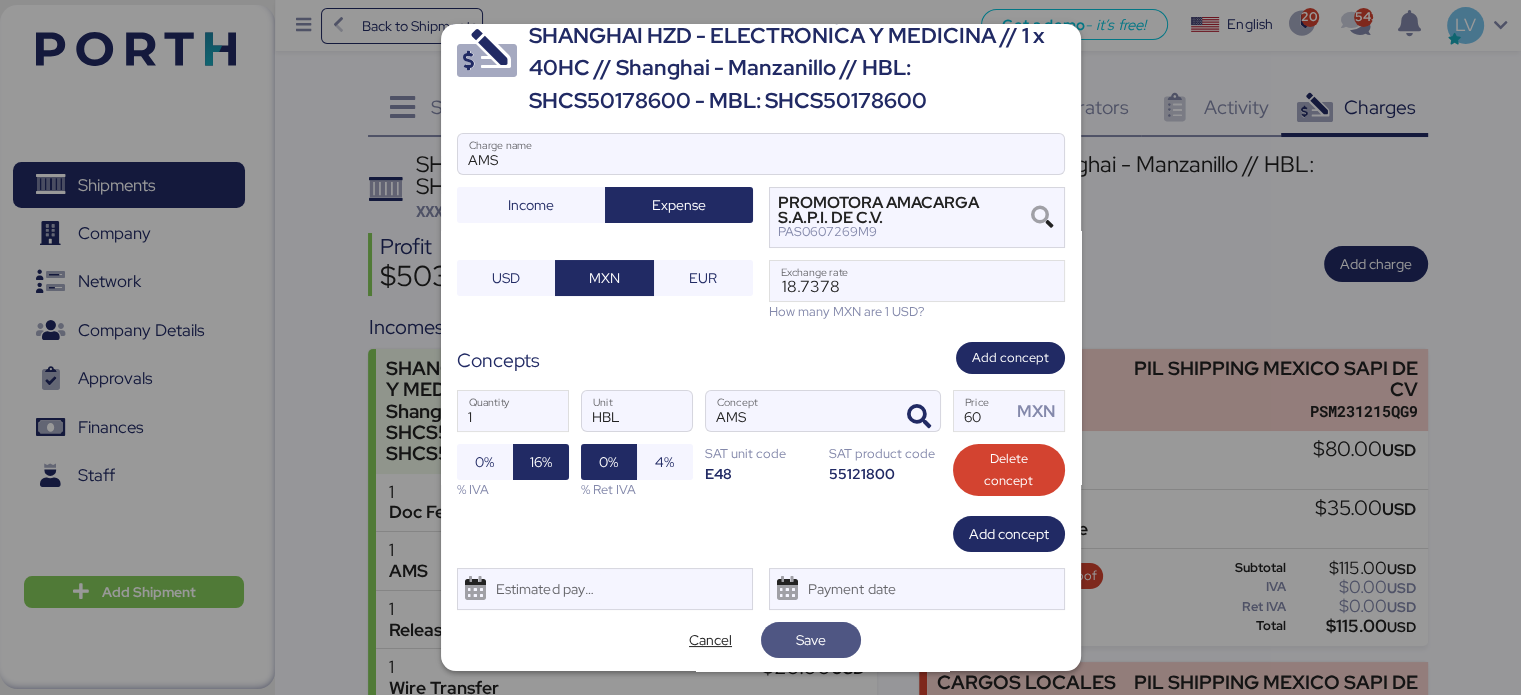 click on "Save" at bounding box center [811, 640] 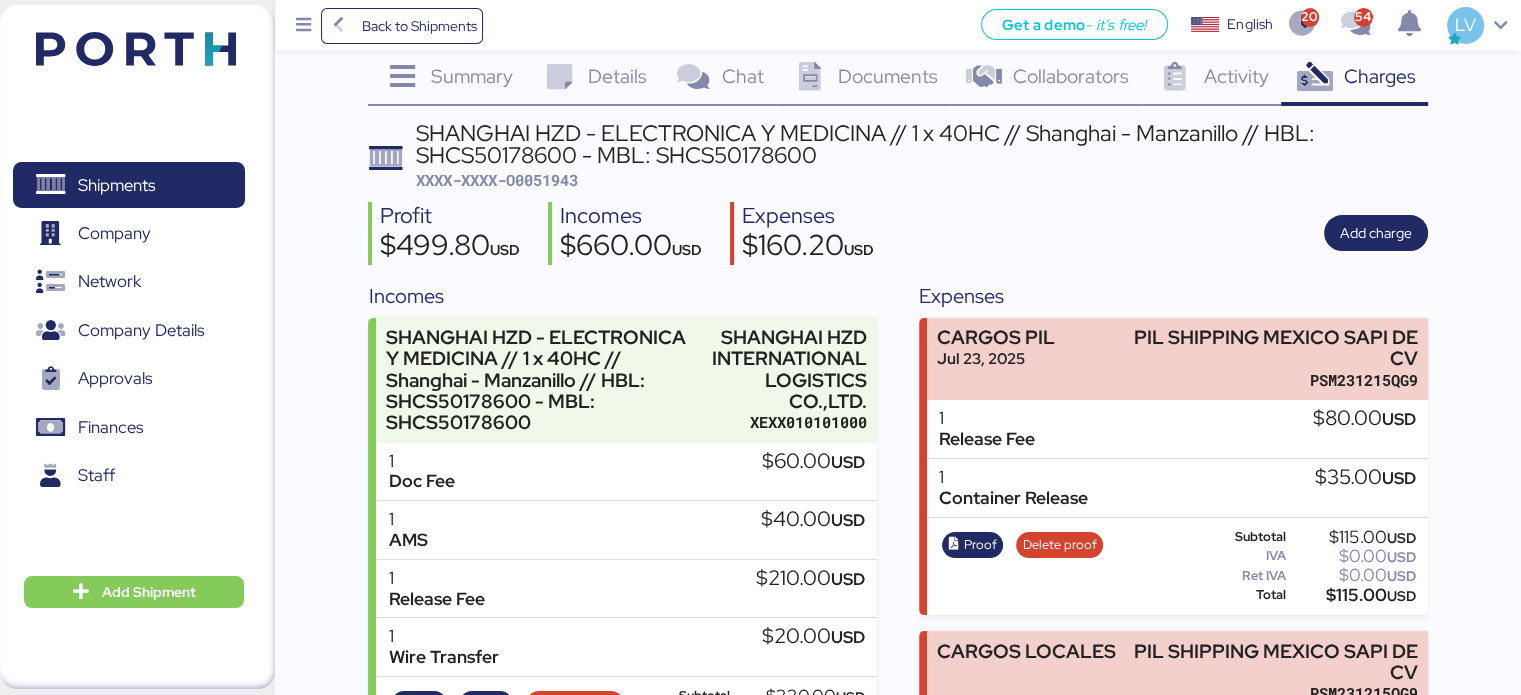 scroll, scrollTop: 0, scrollLeft: 0, axis: both 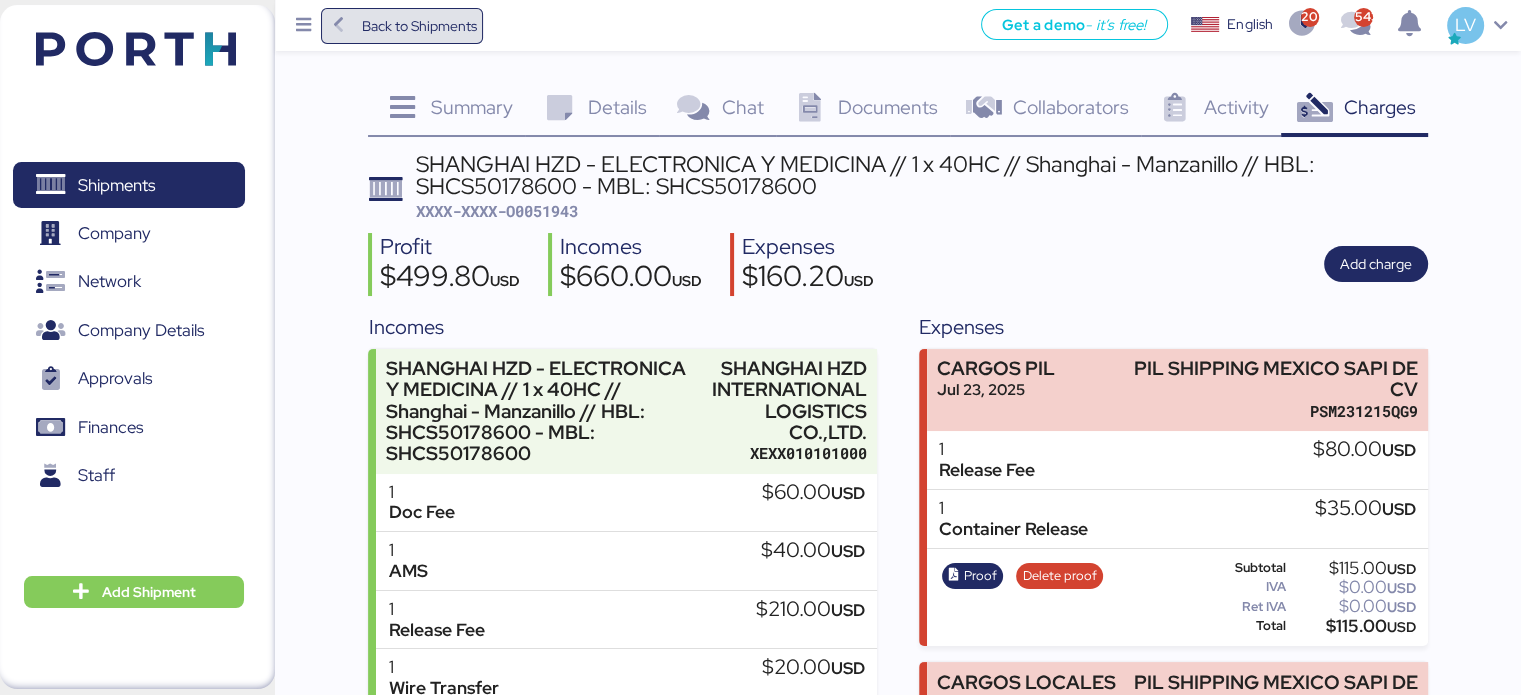 click on "Back to Shipments" at bounding box center (418, 26) 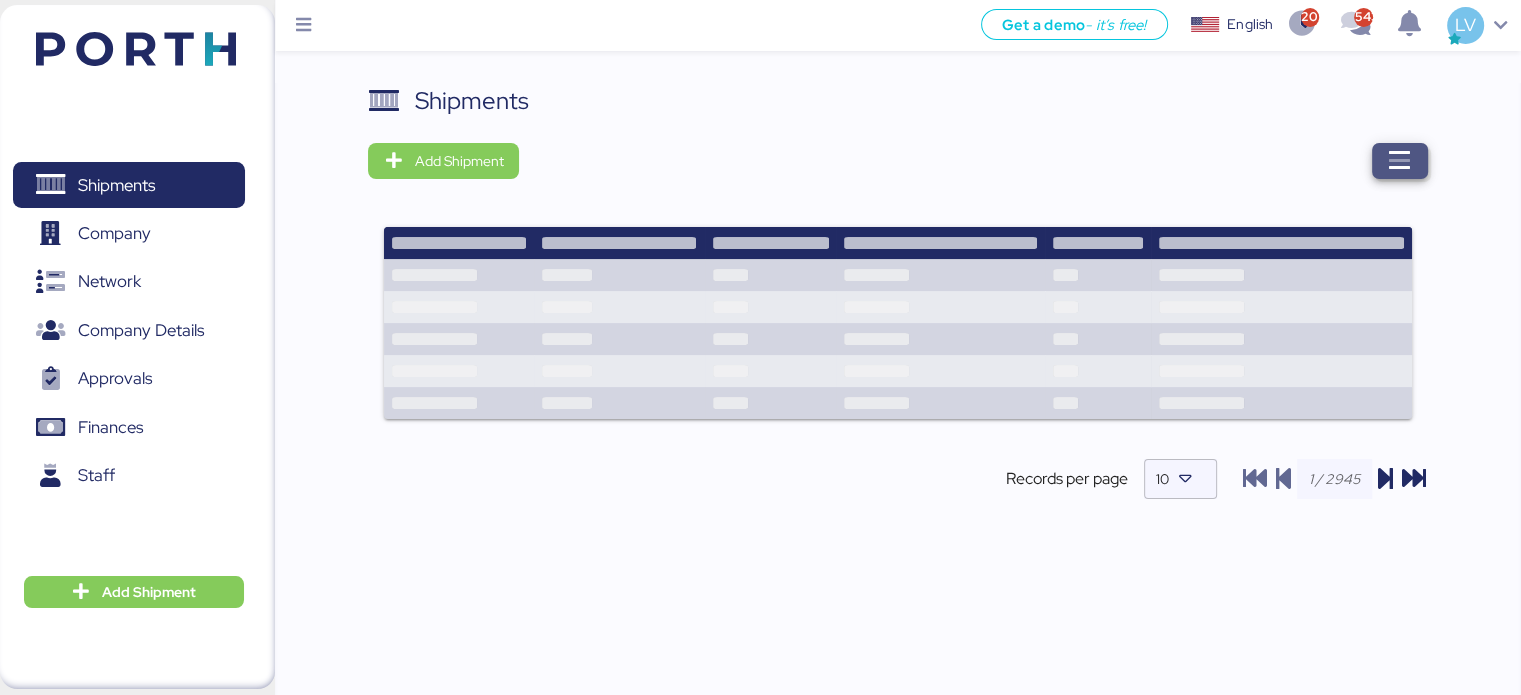 click at bounding box center [1400, 161] 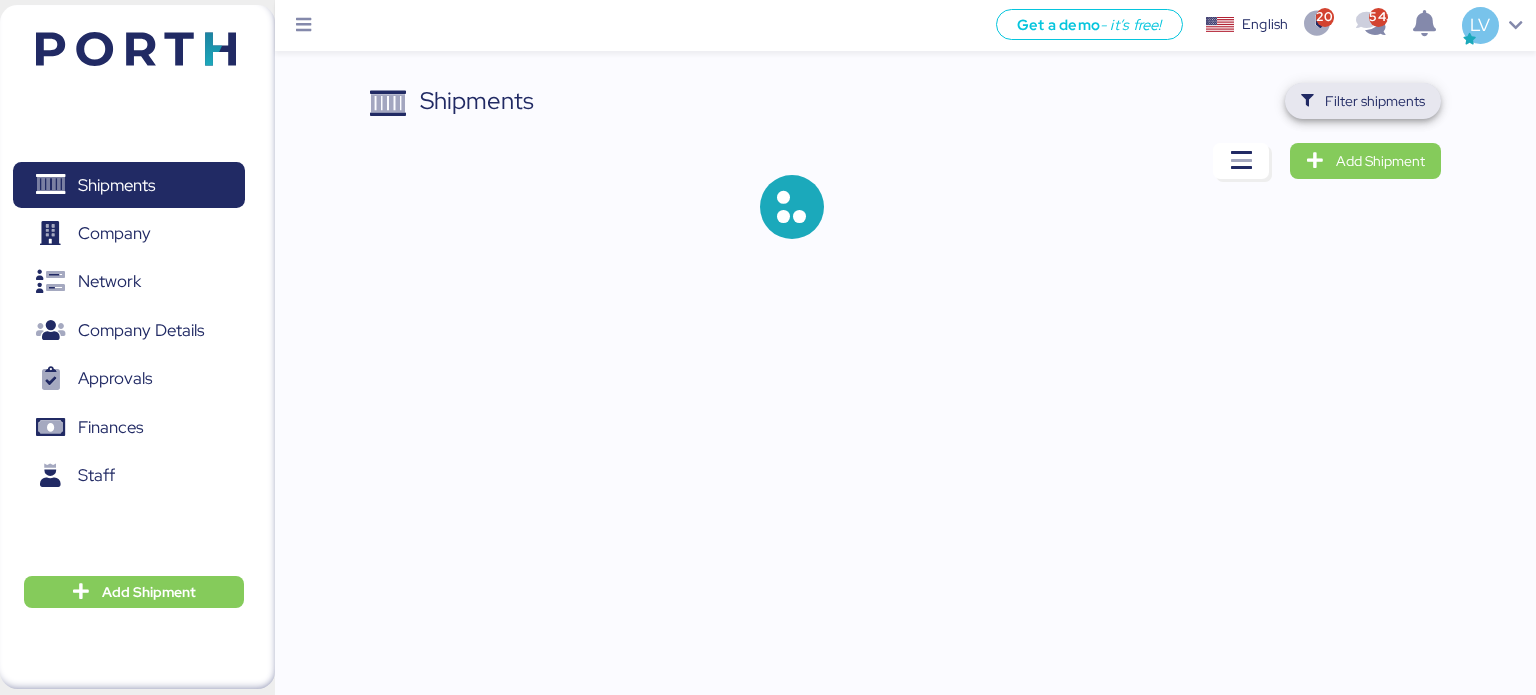 click on "Filter shipments" at bounding box center (1375, 101) 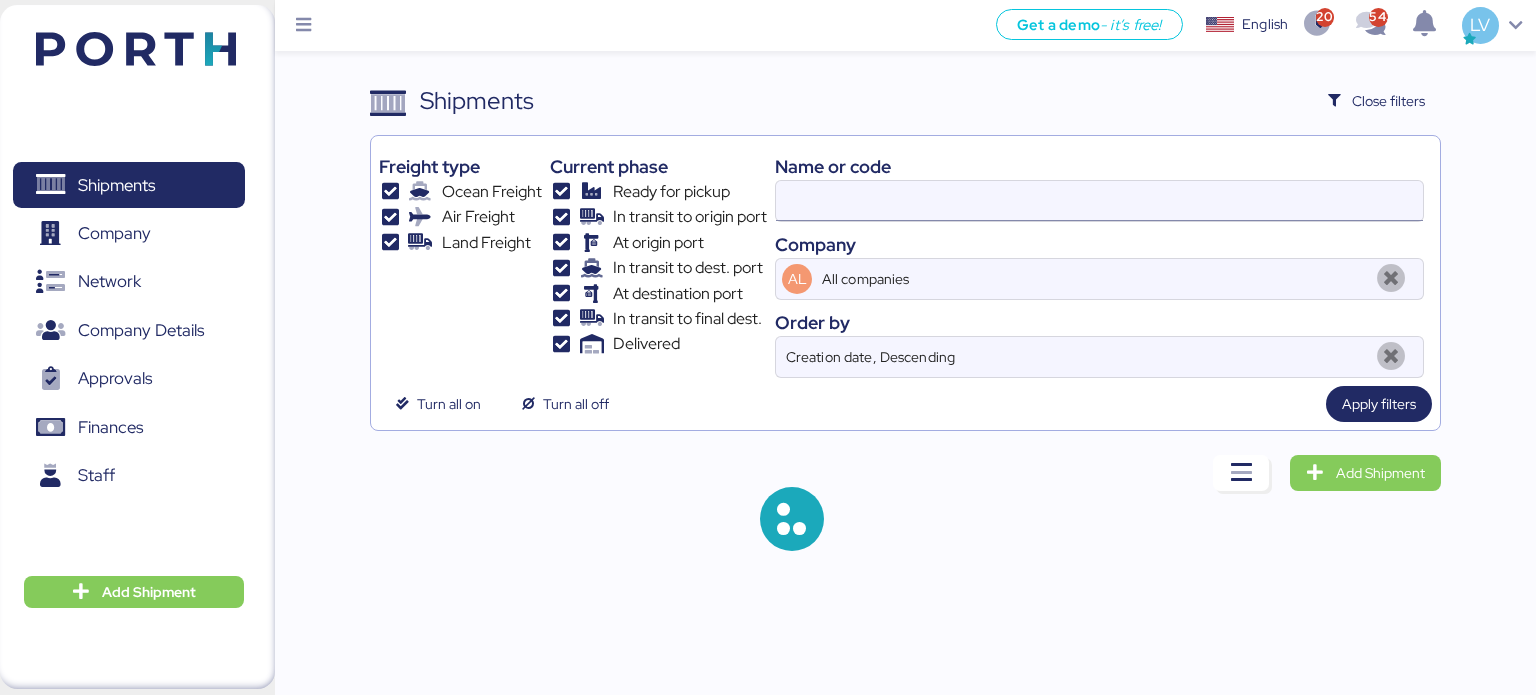 click at bounding box center [1099, 201] 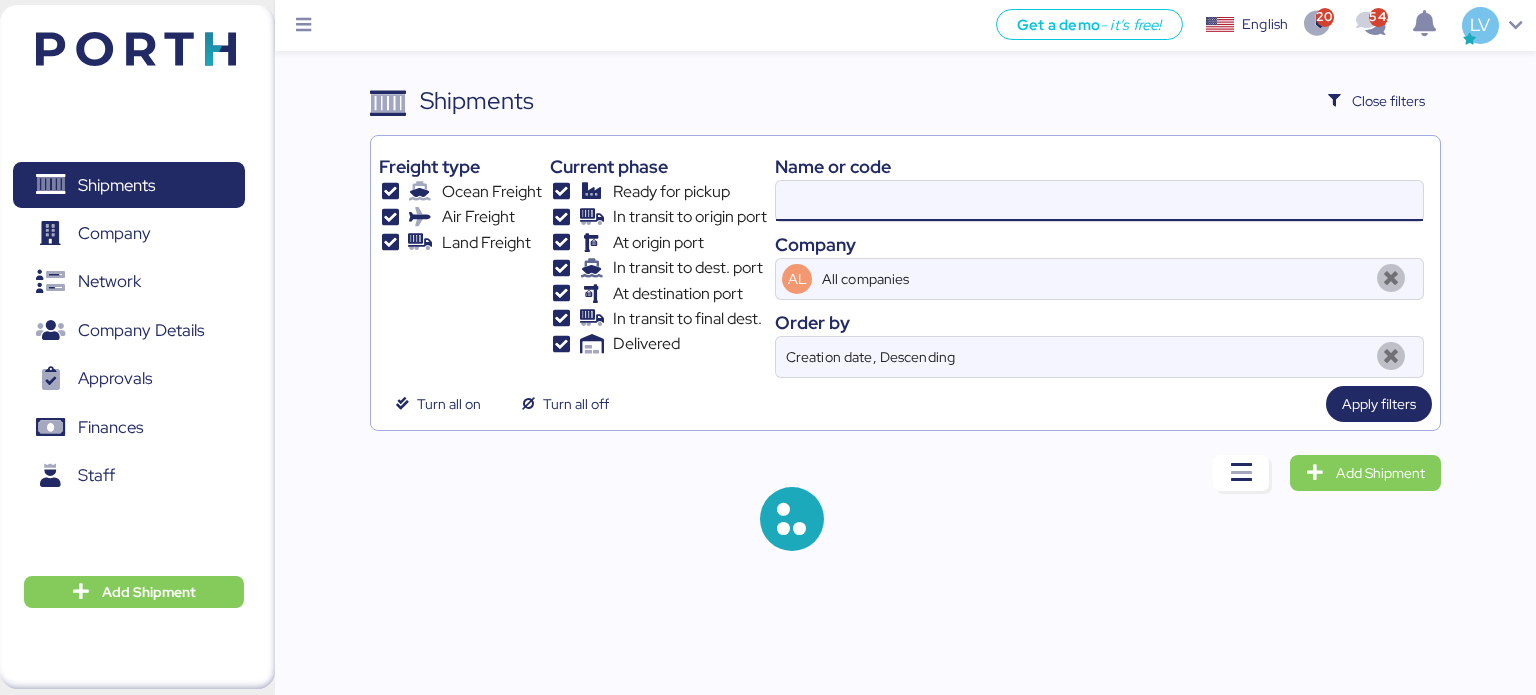 click at bounding box center (1099, 201) 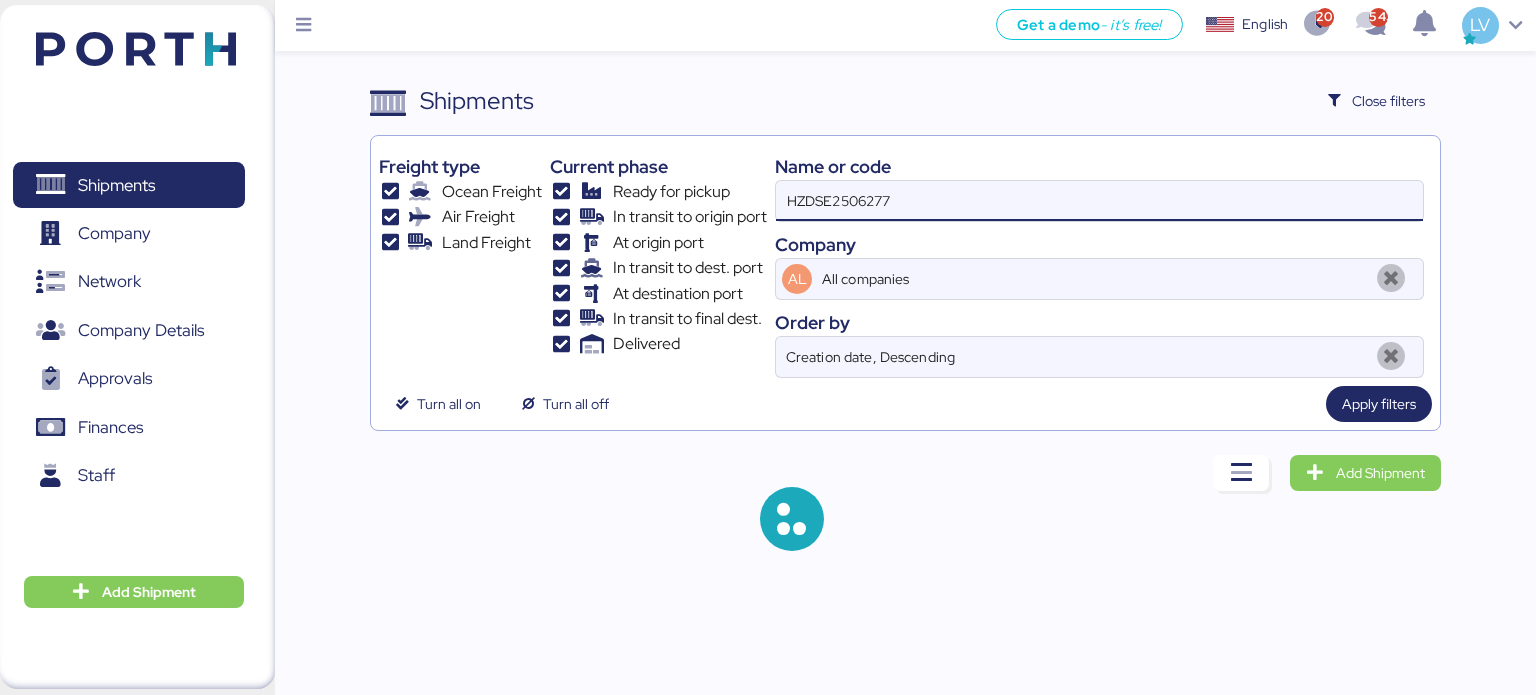 type on "HZDSE2506277" 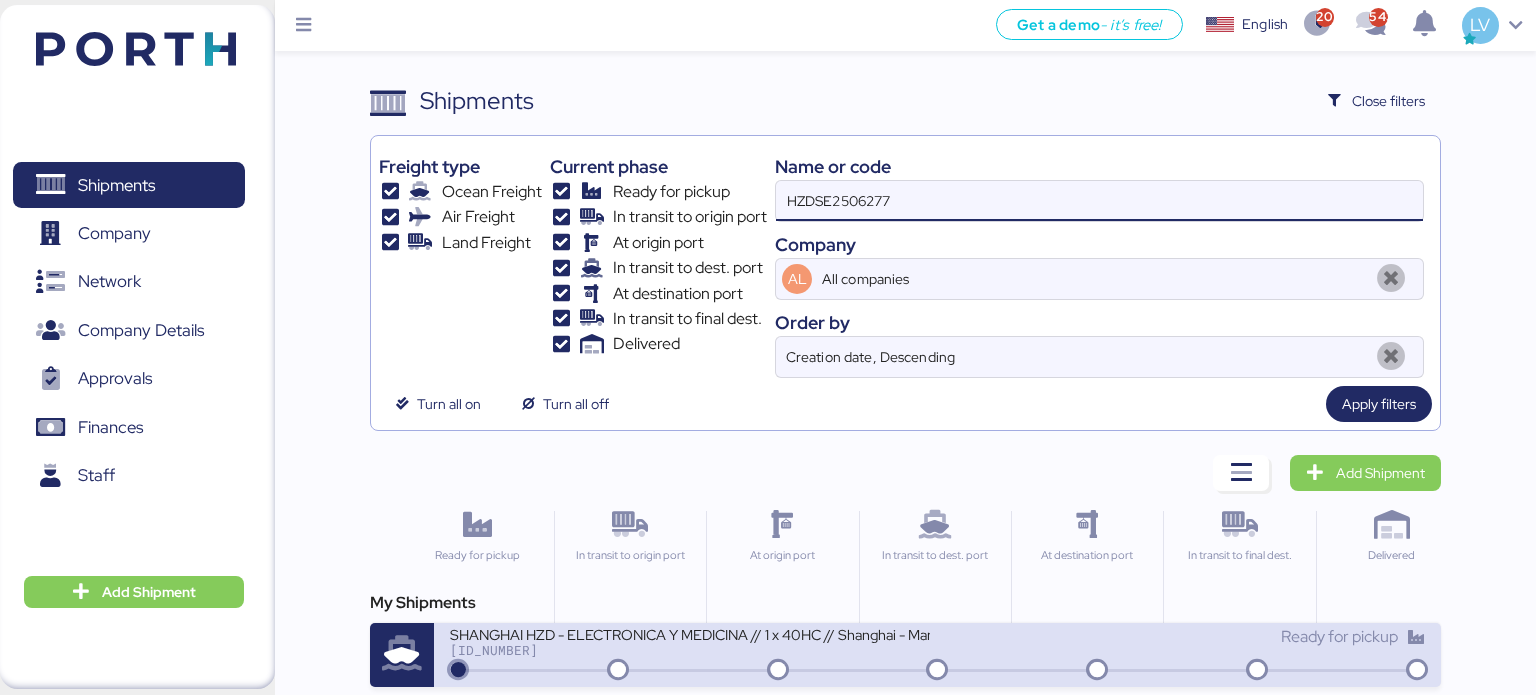 click on "SHANGHAI HZD - ELECTRONICA Y MEDICINA // 1 x 40HC // Shanghai - Manzanillo // HBL: HZDSE2506277  - MBL: SHCS50178700" at bounding box center [690, 633] 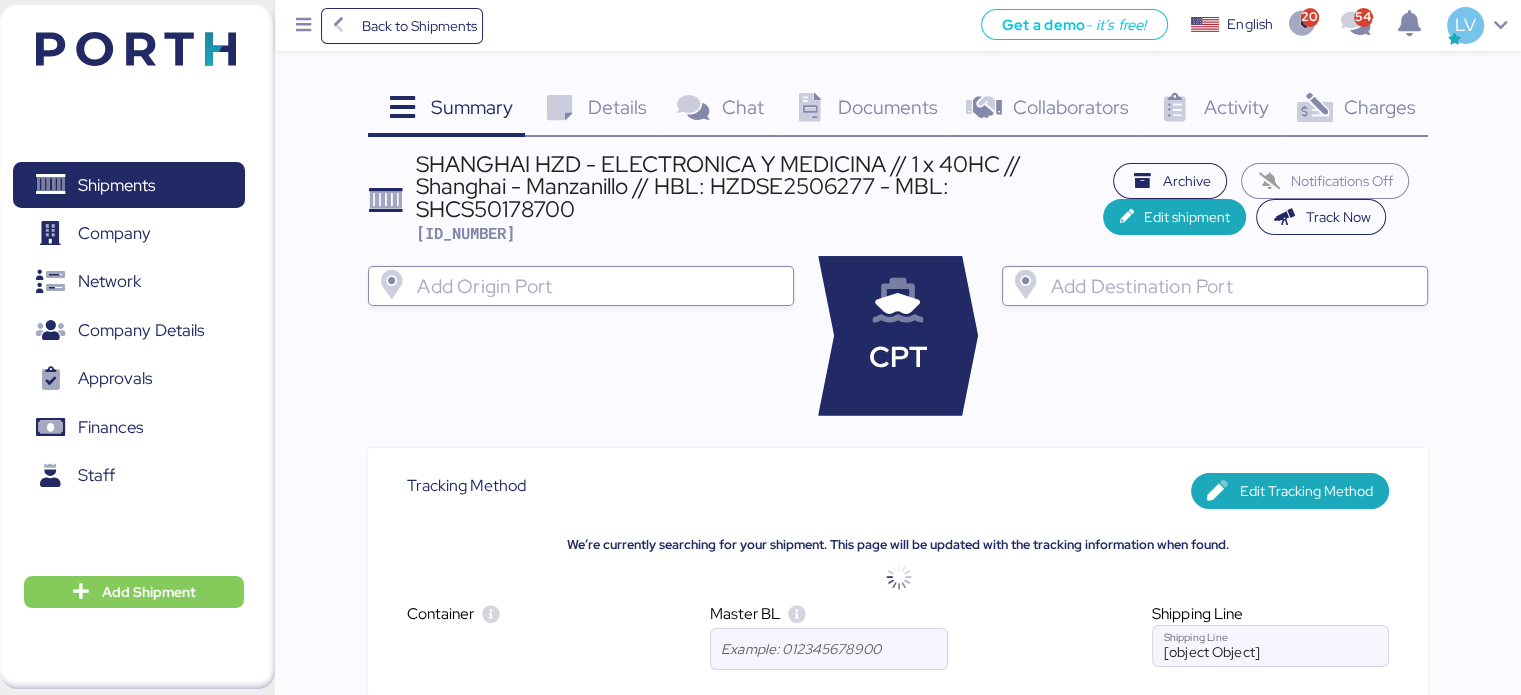 click on "Charges 0" at bounding box center [1354, 110] 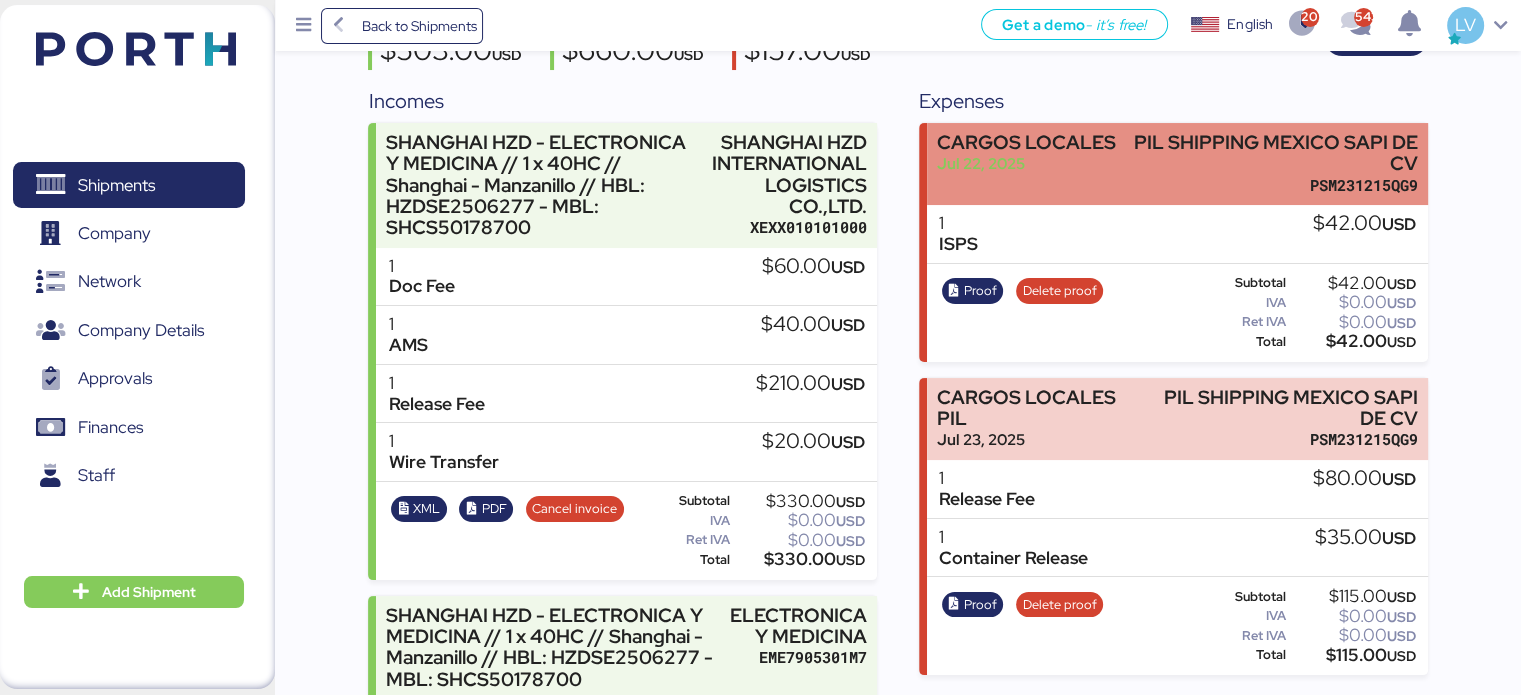 scroll, scrollTop: 202, scrollLeft: 0, axis: vertical 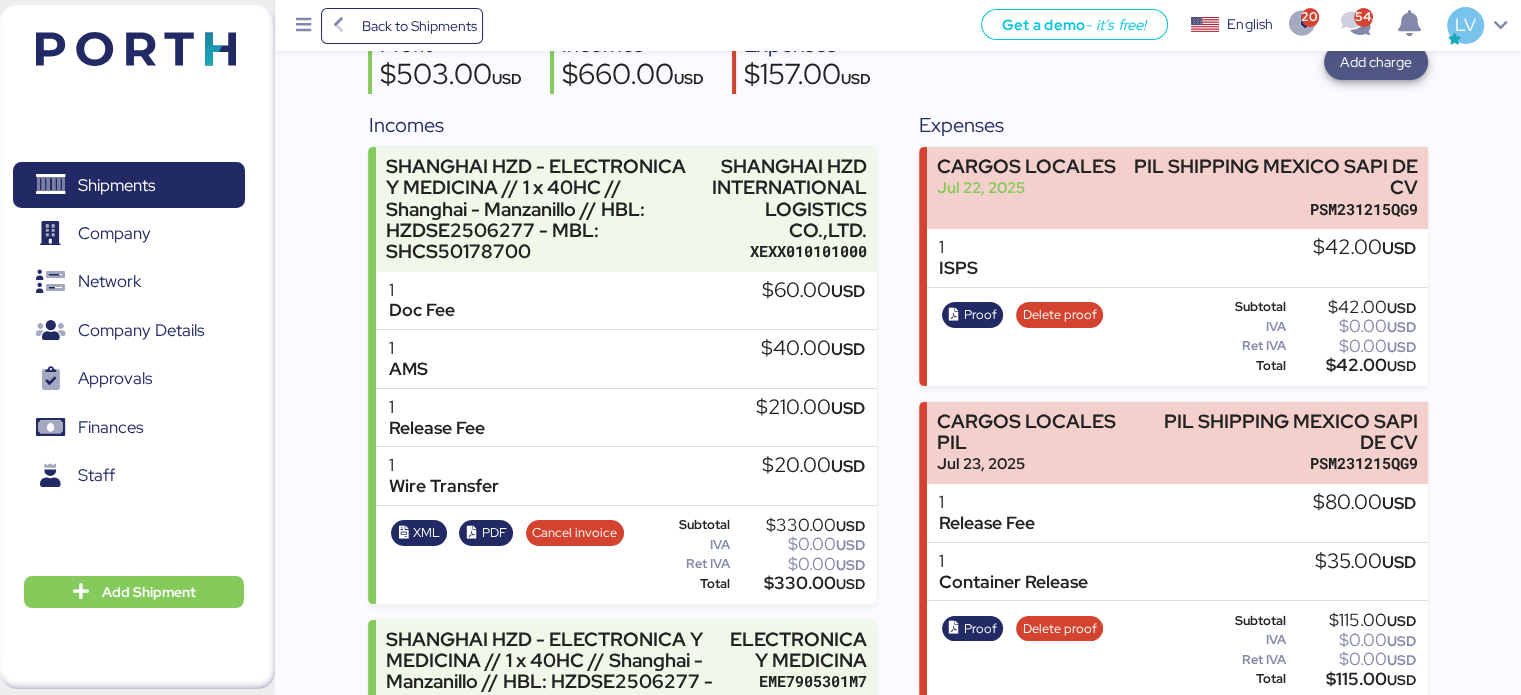 click on "Add charge" at bounding box center (1376, 62) 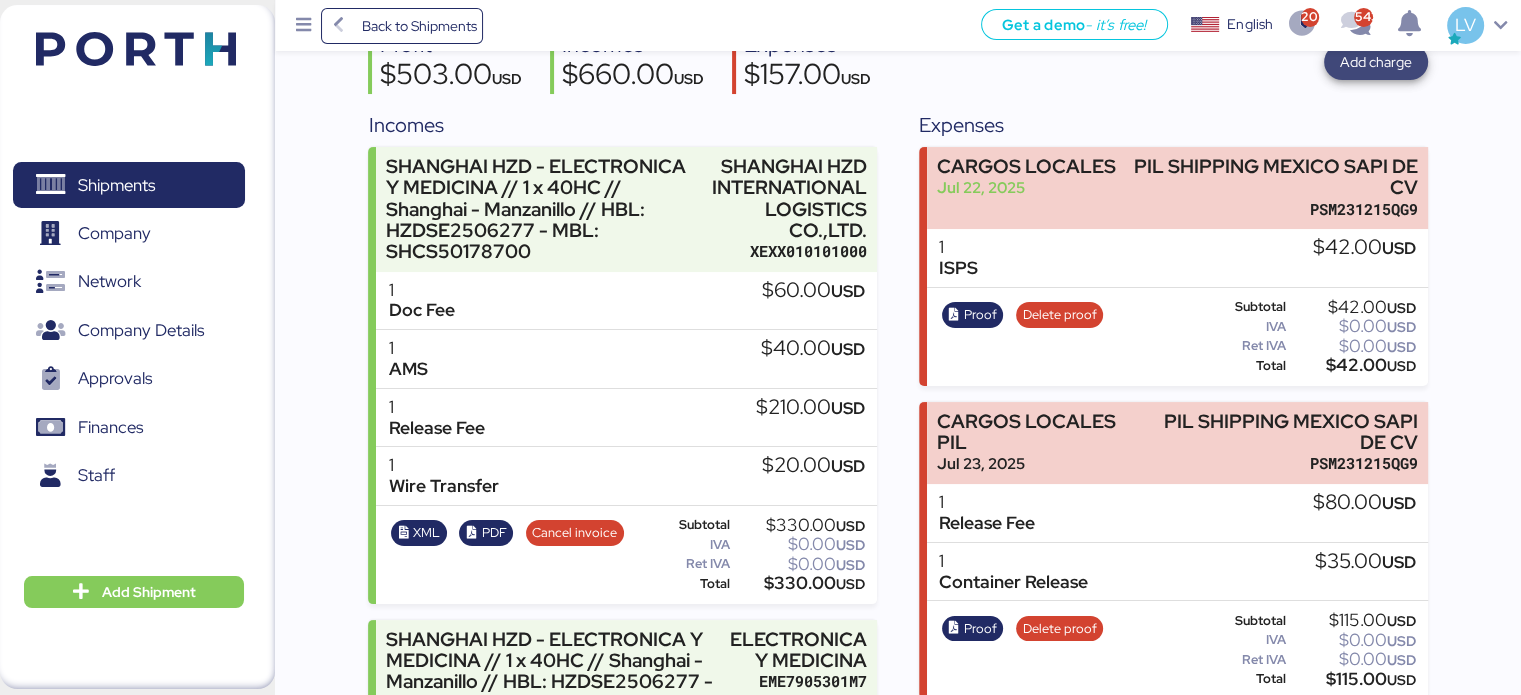 scroll, scrollTop: 0, scrollLeft: 0, axis: both 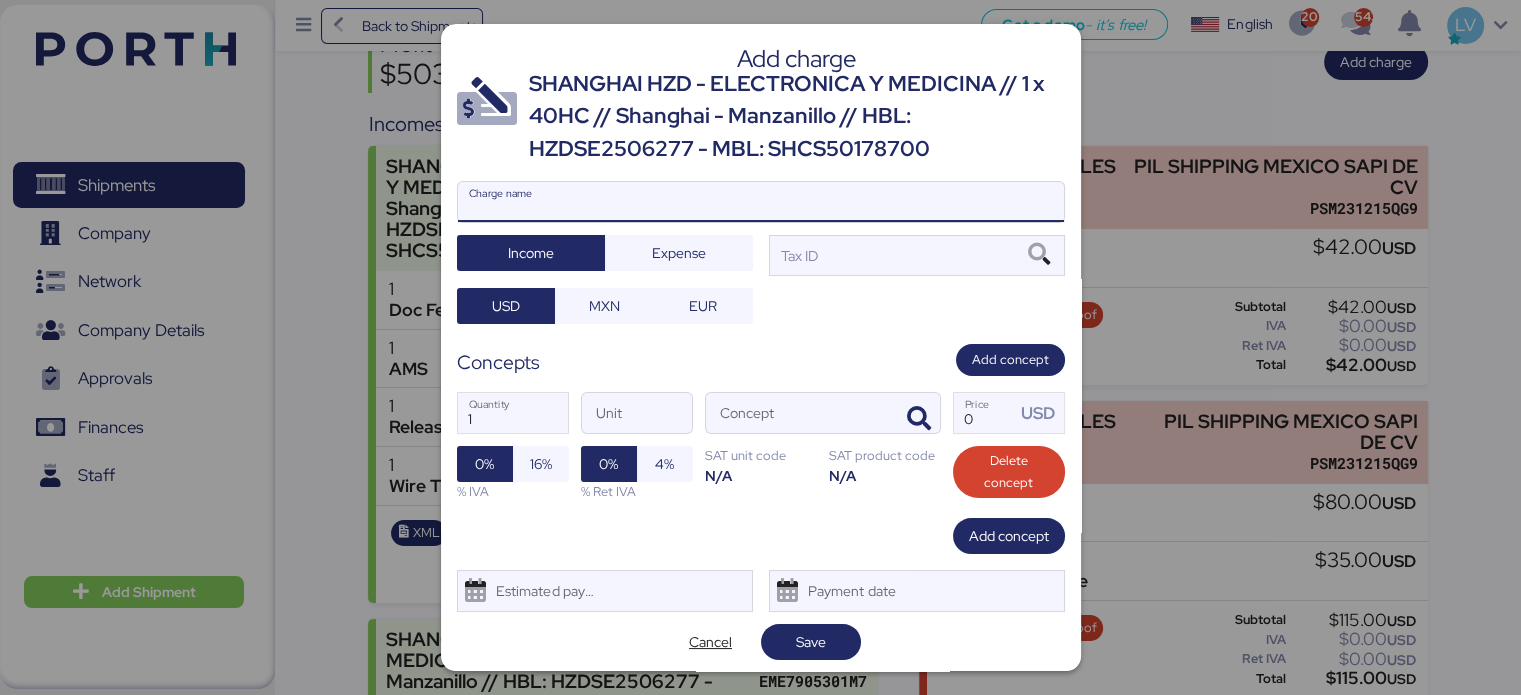 click on "Charge name" at bounding box center [761, 202] 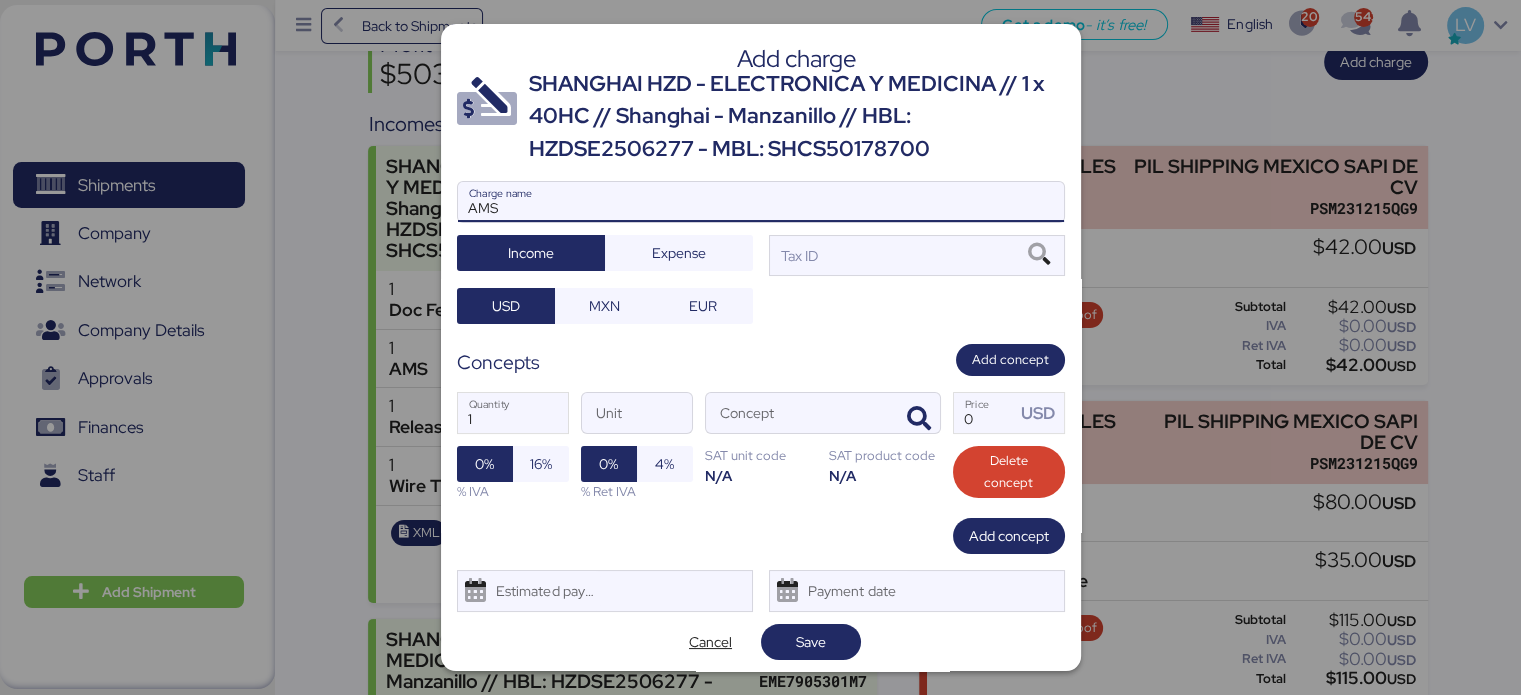 type on "AMS" 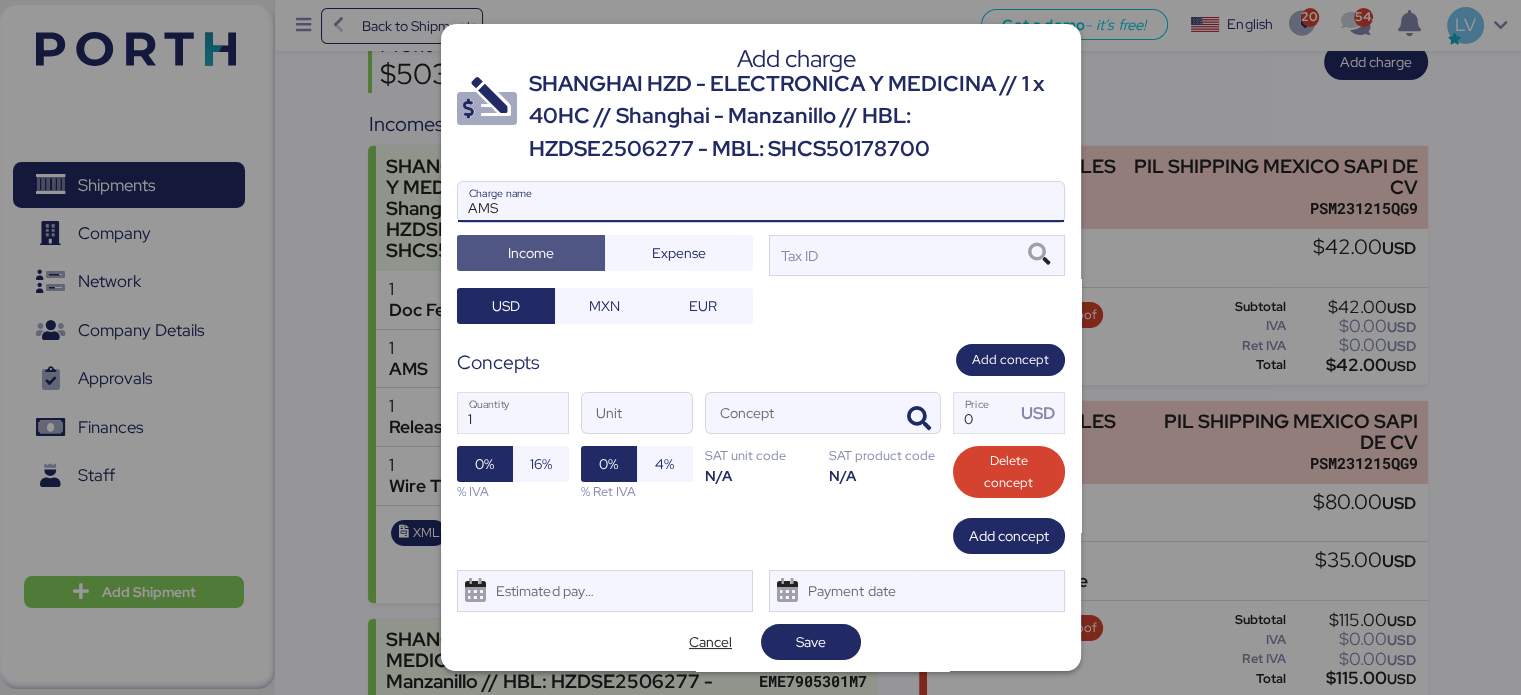 type 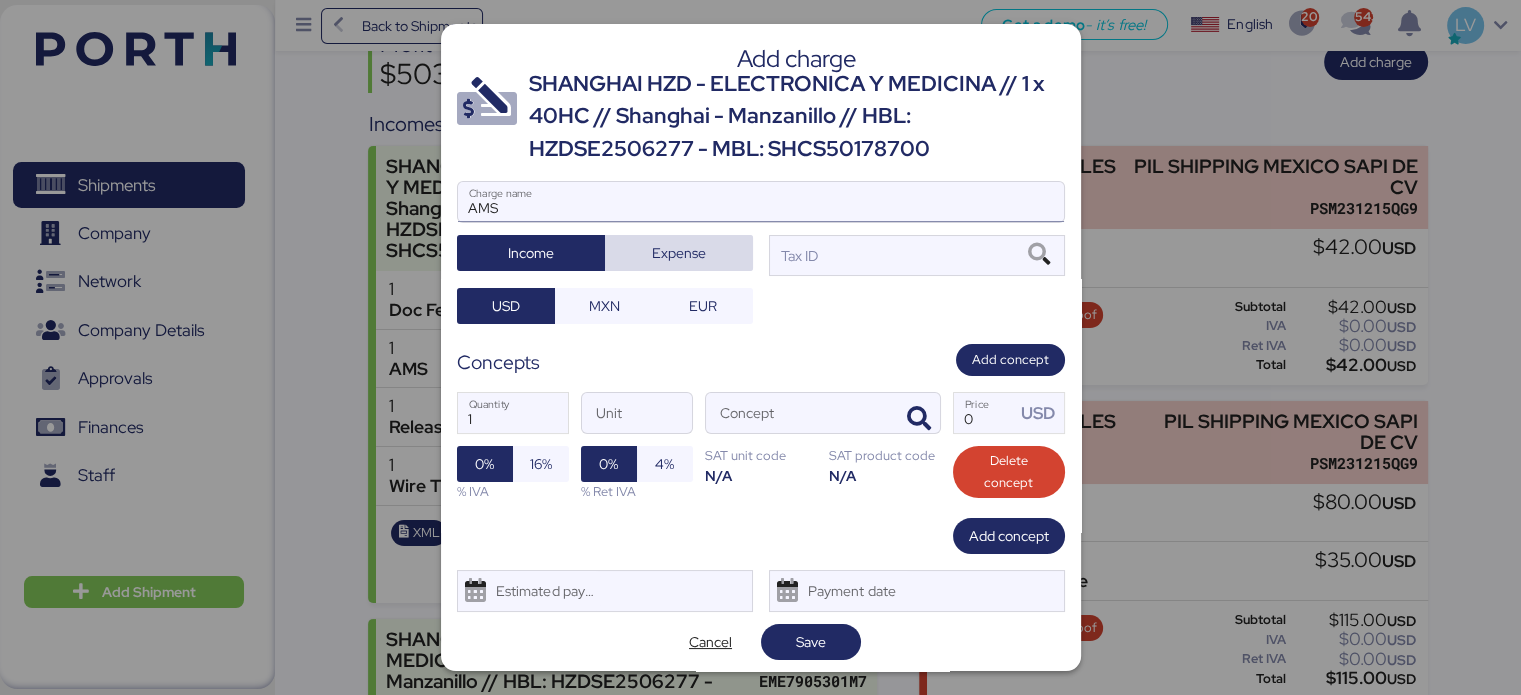 type 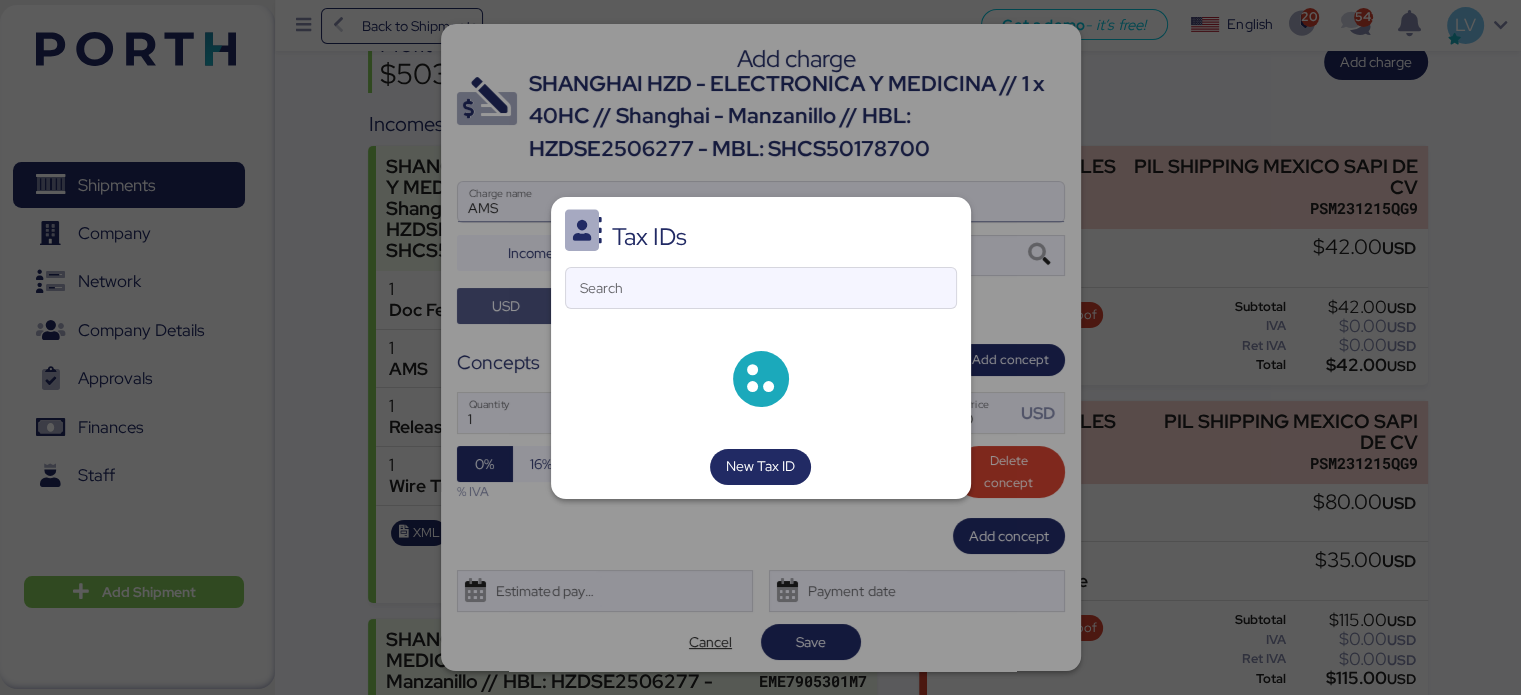 type 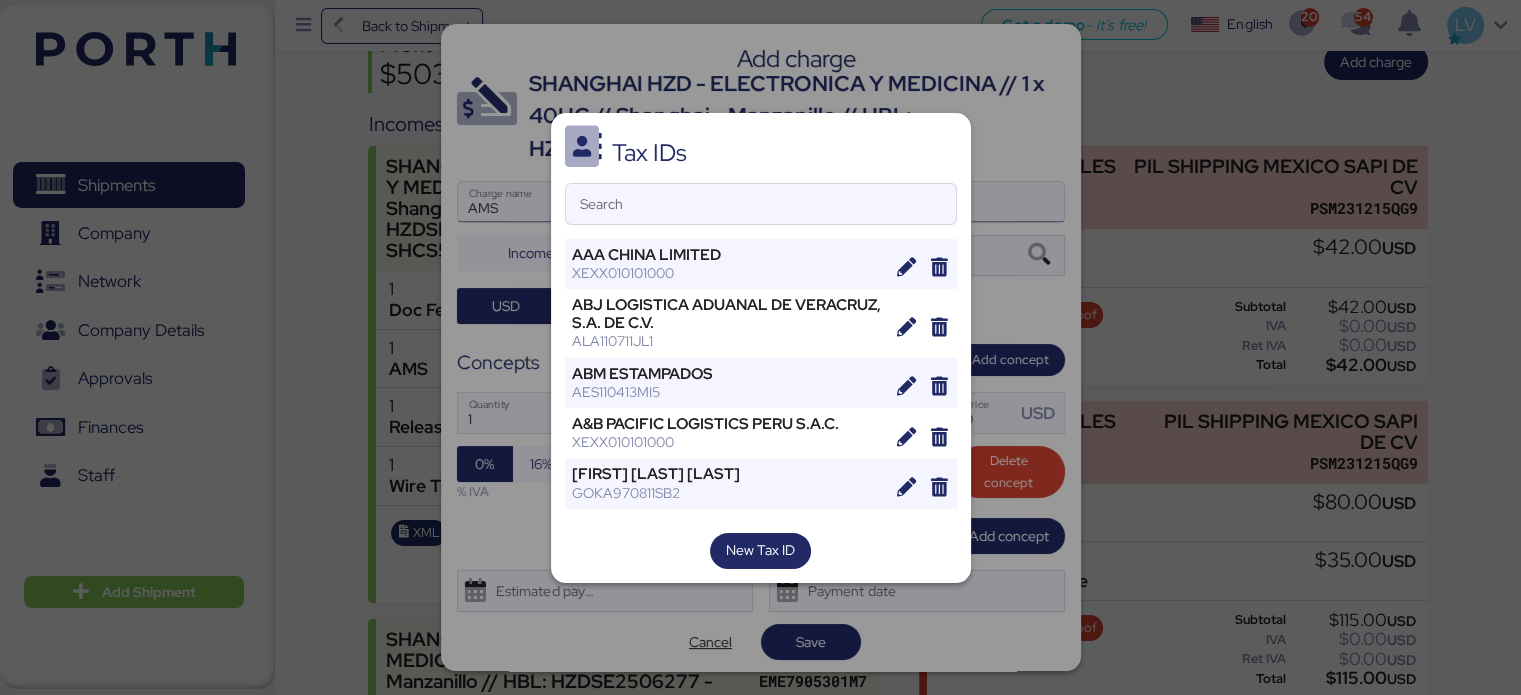 click on "Search" at bounding box center [761, 204] 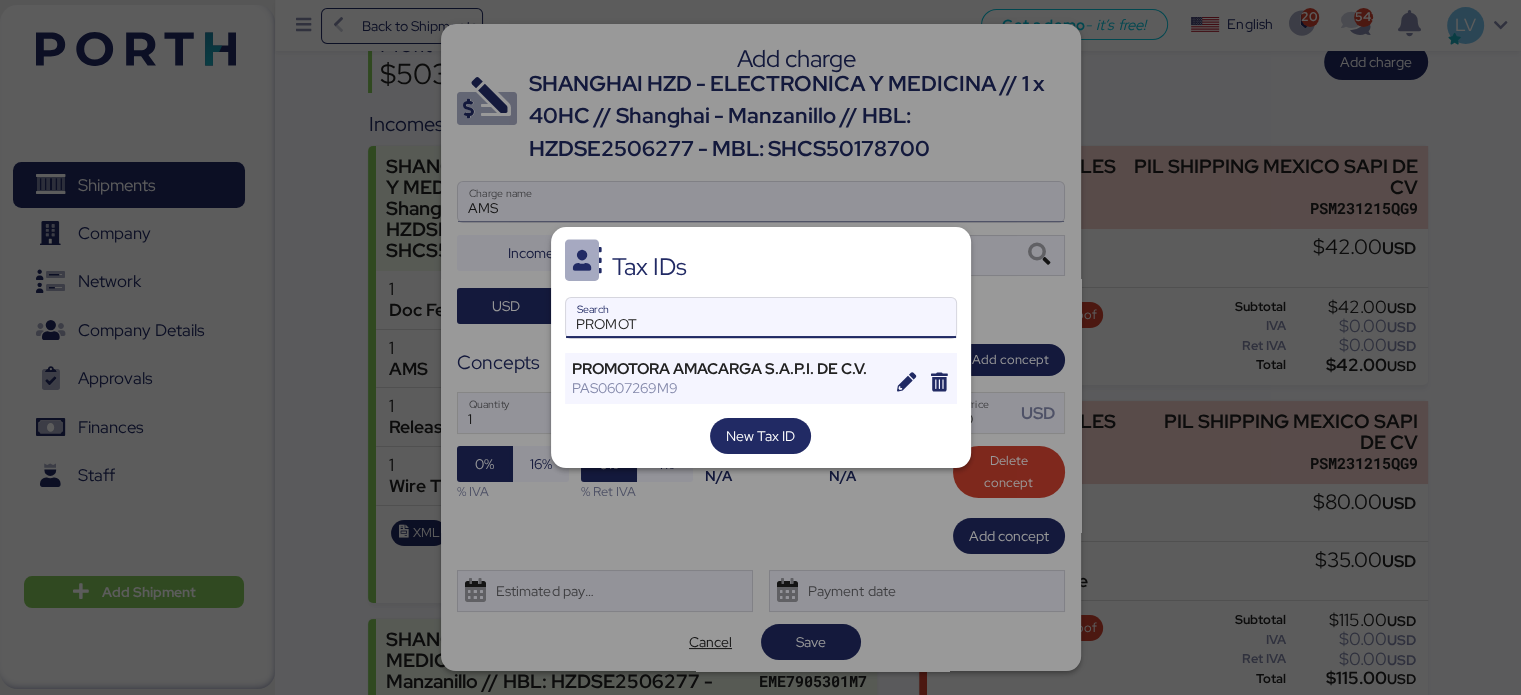 type on "PROMOT" 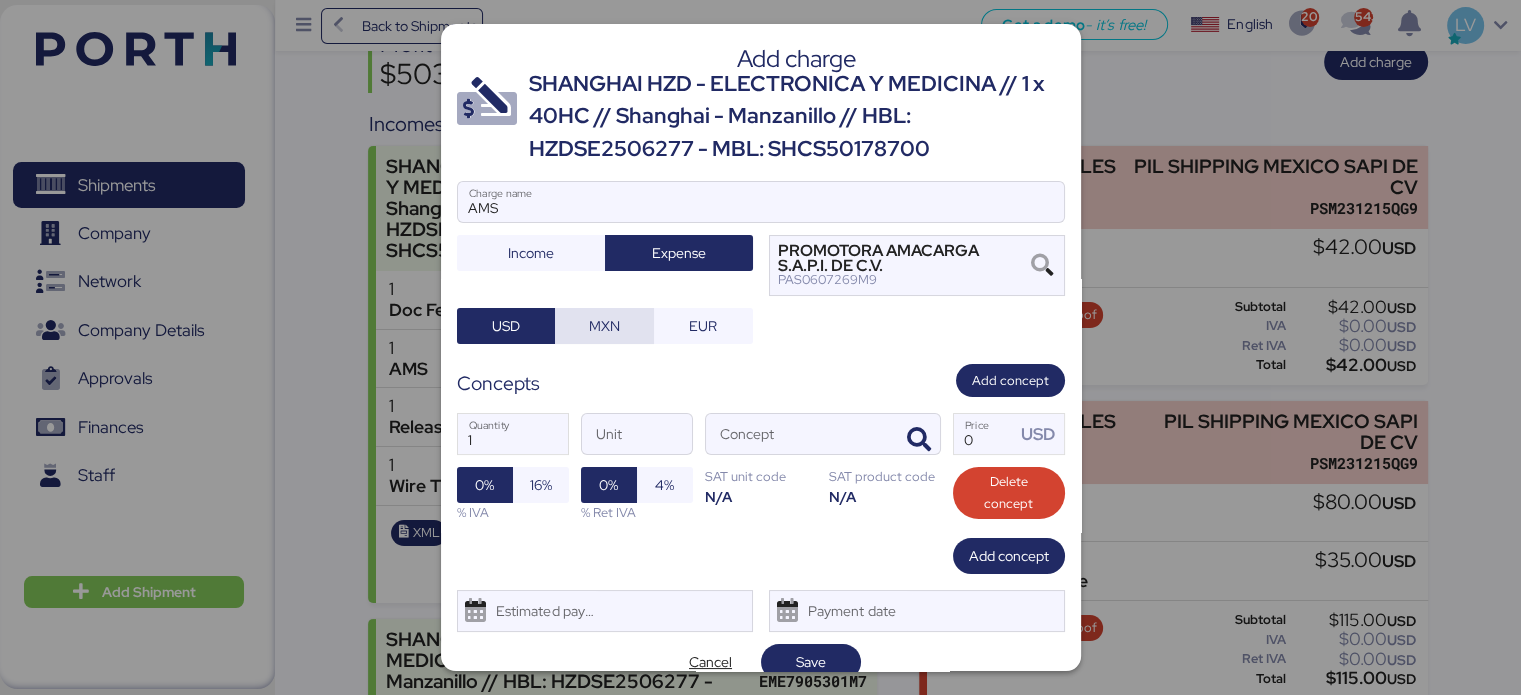 click on "MXN" at bounding box center (604, 326) 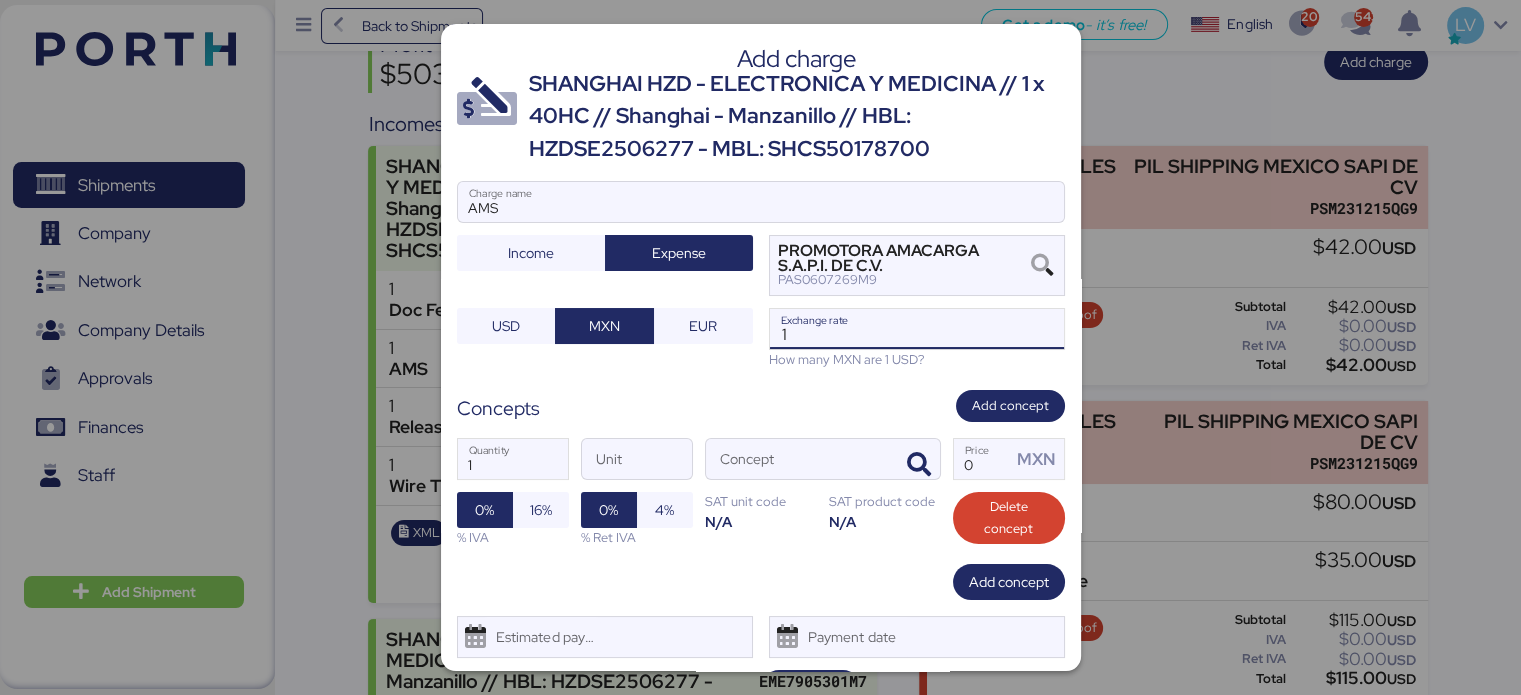 click on "1" at bounding box center [917, 329] 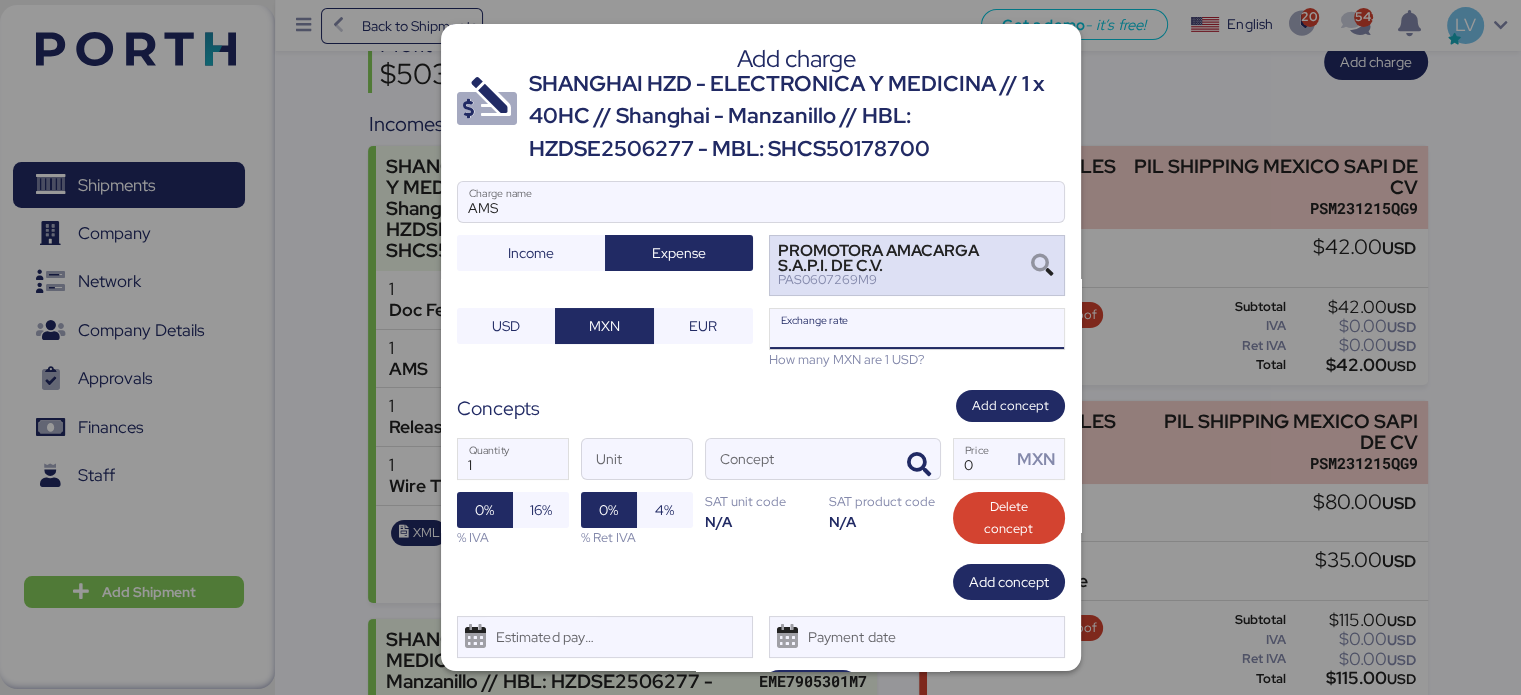 paste on "18.7378" 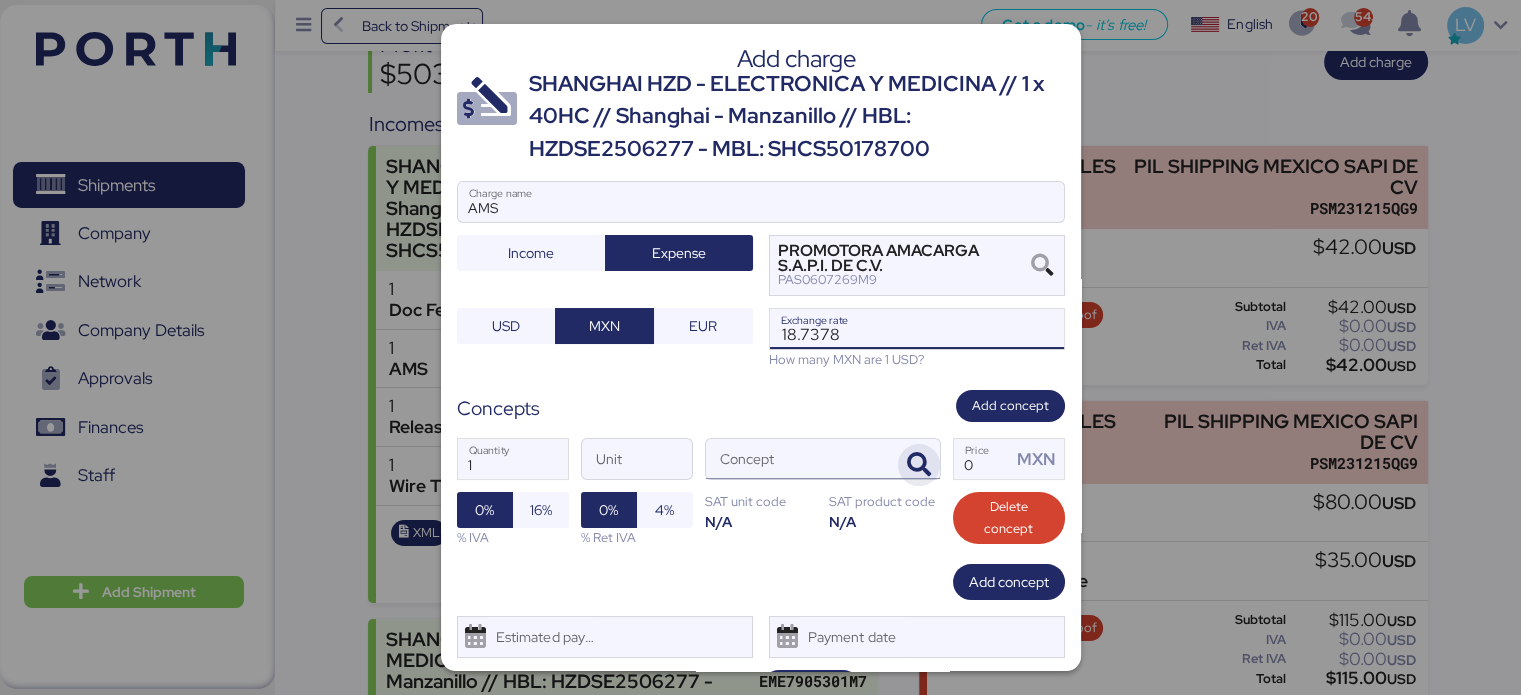 type on "18.7378" 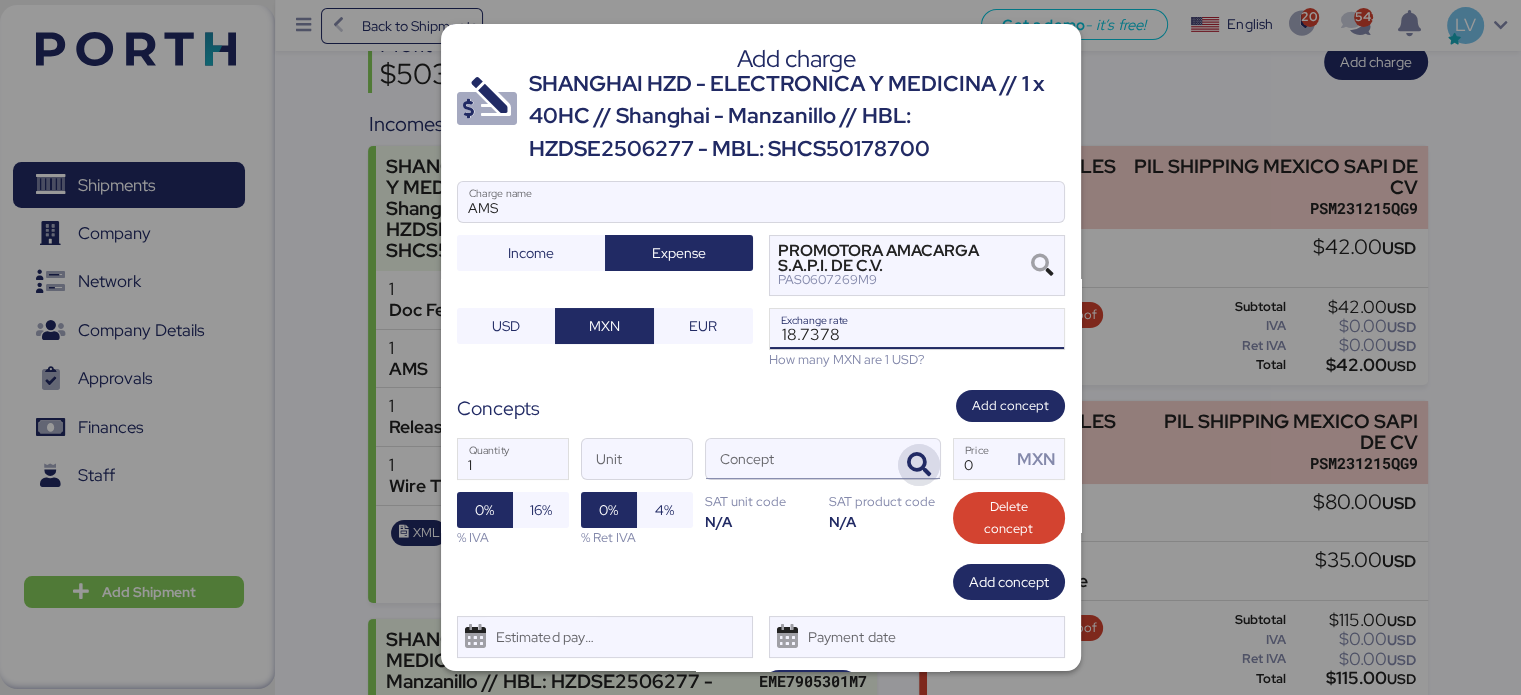 click at bounding box center (919, 465) 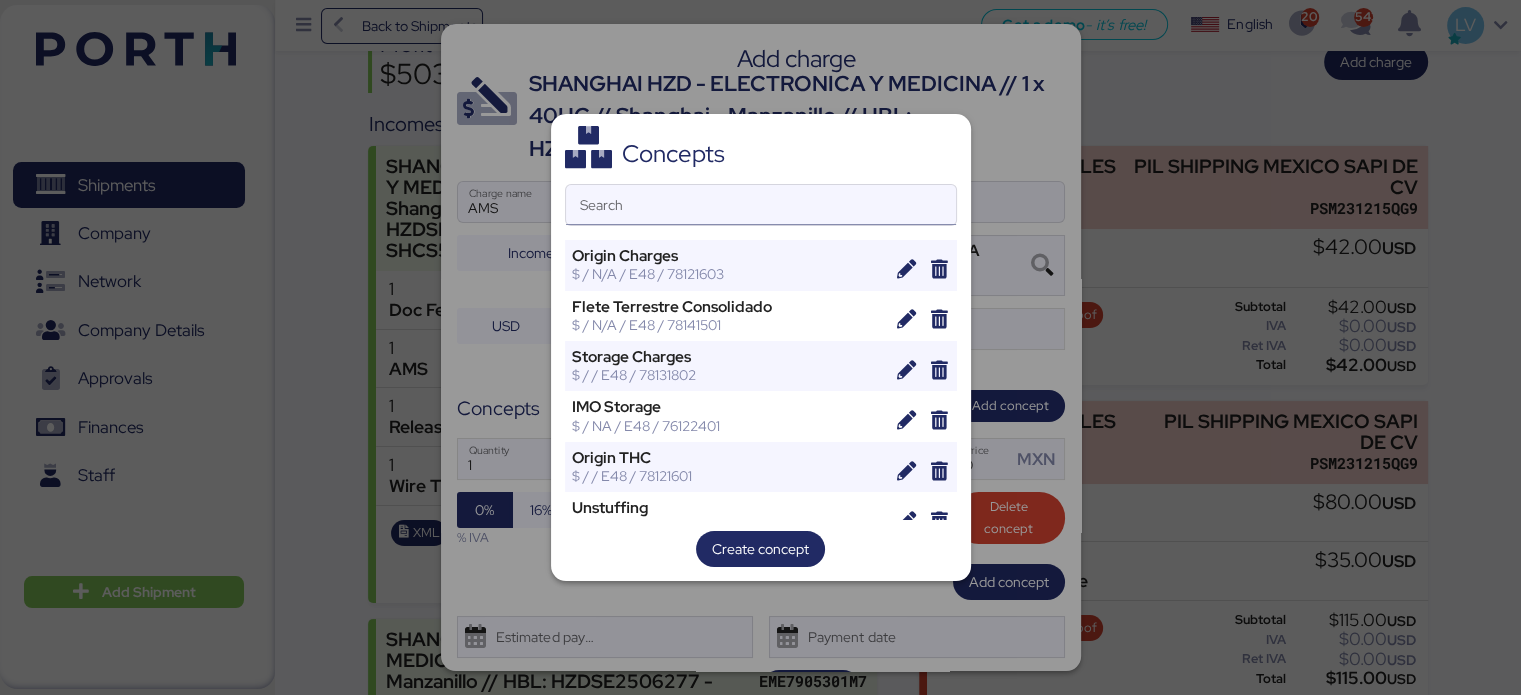 click on "Search" at bounding box center (761, 205) 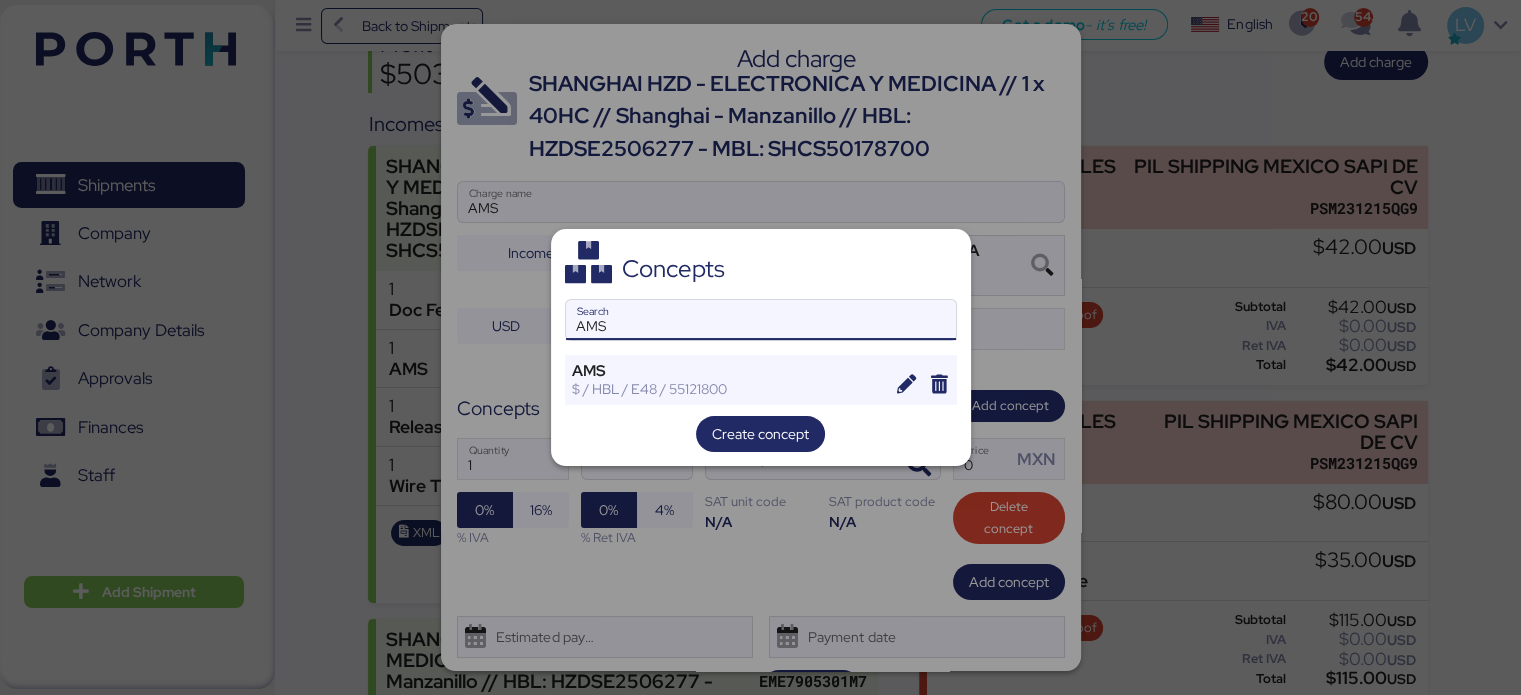 type on "AMS" 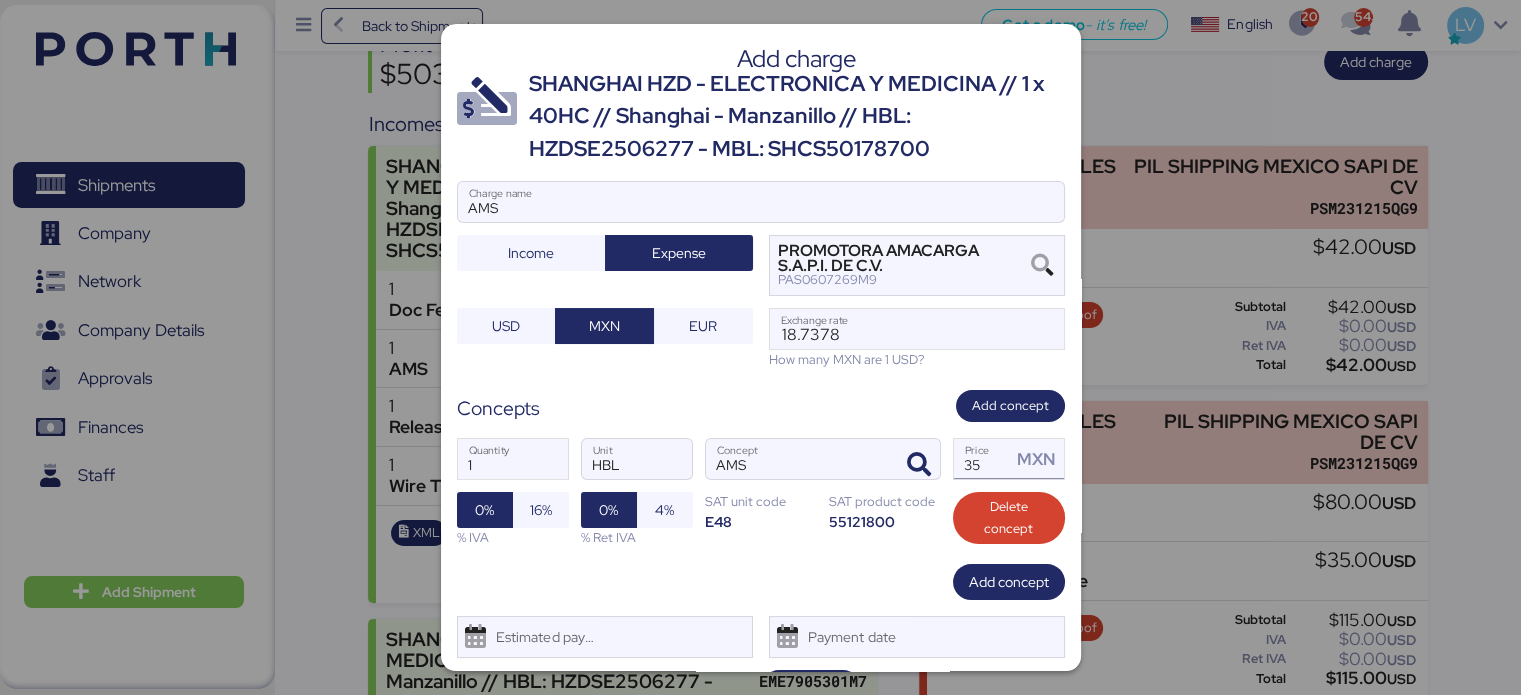 click on "35" at bounding box center [983, 459] 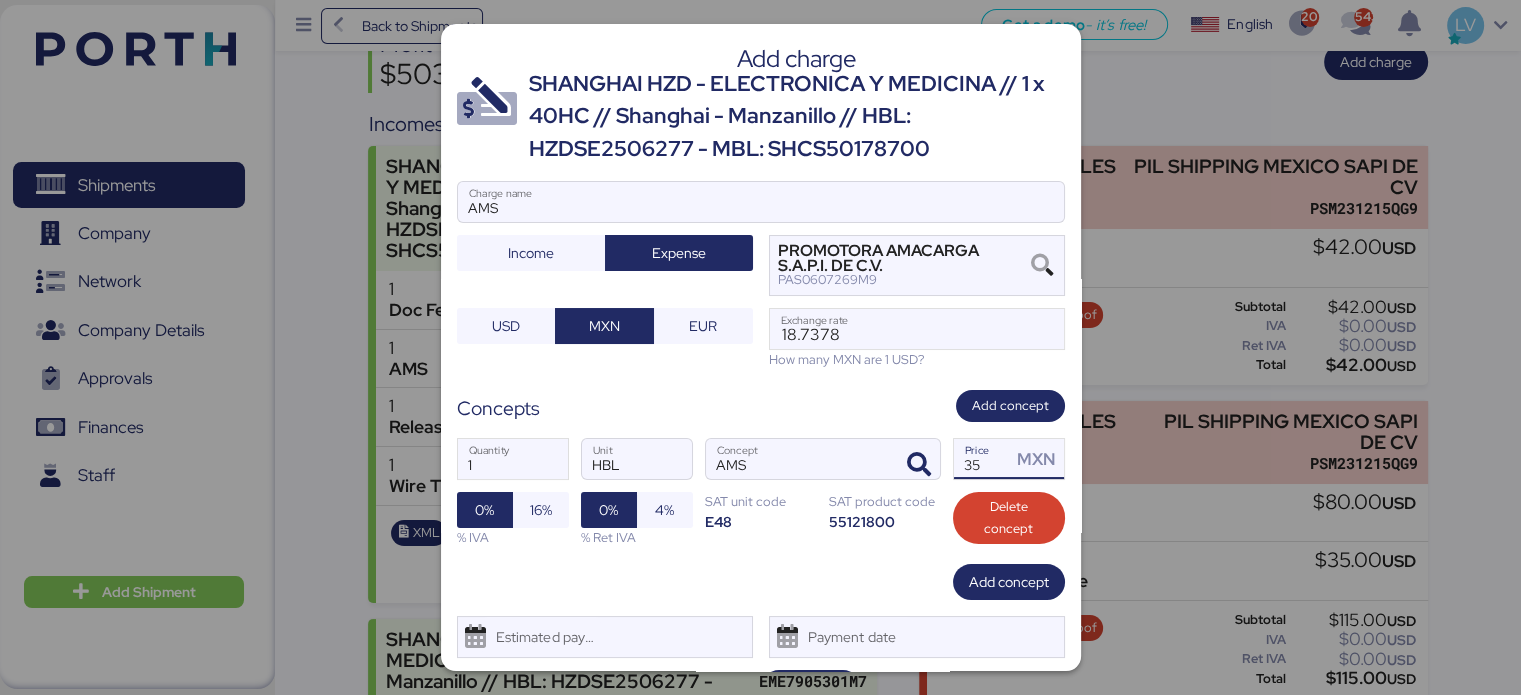 click on "35" at bounding box center (983, 459) 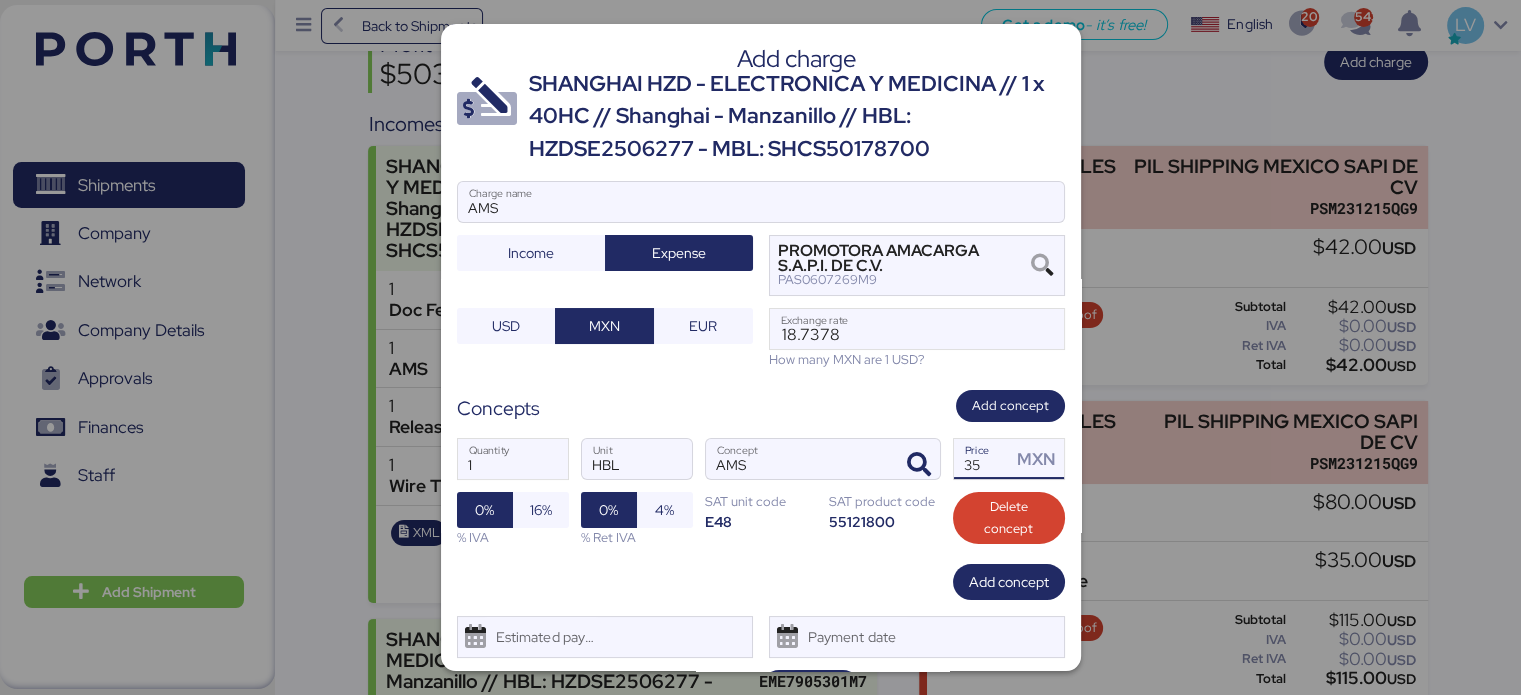 click on "35" at bounding box center (983, 459) 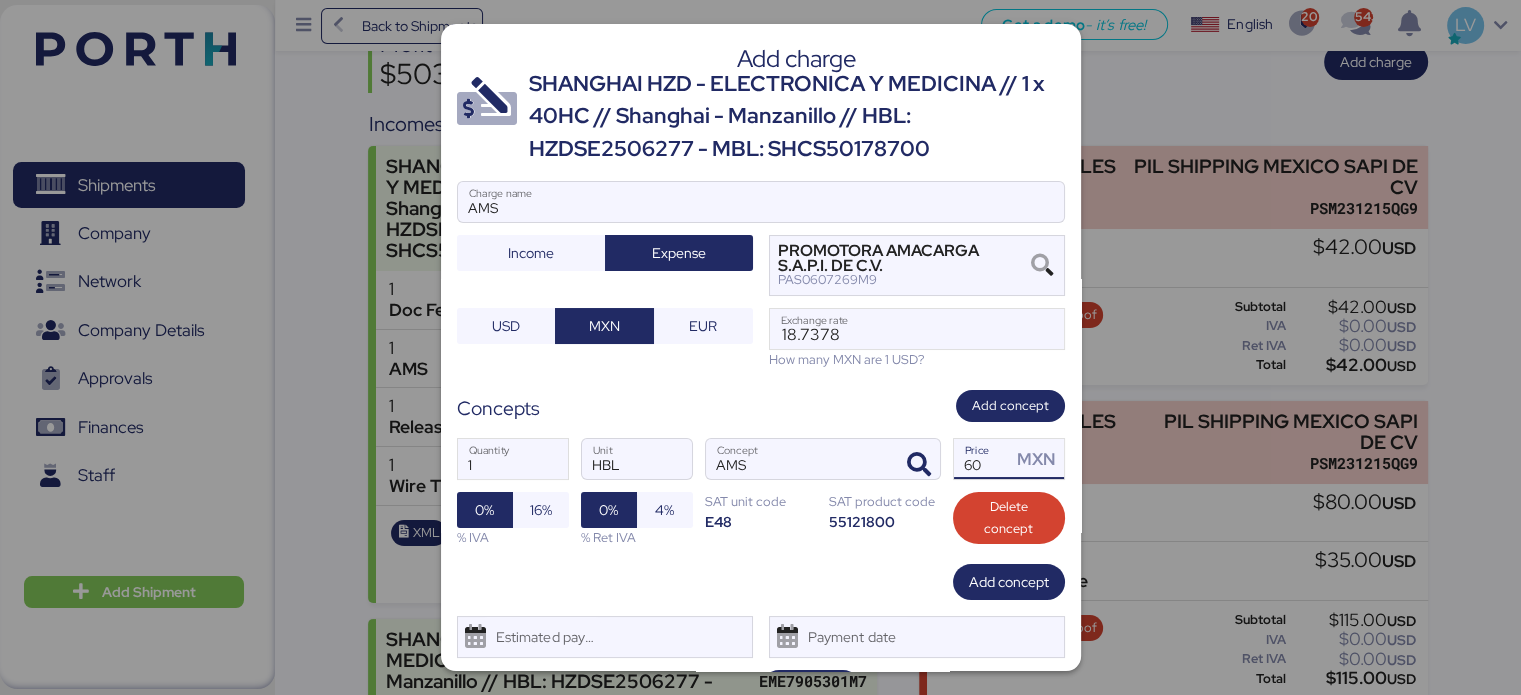 type on "60" 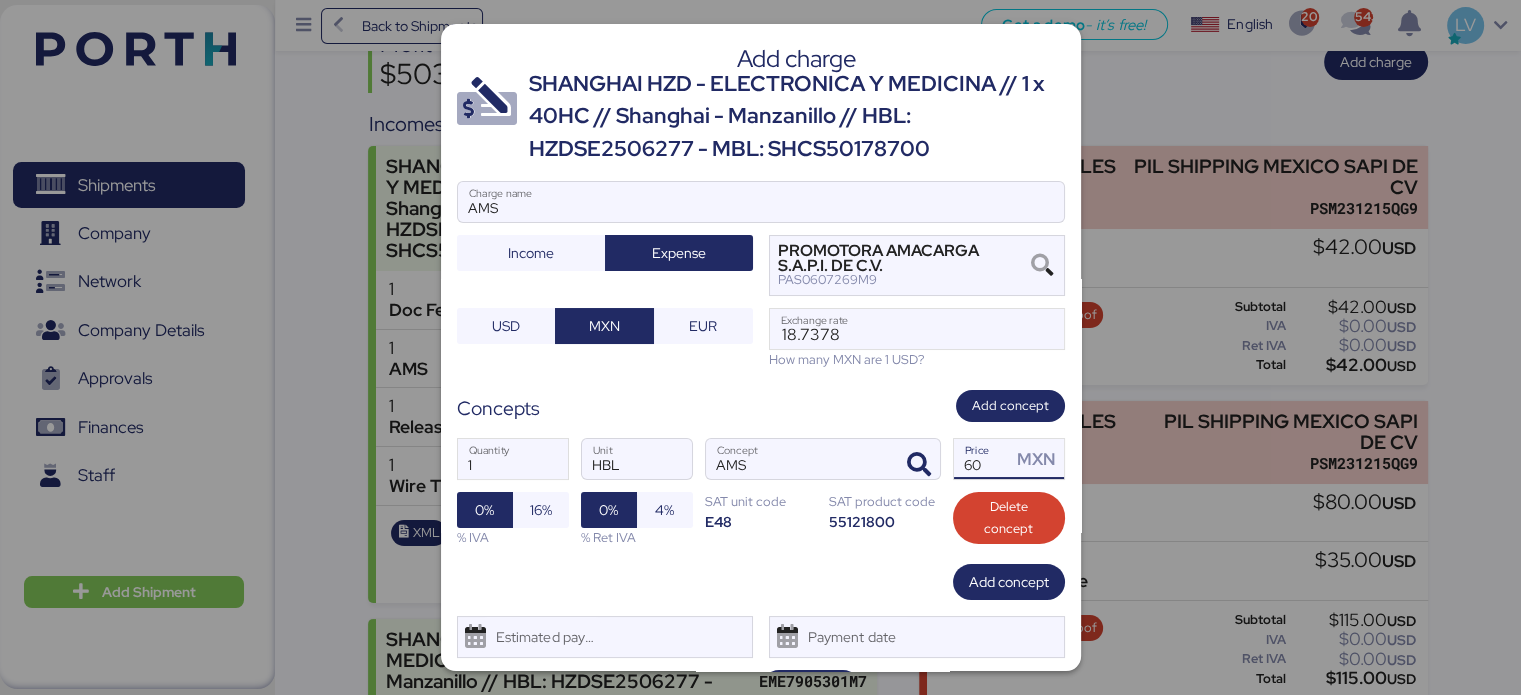 click on "1 Quantity HBL Unit AMS Concept   60 Price MXN 0% 16% % IVA 0% 4% % Ret IVA SAT unit code E48 SAT product code 55121800 Delete concept" at bounding box center (761, 492) 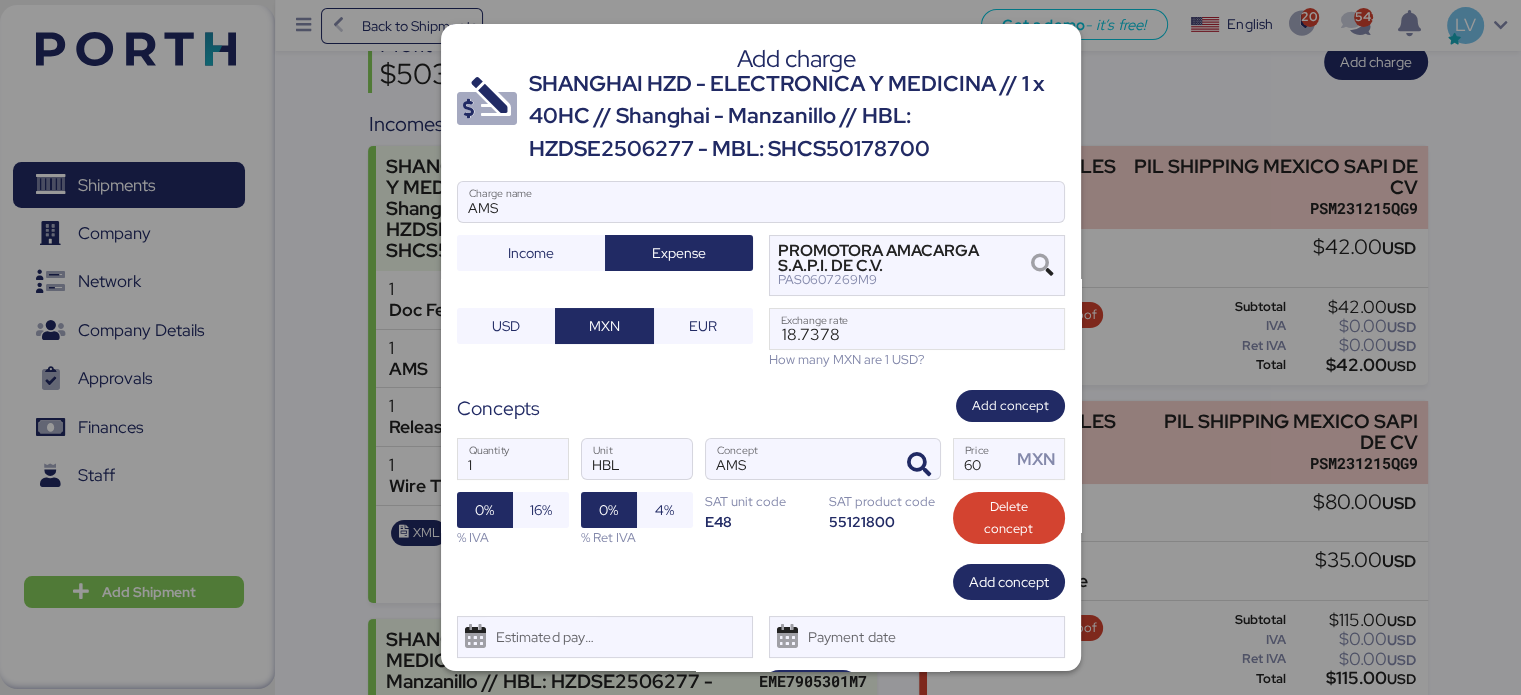 click on "% IVA" at bounding box center (513, 537) 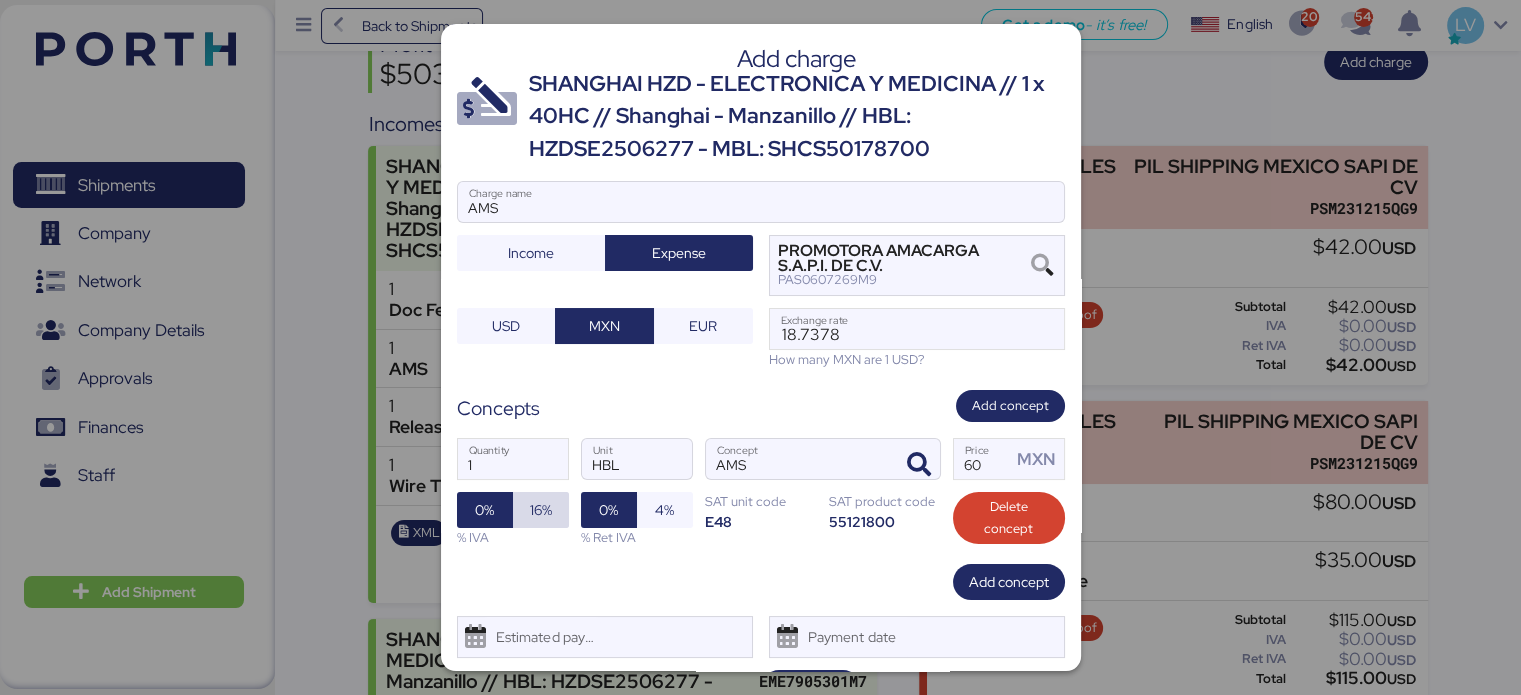 click on "16%" at bounding box center (541, 510) 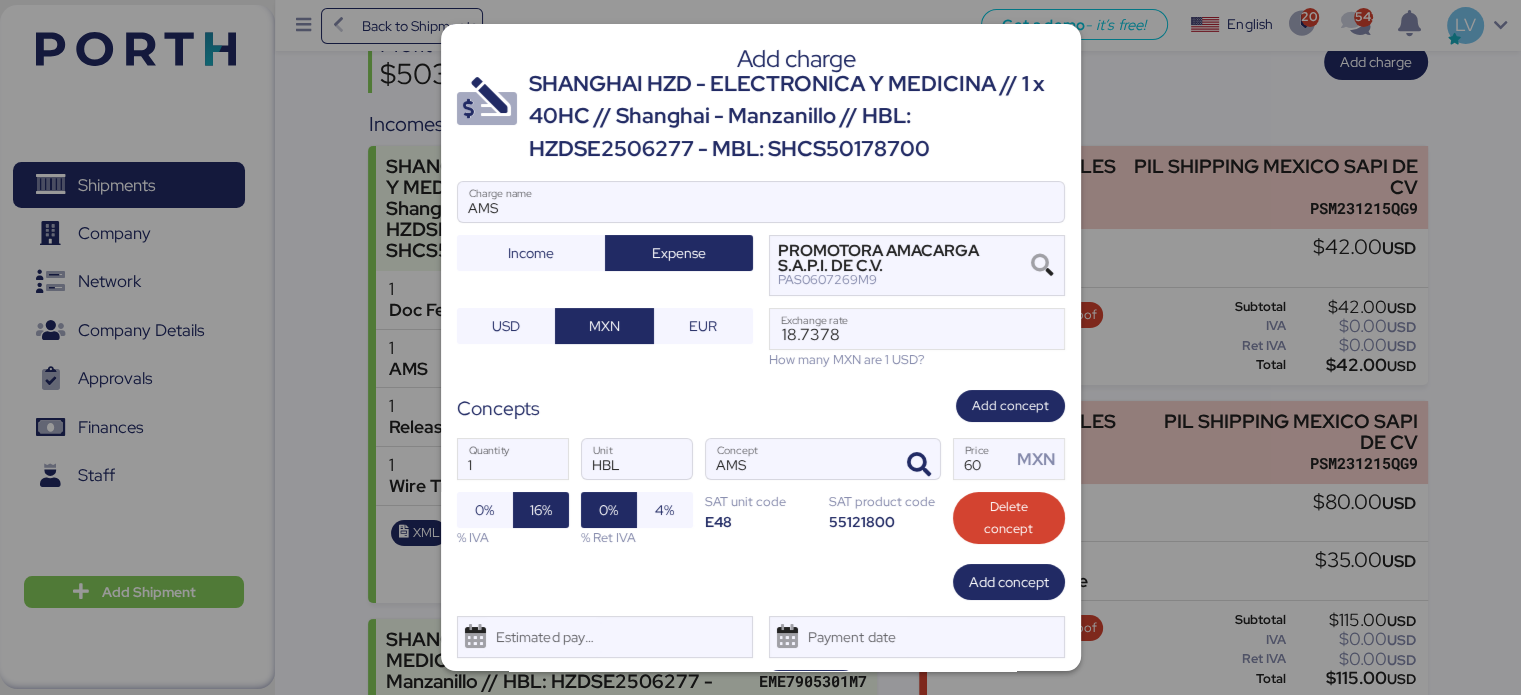 scroll, scrollTop: 48, scrollLeft: 0, axis: vertical 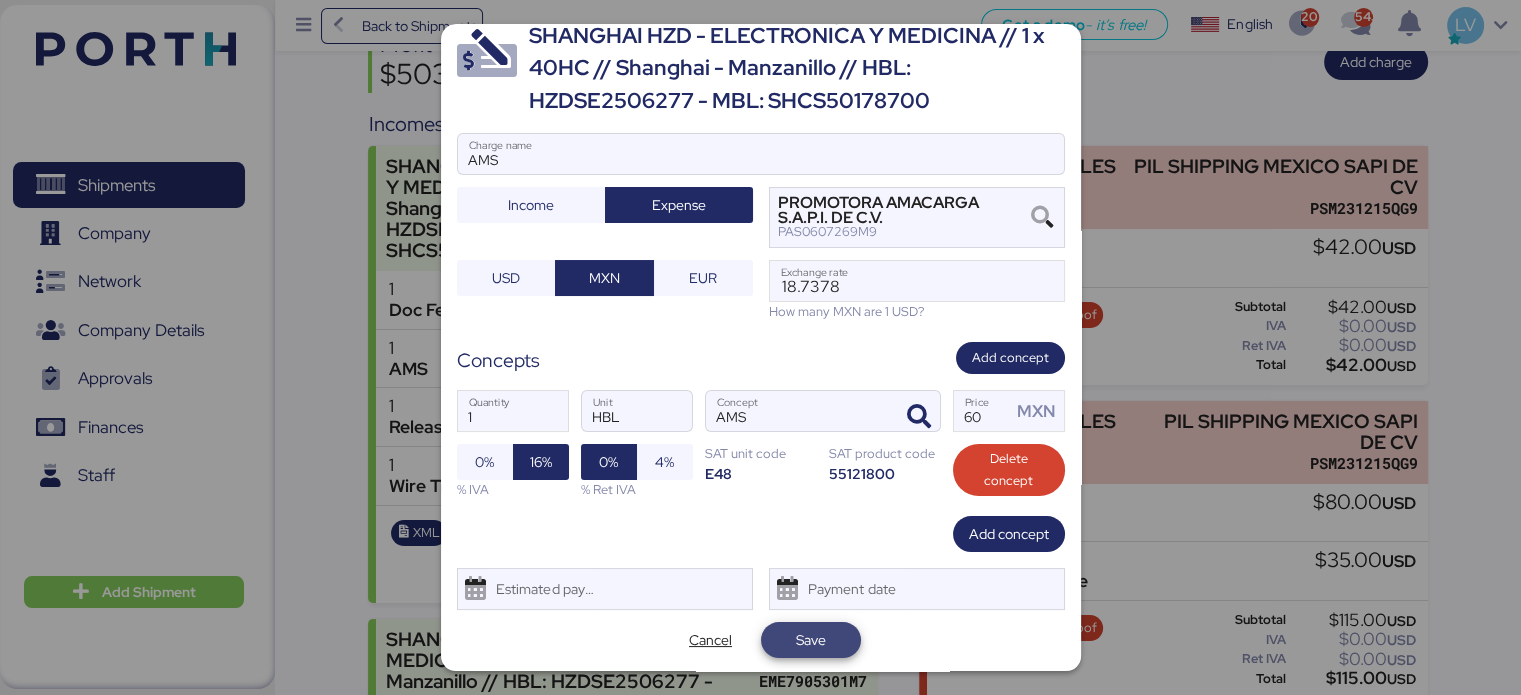 click on "Save" at bounding box center (811, 640) 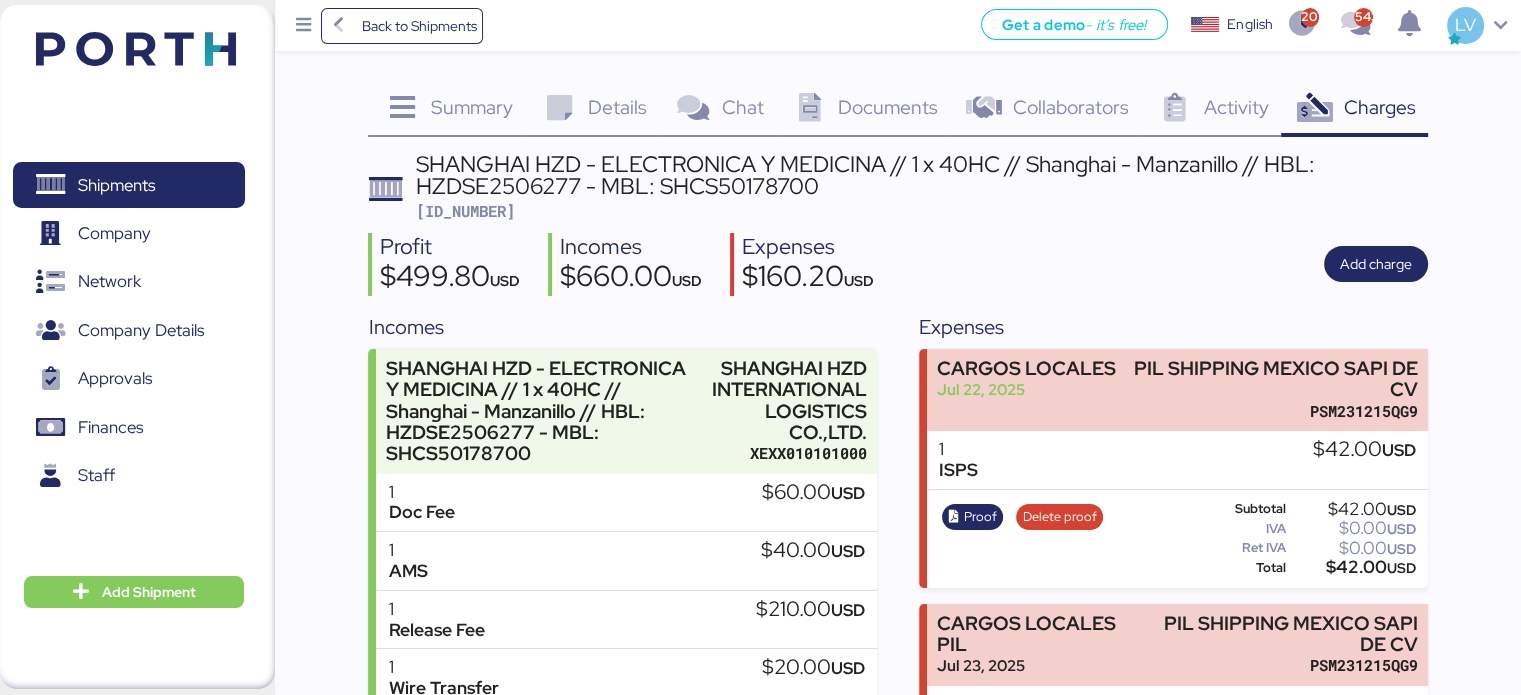 scroll, scrollTop: 575, scrollLeft: 0, axis: vertical 